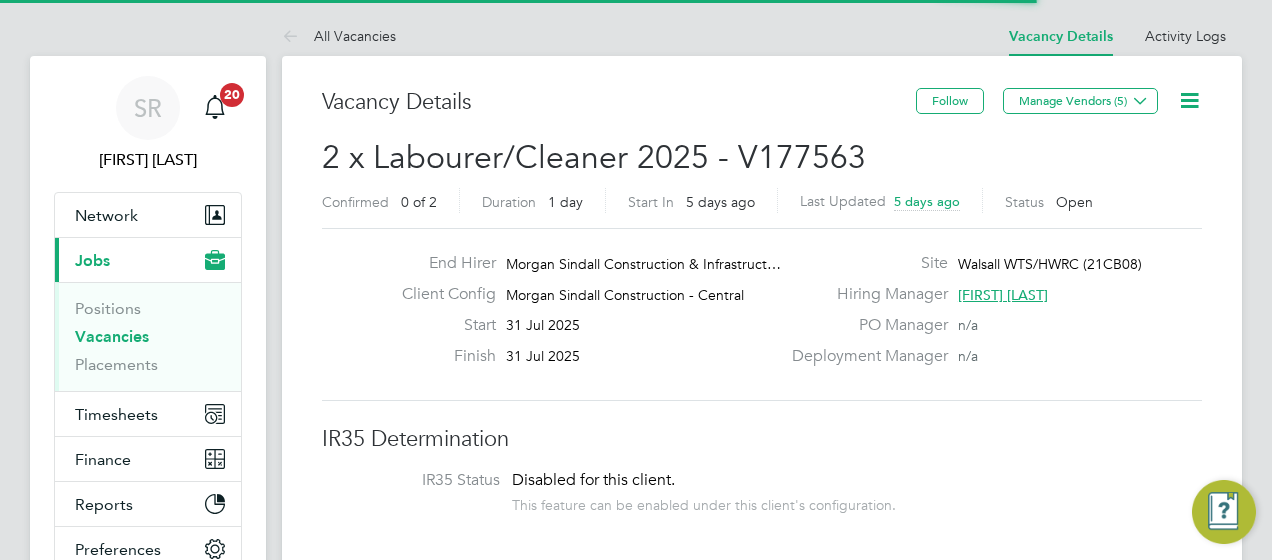 scroll, scrollTop: 0, scrollLeft: 0, axis: both 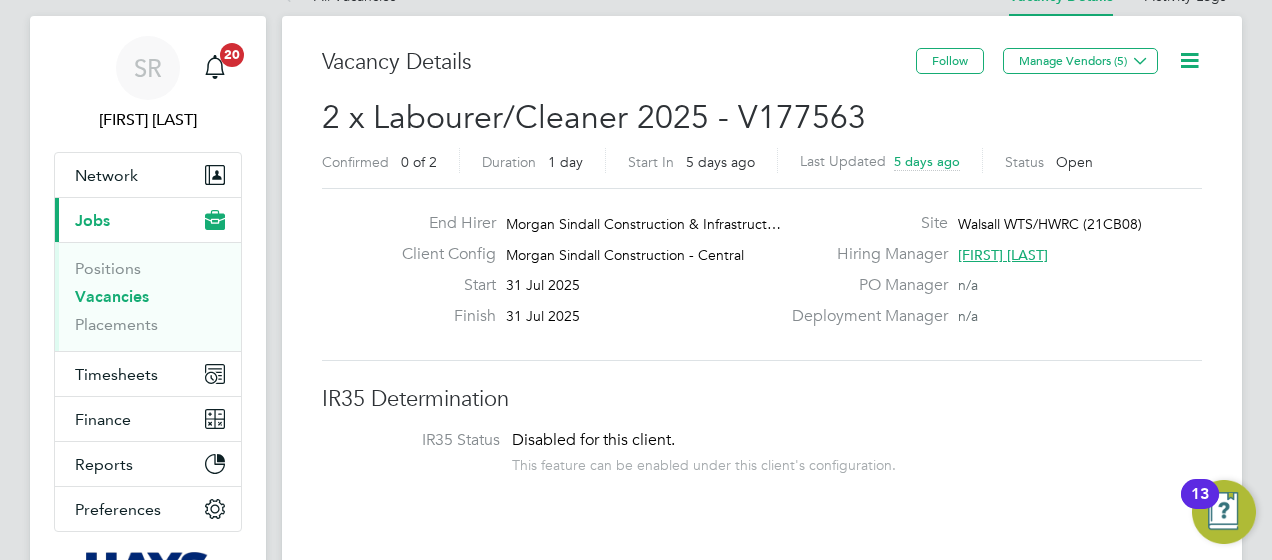 click 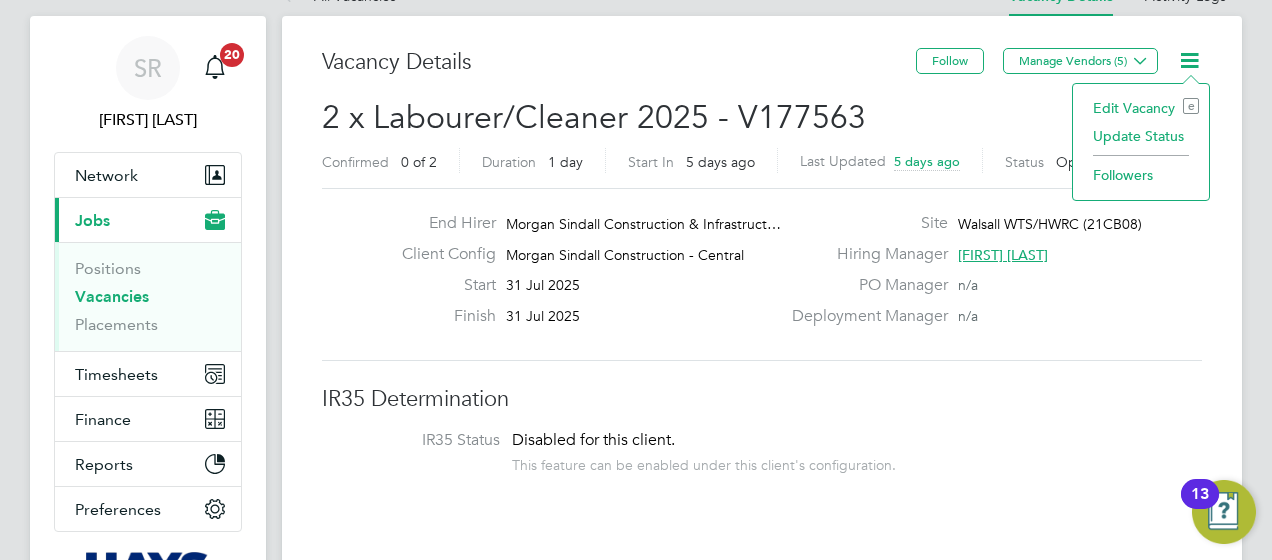 click on "Edit Vacancy e" 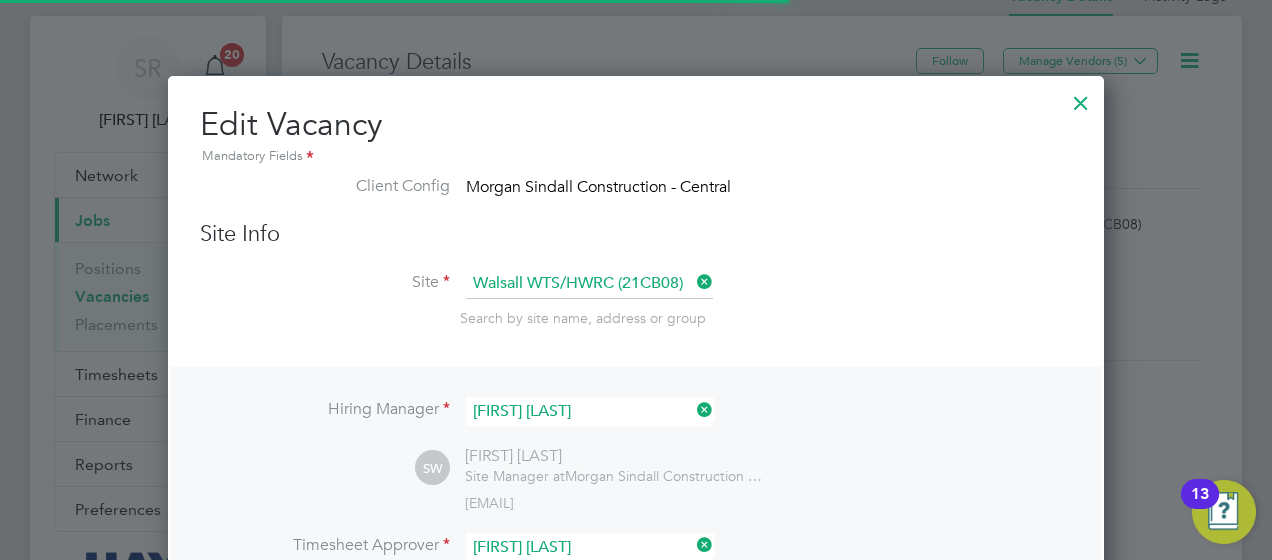 scroll, scrollTop: 10, scrollLeft: 10, axis: both 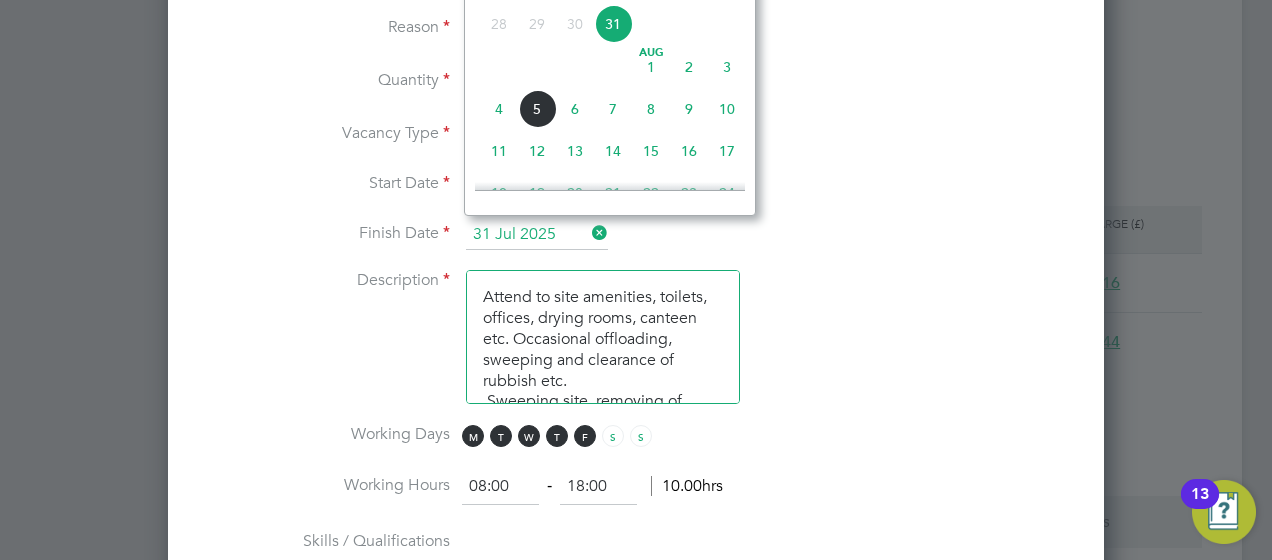 click on "31 Jul 2025" at bounding box center (537, 235) 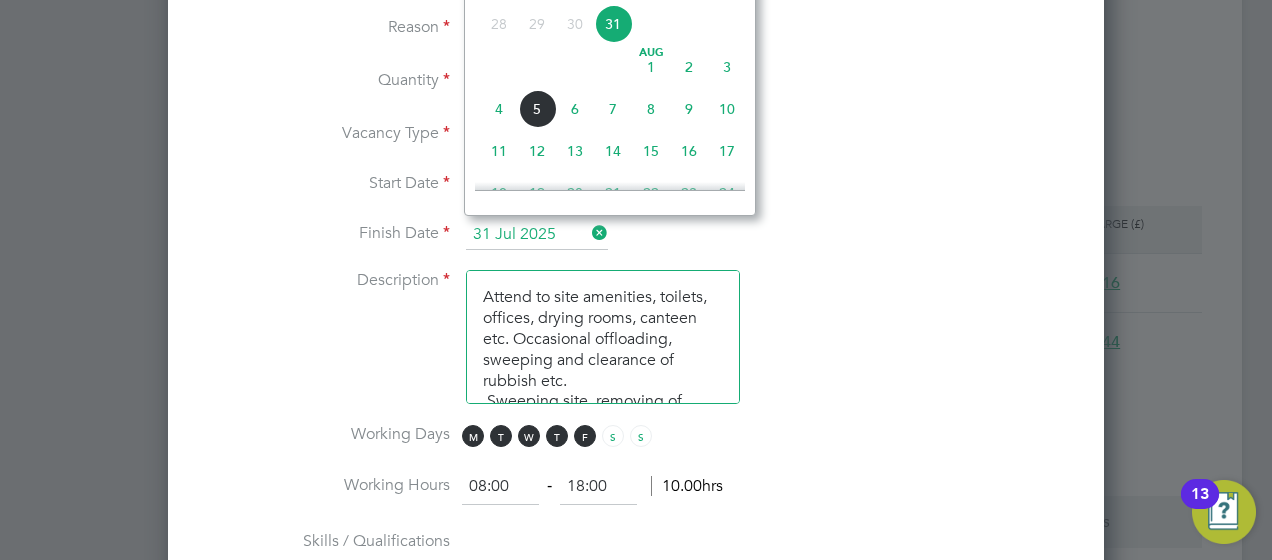 click on "Aug 1" 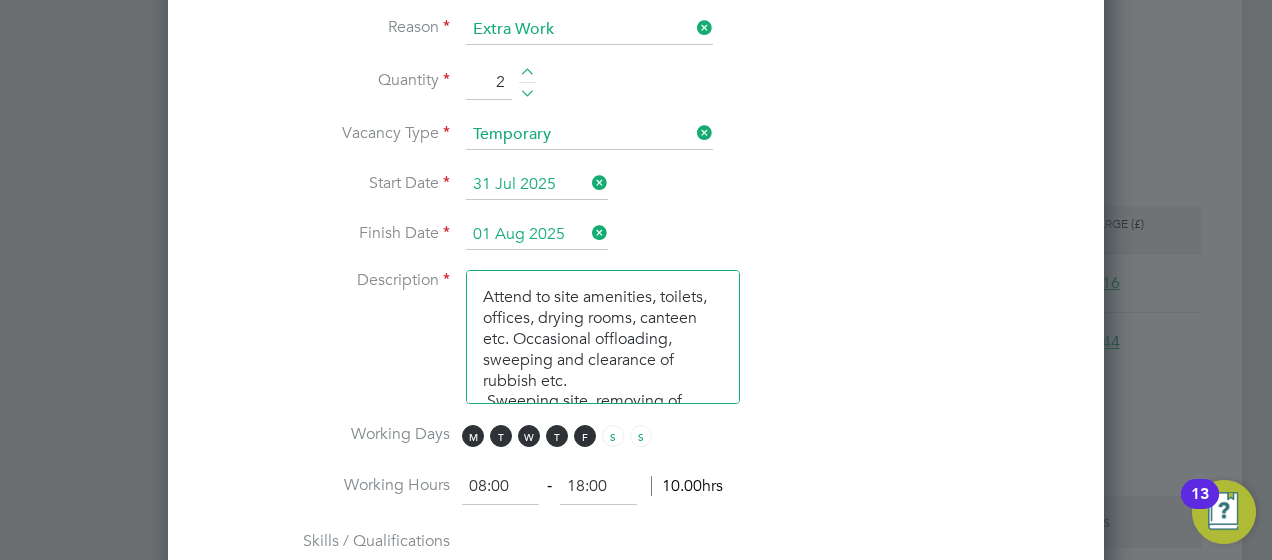 click on "Description   Attend to site amenities, toilets, offices, drying rooms, canteen etc. Occasional offloading, sweeping and clearance of rubbish etc.
Sweeping site, removing of rubbish, unloading and transporting of materials etc. under close supervision
PREFERABLE QUALIFICATION
Manual Handling" at bounding box center [636, 347] 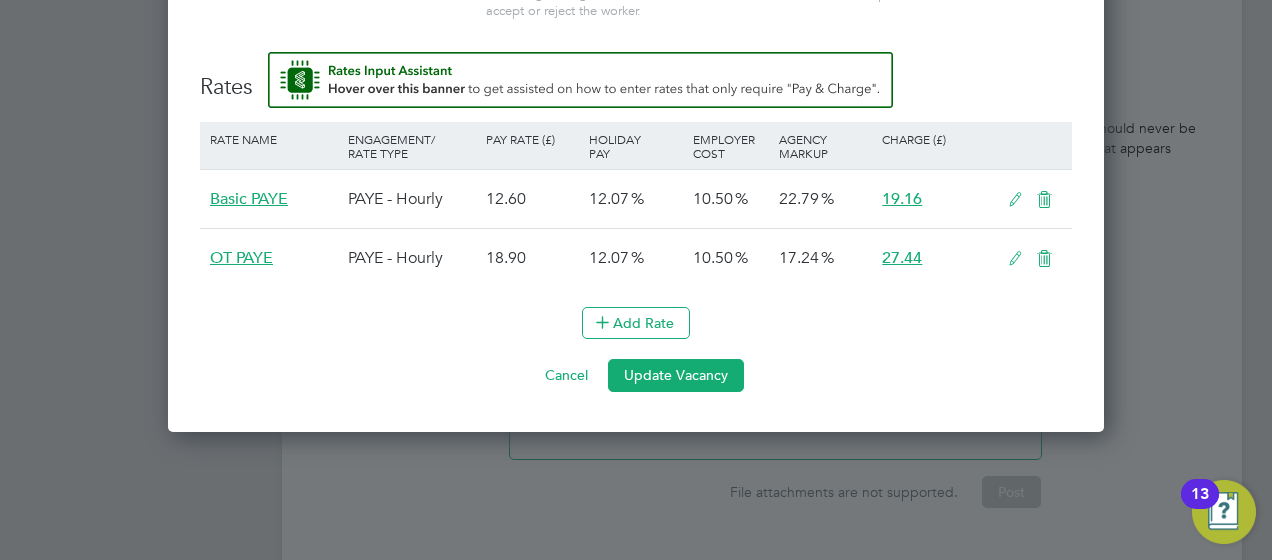 scroll, scrollTop: 2154, scrollLeft: 0, axis: vertical 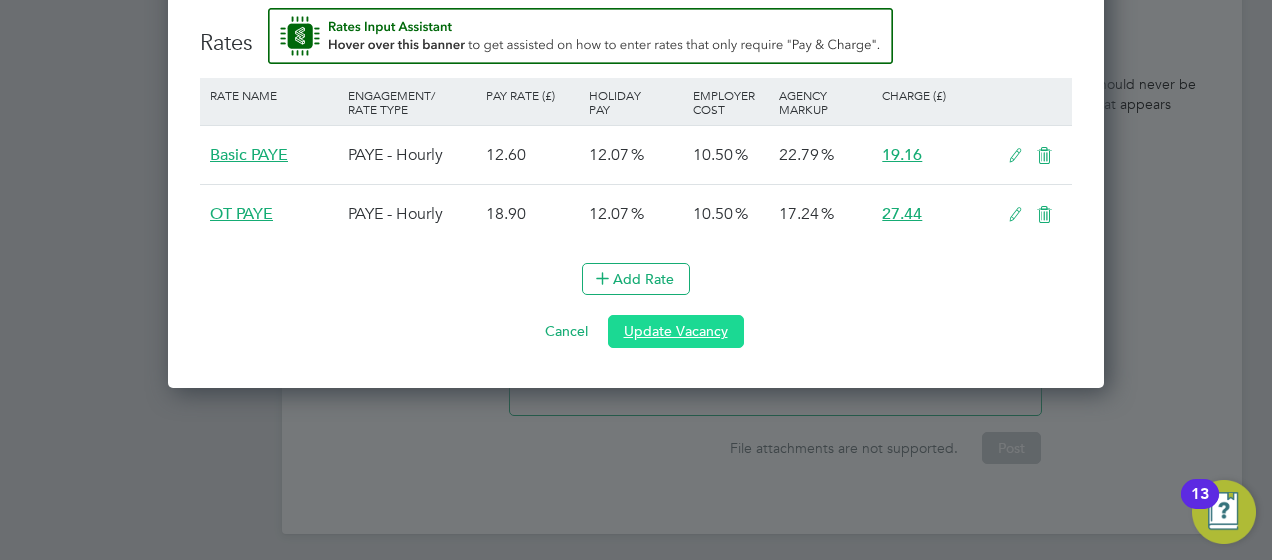 click on "Update Vacancy" at bounding box center (676, 331) 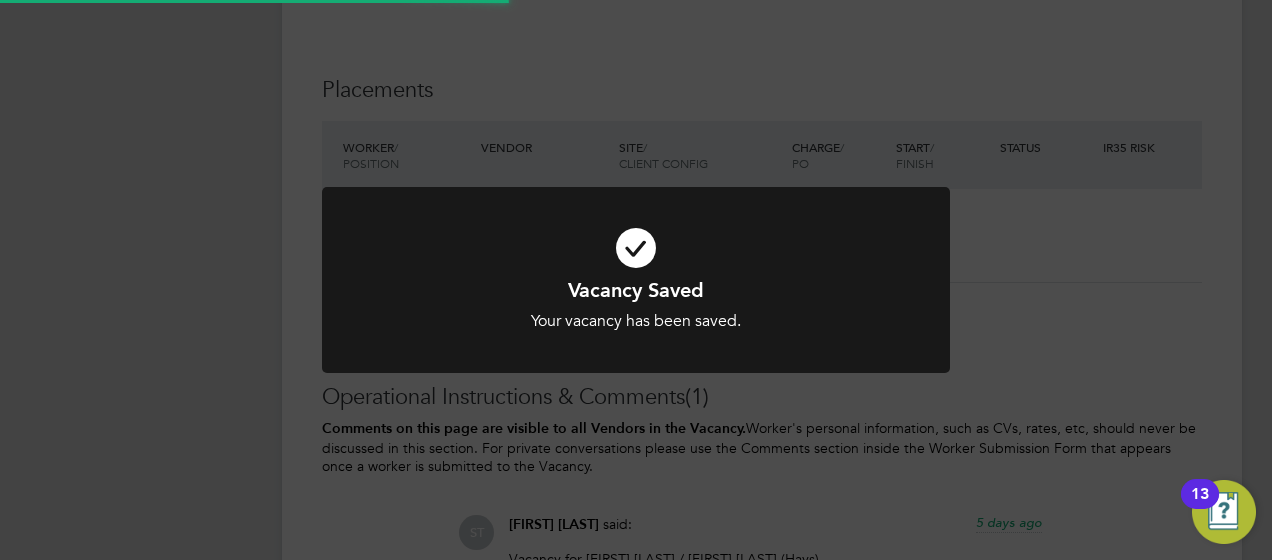 scroll, scrollTop: 219, scrollLeft: 0, axis: vertical 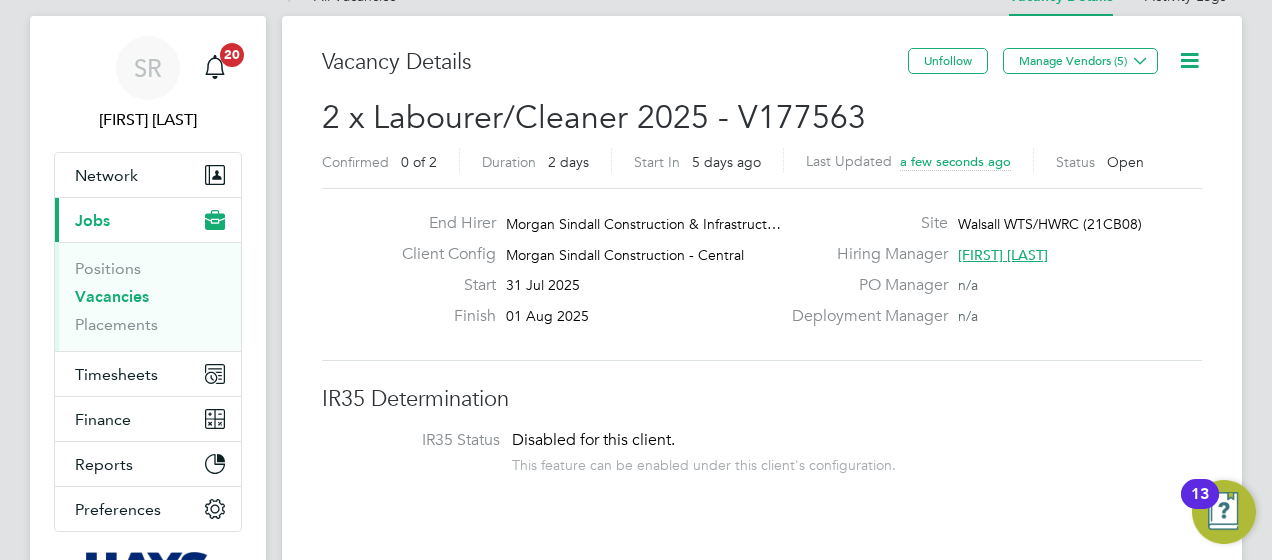type 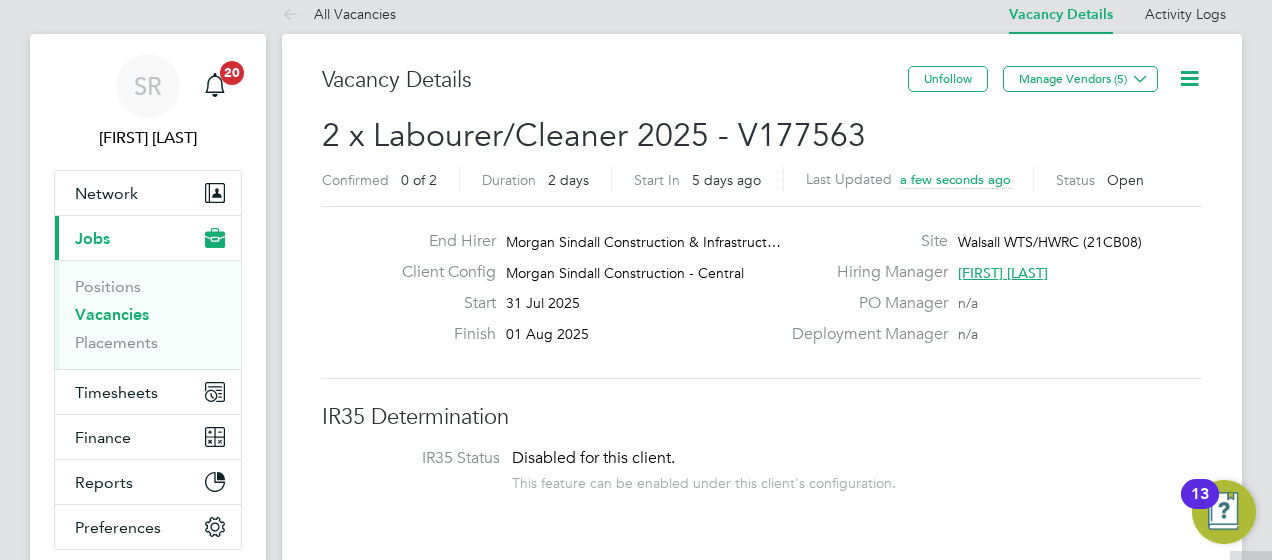 scroll, scrollTop: 0, scrollLeft: 0, axis: both 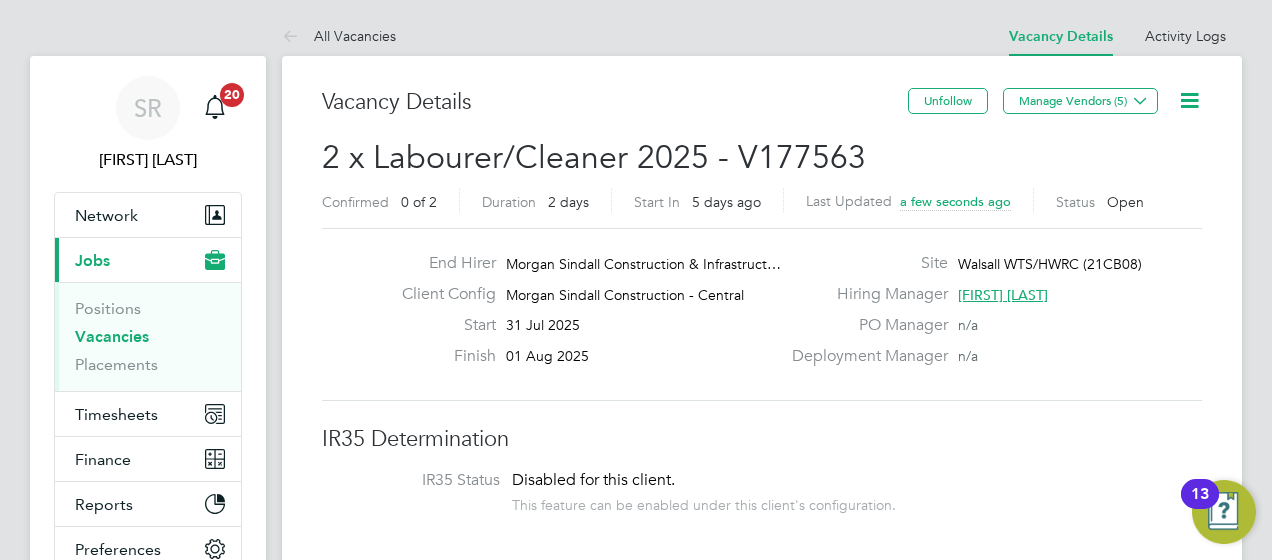 click on "IR35 Determination IR35 Status Disabled for this client. This feature can be enabled under this client's configuration. Details Reason   Extra work Description Attend to site amenities, toilets, offices, drying rooms, canteen etc. Occasional offloading, sweeping and clearance of rubbish etc.
Sweeping site, removing of rubbish, unloading and transporting of materials etc. under close supervision
PREFERABLE QUALIFICATION
Manual Handling Skills / Qualifications CSCS Labourers Card Tools n/a Additional H&S n/a Working Days   Mon,  Tue,  Wed,  Thu,  Fri,  Sat,  Sun Working Hours 08:00 - 18:00  10.00hrs Submission Acceptance   Auto Timesheet Approver   [FIRST] [LAST]   Rates Rate Name Engagement/ Rate Type Pay Rate (£) Holiday Pay Employer Cost Agency Markup Charge (£) Basic PAYE PAYE - Hourly 12.60 12.07   10.50   22.79 19.16 OT PAYE PAYE - Hourly 18.90 12.07   10.50   17.24 27.44 Workers Worker Vendor Score Cmts Charge Rate Avail Status Submit Worker Submit Worker Submit Worker Placements Worker  / Site" 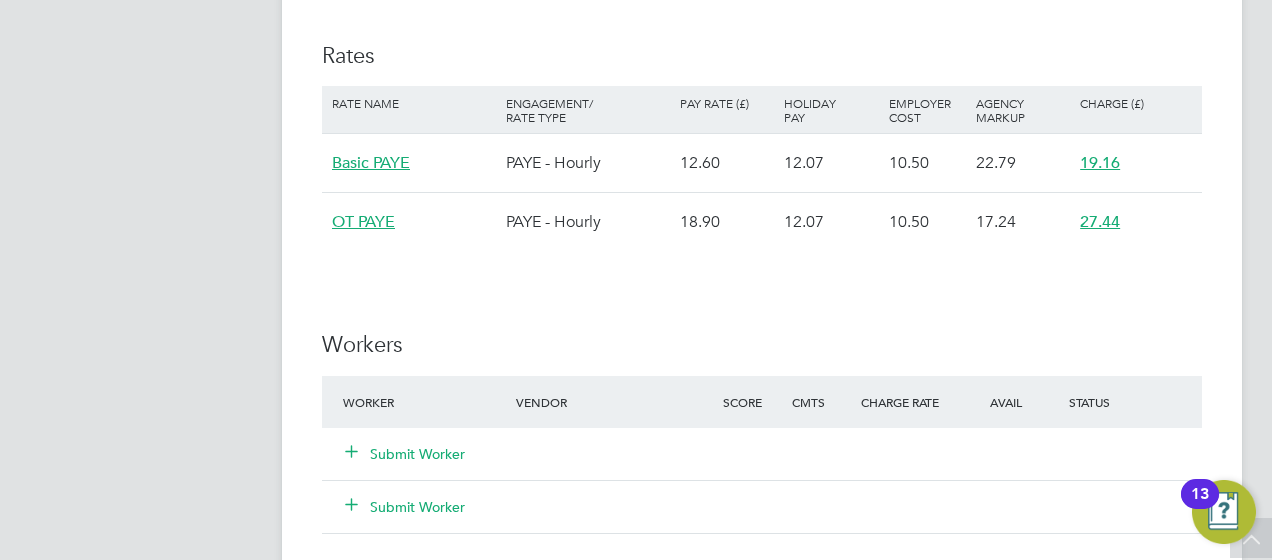 scroll, scrollTop: 1400, scrollLeft: 0, axis: vertical 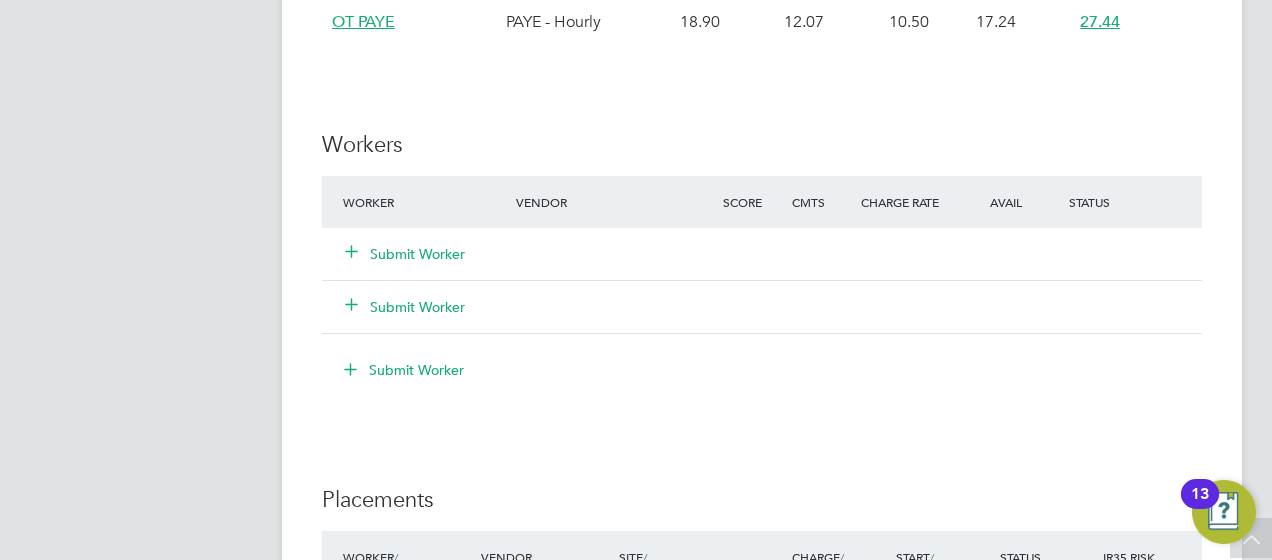click 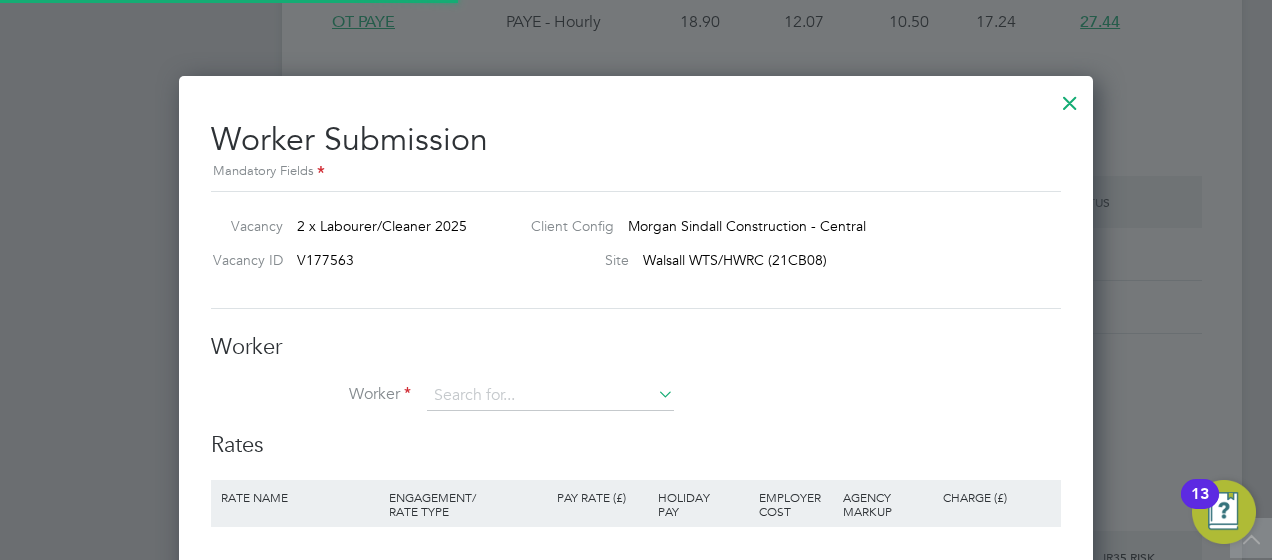 scroll, scrollTop: 10, scrollLeft: 10, axis: both 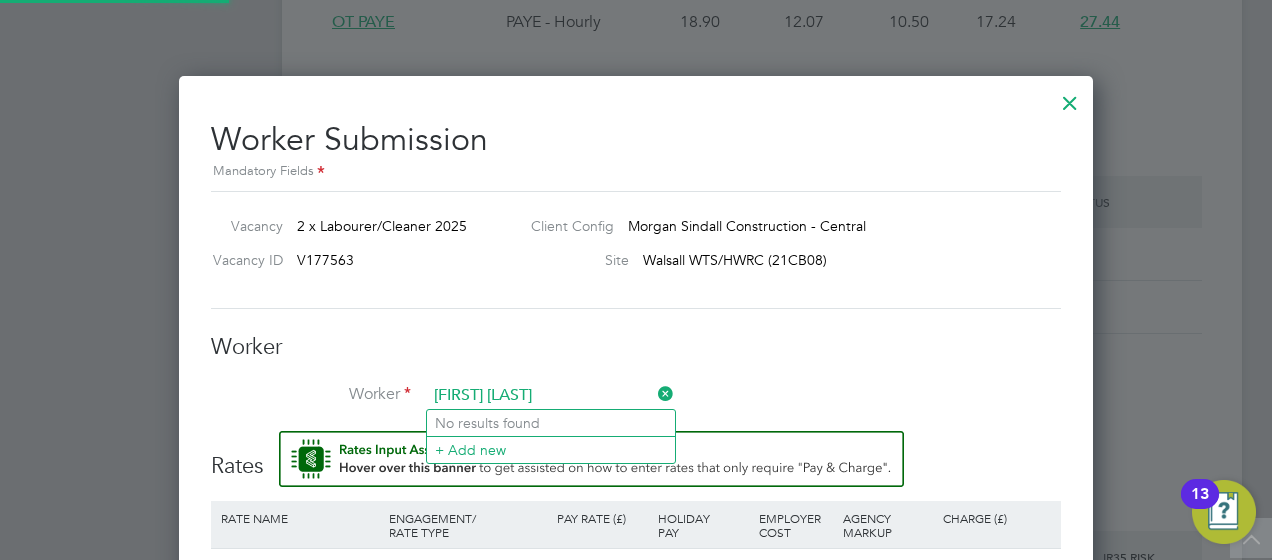 type on "[FIRST] [LAST]" 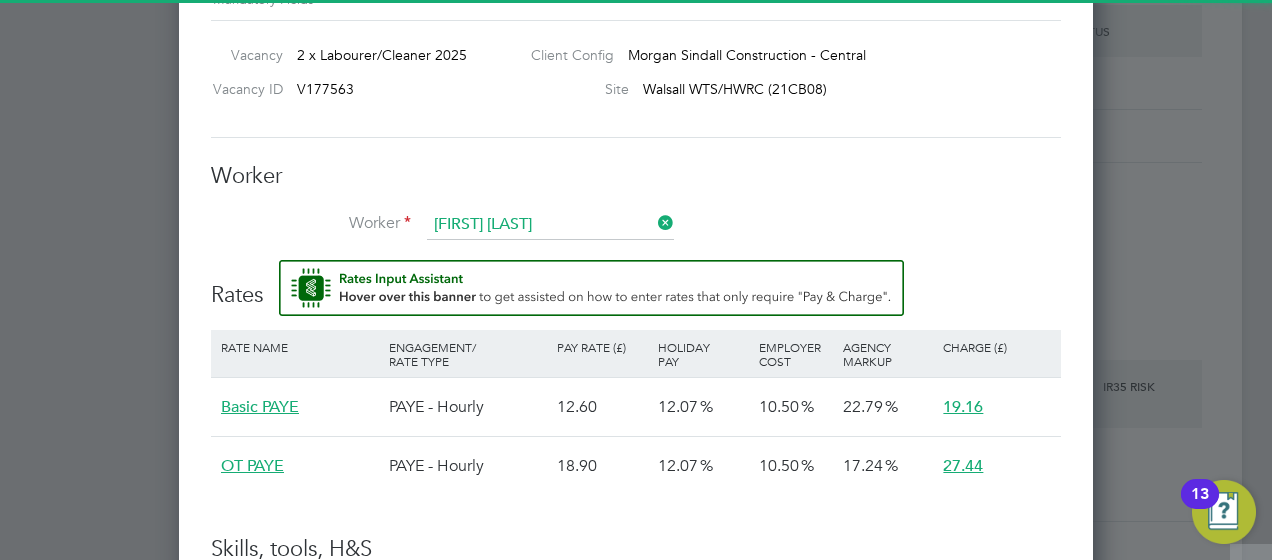 type 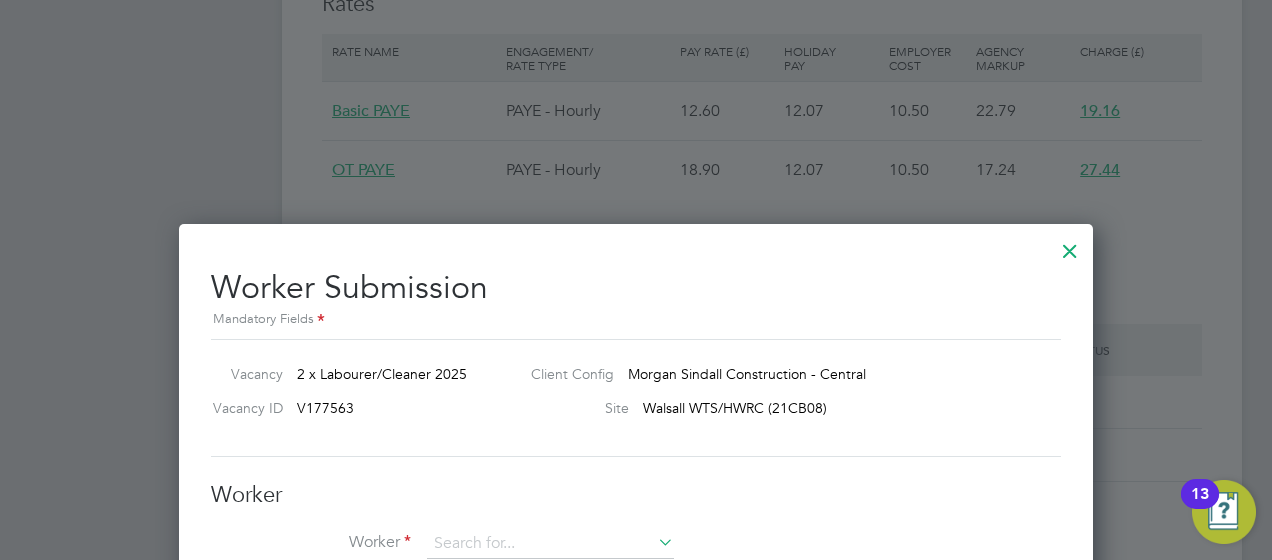 scroll, scrollTop: 1171, scrollLeft: 0, axis: vertical 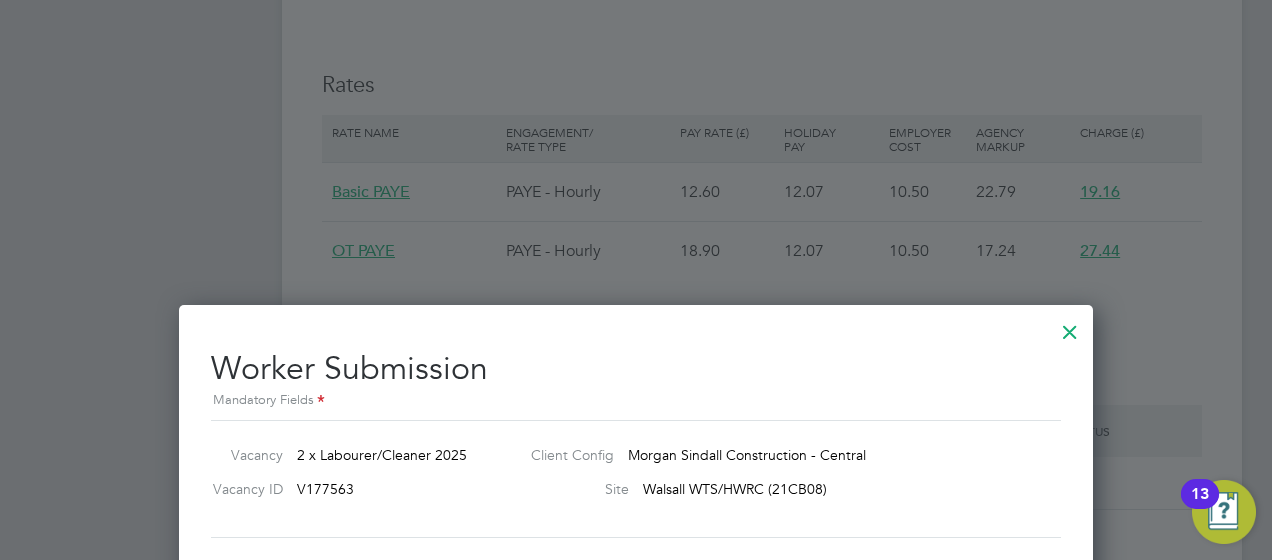 click at bounding box center [1070, 327] 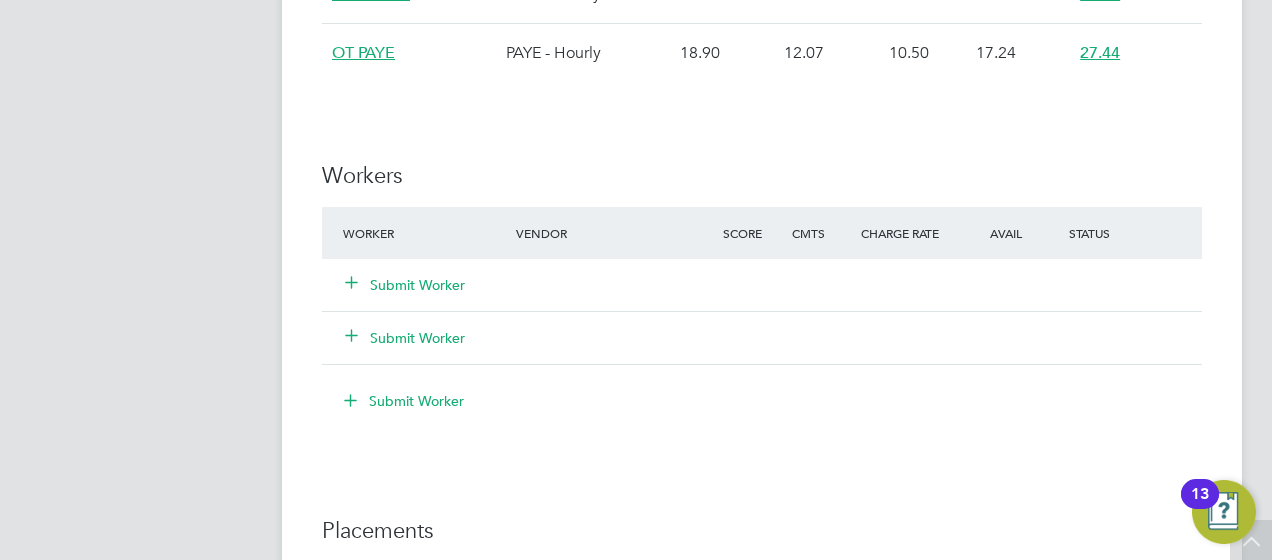 scroll, scrollTop: 1400, scrollLeft: 0, axis: vertical 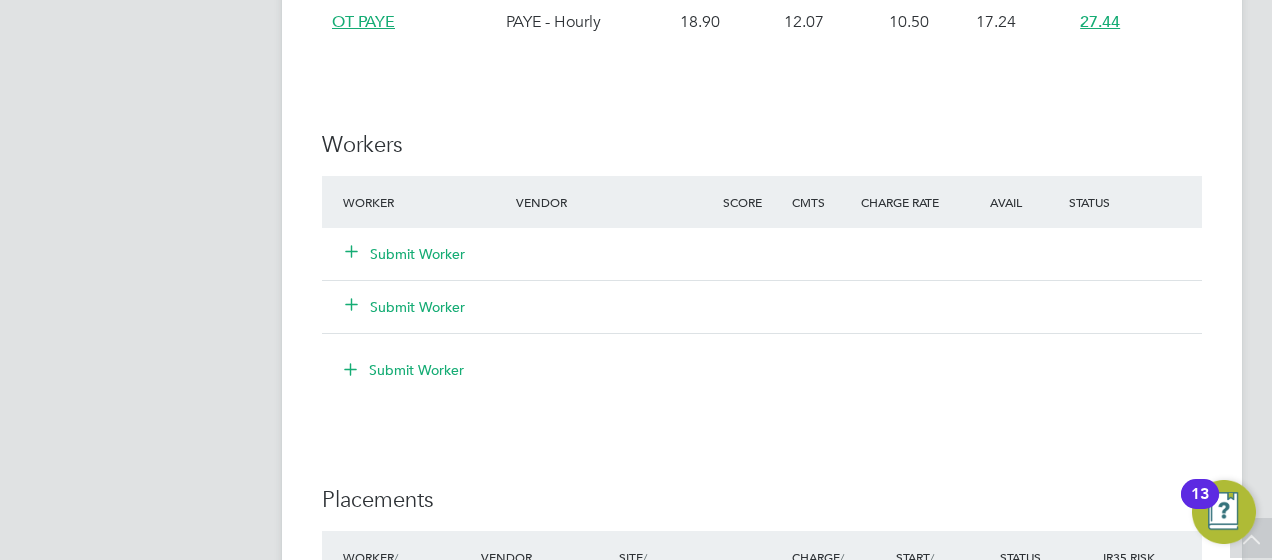 click 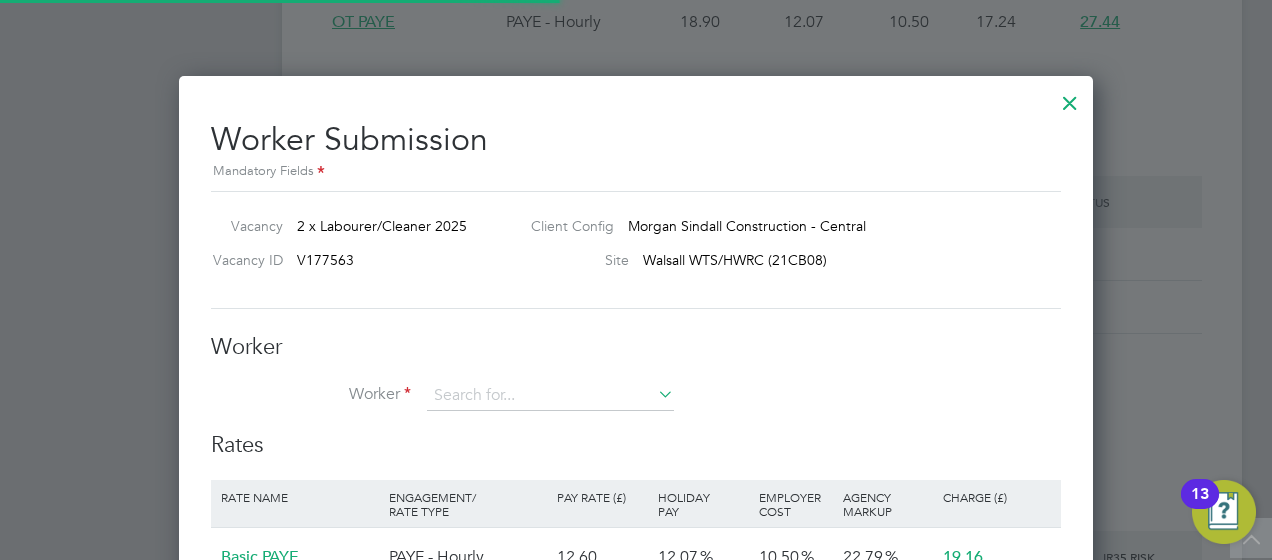 scroll, scrollTop: 10, scrollLeft: 10, axis: both 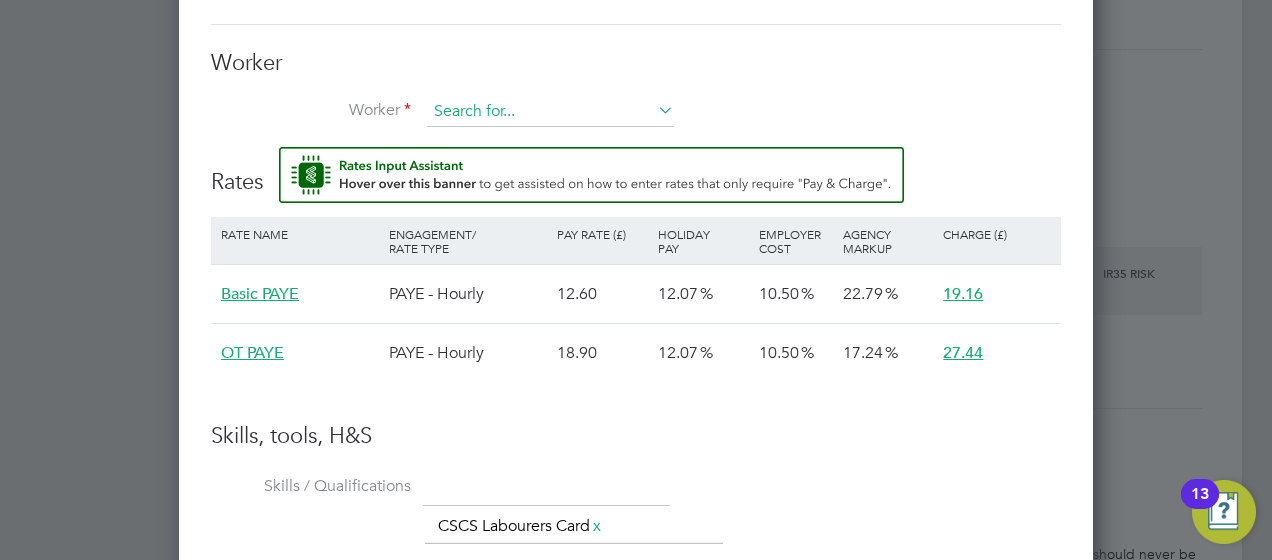click at bounding box center [550, 112] 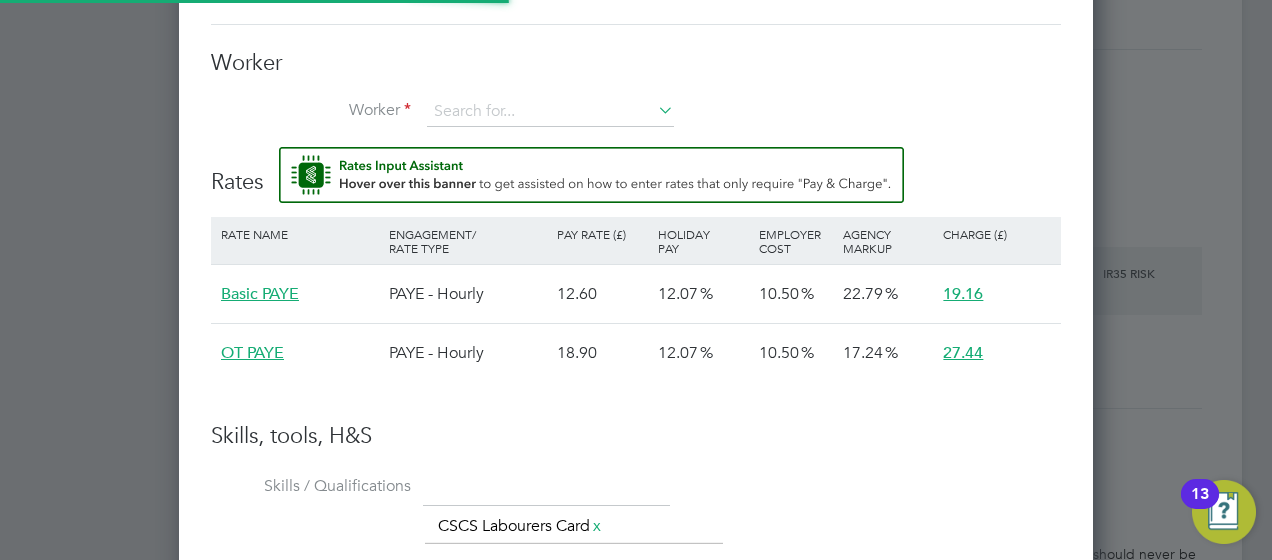 click on "+ Add new" 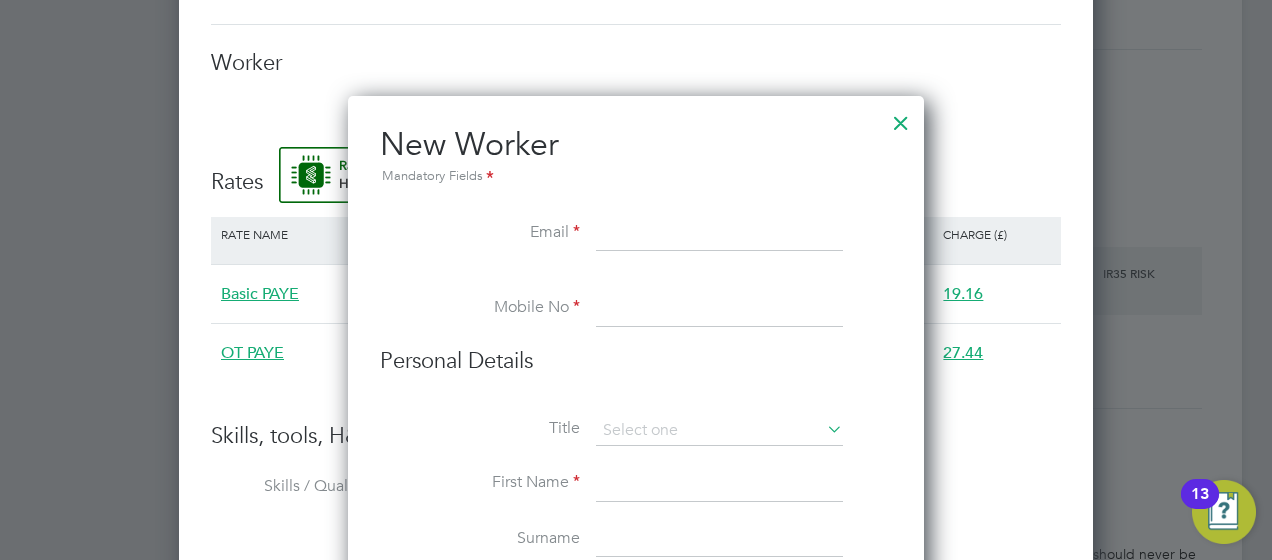 paste on "[EMAIL]" 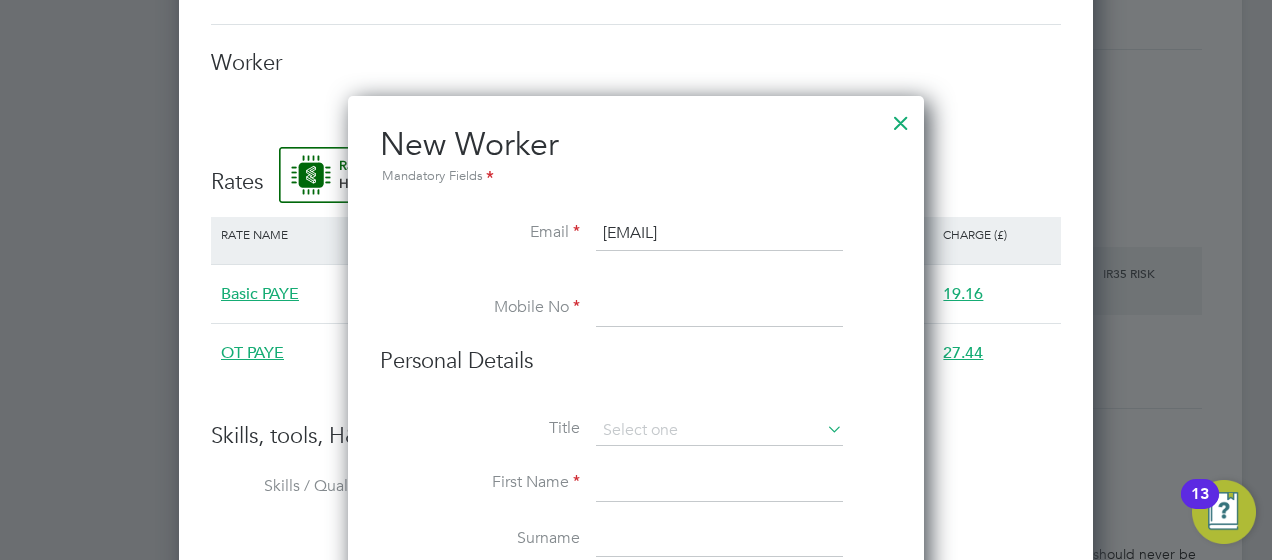 type on "[EMAIL]" 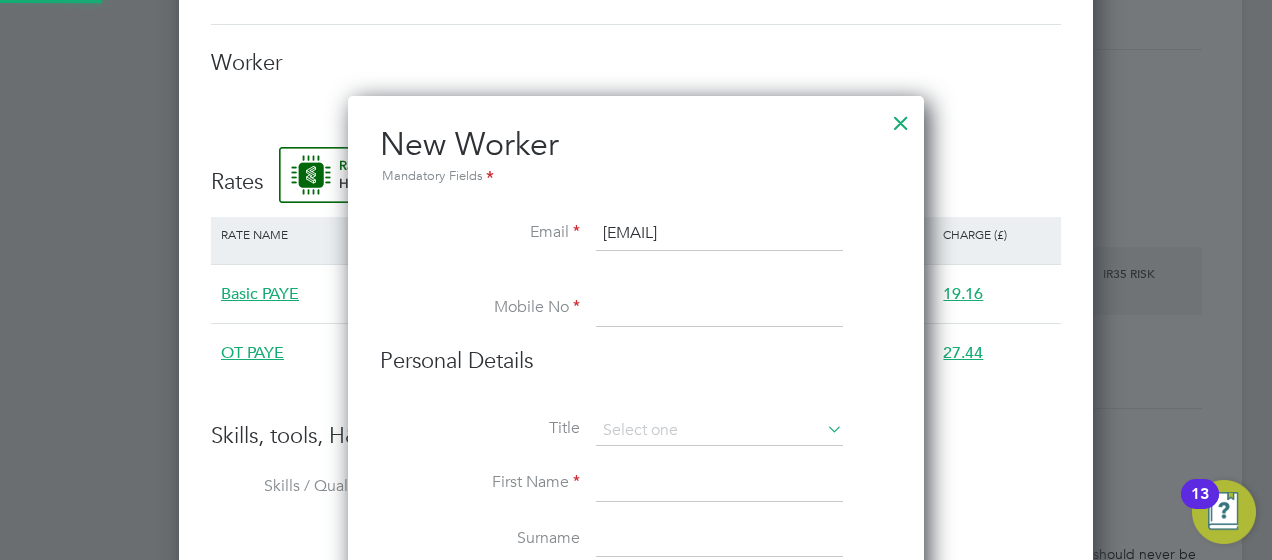 click at bounding box center (719, 309) 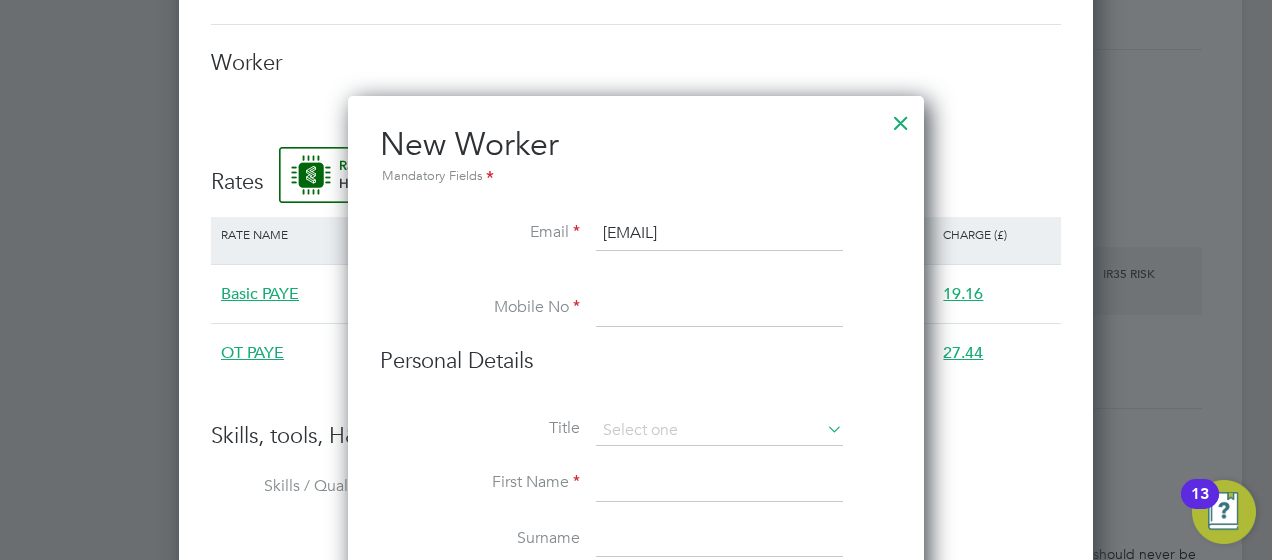 click on "Mobile No" at bounding box center (636, 319) 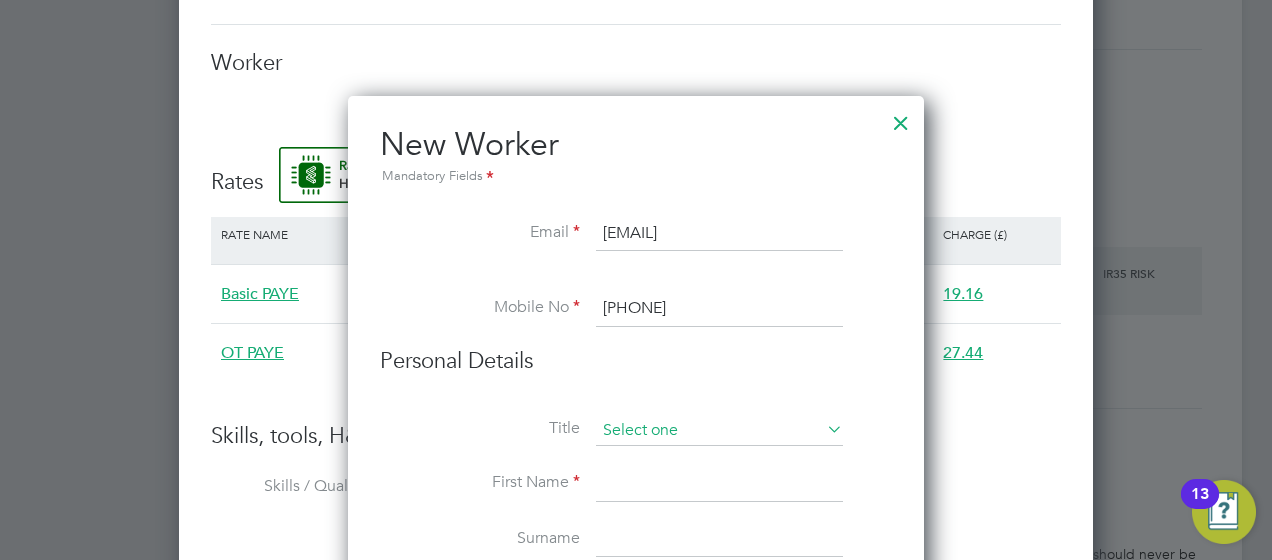 type on "[PHONE]" 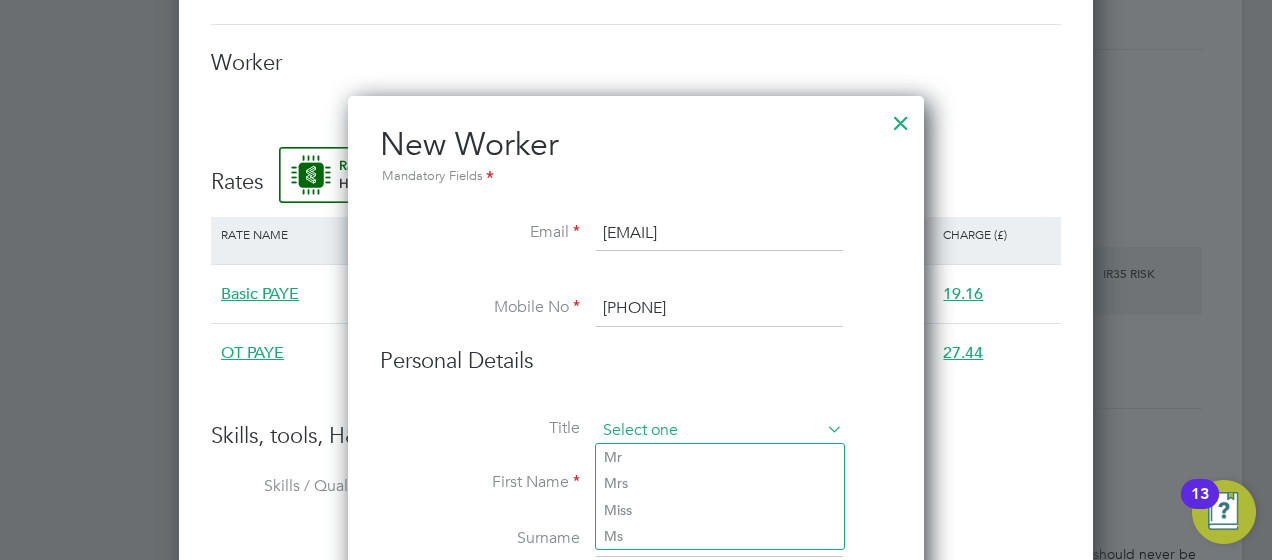click at bounding box center [719, 431] 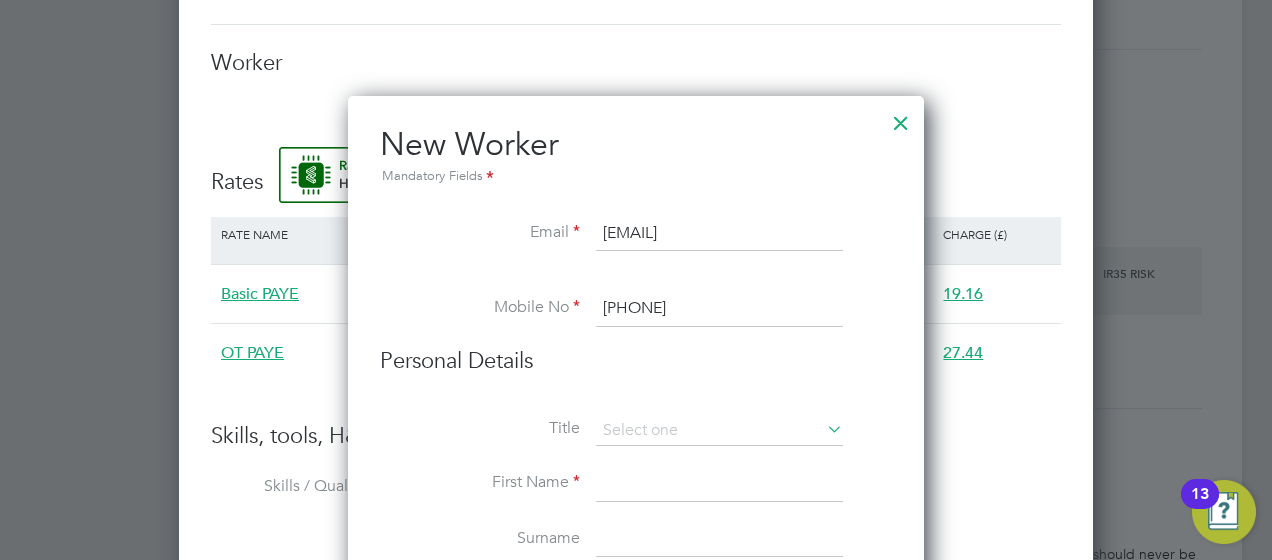 click on "Mr" 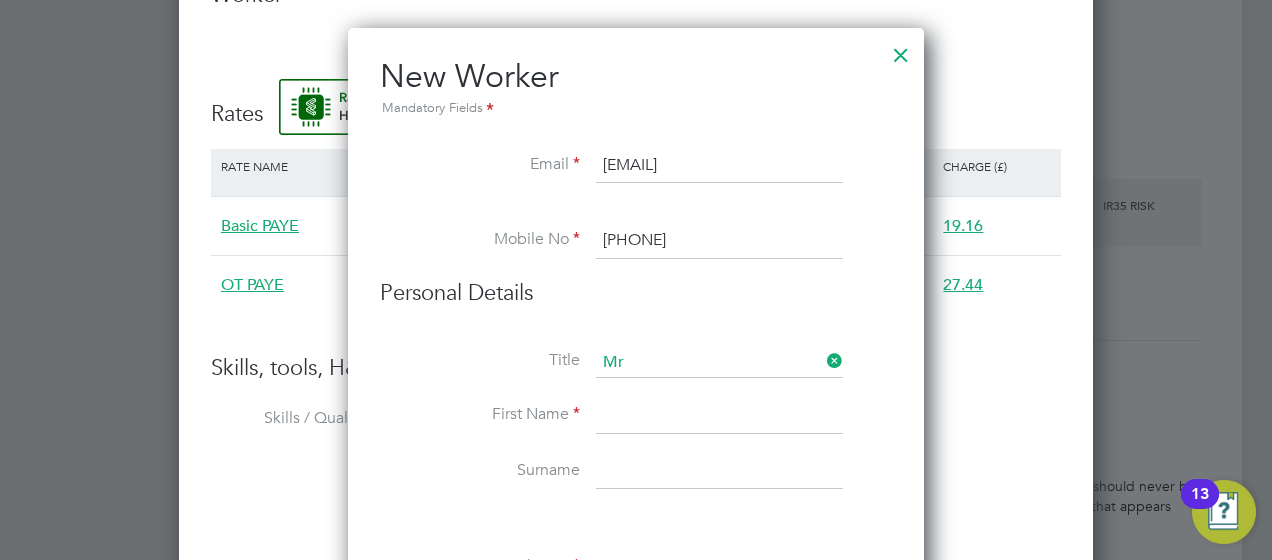 scroll, scrollTop: 1784, scrollLeft: 0, axis: vertical 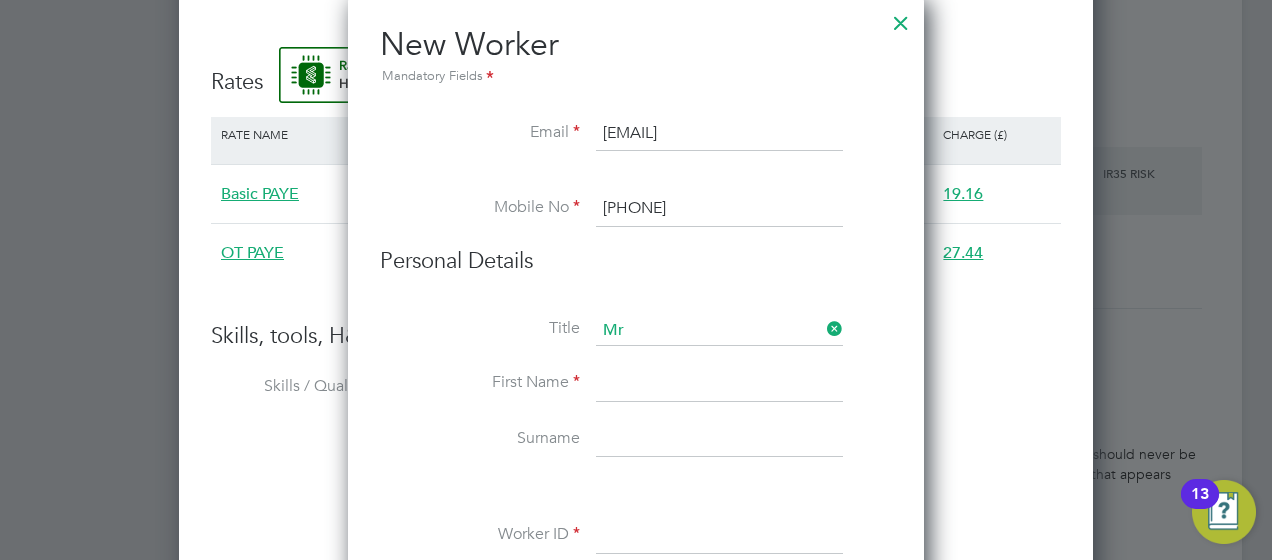 click at bounding box center (719, 384) 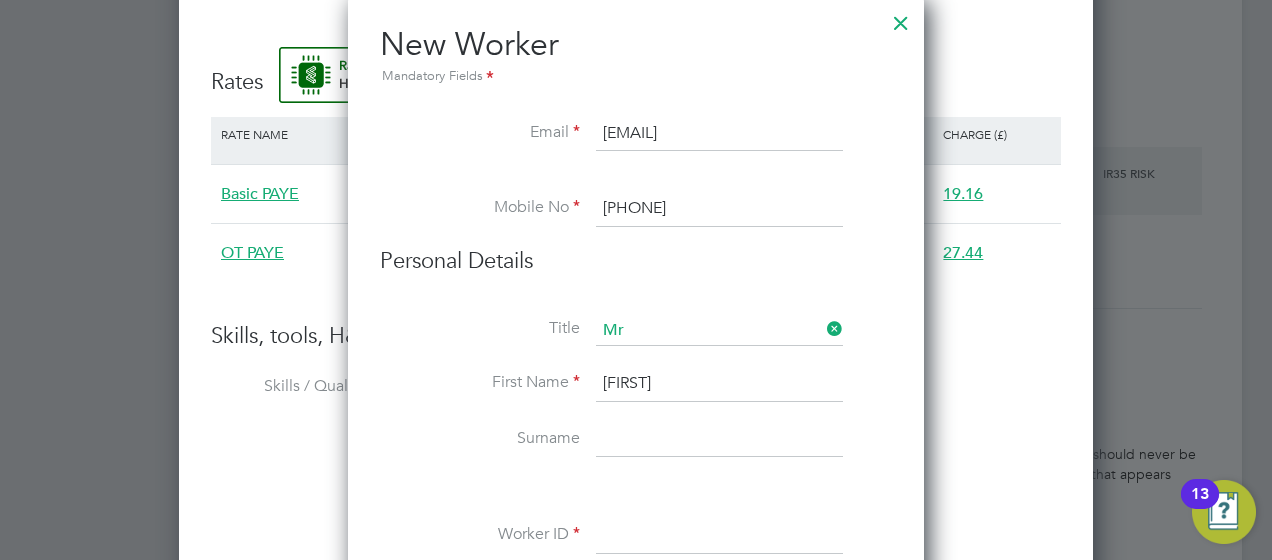 type on "[FIRST]" 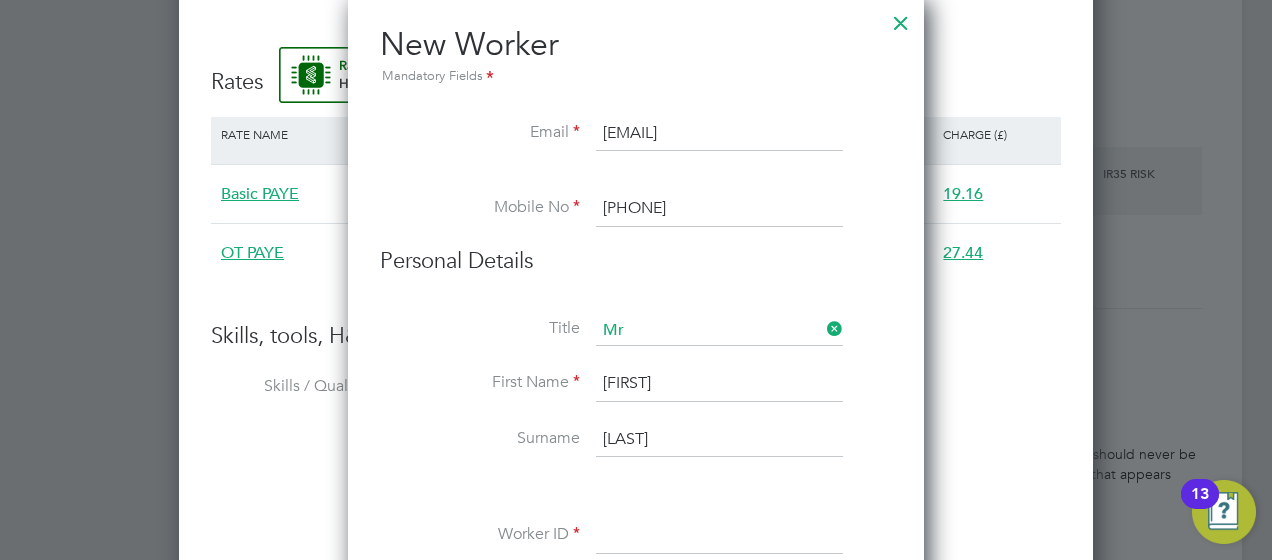 type on "[LAST]" 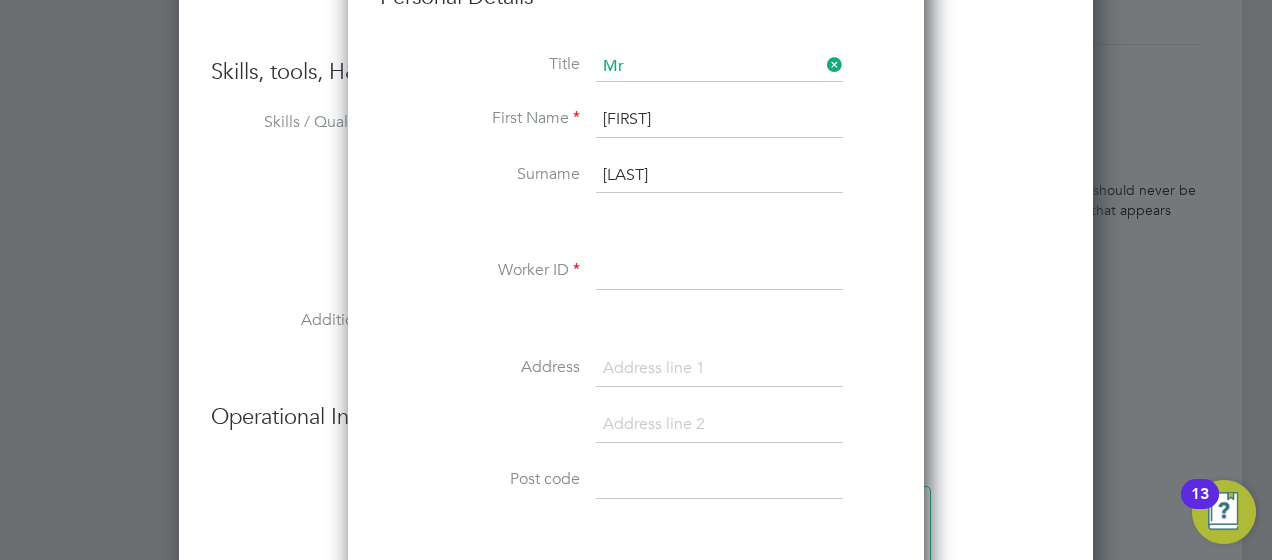 scroll, scrollTop: 2084, scrollLeft: 0, axis: vertical 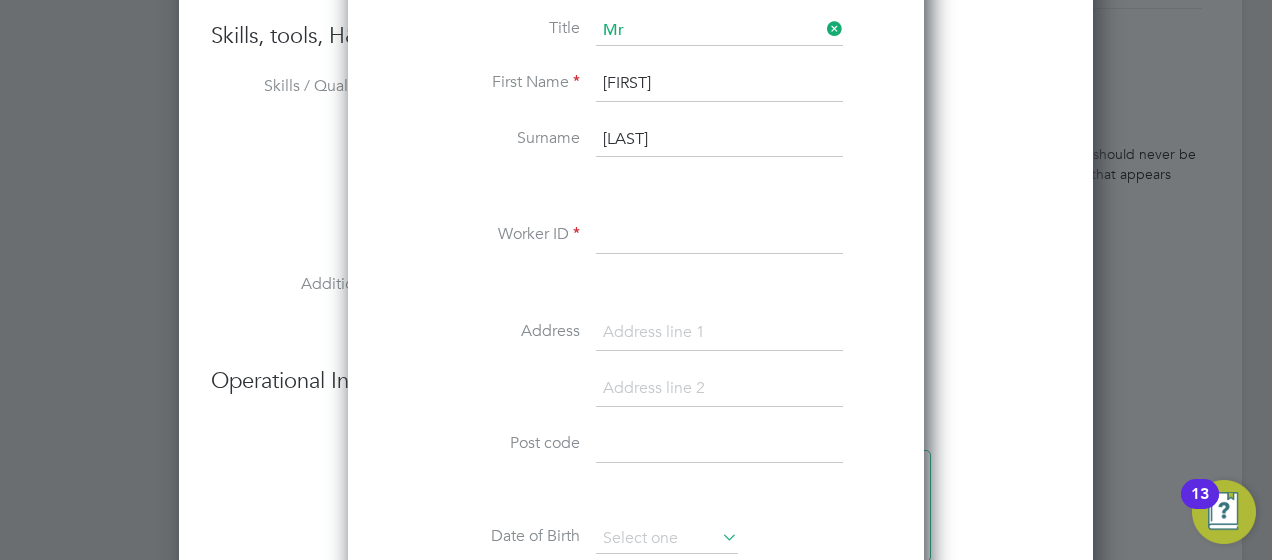 paste on "20400236" 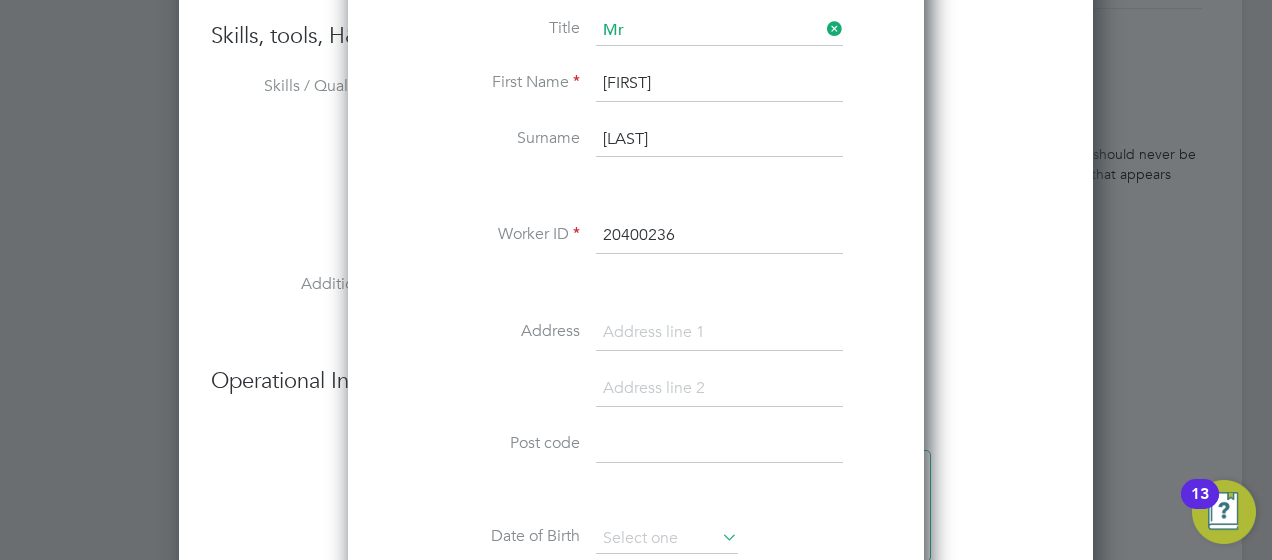 type on "20400236" 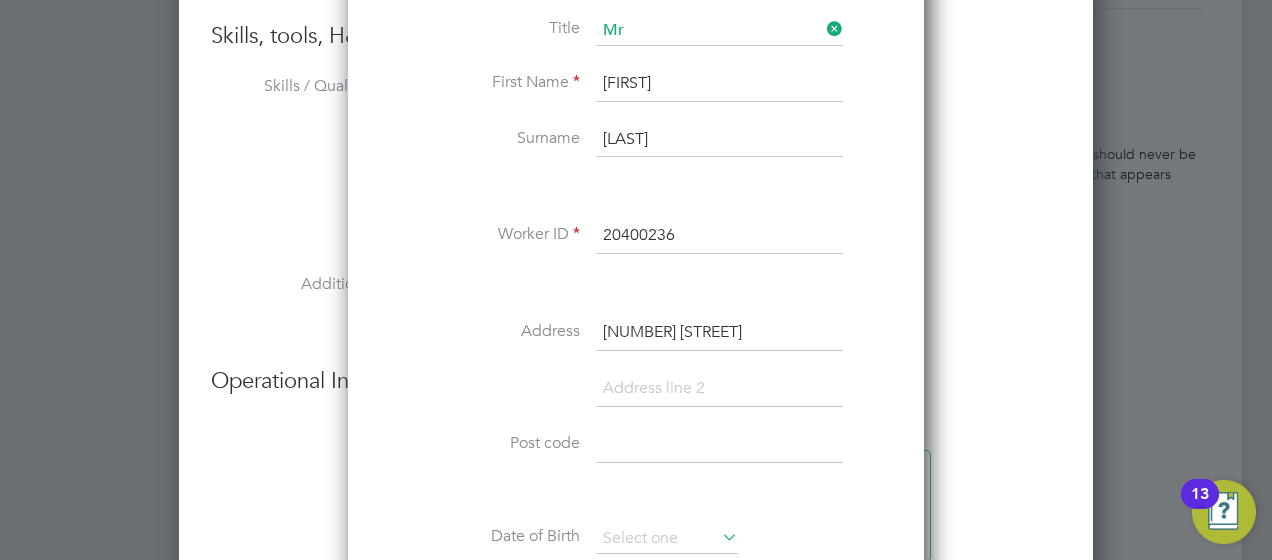 type on "[NUMBER] [STREET]" 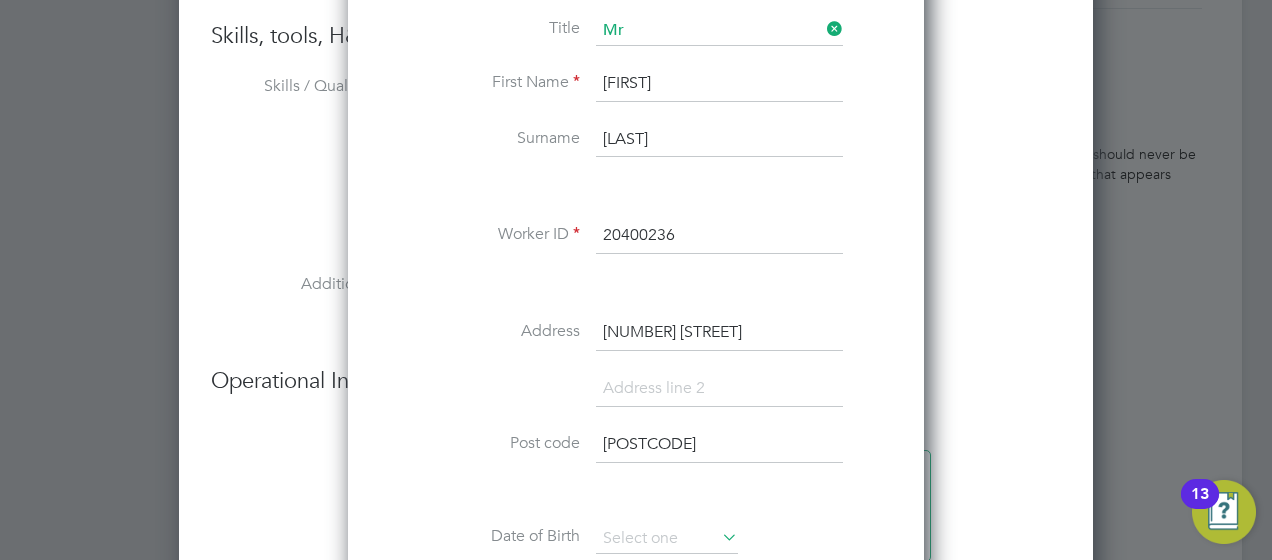 type on "[POSTCODE]" 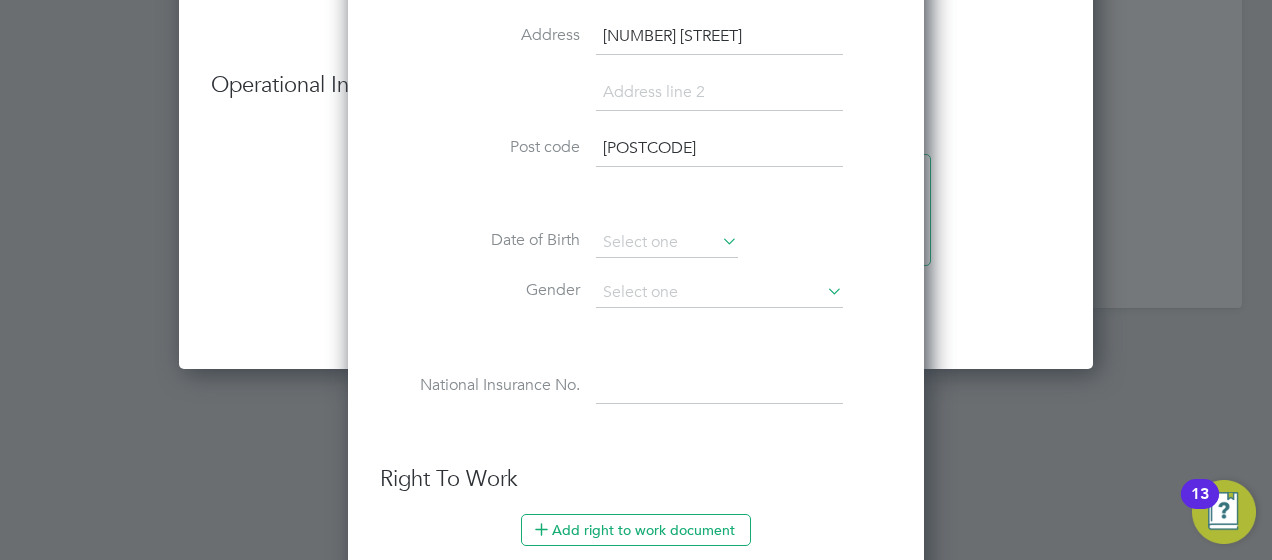 scroll, scrollTop: 2384, scrollLeft: 0, axis: vertical 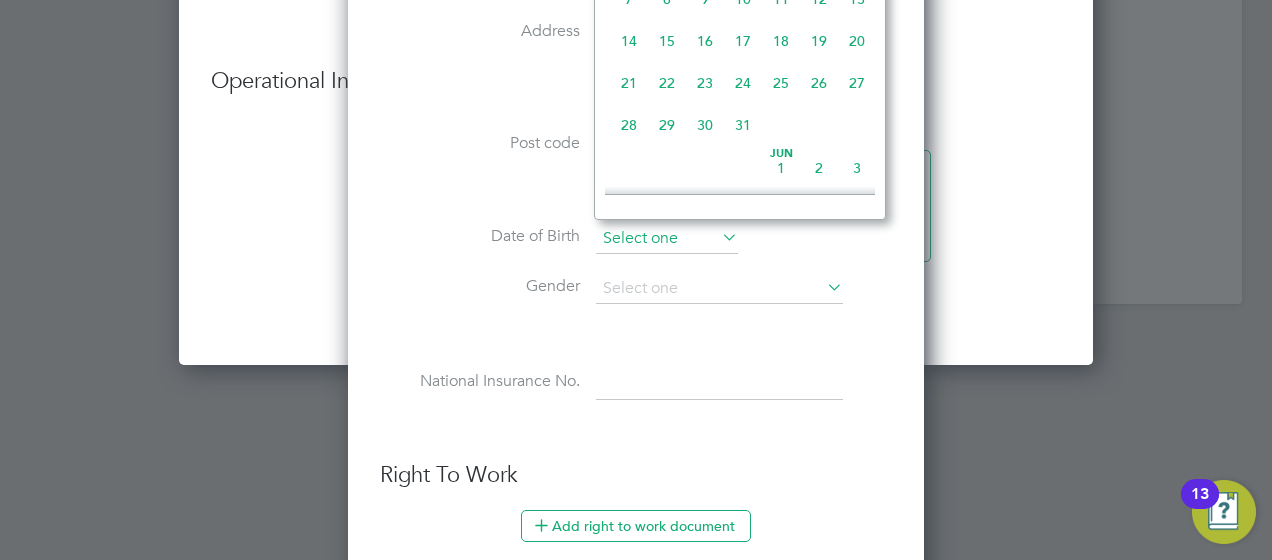 click at bounding box center (667, 239) 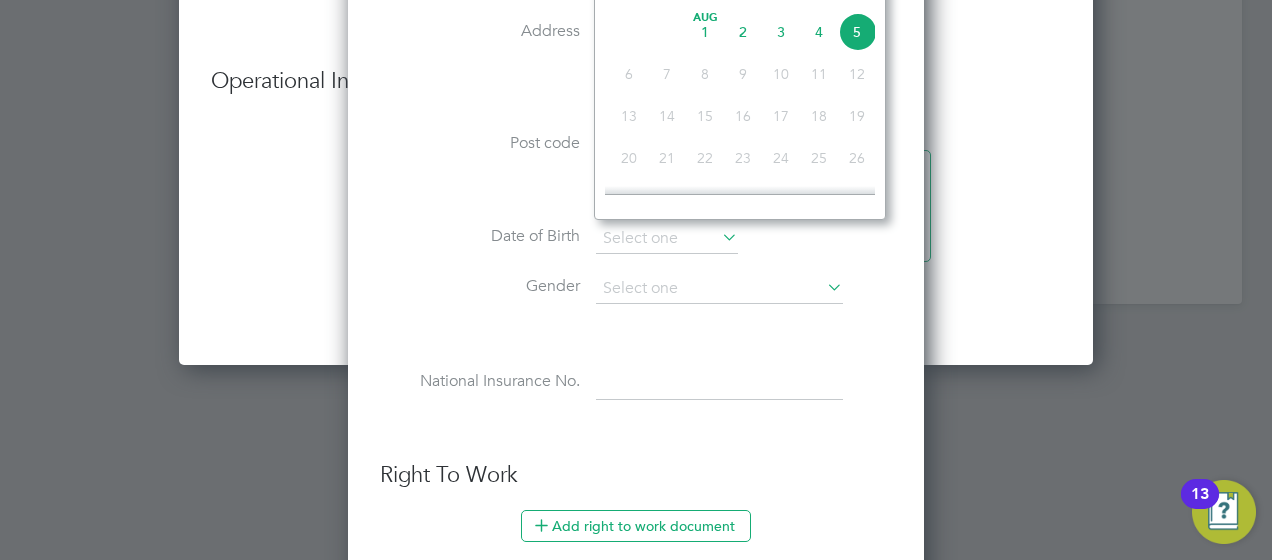 click at bounding box center (636, 430) 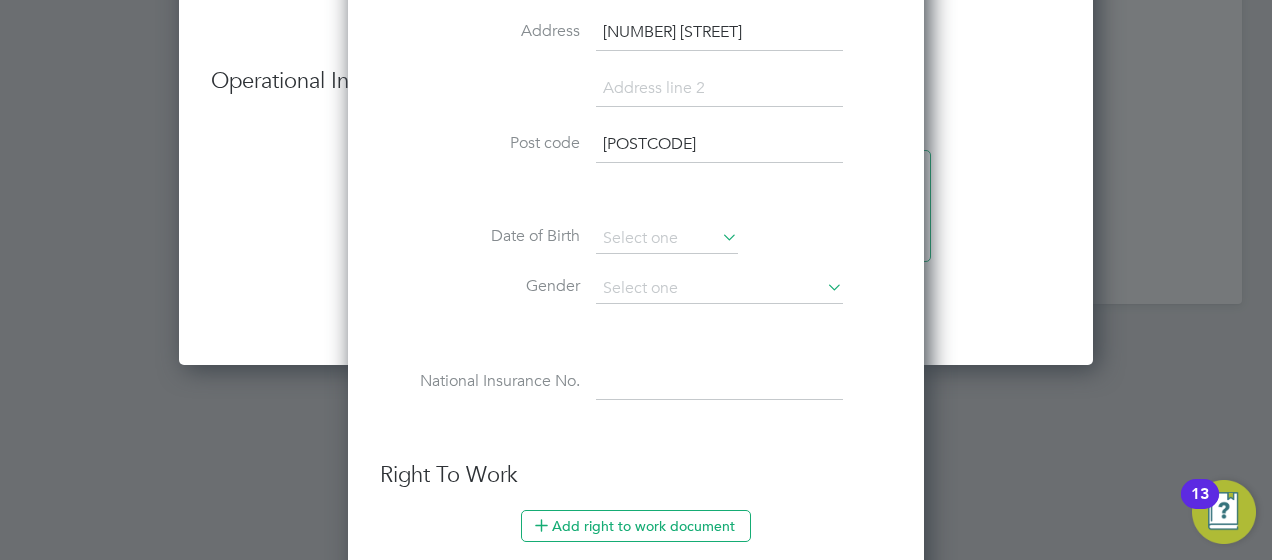 click at bounding box center (719, 383) 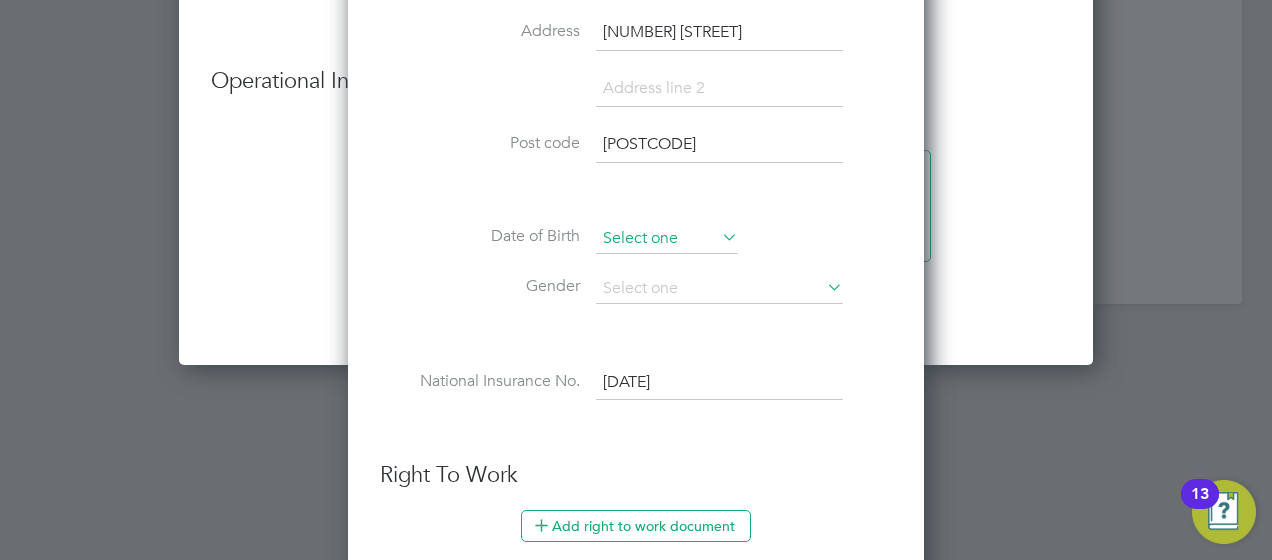 type on "[DATE]" 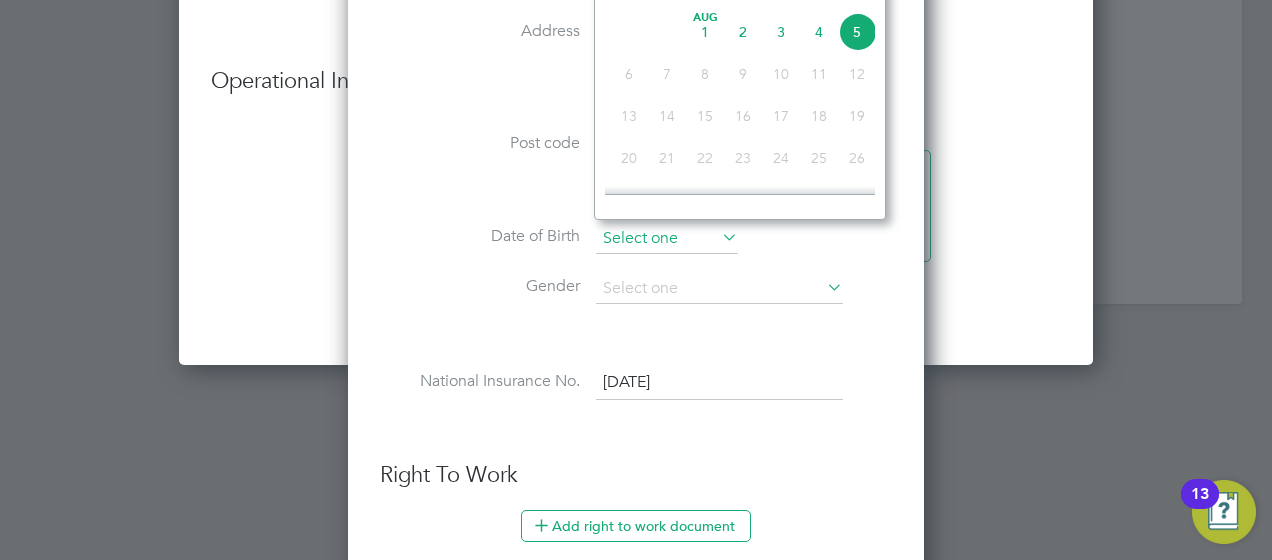click at bounding box center [667, 239] 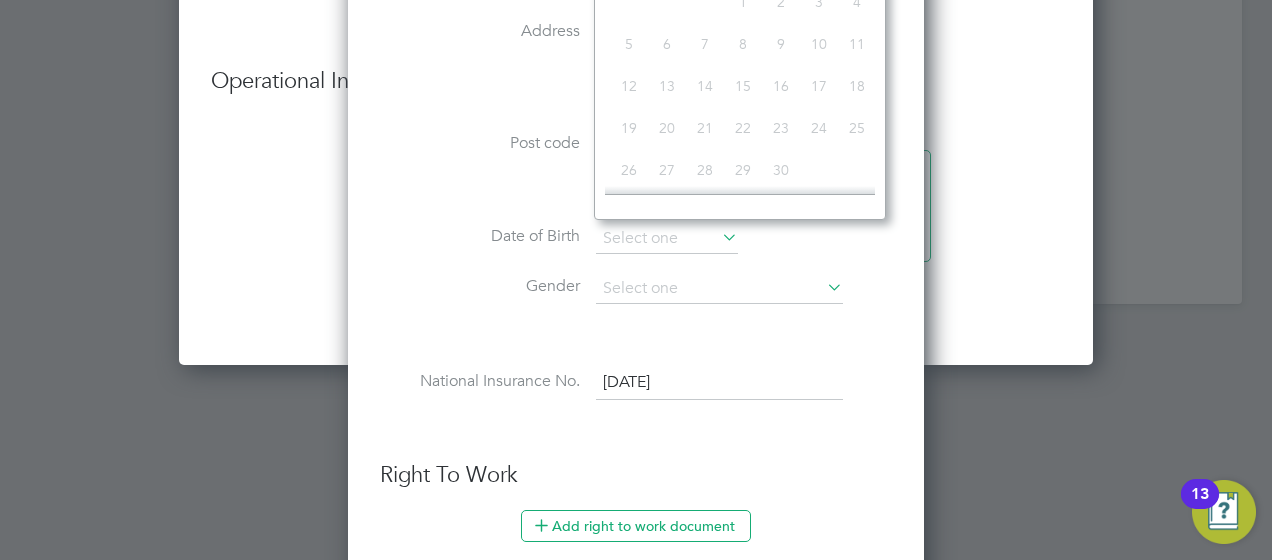 scroll, scrollTop: 1544, scrollLeft: 0, axis: vertical 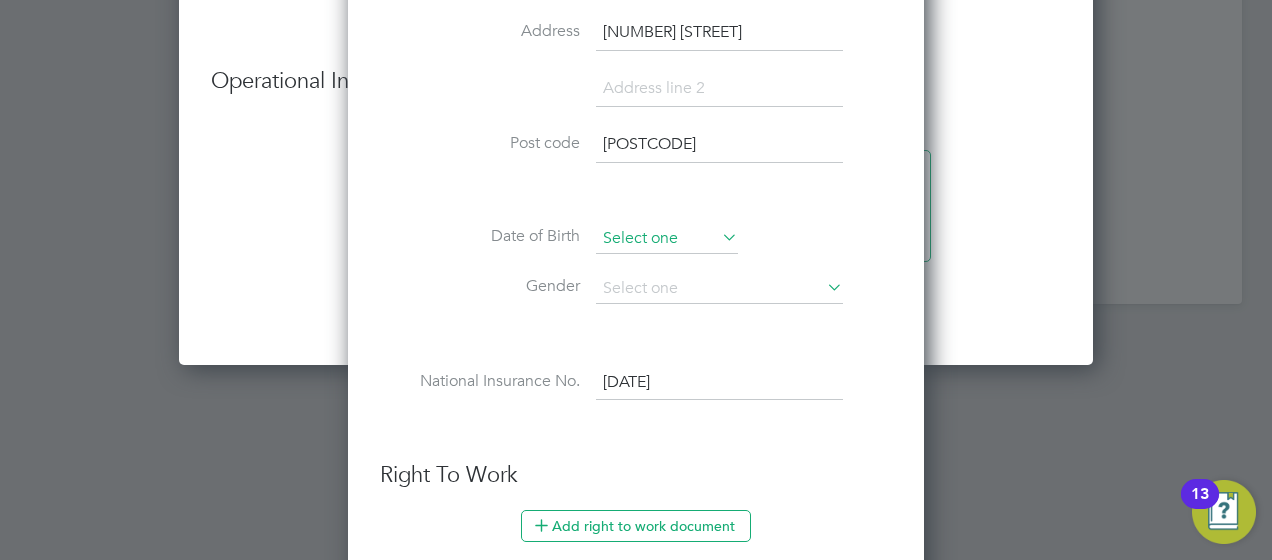 drag, startPoint x: 662, startPoint y: 220, endPoint x: 677, endPoint y: 244, distance: 28.301943 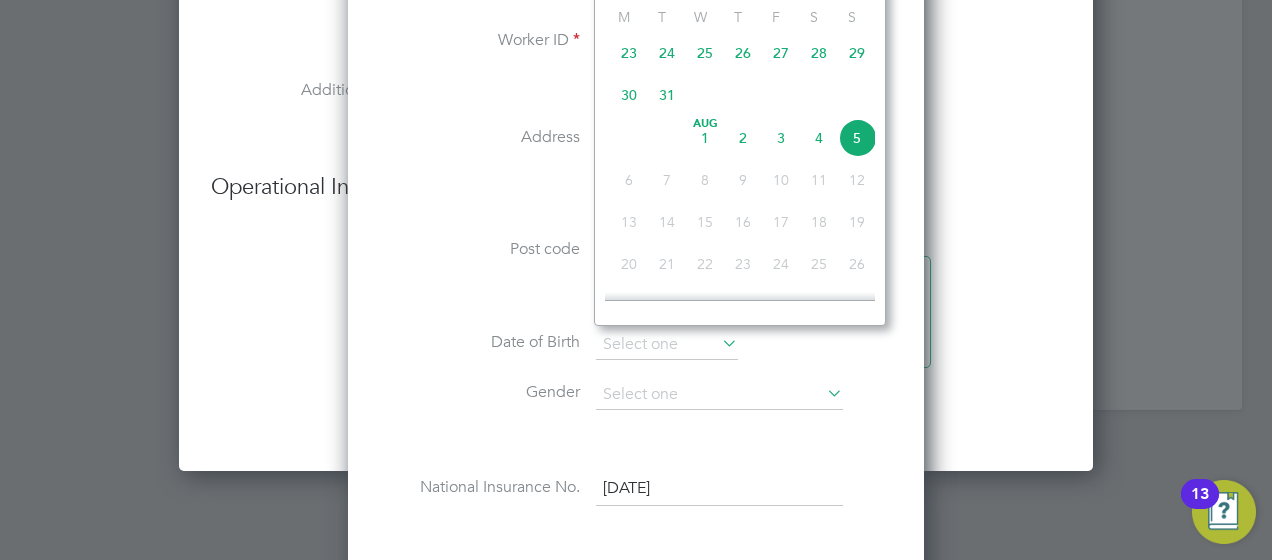 scroll, scrollTop: 2284, scrollLeft: 0, axis: vertical 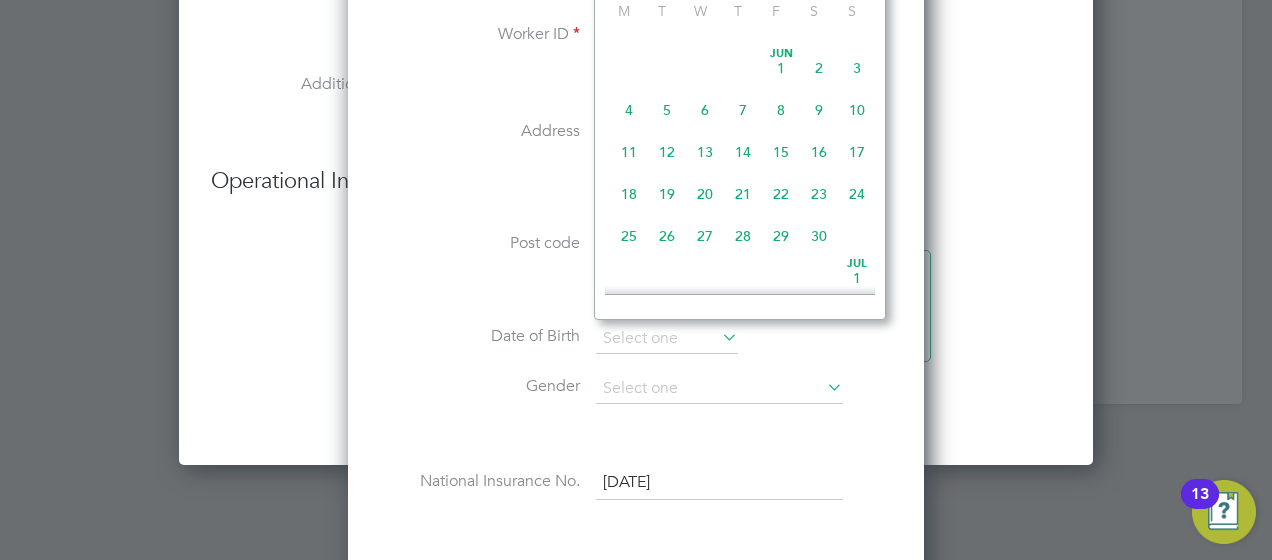 click at bounding box center [636, 199] 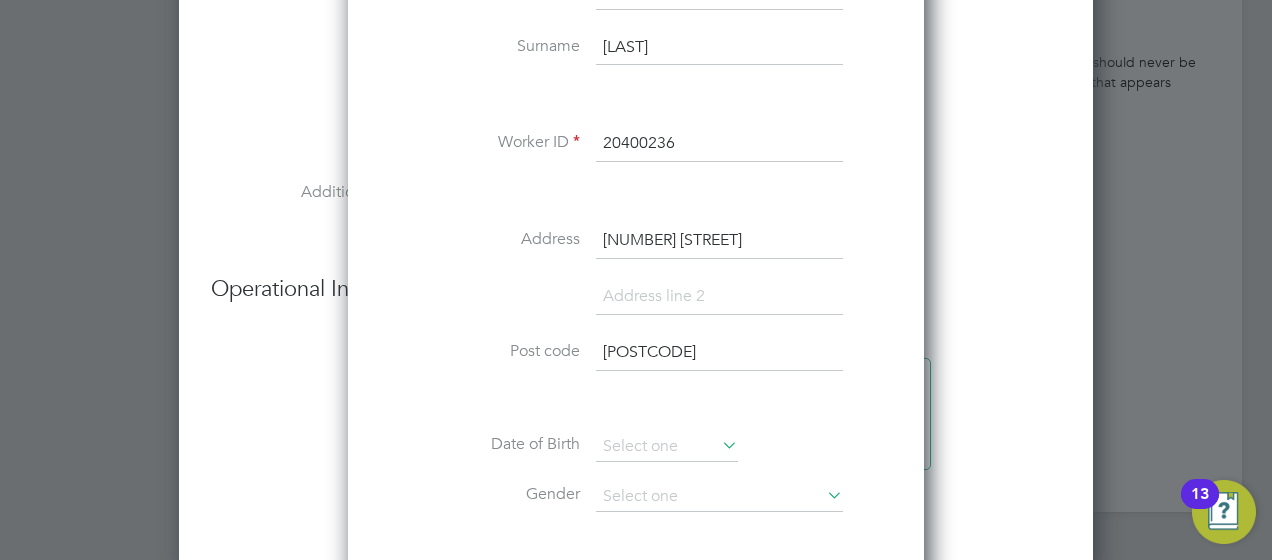 scroll, scrollTop: 2284, scrollLeft: 0, axis: vertical 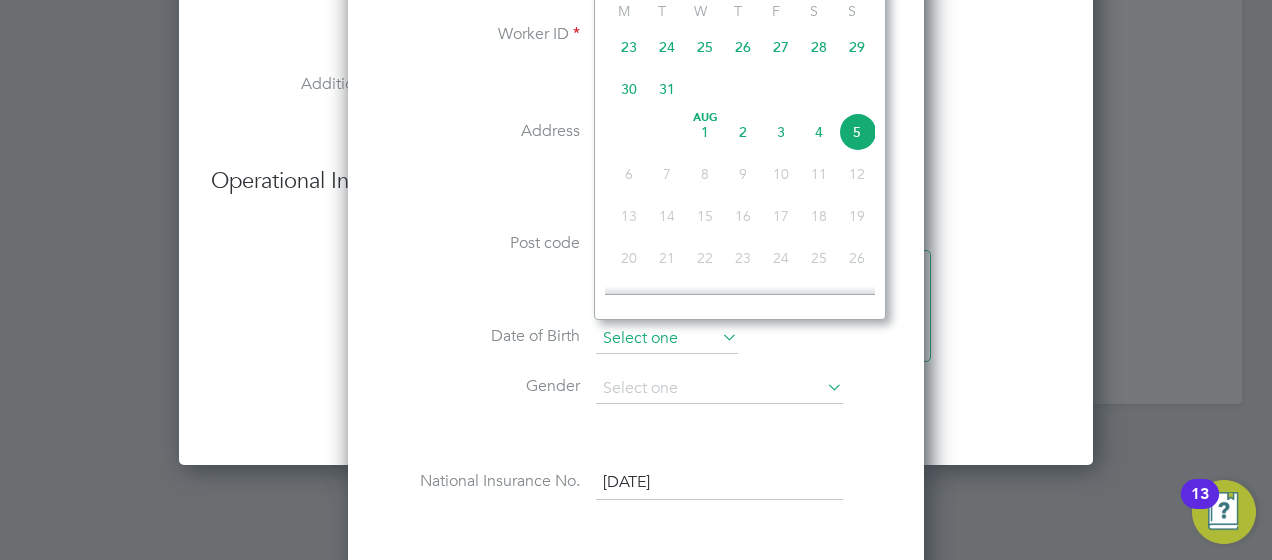 click at bounding box center (667, 339) 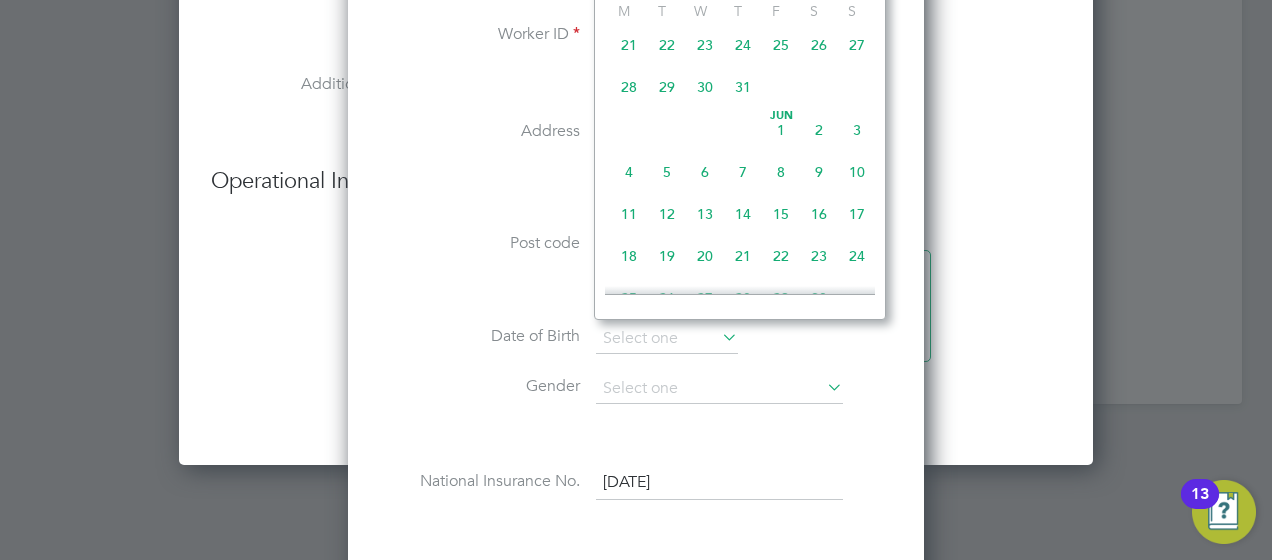 scroll, scrollTop: 258, scrollLeft: 0, axis: vertical 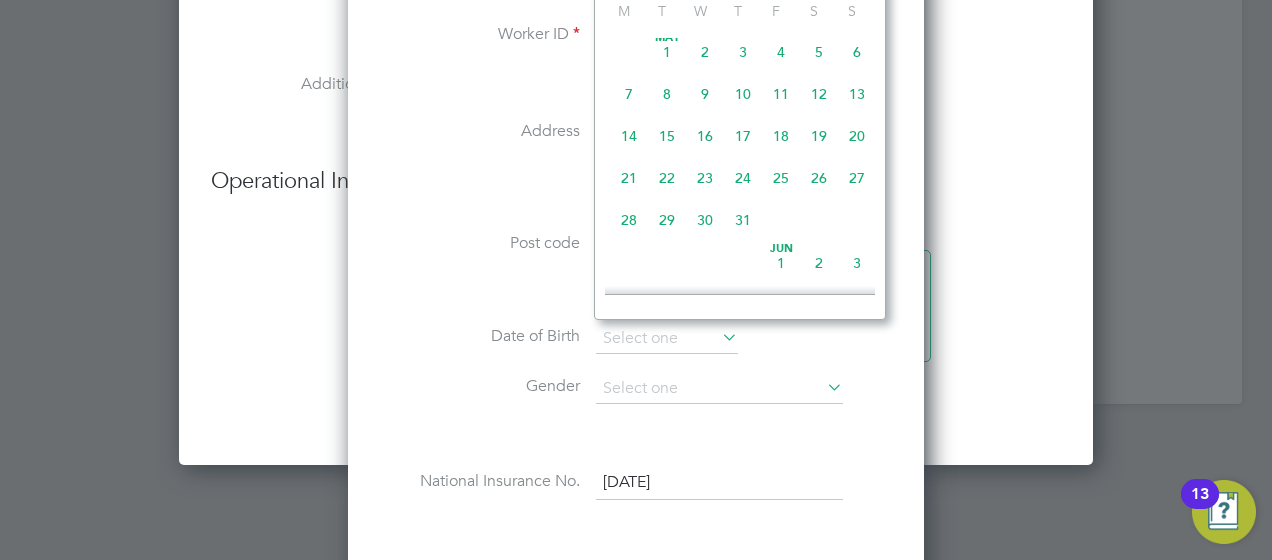 click on "Operational Instructions & Comments" at bounding box center (636, 181) 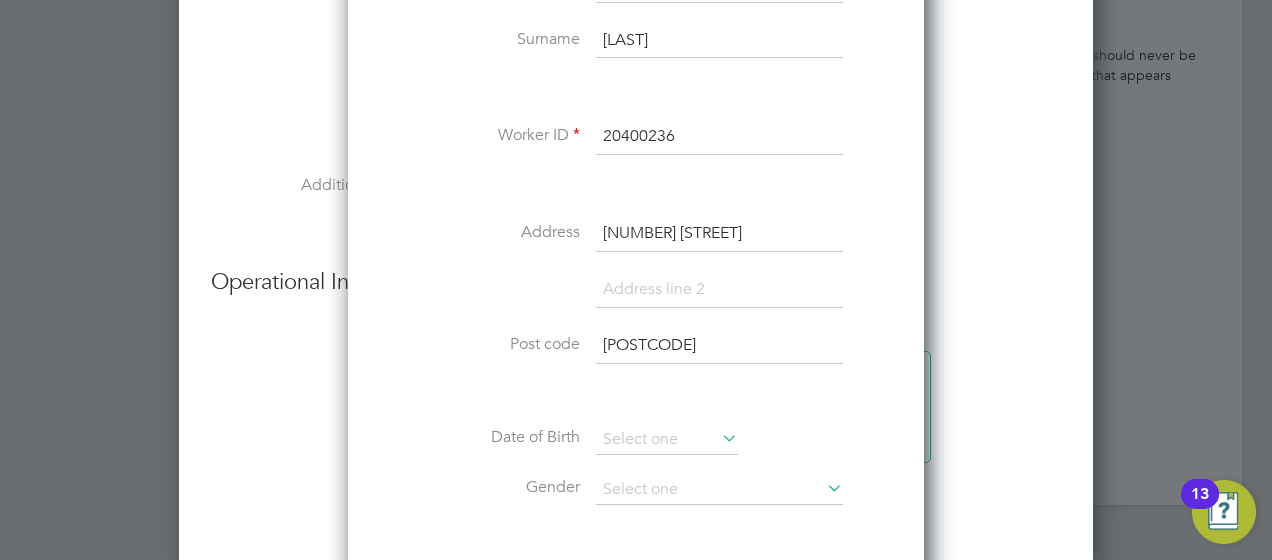 scroll, scrollTop: 2084, scrollLeft: 0, axis: vertical 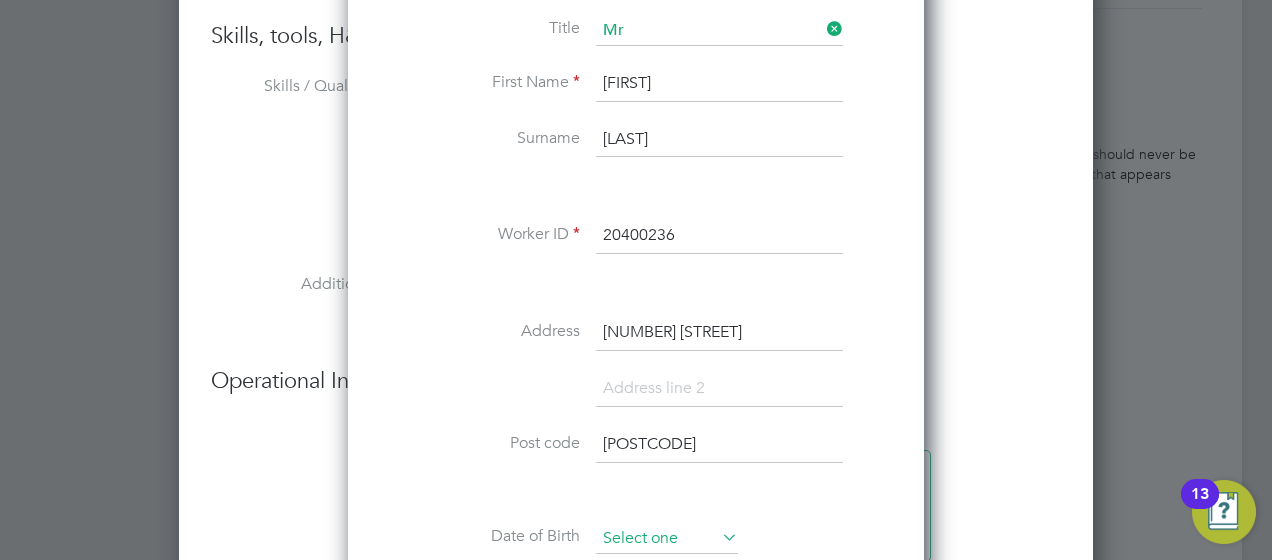 click at bounding box center (667, 539) 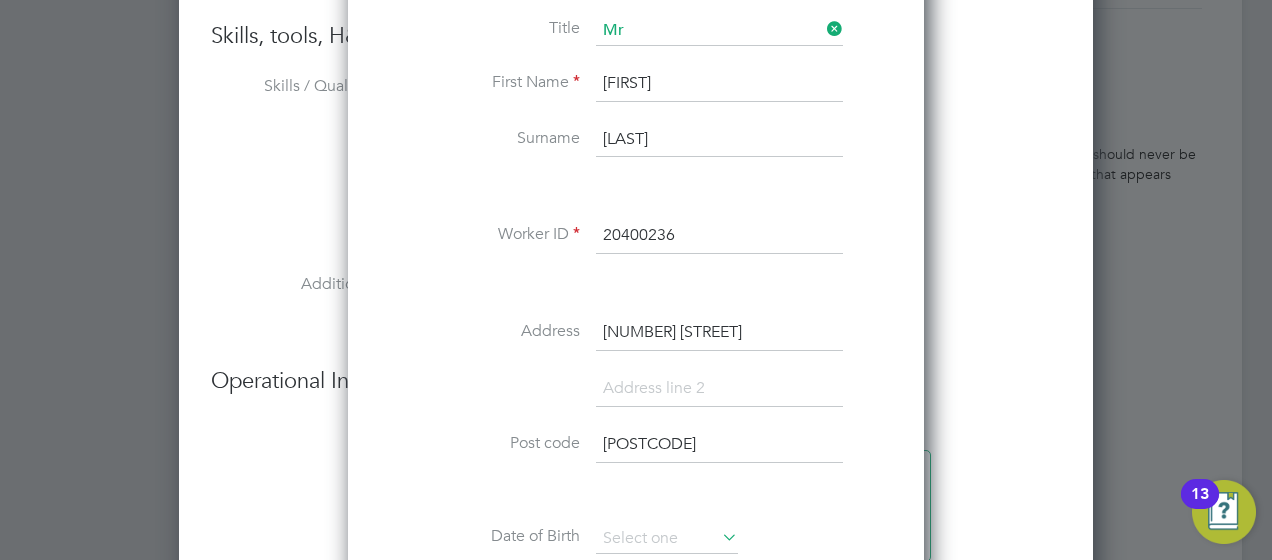 scroll, scrollTop: 600, scrollLeft: 0, axis: vertical 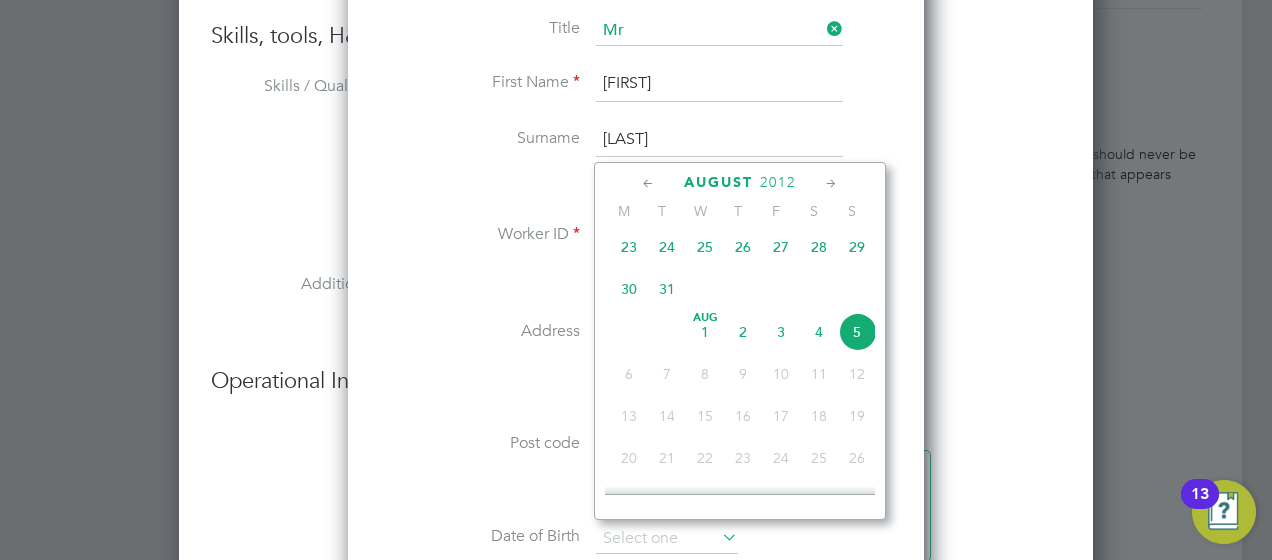 click on "2012" 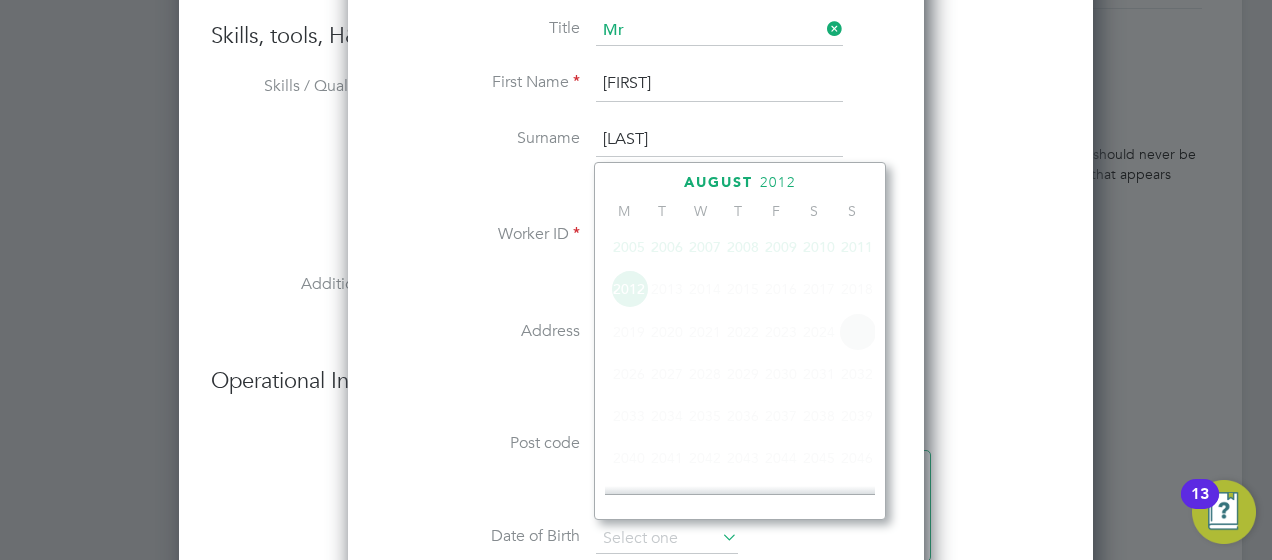 scroll, scrollTop: 523, scrollLeft: 0, axis: vertical 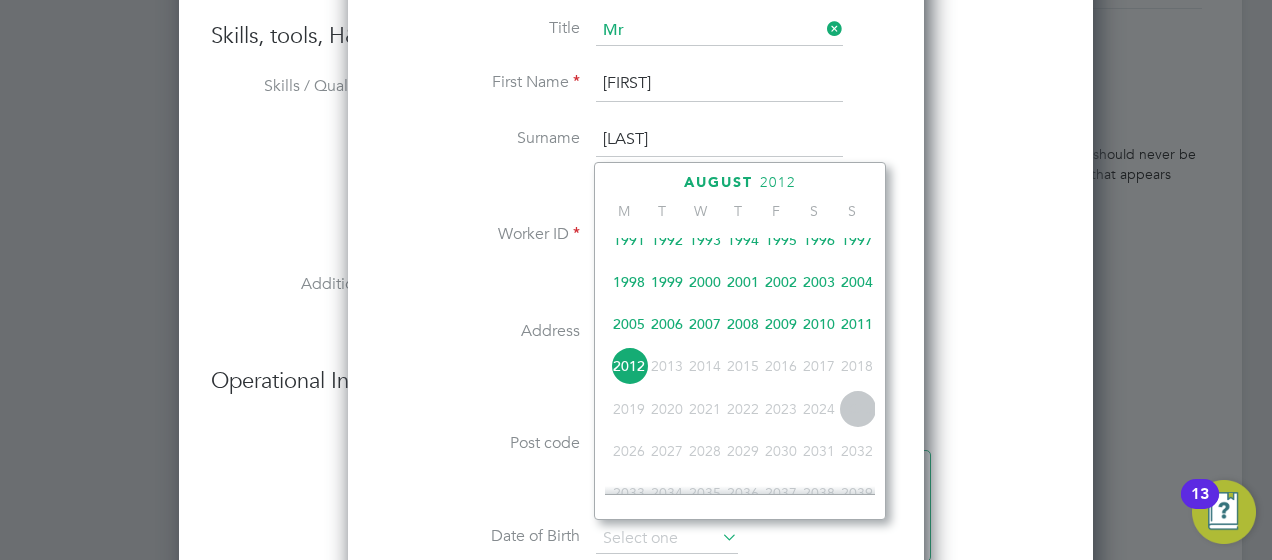 click on "Address" at bounding box center [480, 331] 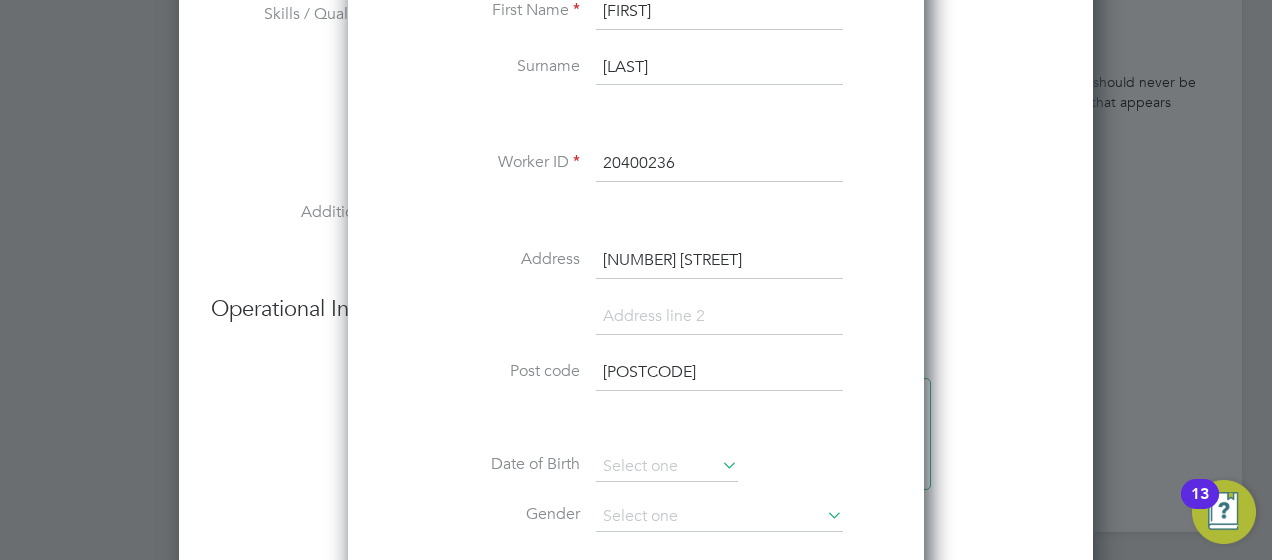 scroll, scrollTop: 2284, scrollLeft: 0, axis: vertical 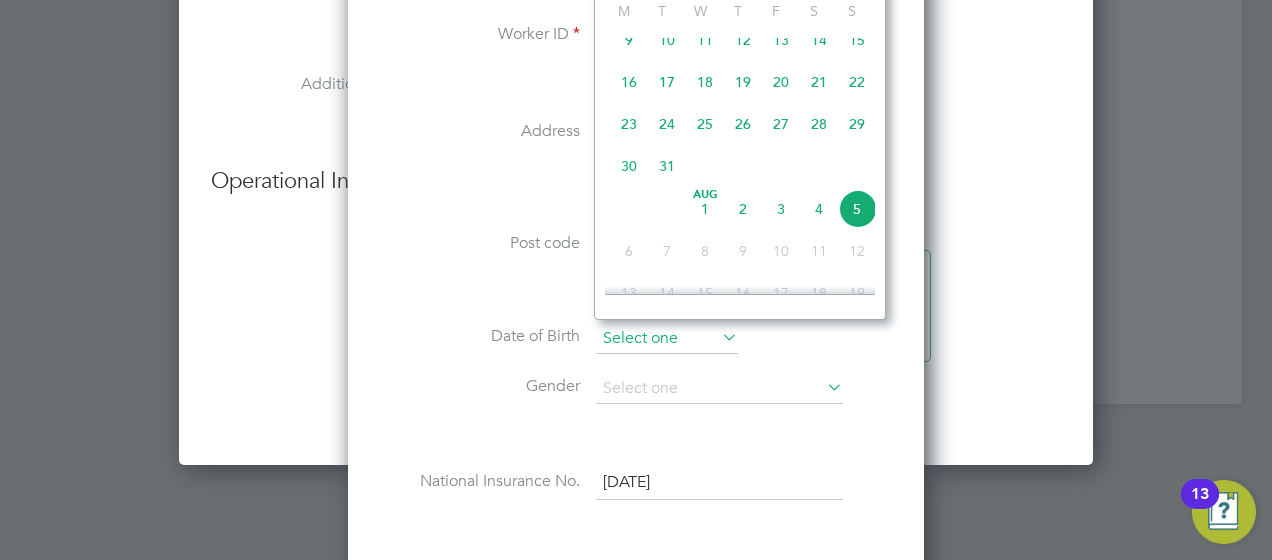 click at bounding box center (667, 339) 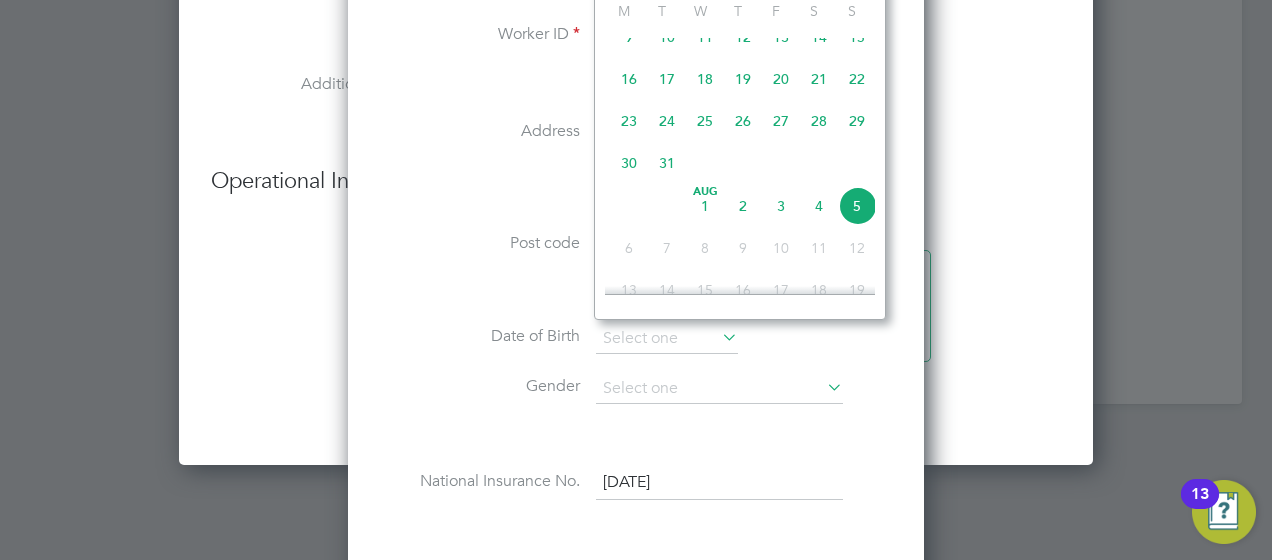 scroll, scrollTop: 400, scrollLeft: 0, axis: vertical 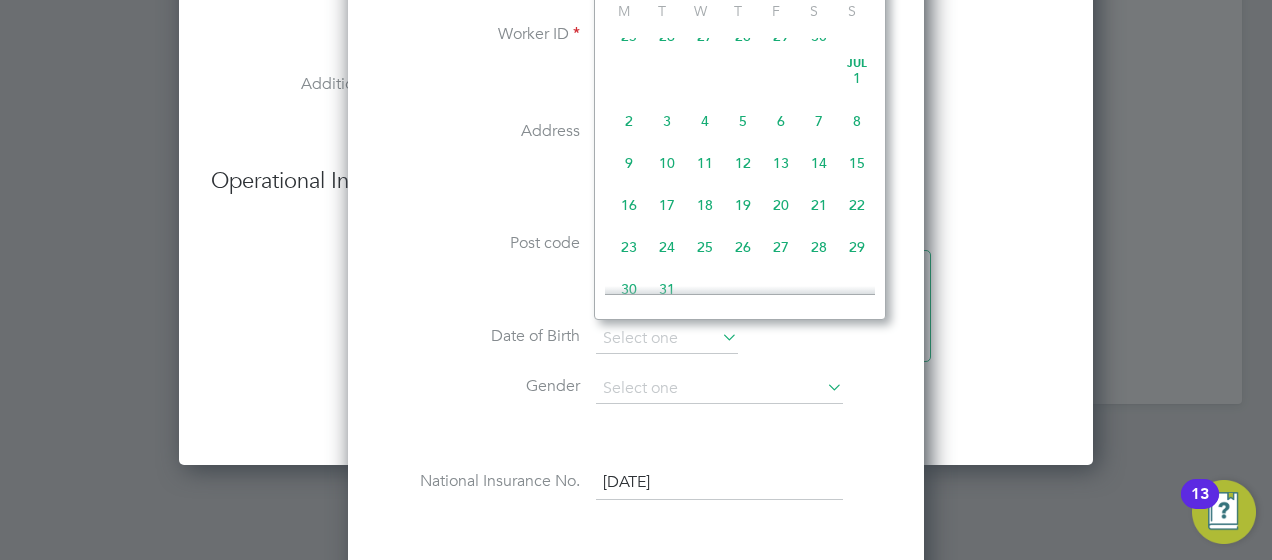drag, startPoint x: 1112, startPoint y: 188, endPoint x: 1110, endPoint y: 204, distance: 16.124516 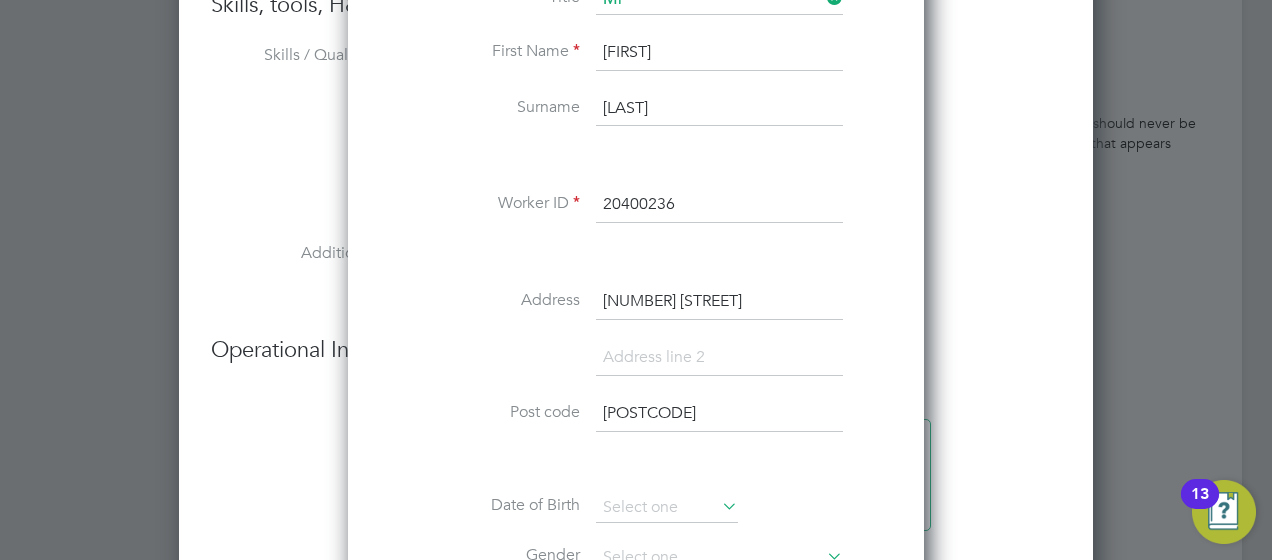 scroll, scrollTop: 2084, scrollLeft: 0, axis: vertical 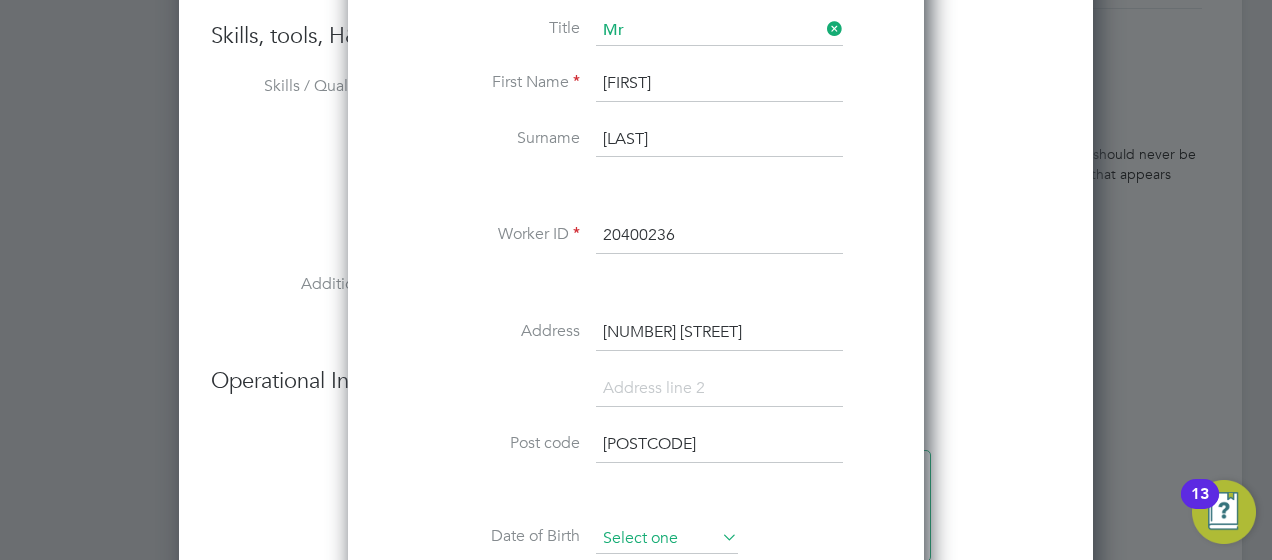 click at bounding box center [667, 539] 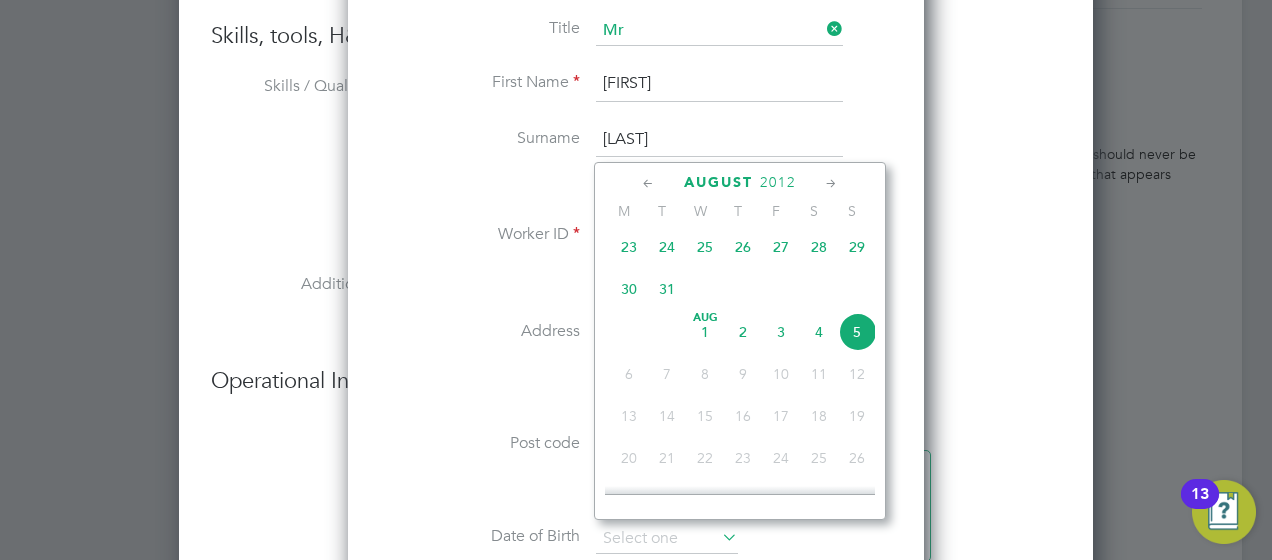 click on "2012" 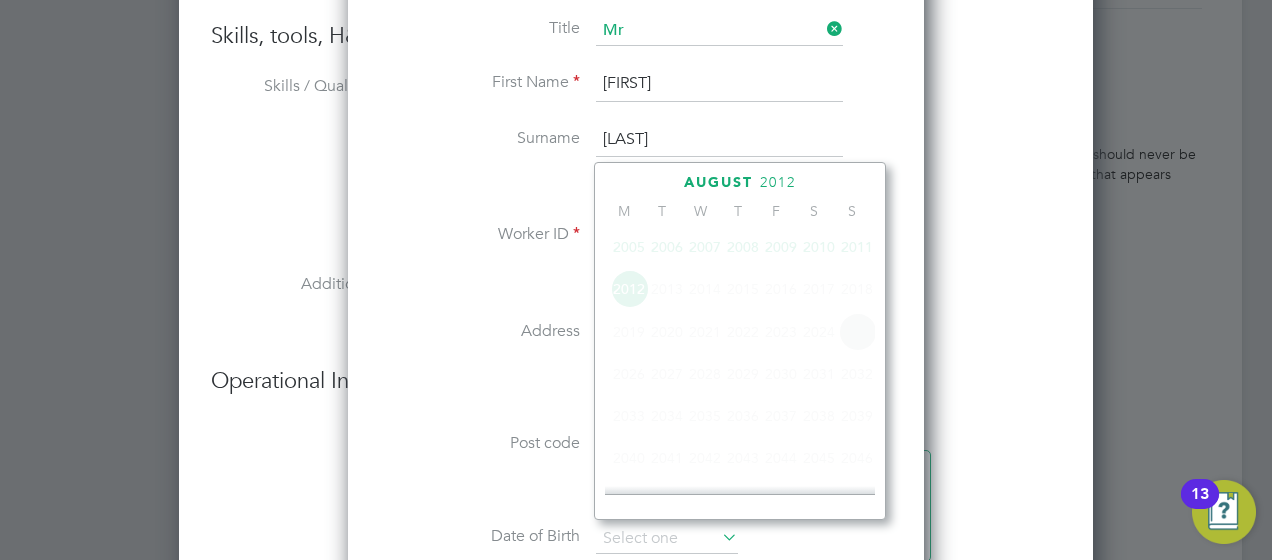 scroll, scrollTop: 523, scrollLeft: 0, axis: vertical 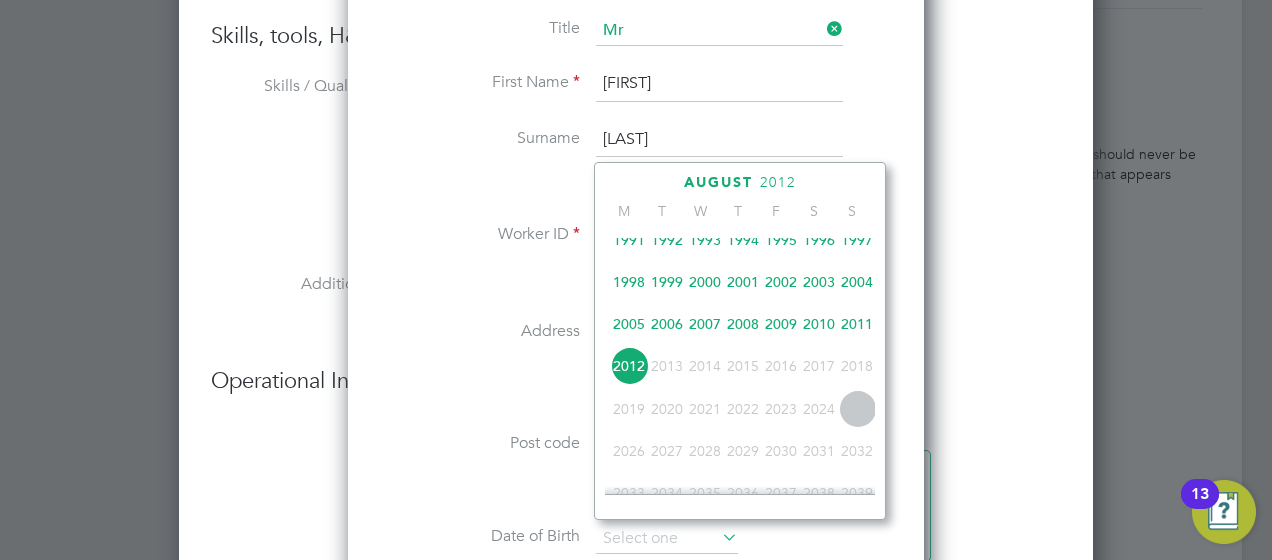 click on "2004" 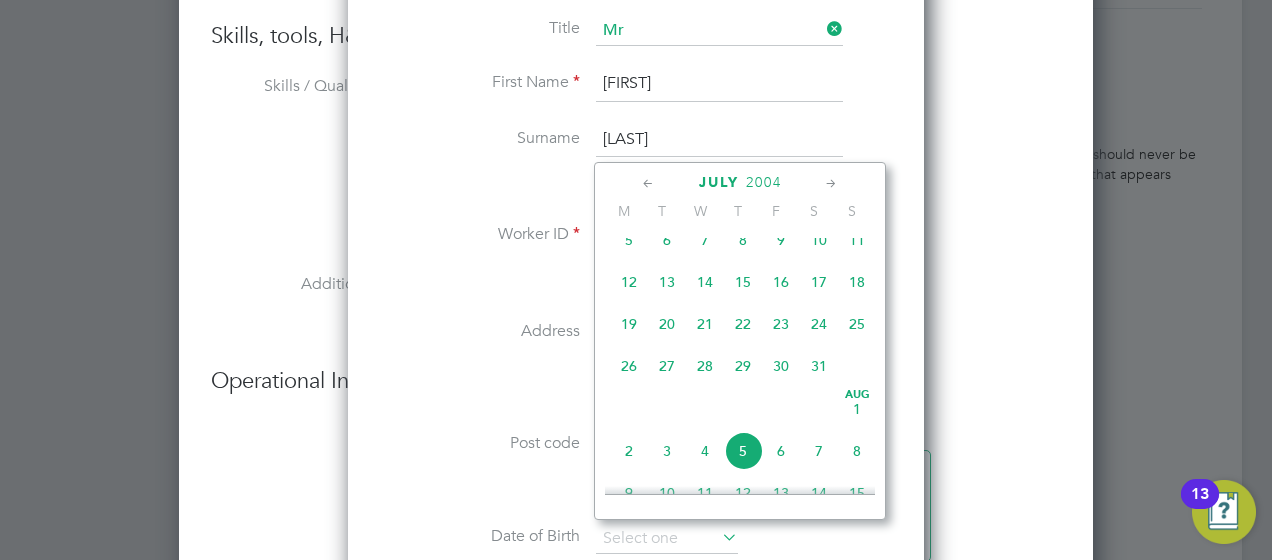 click 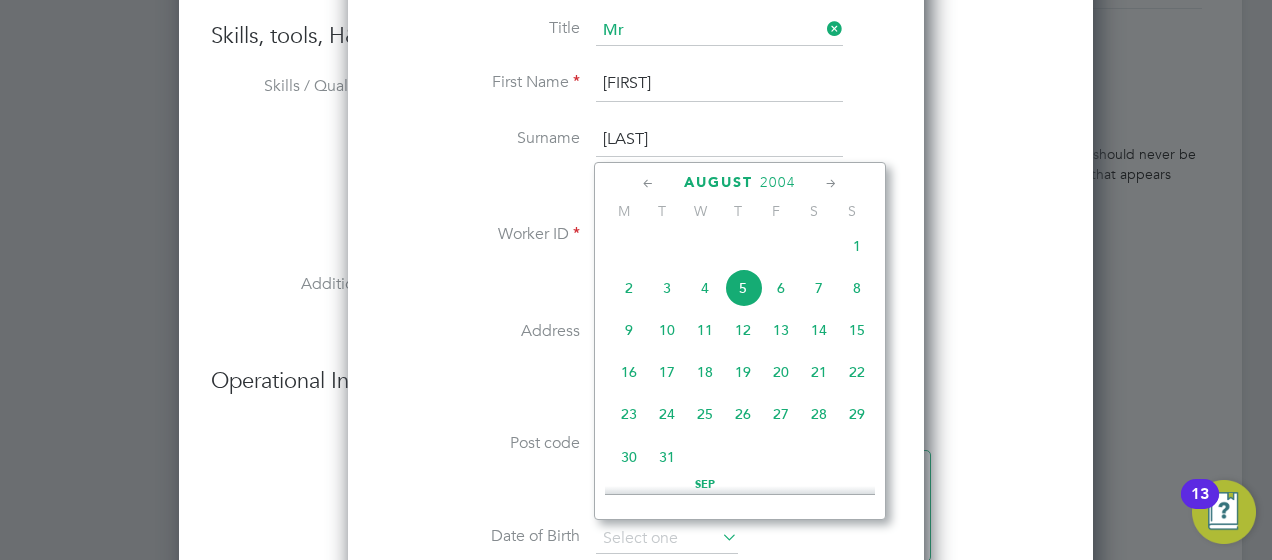 click 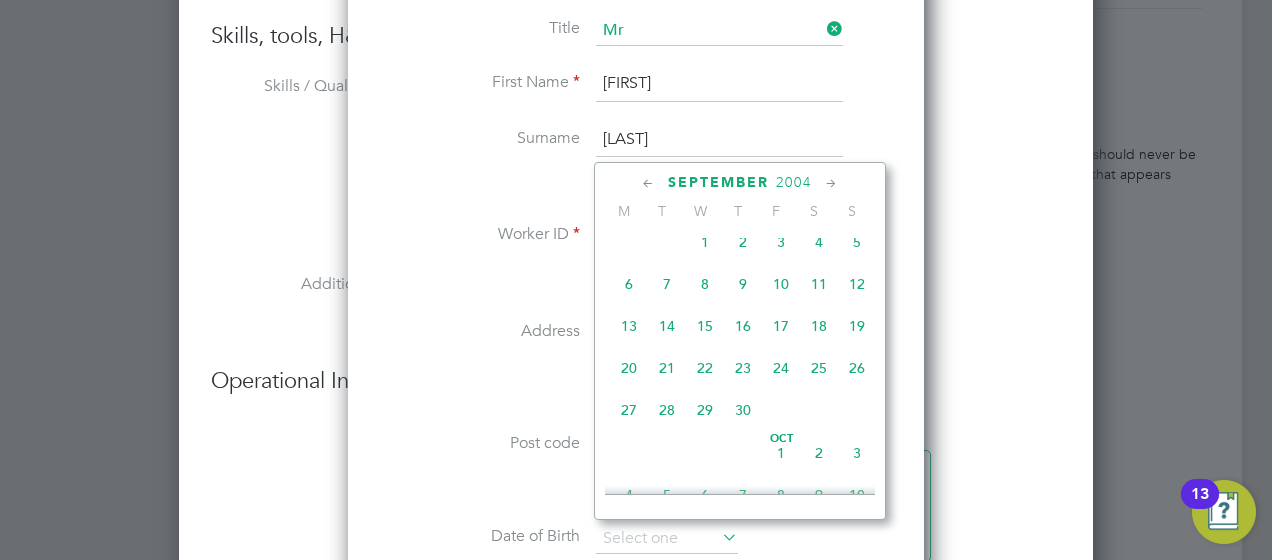 click on "26" 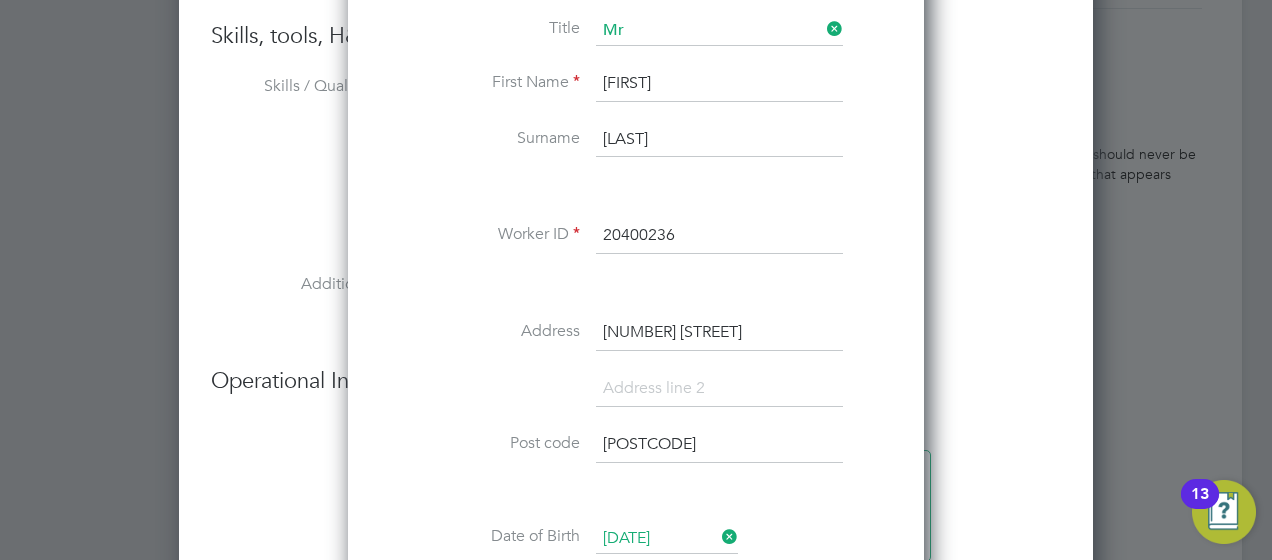 click at bounding box center (719, 389) 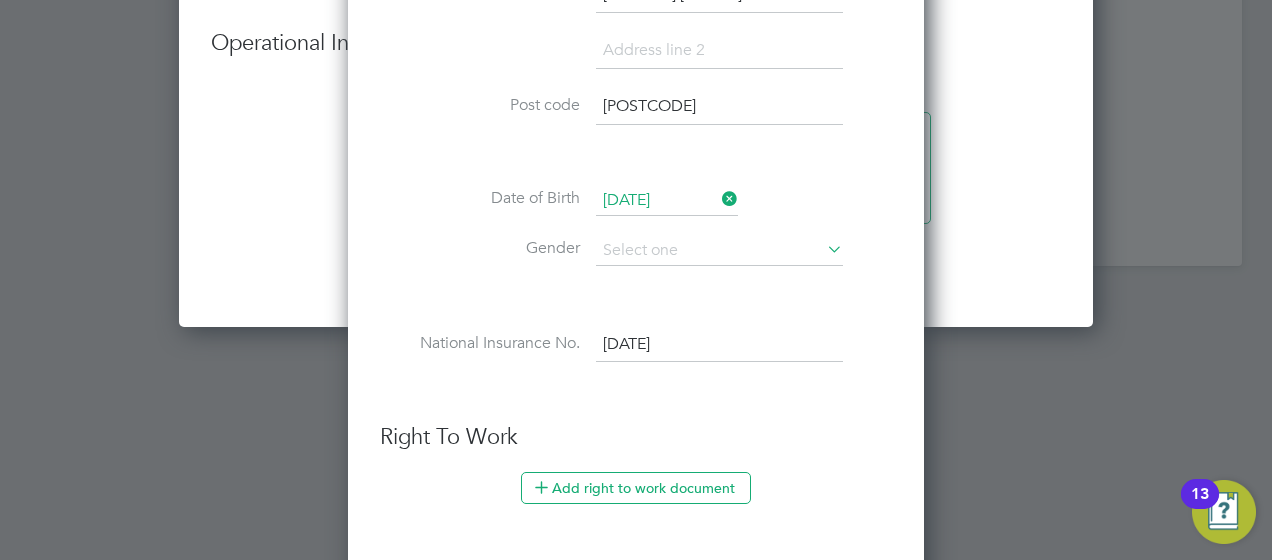 scroll, scrollTop: 2584, scrollLeft: 0, axis: vertical 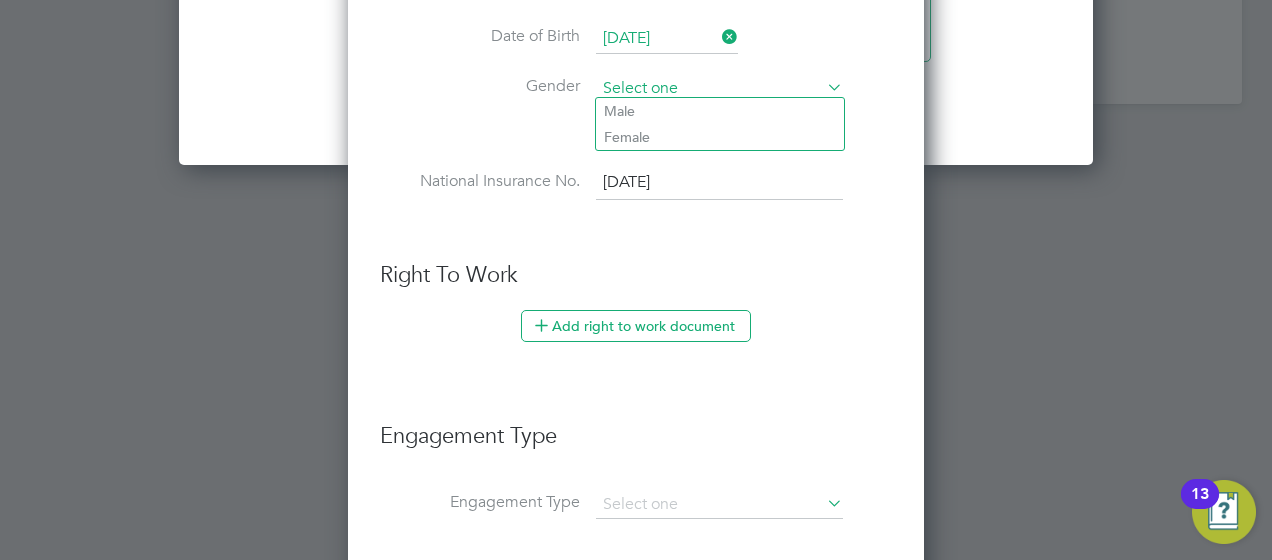 click at bounding box center [719, 89] 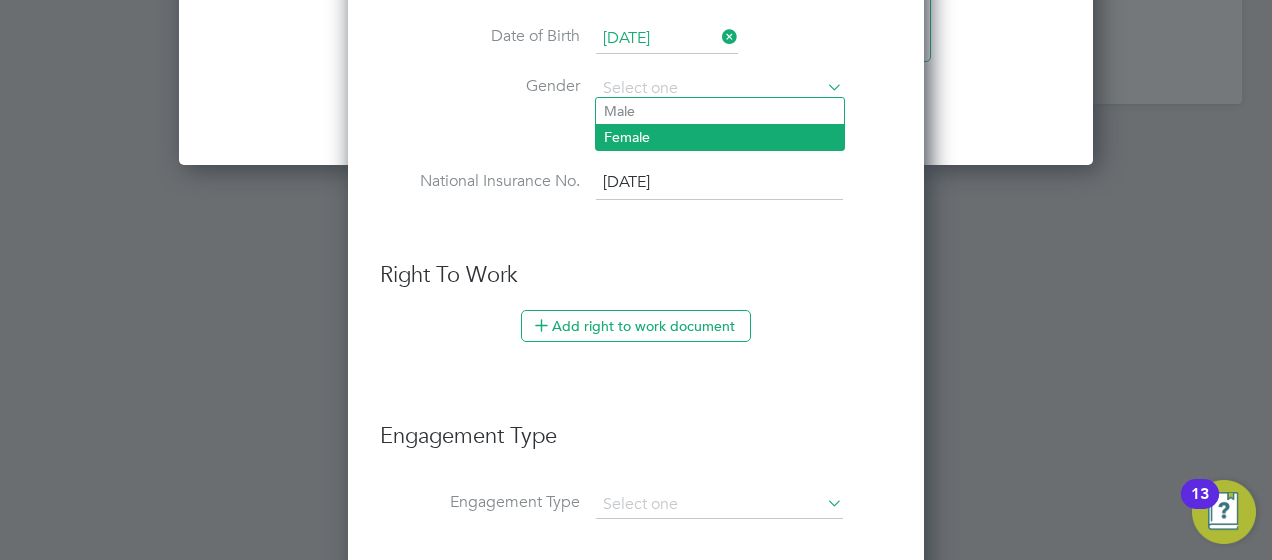 drag, startPoint x: 624, startPoint y: 106, endPoint x: 653, endPoint y: 126, distance: 35.22783 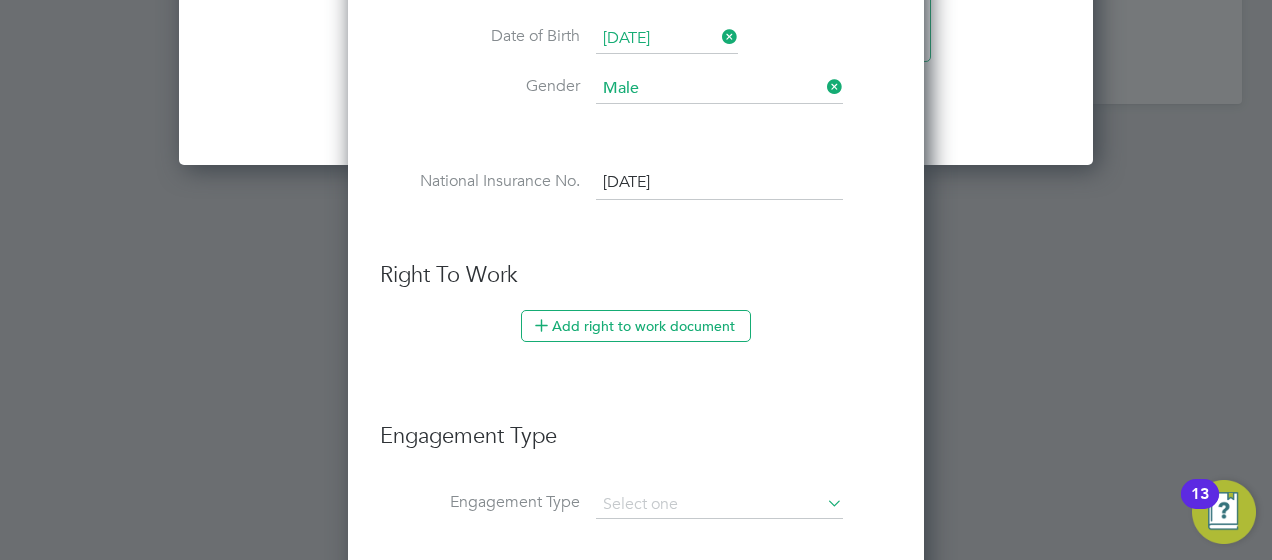 click on "Right To Work" at bounding box center [636, 275] 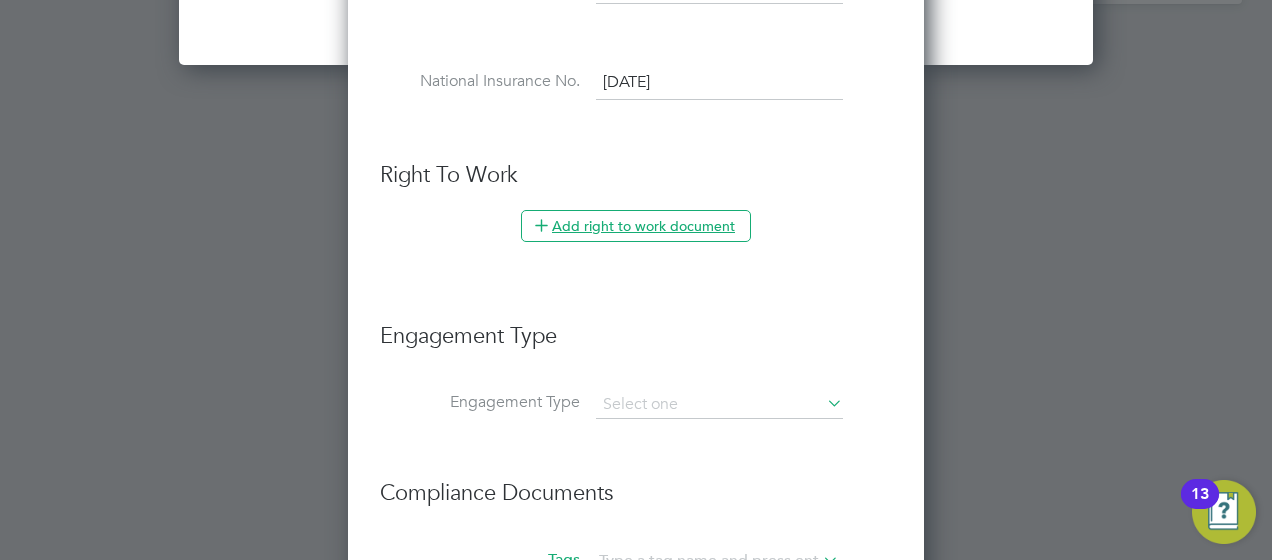drag, startPoint x: 530, startPoint y: 224, endPoint x: 542, endPoint y: 224, distance: 12 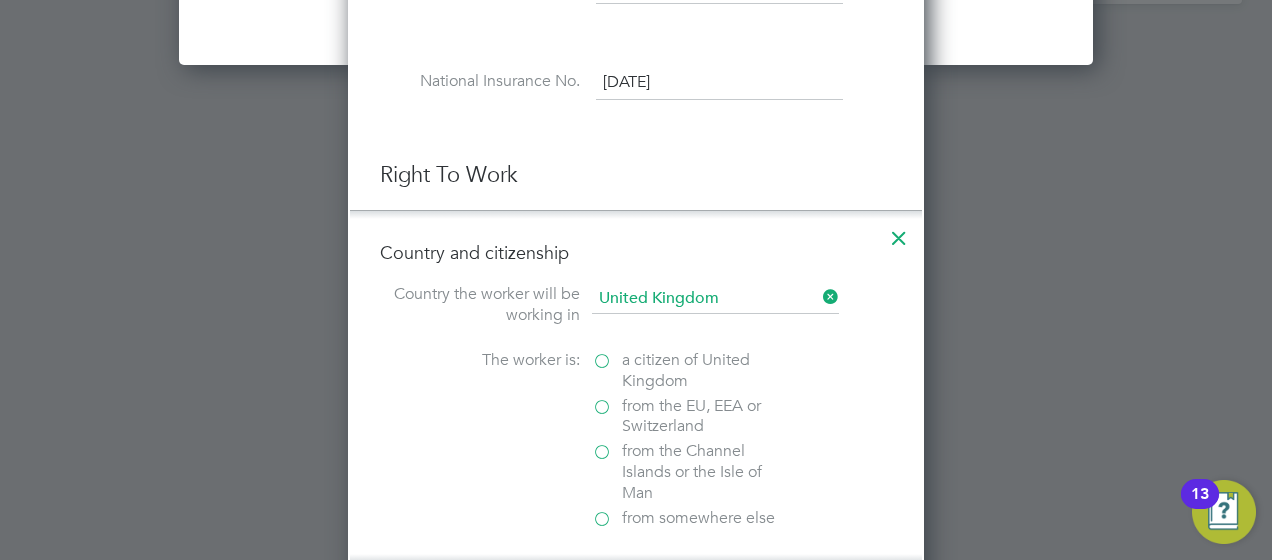 scroll, scrollTop: 2784, scrollLeft: 0, axis: vertical 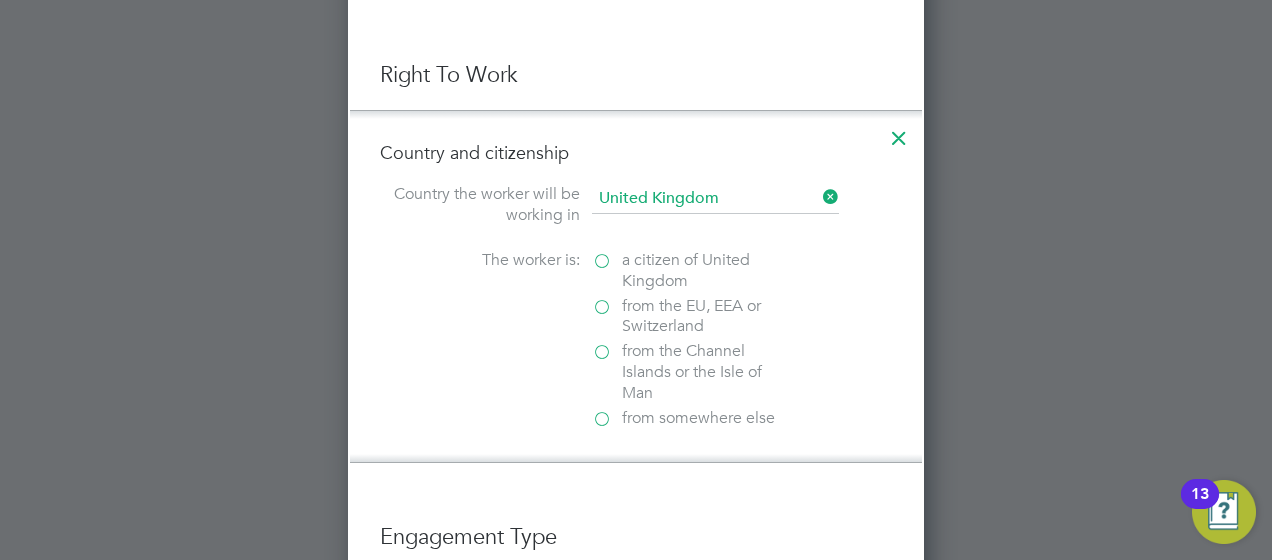 click on "a citizen of United Kingdom" at bounding box center [692, 271] 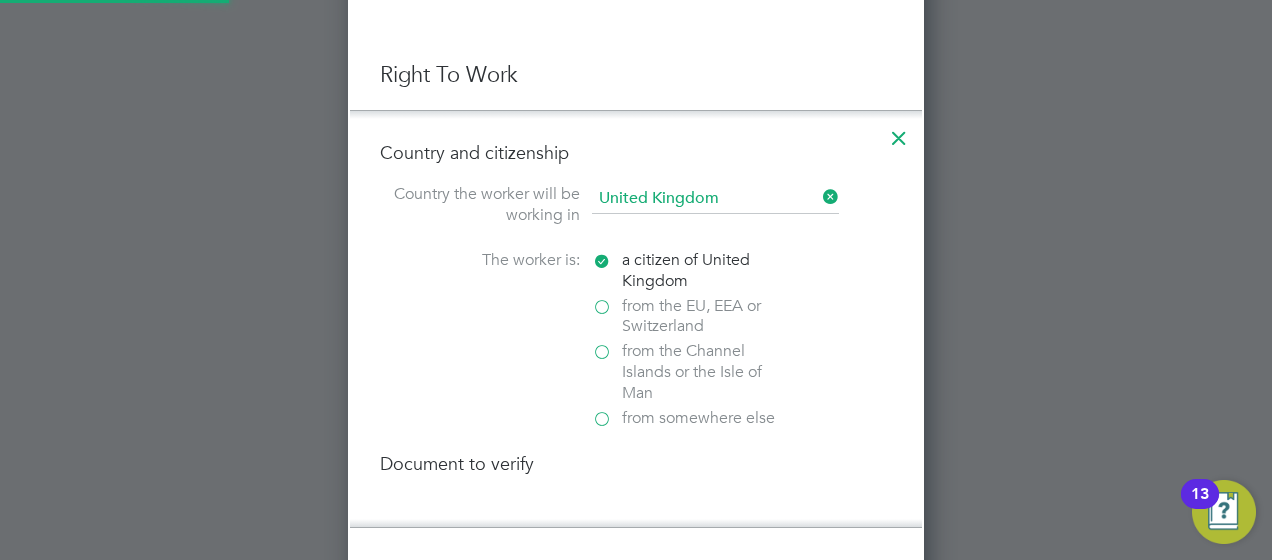scroll, scrollTop: 10, scrollLeft: 10, axis: both 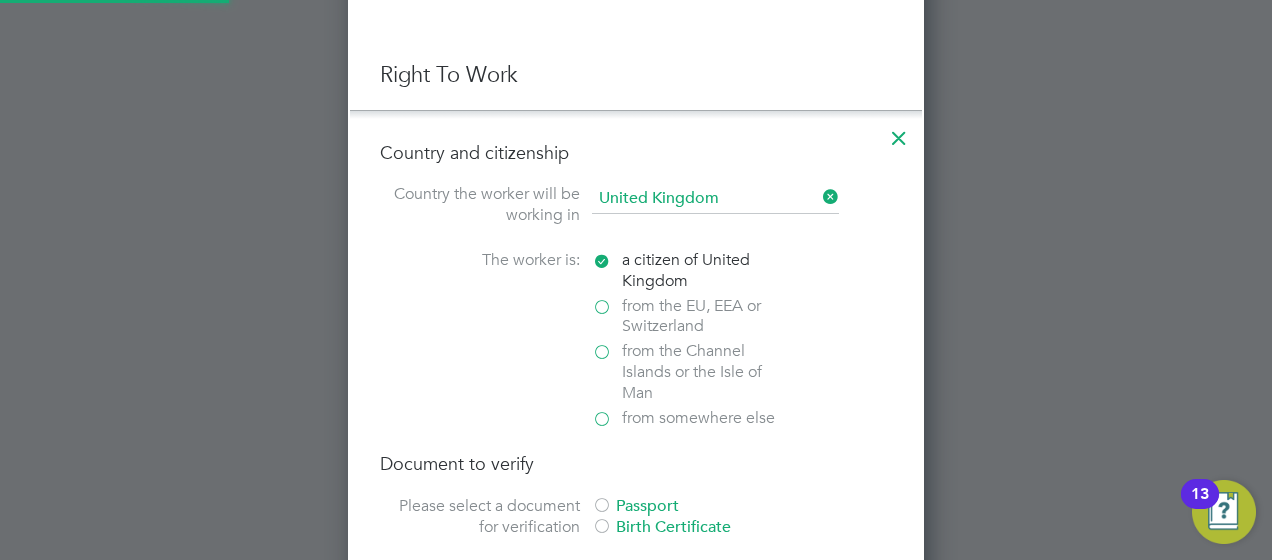click on "The worker is:   a citizen of United Kingdom   from the EU, EEA or Switzerland   from the Channel Islands or the Isle of Man   from somewhere else" at bounding box center [636, 341] 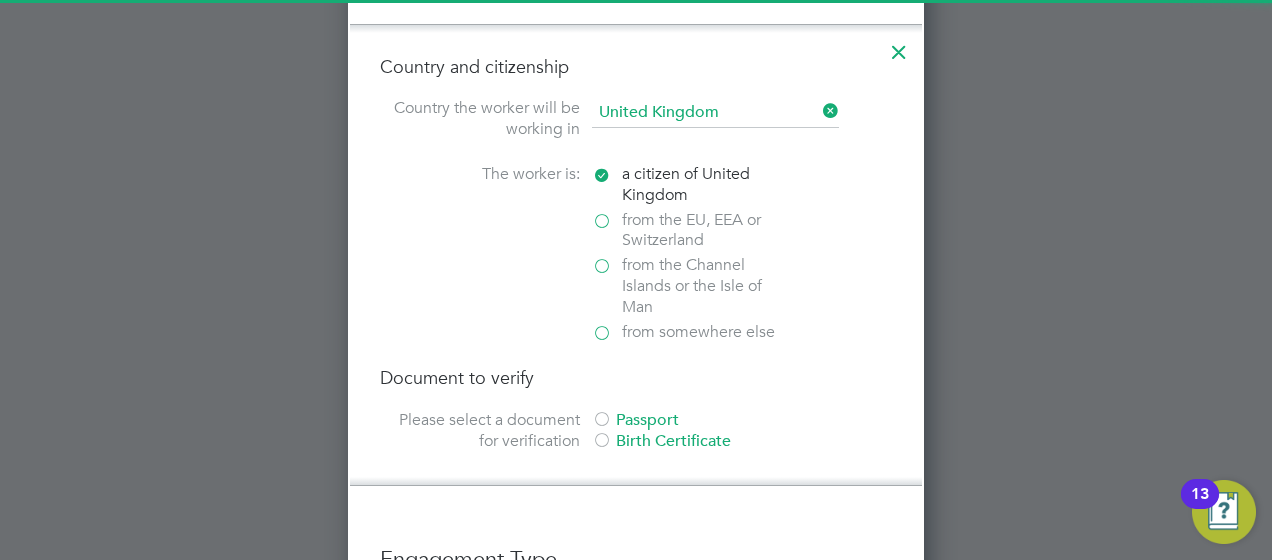 scroll, scrollTop: 2984, scrollLeft: 0, axis: vertical 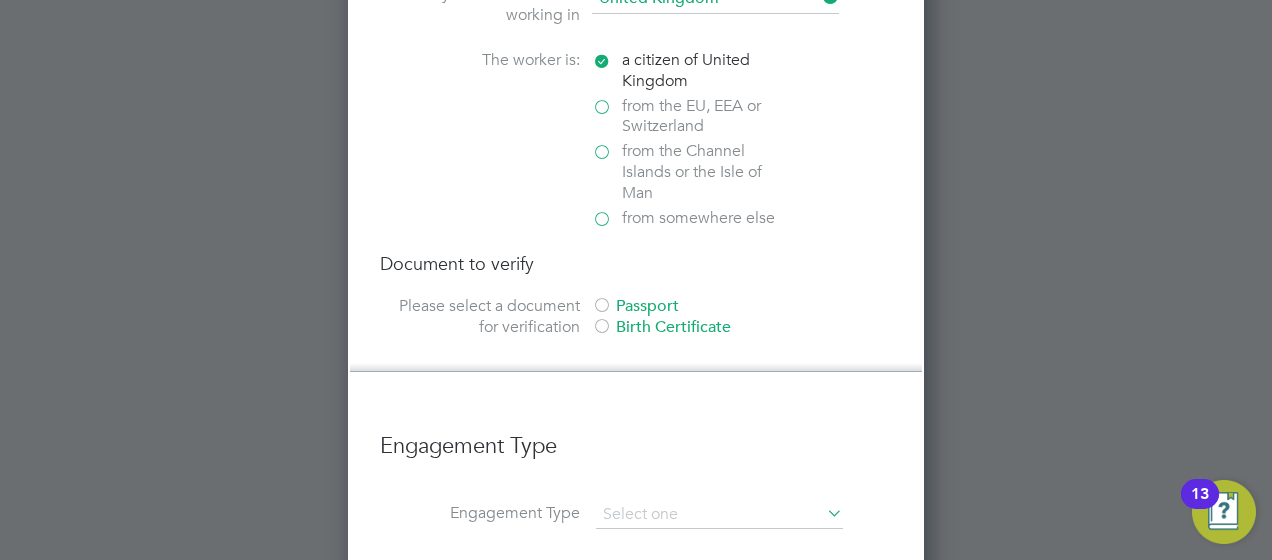 click at bounding box center (602, 307) 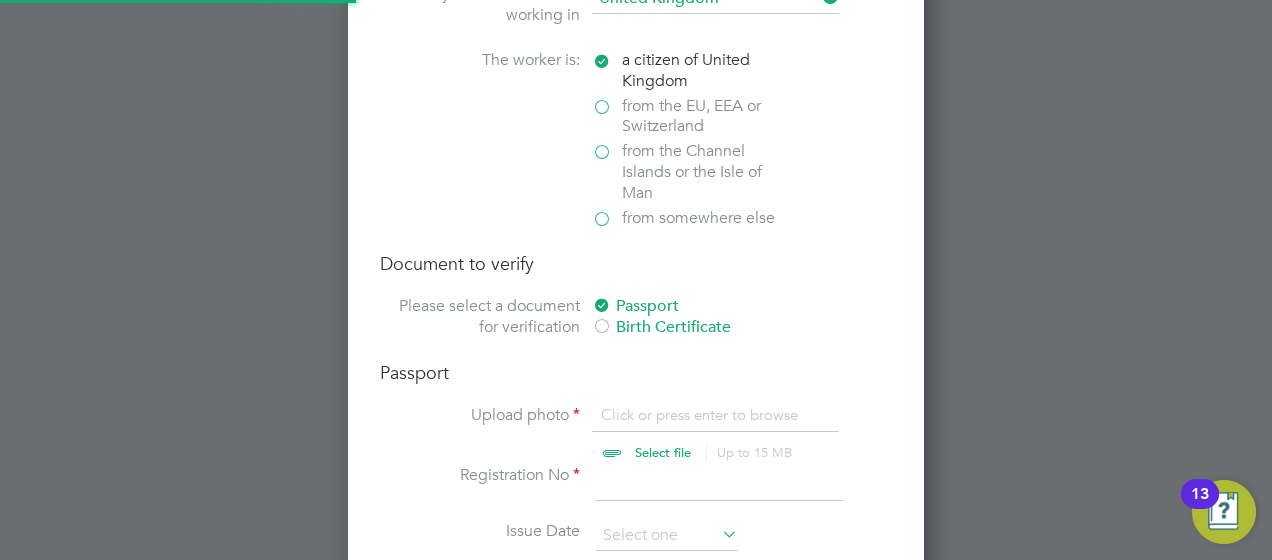 scroll, scrollTop: 10, scrollLeft: 10, axis: both 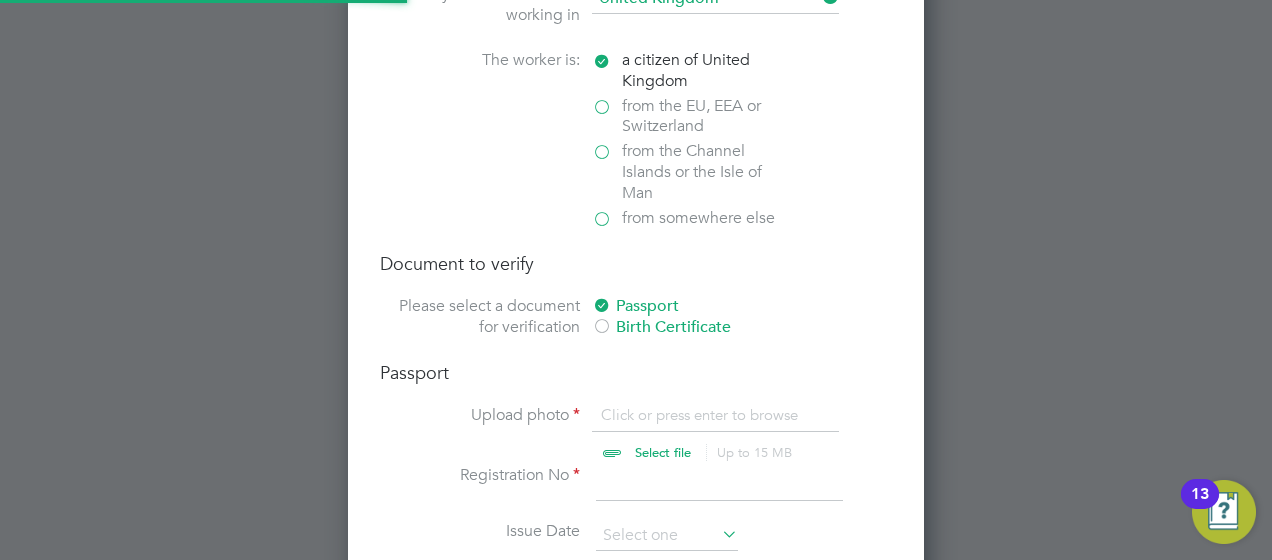click on "The worker is:   a citizen of United Kingdom   from the EU, EEA or Switzerland   from the Channel Islands or the Isle of Man   from somewhere else" at bounding box center (636, 141) 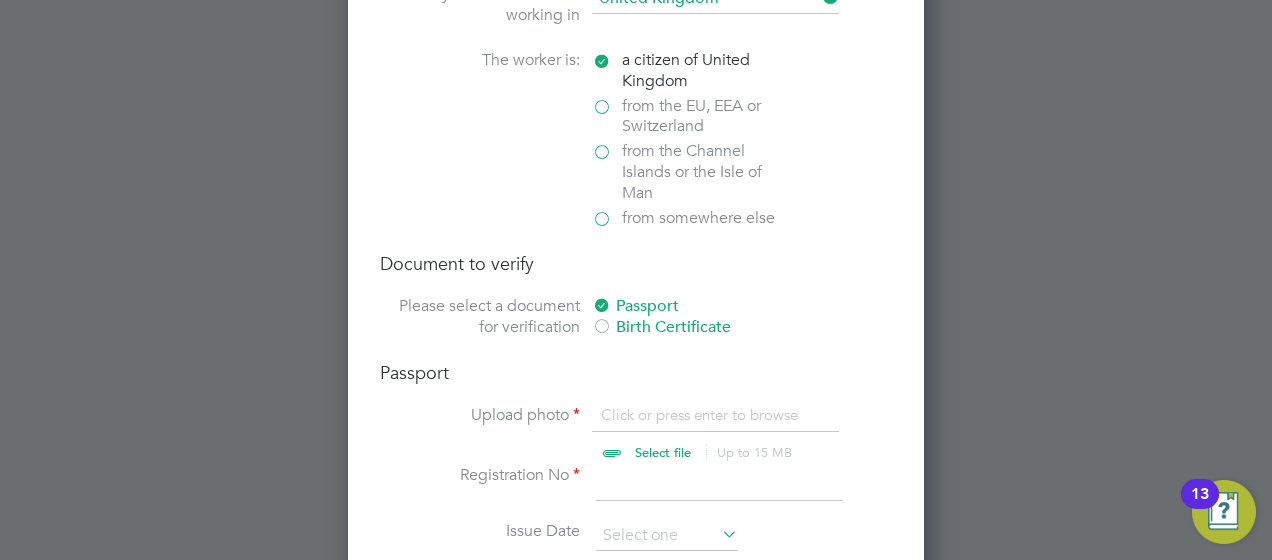 click at bounding box center (602, 328) 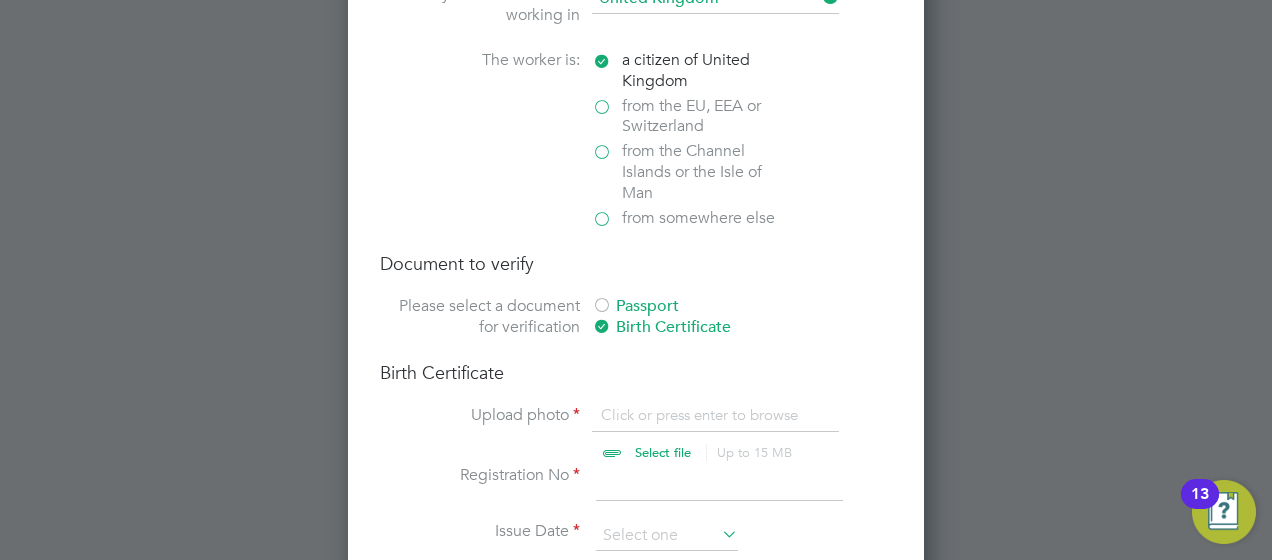 scroll, scrollTop: 10, scrollLeft: 10, axis: both 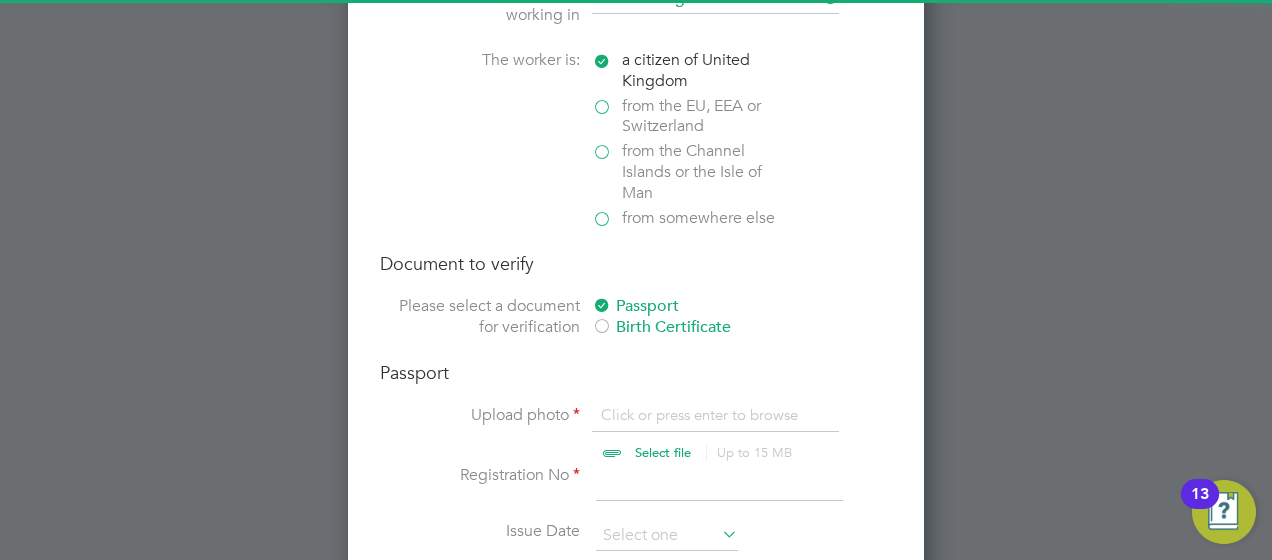 drag, startPoint x: 602, startPoint y: 311, endPoint x: 580, endPoint y: 294, distance: 27.802877 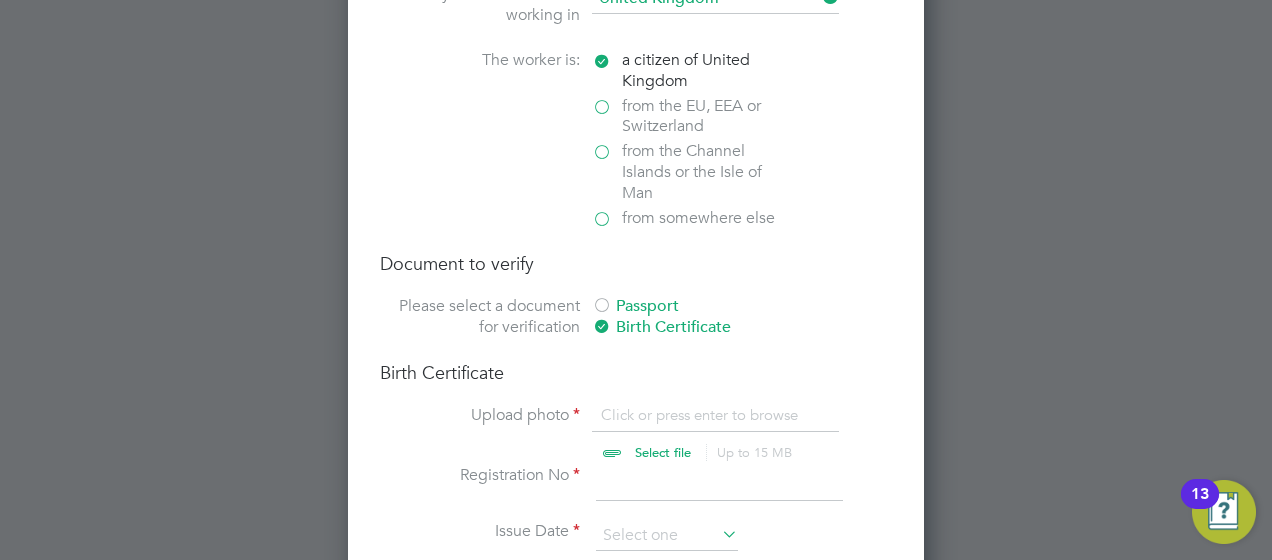 click on "The worker is:   a citizen of United Kingdom   from the EU, EEA or Switzerland   from the Channel Islands or the Isle of Man   from somewhere else" at bounding box center (636, 141) 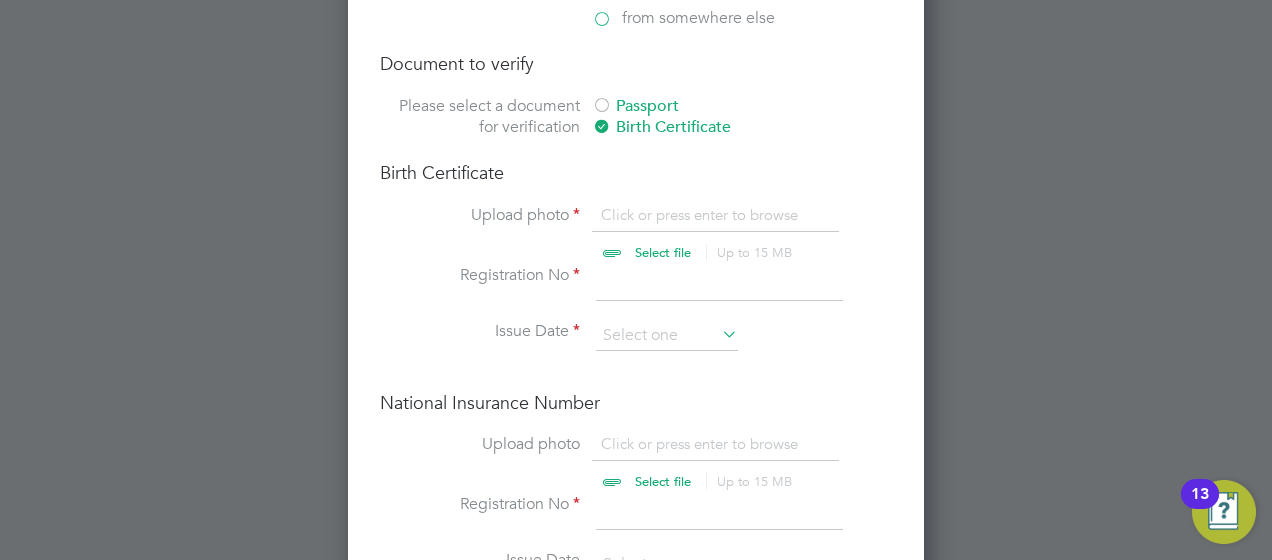 click at bounding box center [682, 235] 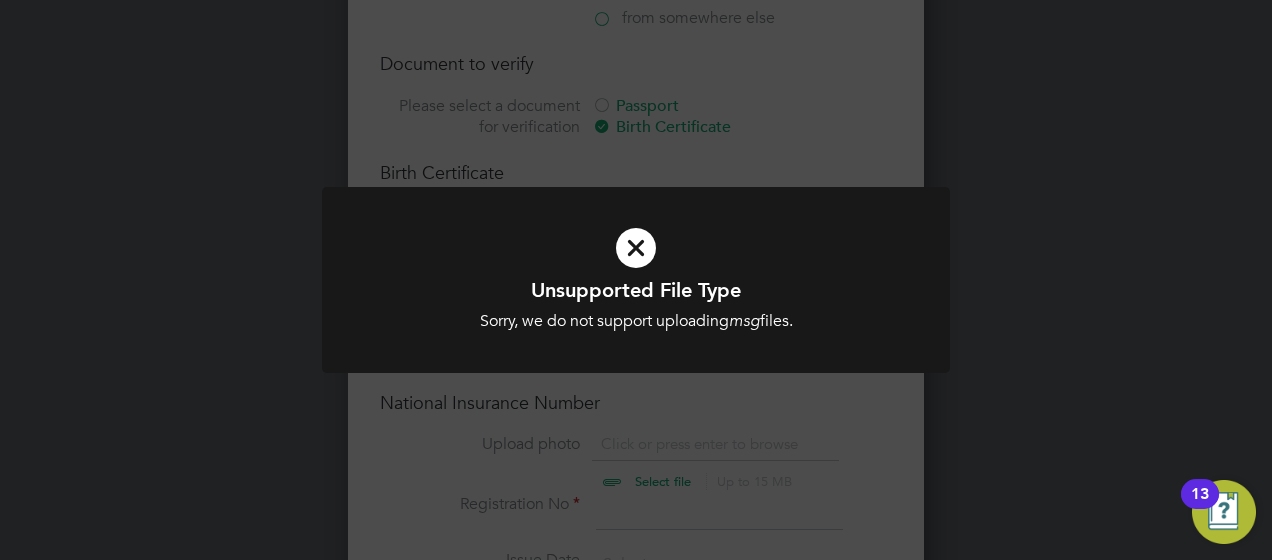 click at bounding box center [636, 248] 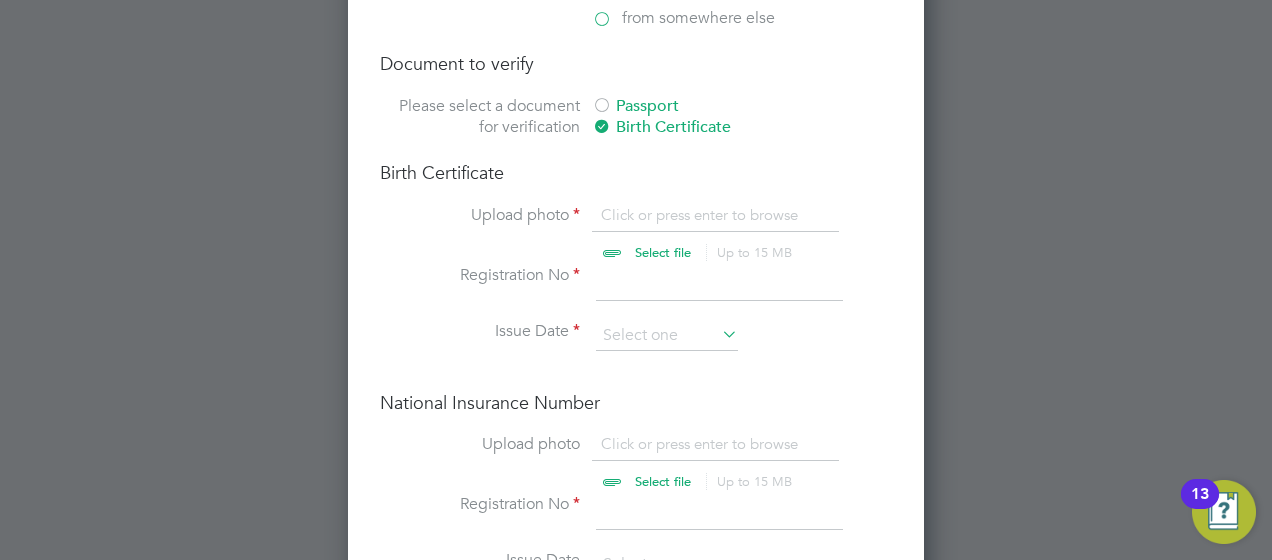 drag, startPoint x: 189, startPoint y: 386, endPoint x: 202, endPoint y: 390, distance: 13.601471 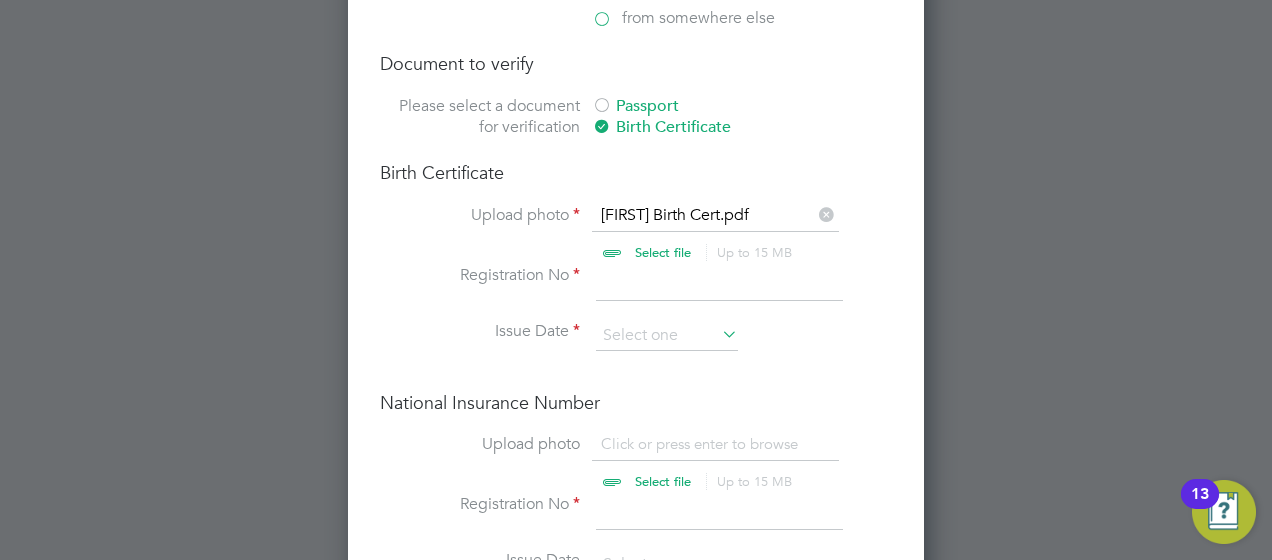 click at bounding box center (719, 283) 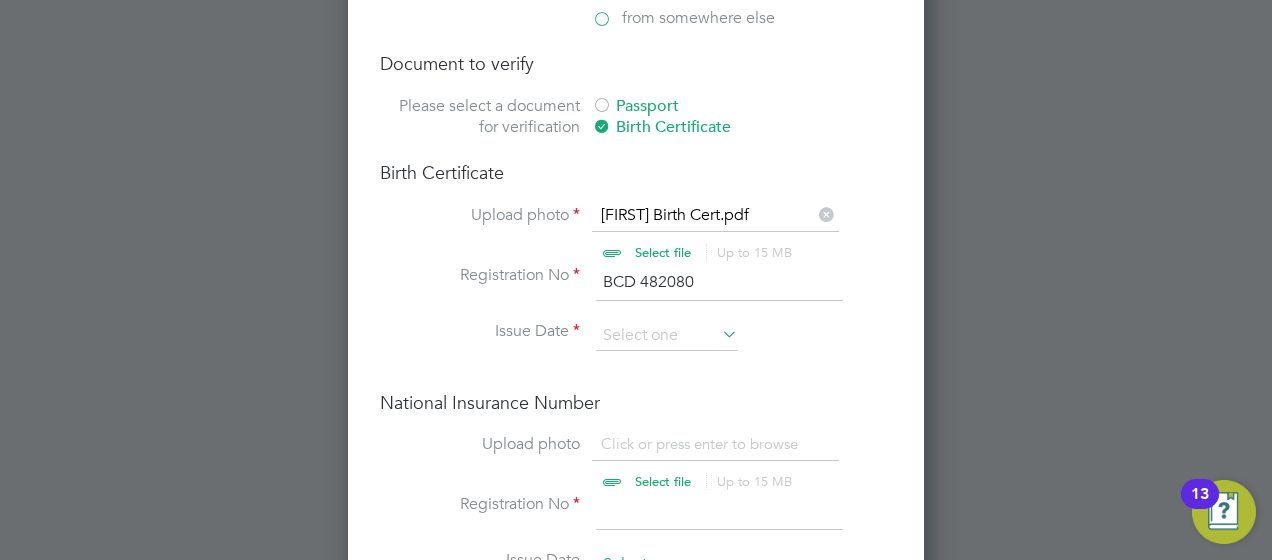 type on "BCD 482080" 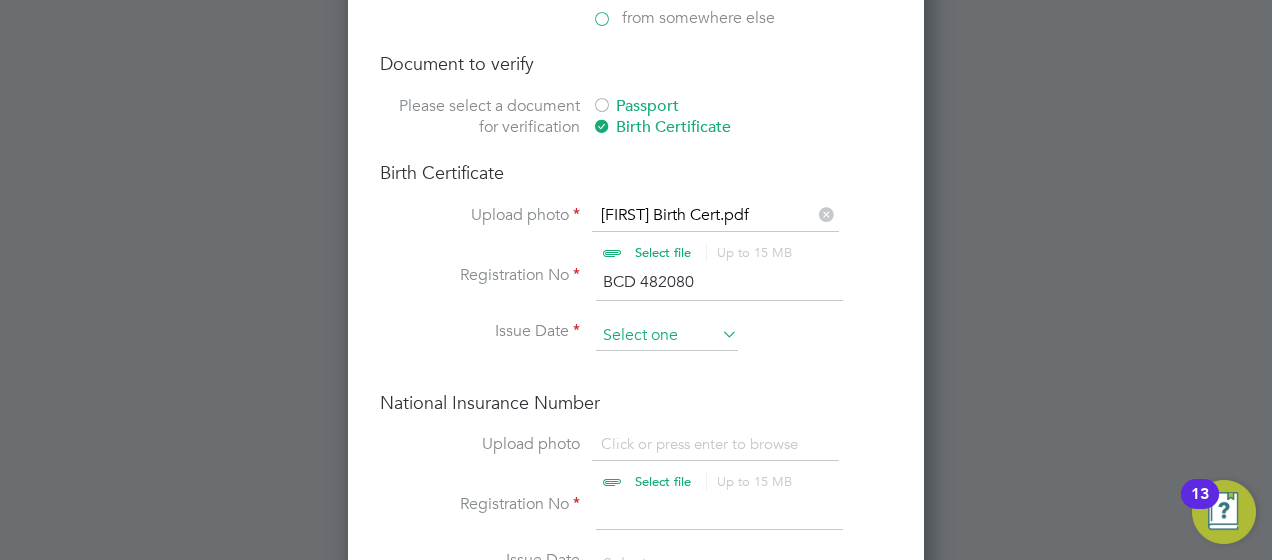 click at bounding box center [667, 336] 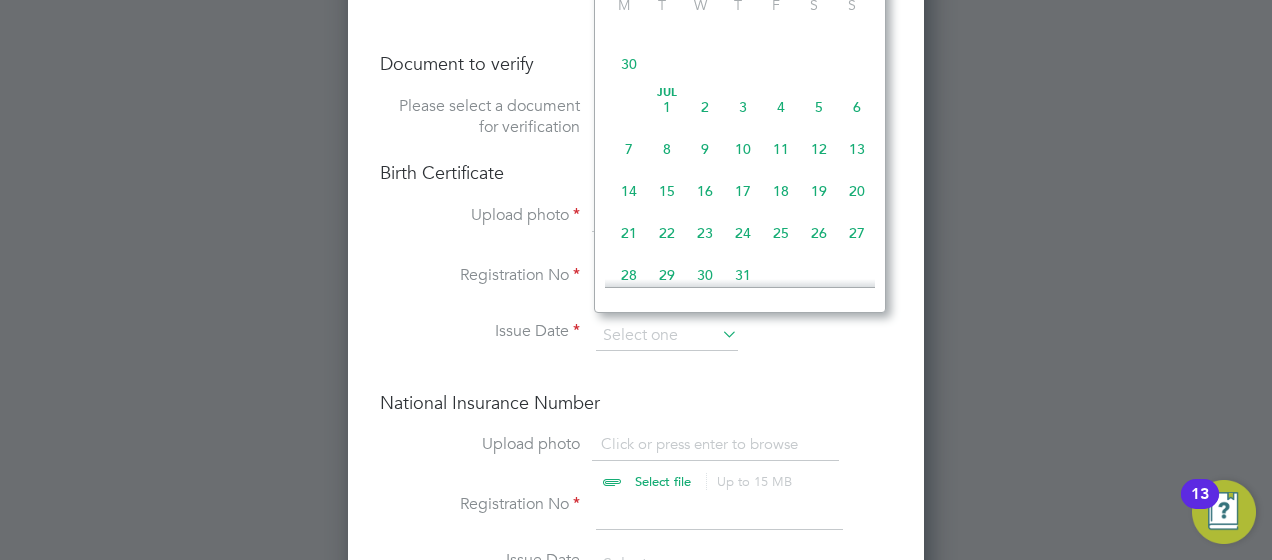 scroll, scrollTop: 258, scrollLeft: 0, axis: vertical 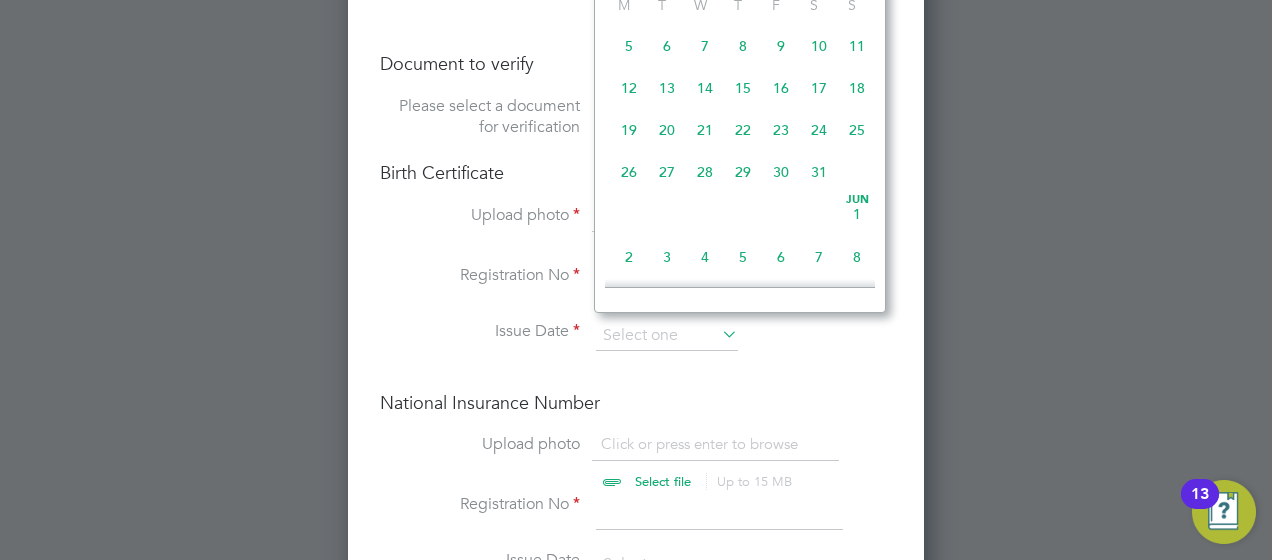 click 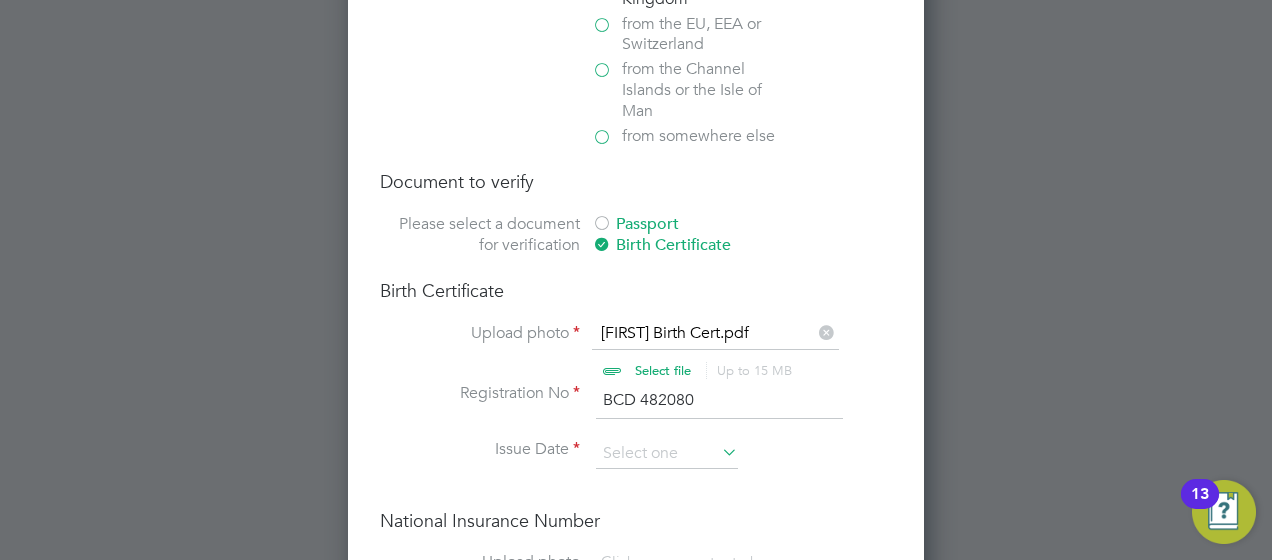 scroll, scrollTop: 2984, scrollLeft: 0, axis: vertical 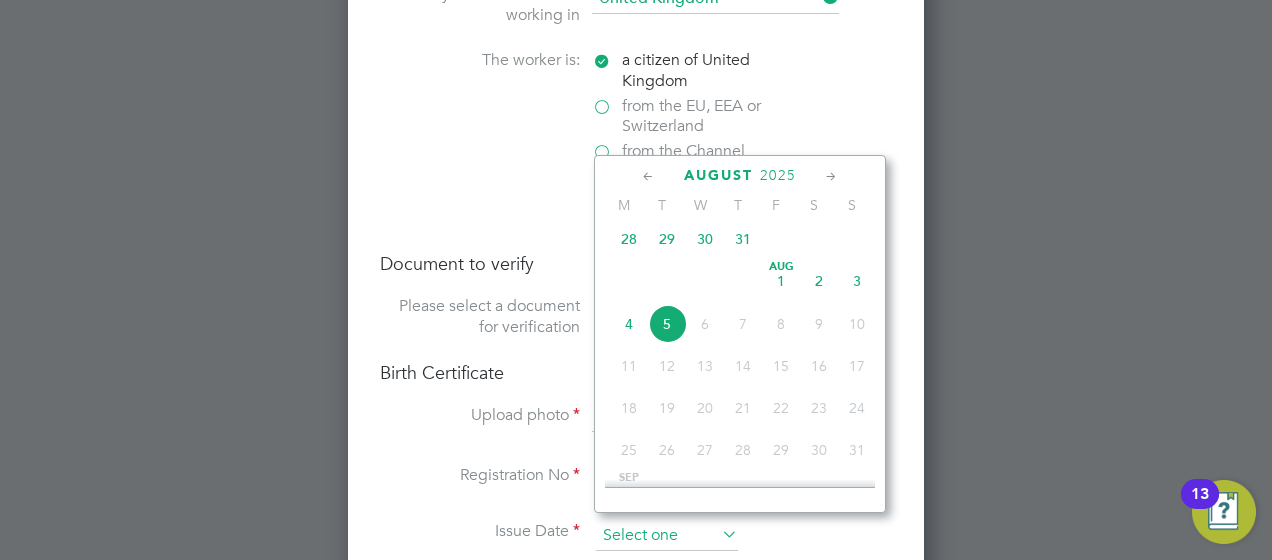 click at bounding box center (667, 536) 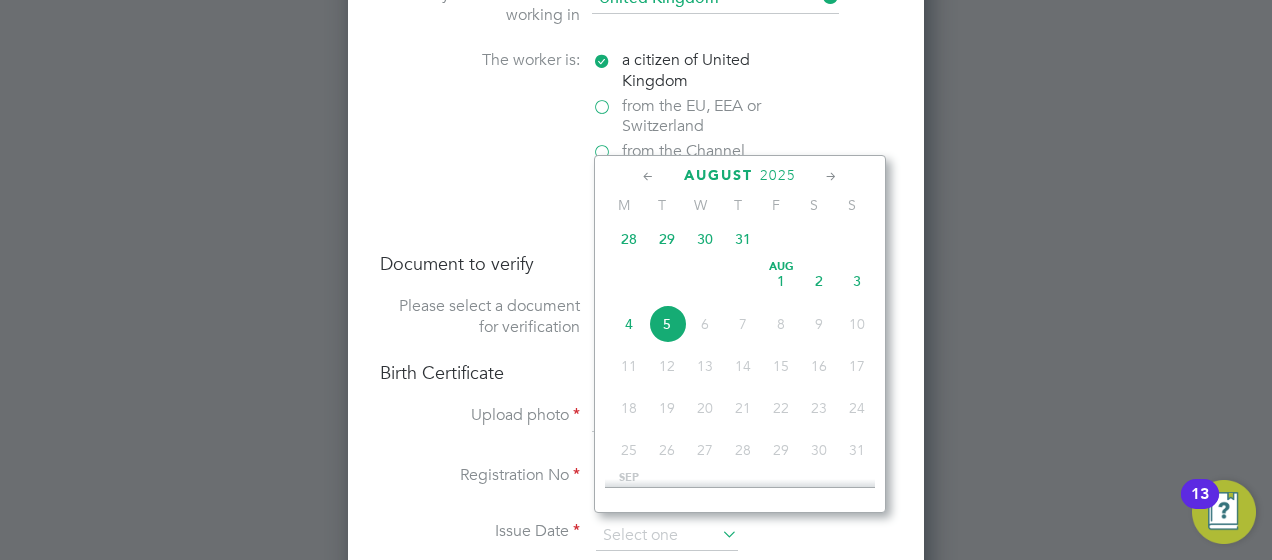 click on "2025" 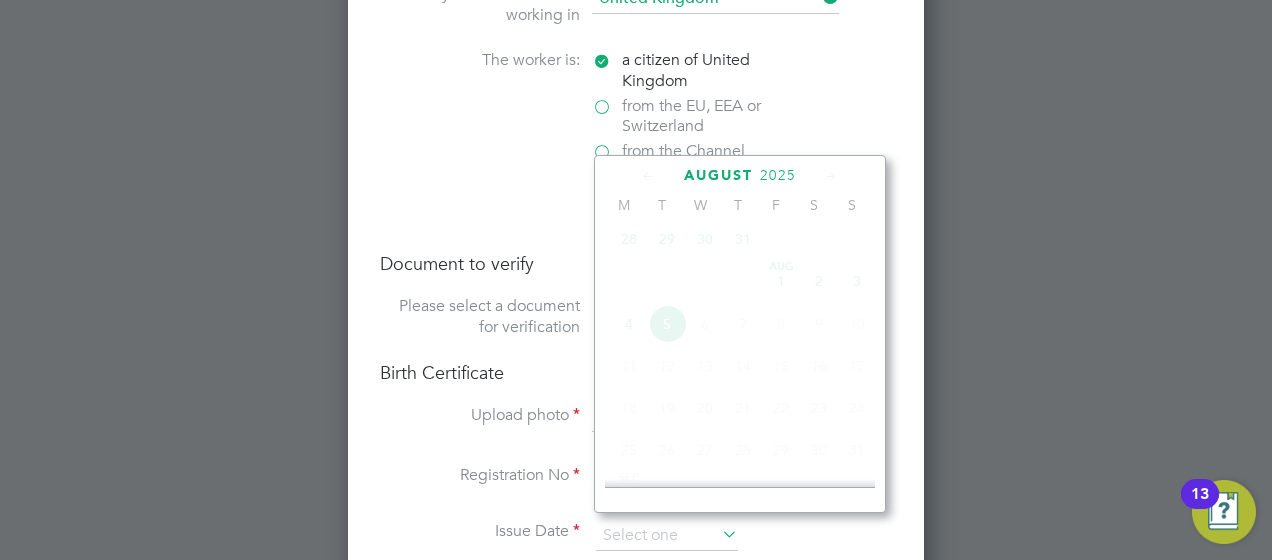 scroll, scrollTop: 523, scrollLeft: 0, axis: vertical 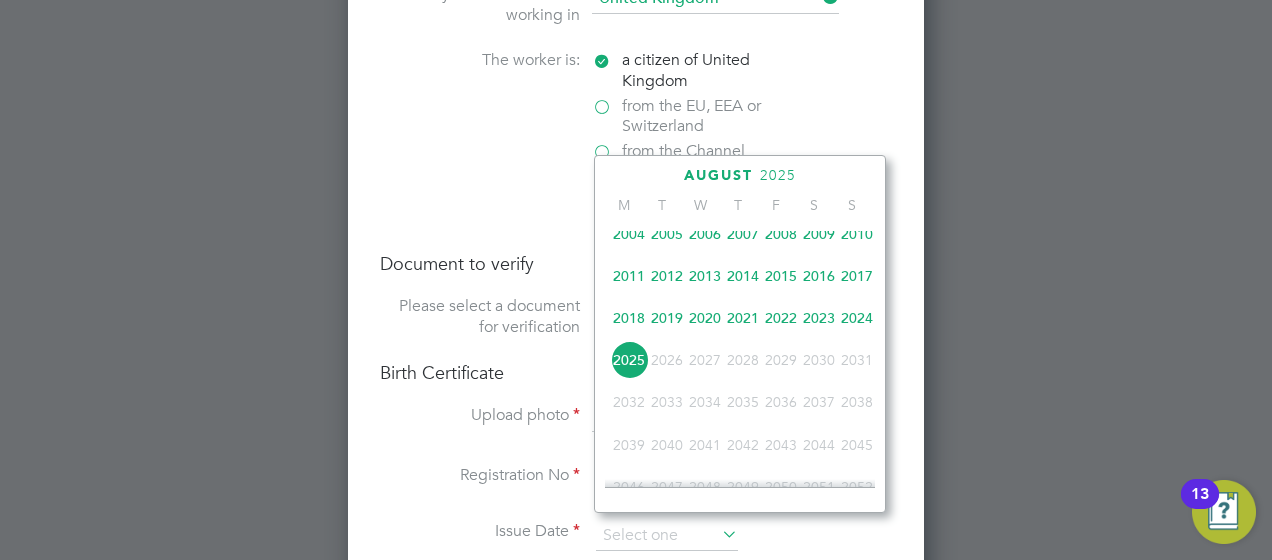 click on "2022" 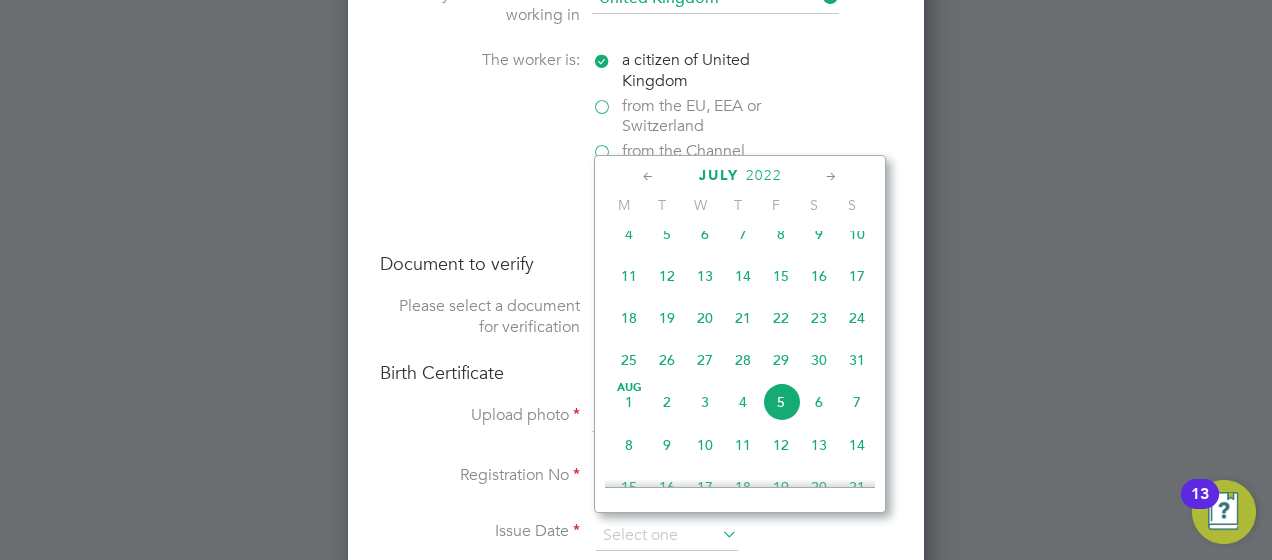 click 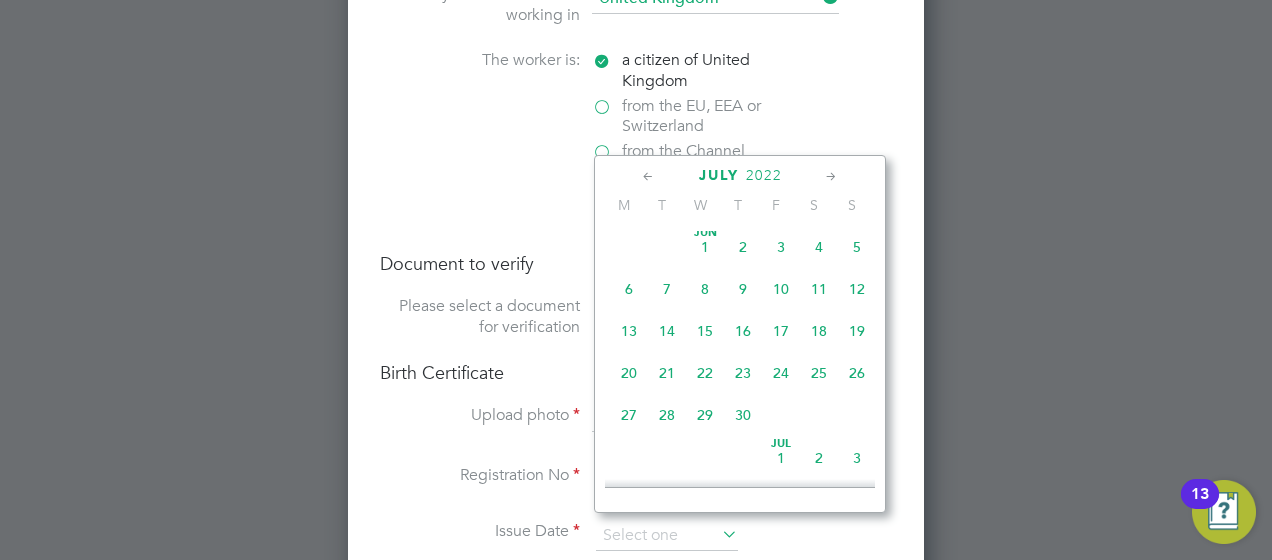 click 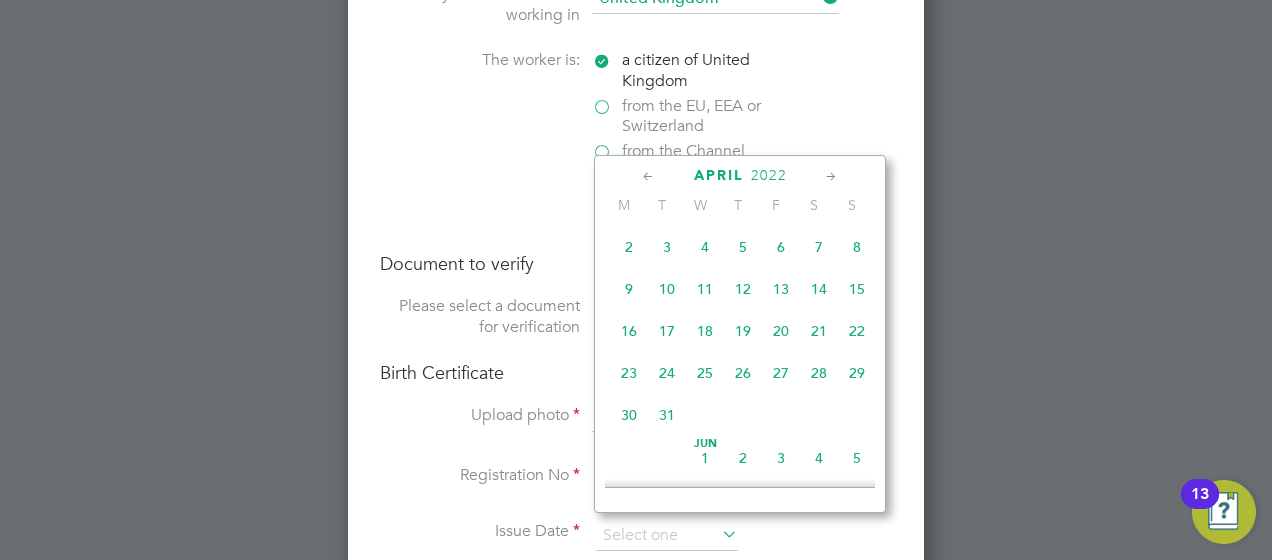scroll, scrollTop: 0, scrollLeft: 0, axis: both 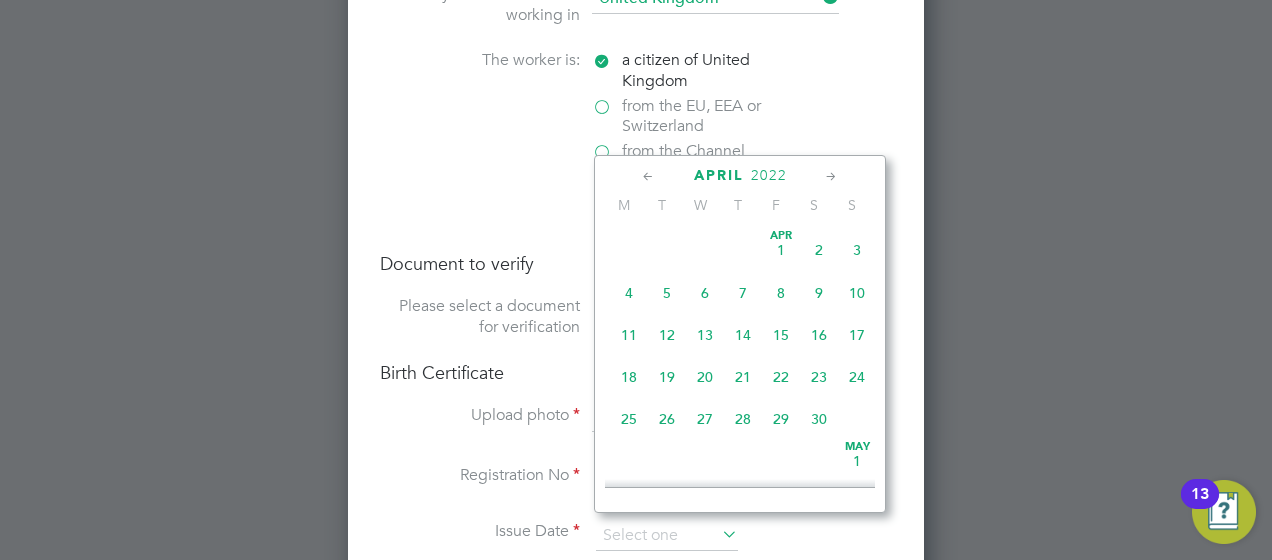 click 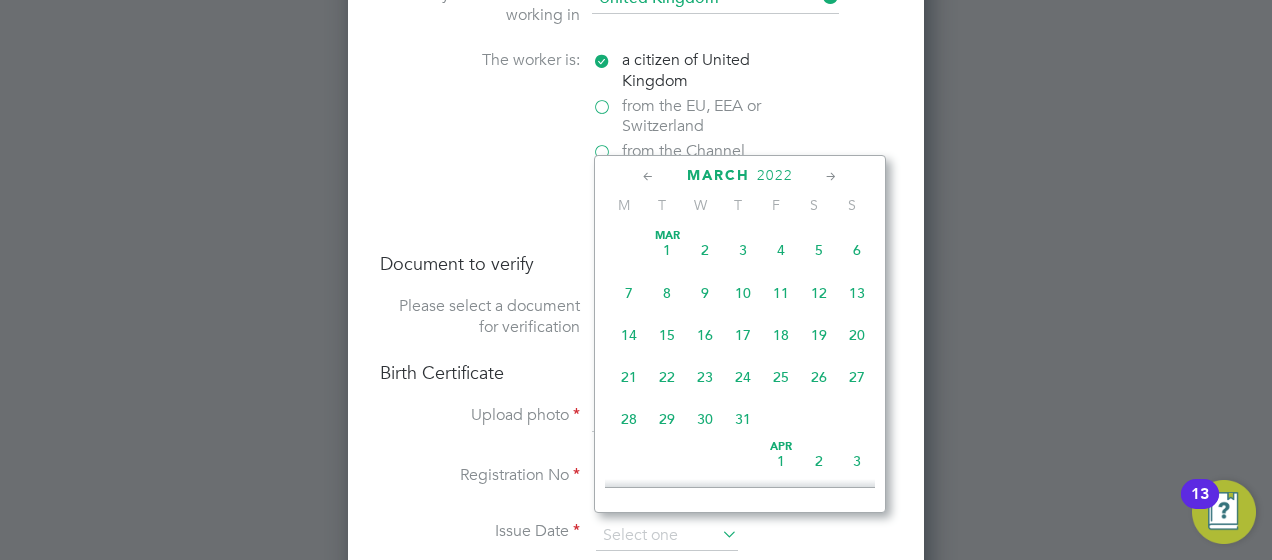 click on "24" 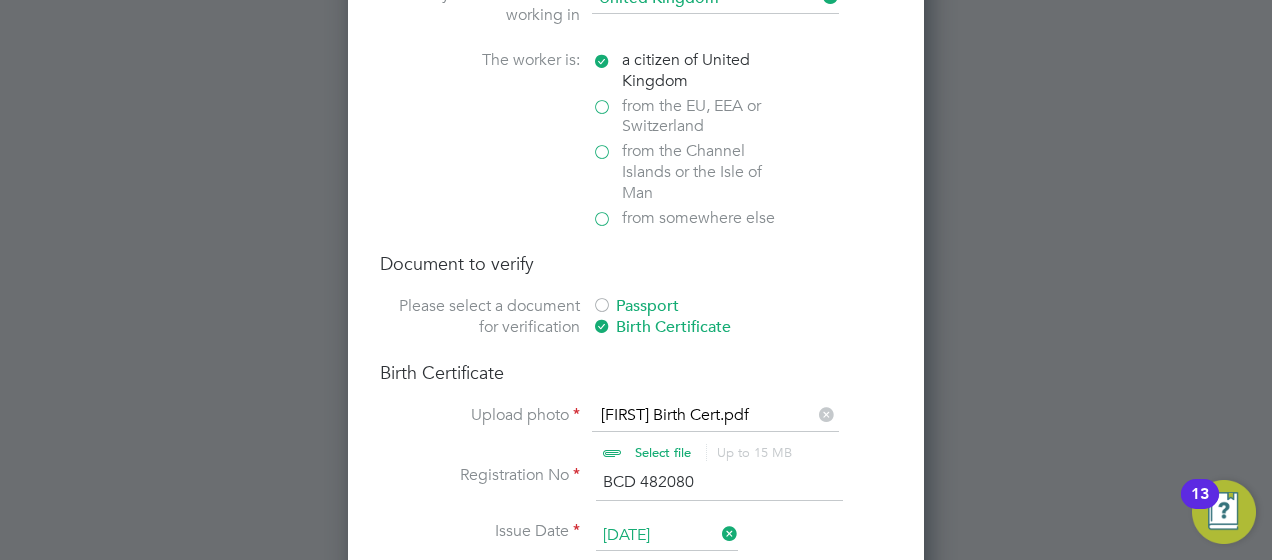 click on "Passport" at bounding box center (742, 306) 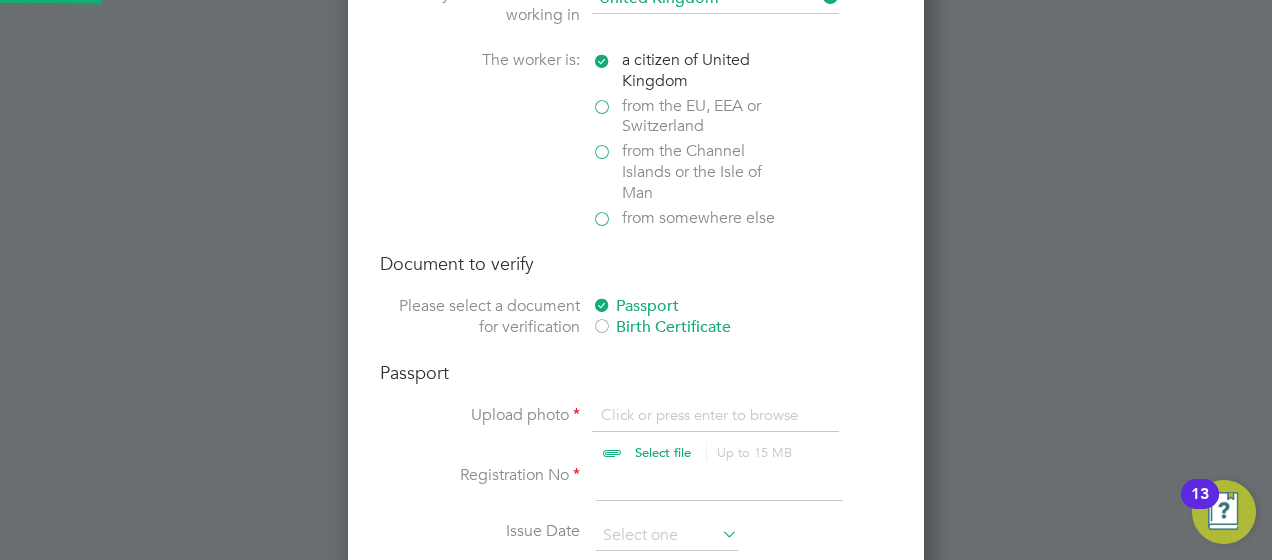 scroll, scrollTop: 2573, scrollLeft: 576, axis: both 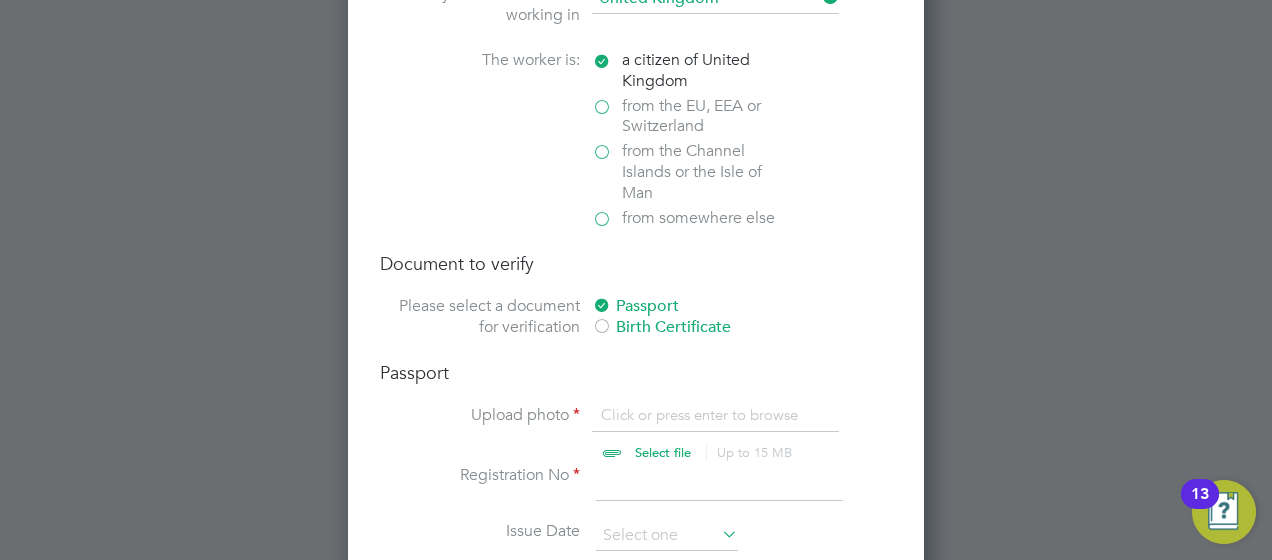 click at bounding box center [602, 328] 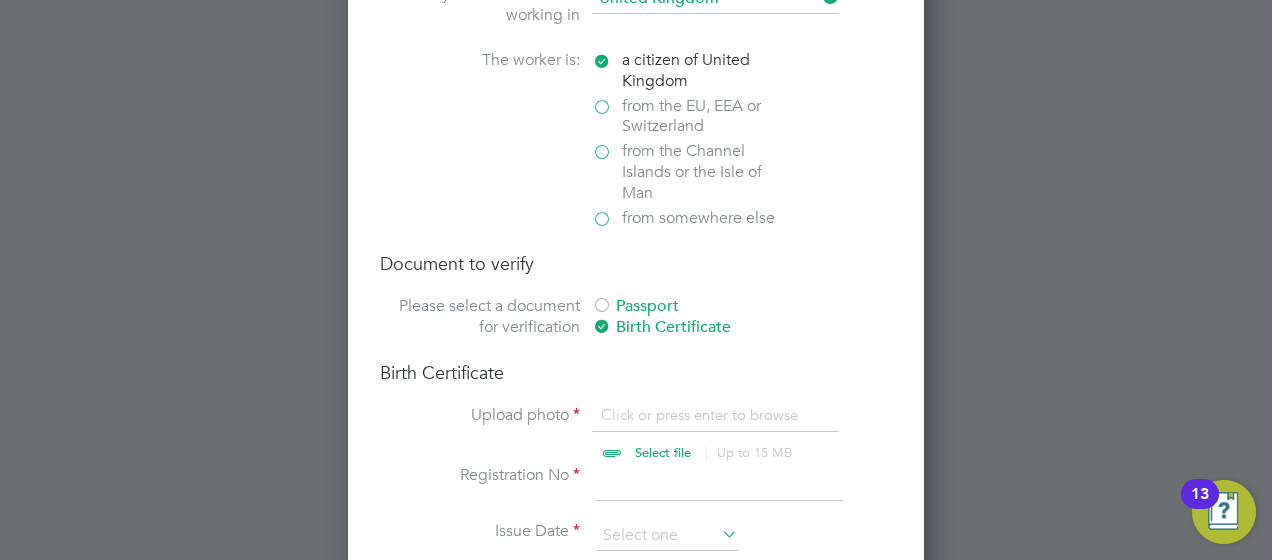 scroll, scrollTop: 10, scrollLeft: 10, axis: both 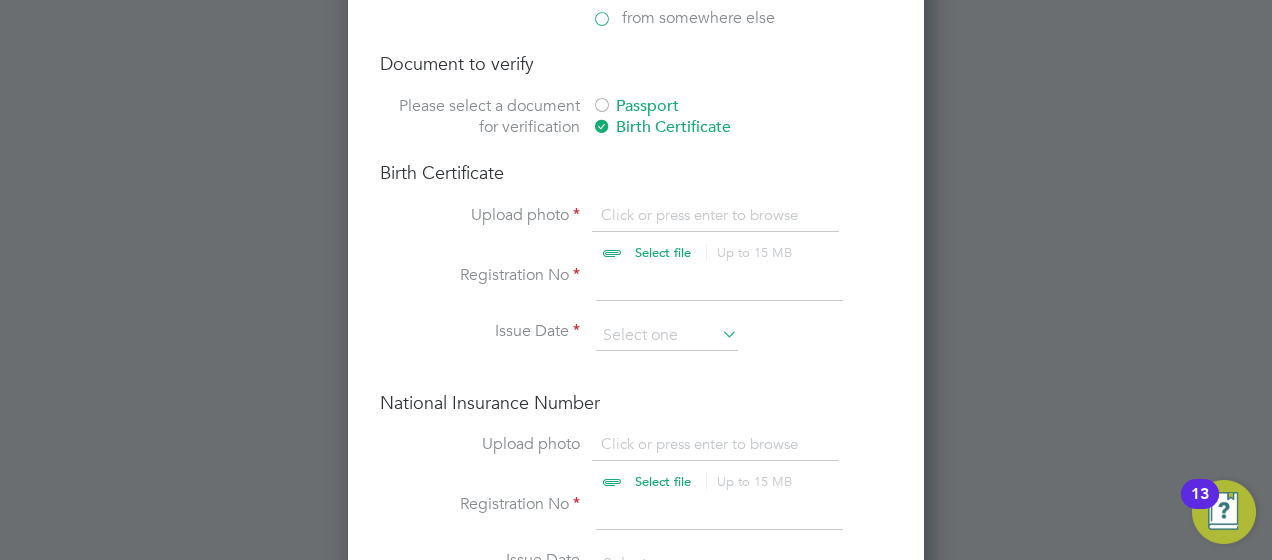 click at bounding box center (682, 235) 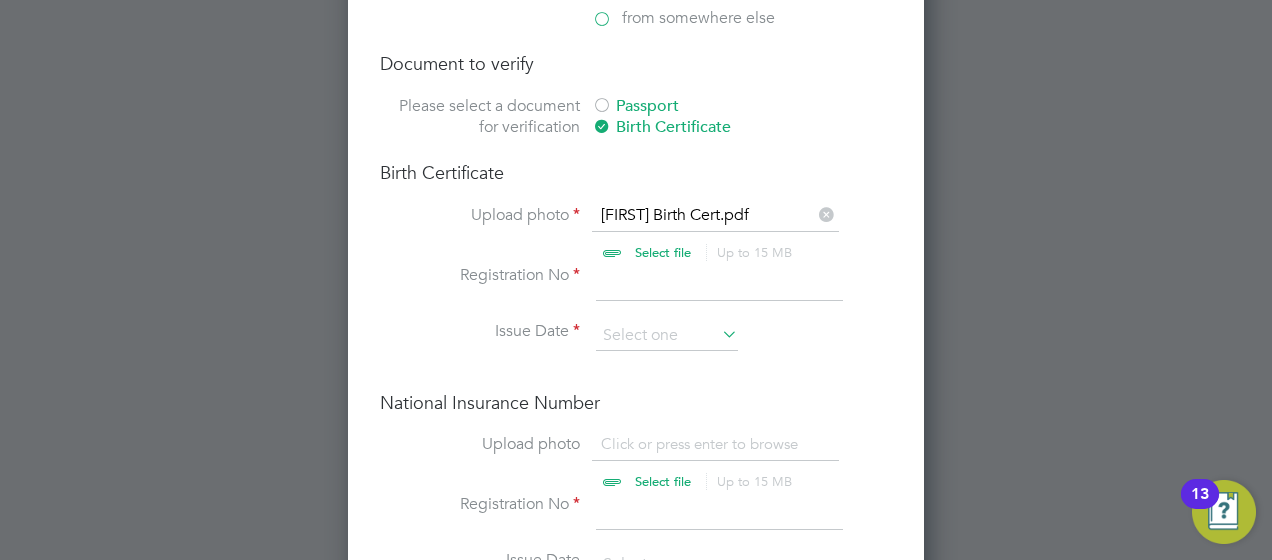 click at bounding box center [719, 283] 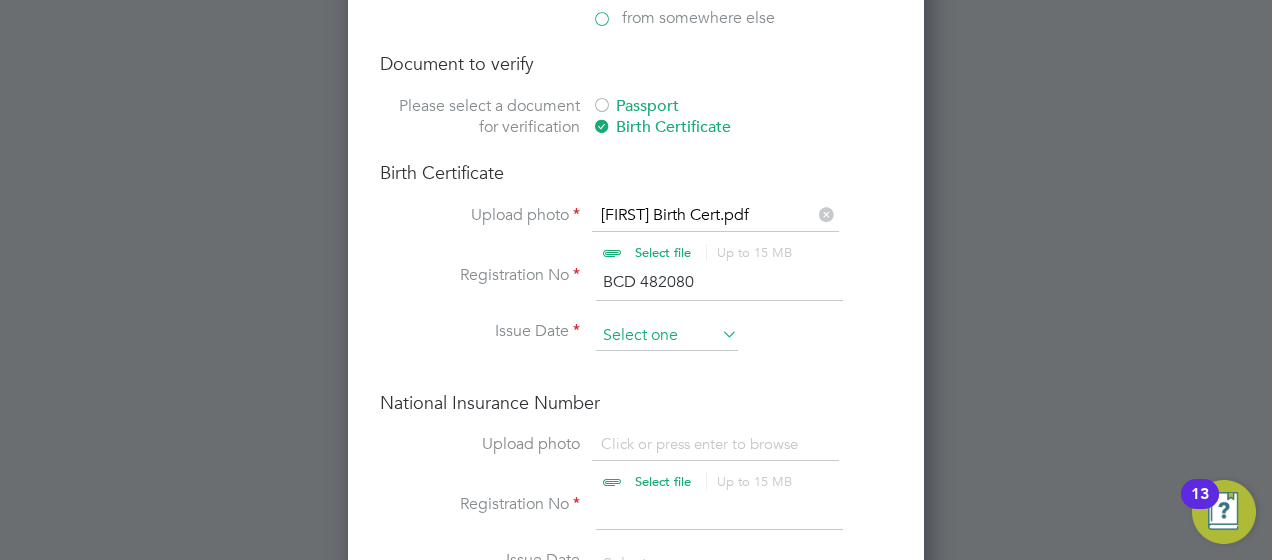type on "BCD 482080" 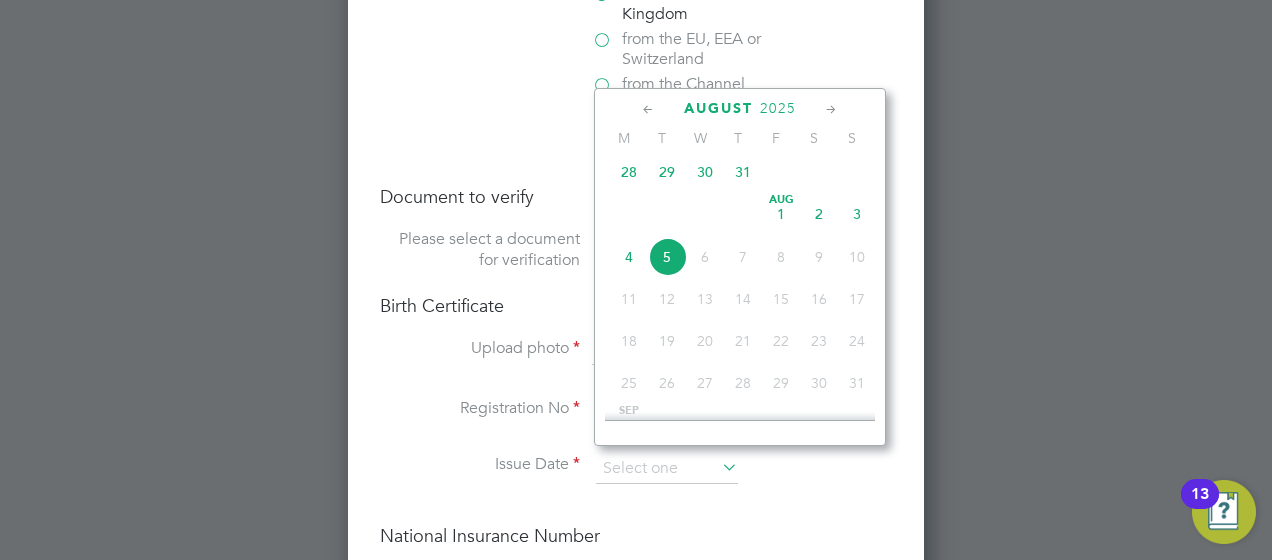 scroll, scrollTop: 2984, scrollLeft: 0, axis: vertical 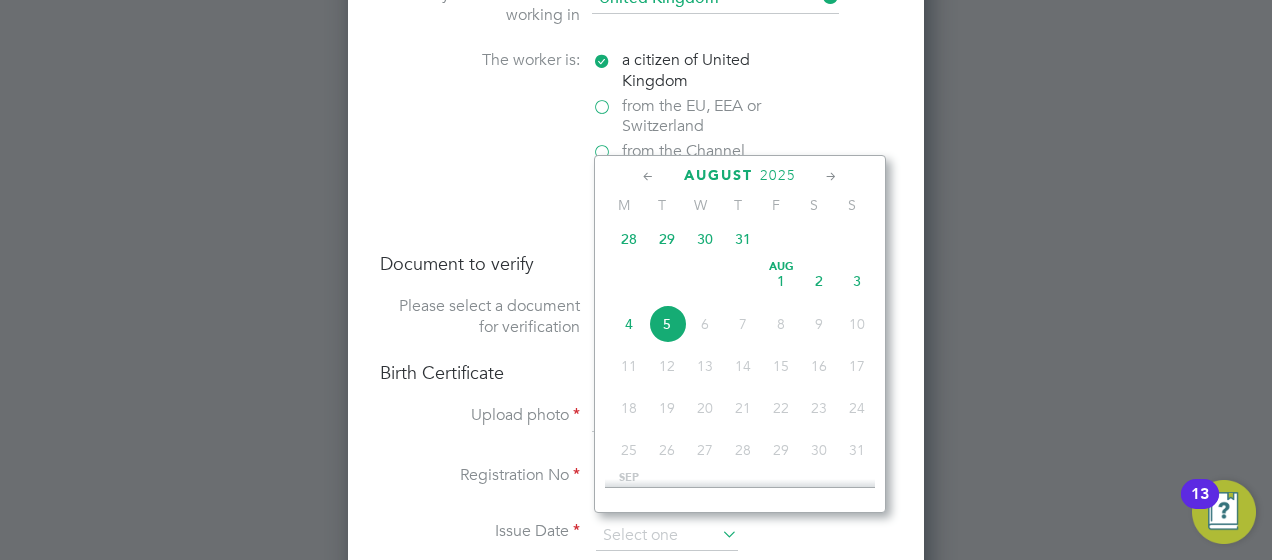 click on "2025" 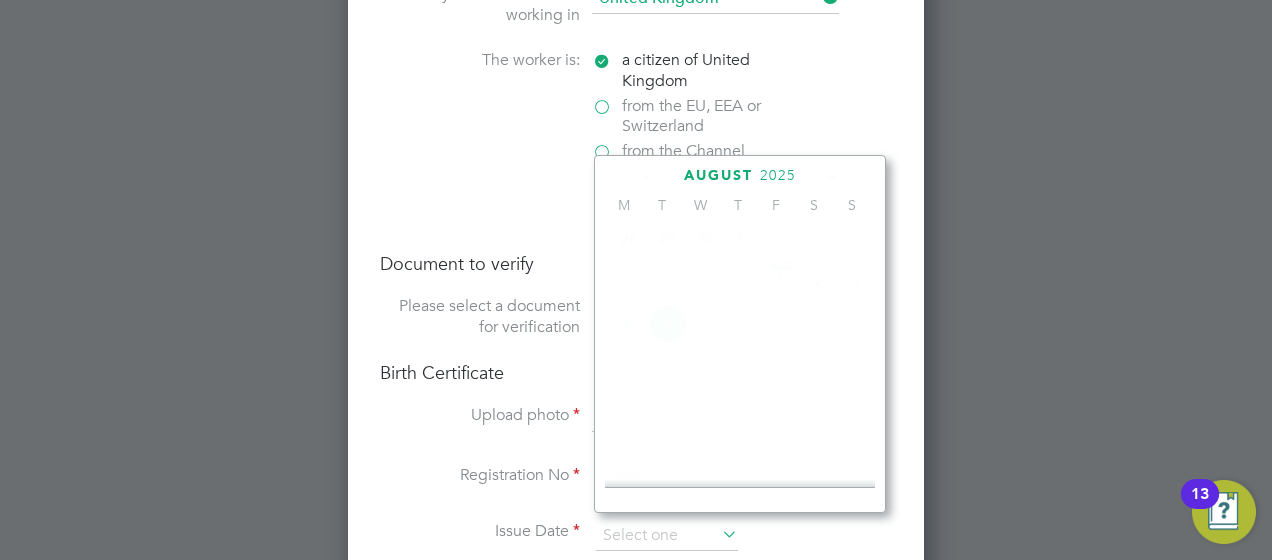 scroll, scrollTop: 523, scrollLeft: 0, axis: vertical 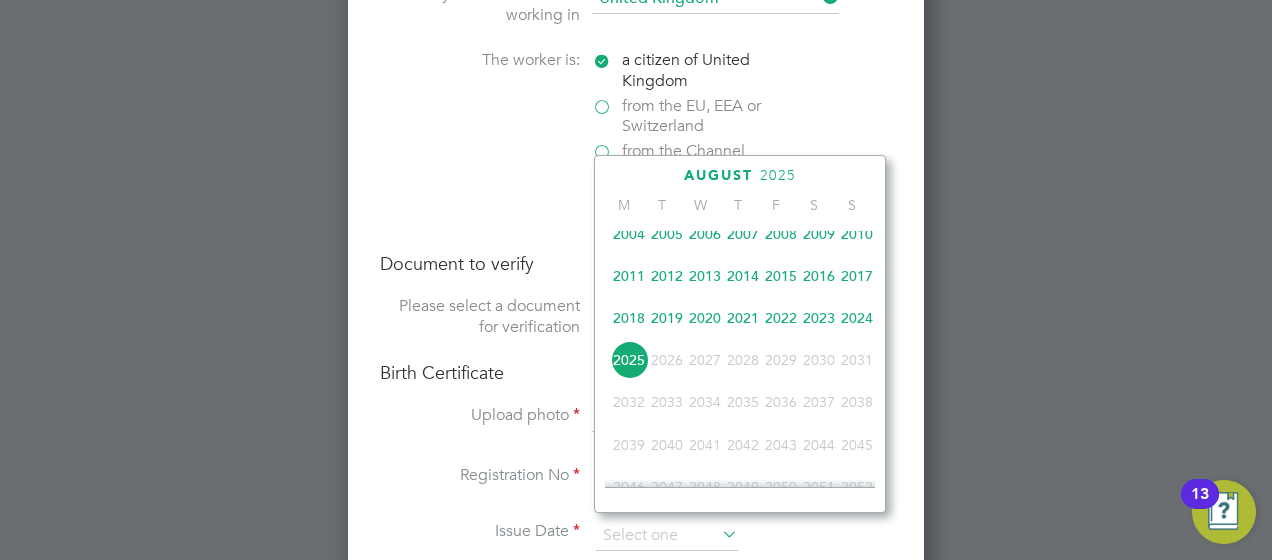 click on "2022" 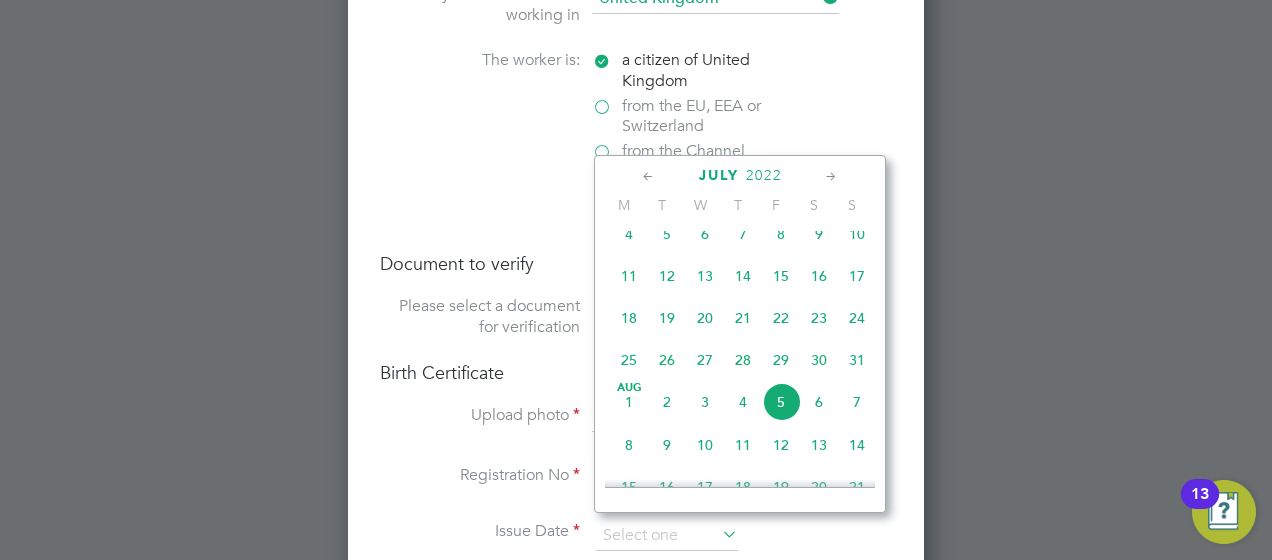 click 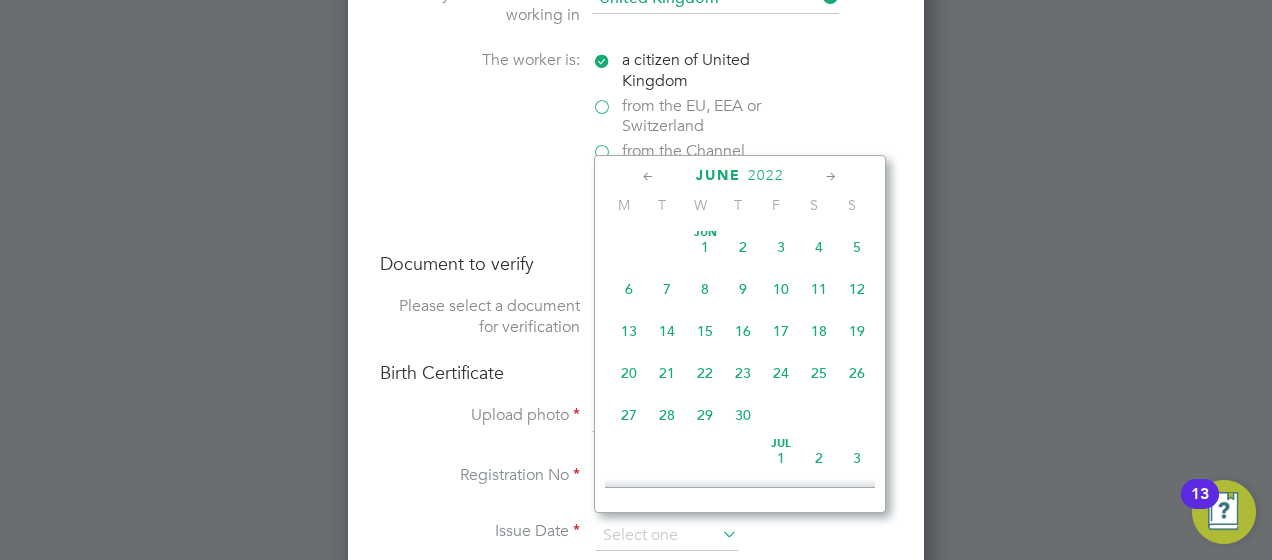 click 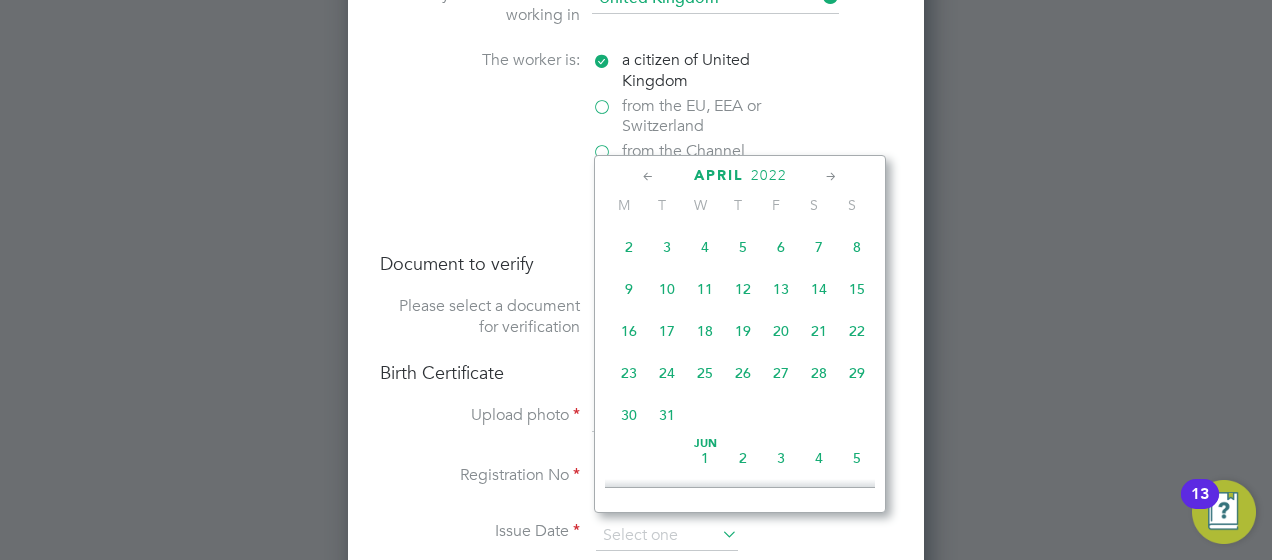scroll, scrollTop: 0, scrollLeft: 0, axis: both 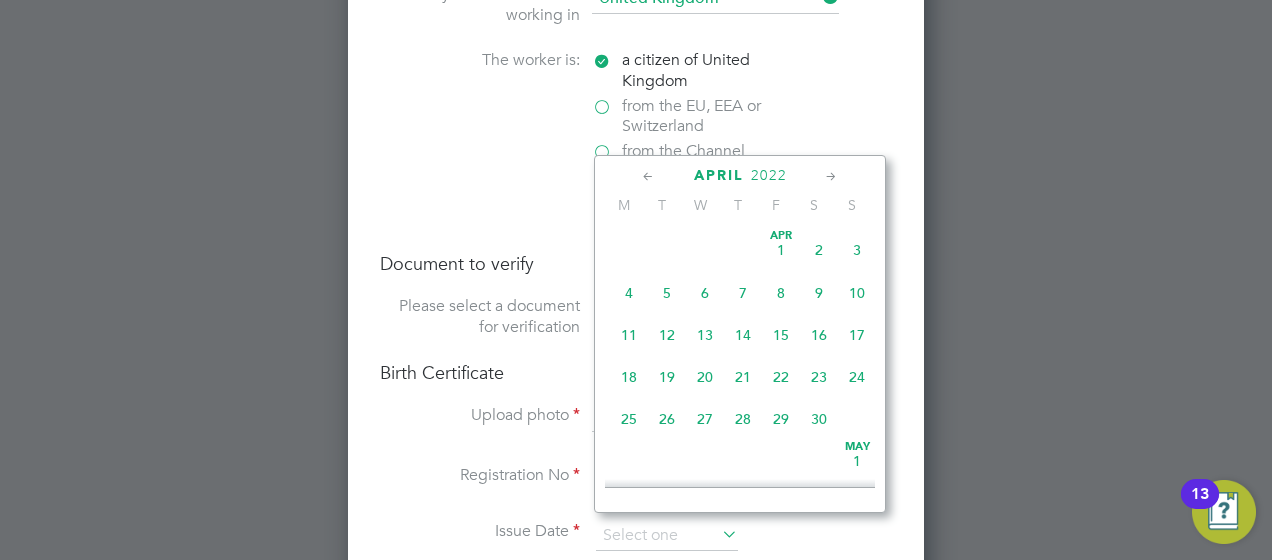click 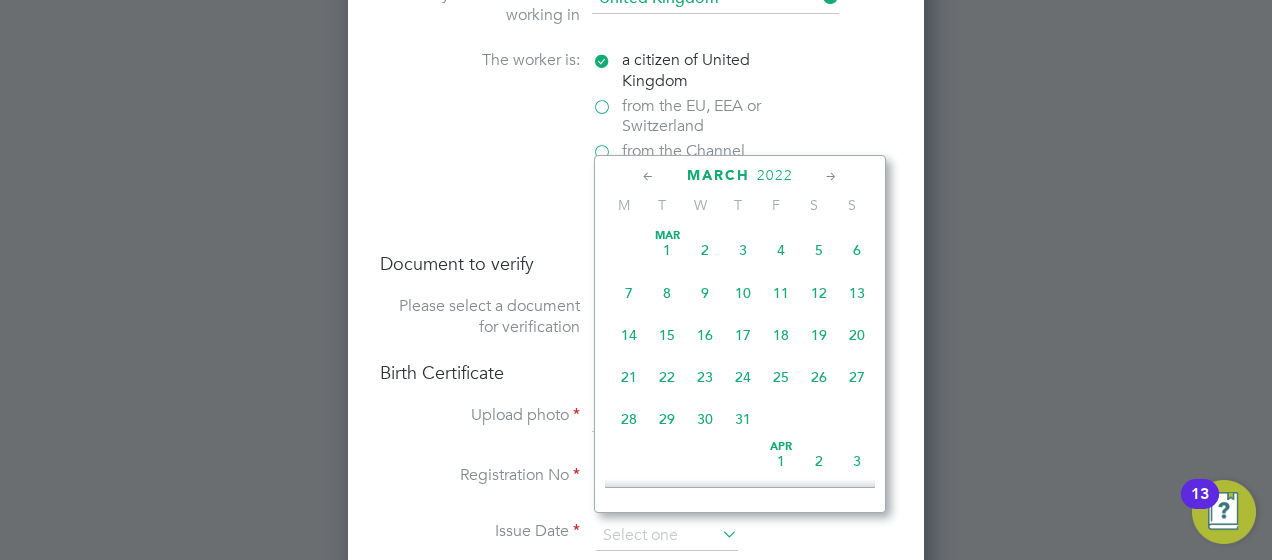 click on "24" 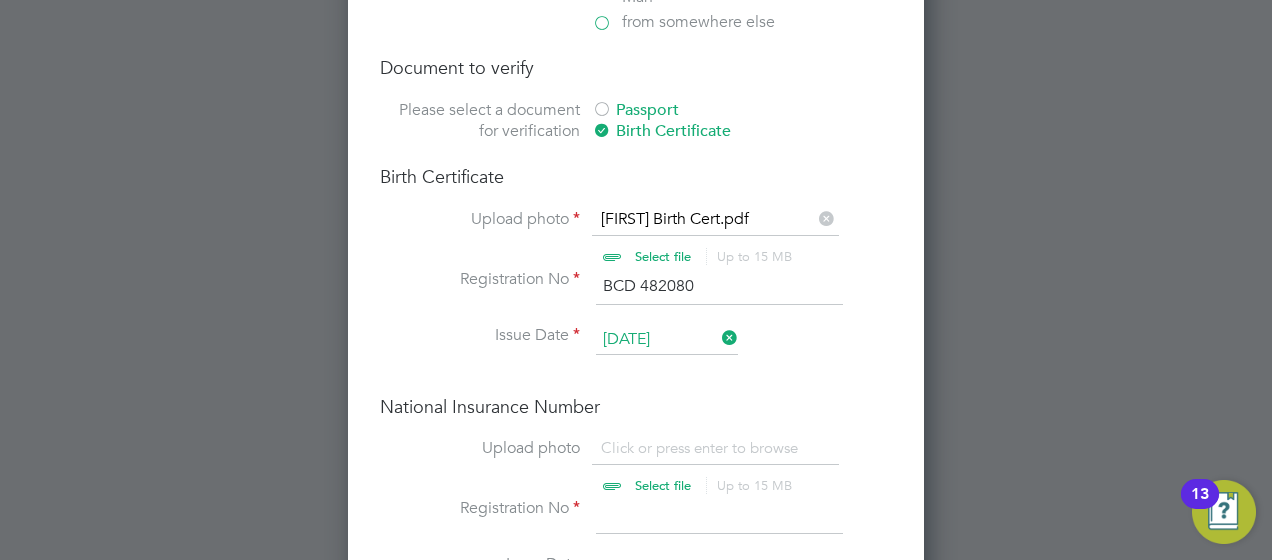 scroll, scrollTop: 3184, scrollLeft: 0, axis: vertical 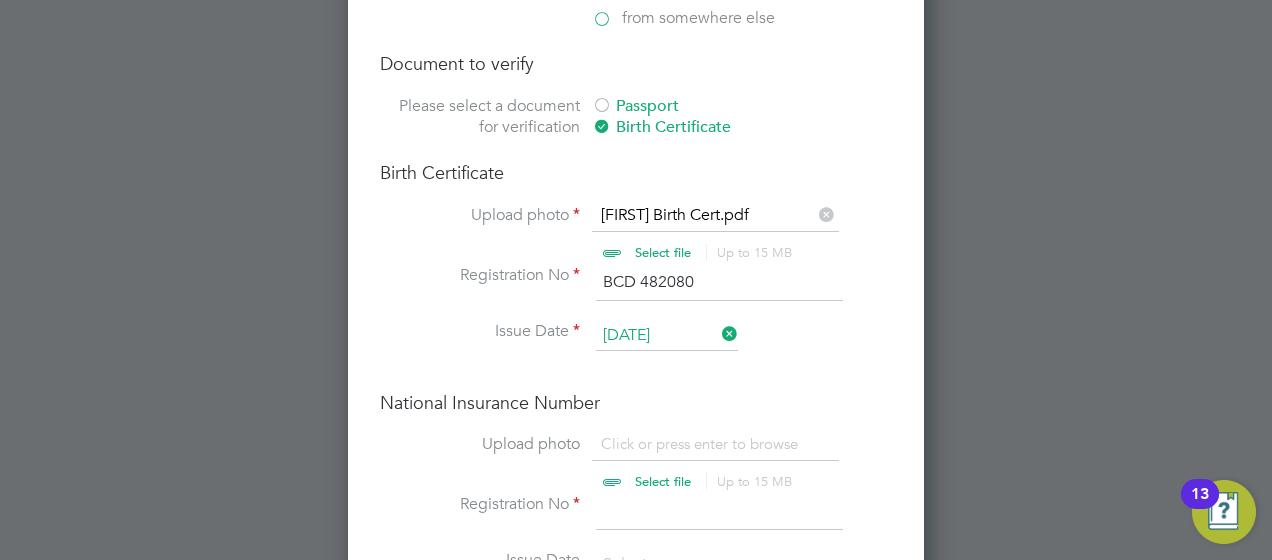 click at bounding box center (682, 464) 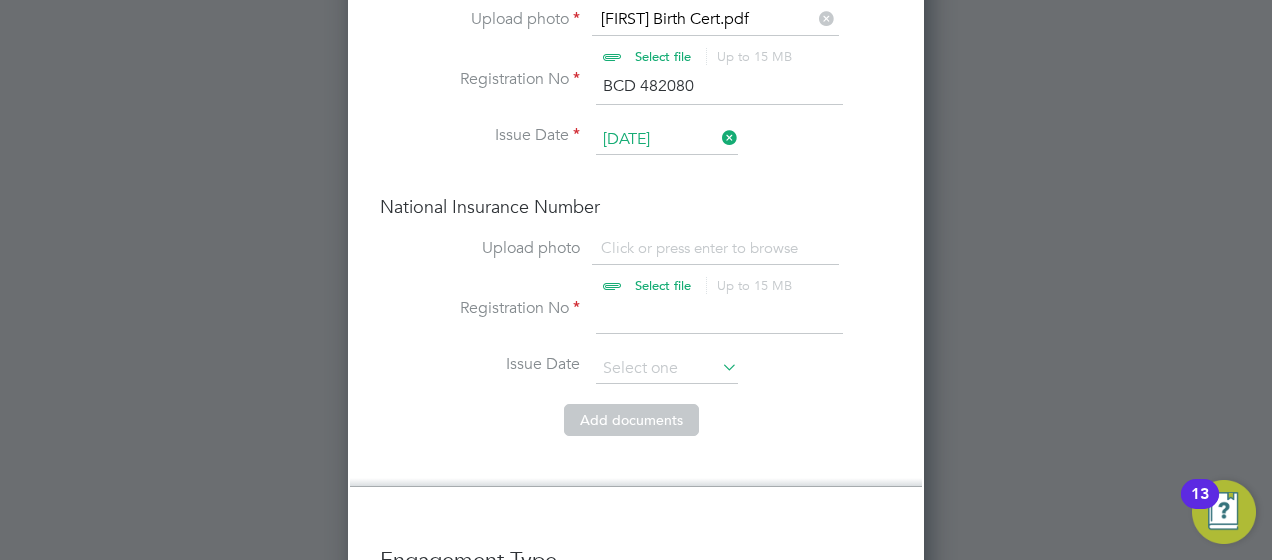 scroll, scrollTop: 3384, scrollLeft: 0, axis: vertical 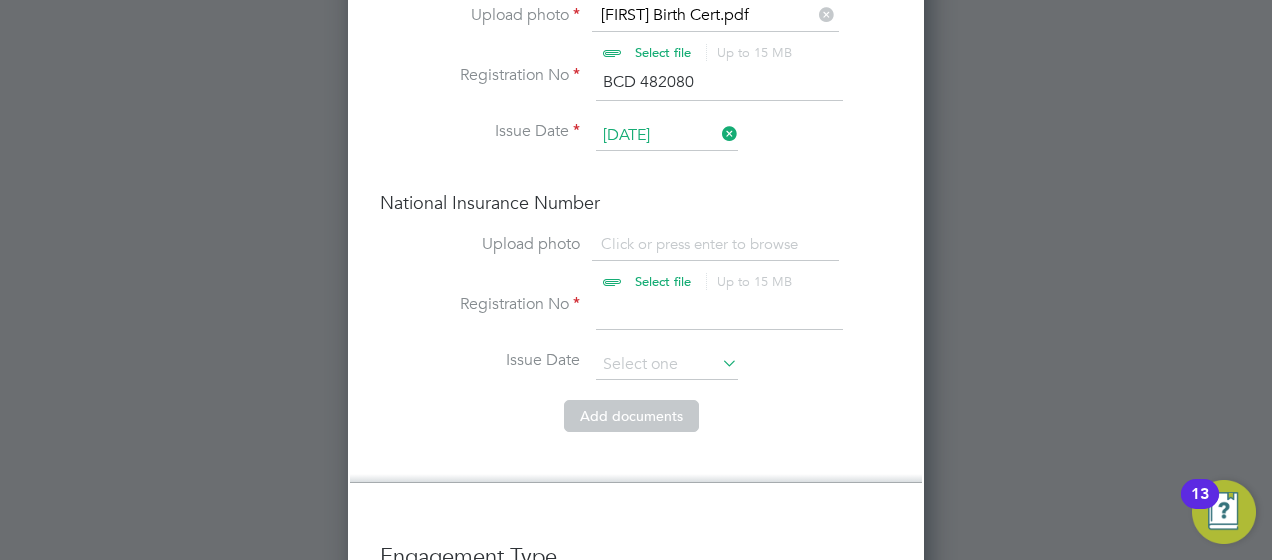 click at bounding box center [682, 264] 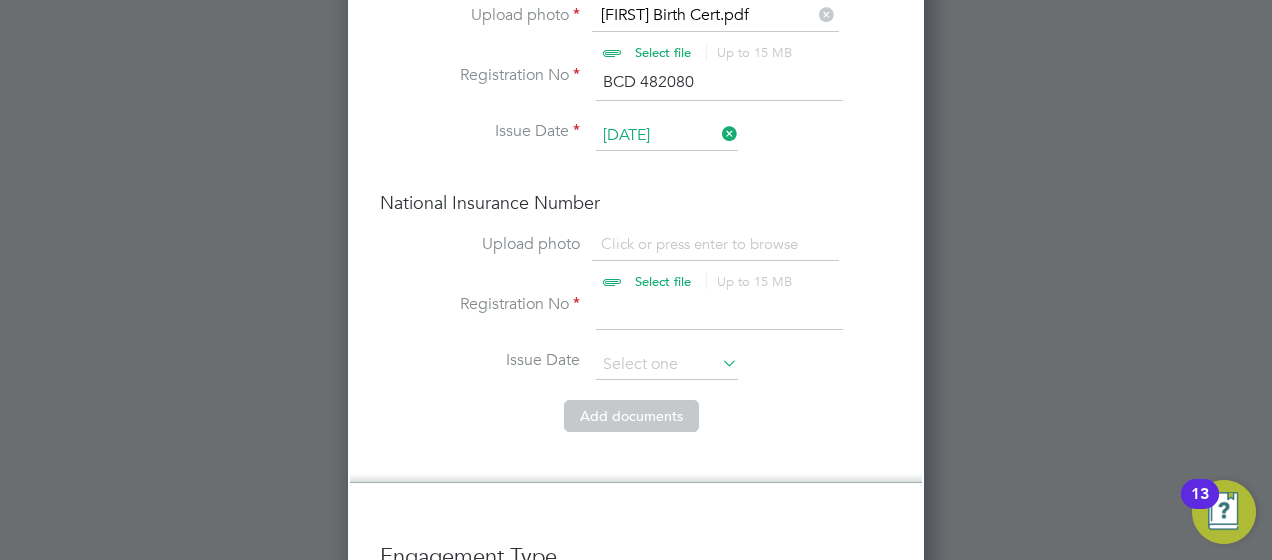 type on "C:\fakepath\[FIRST] NI.docx" 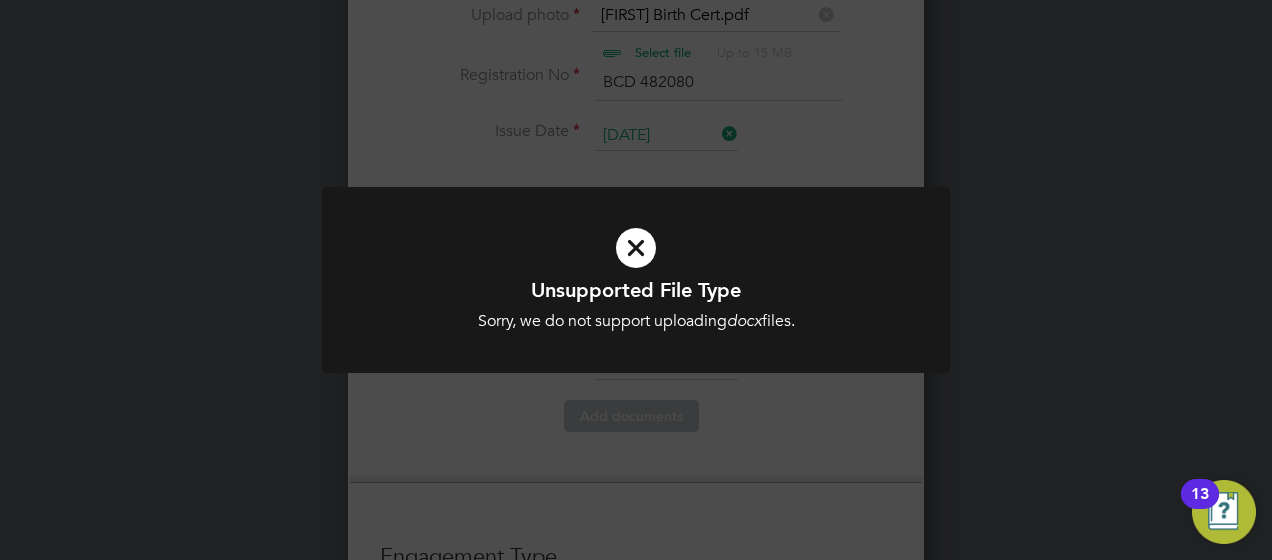 click at bounding box center [636, 248] 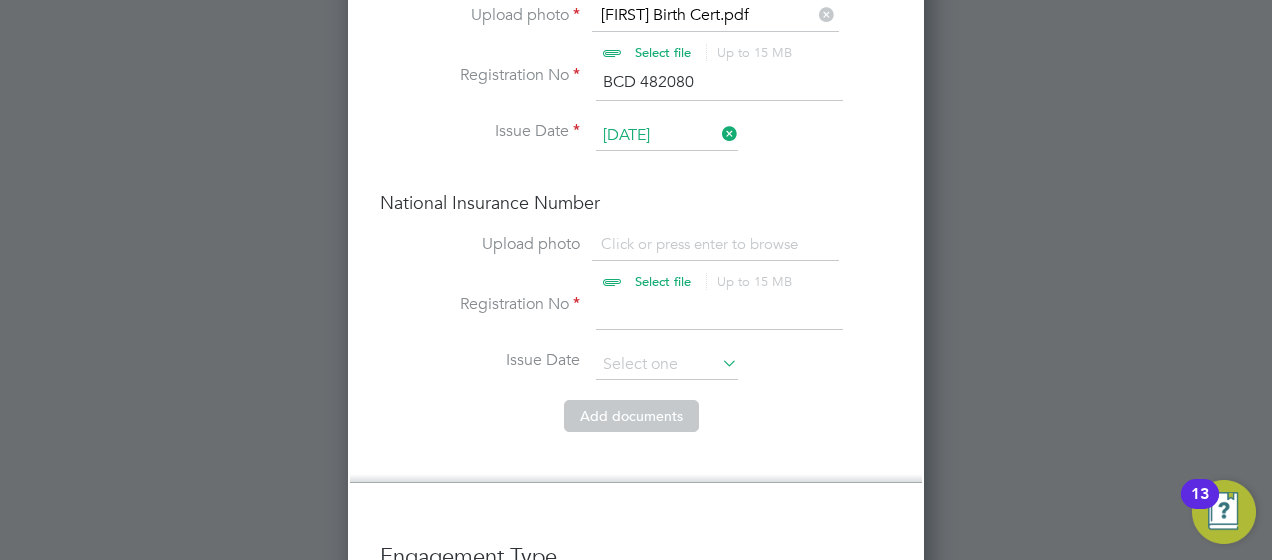 click at bounding box center [682, 264] 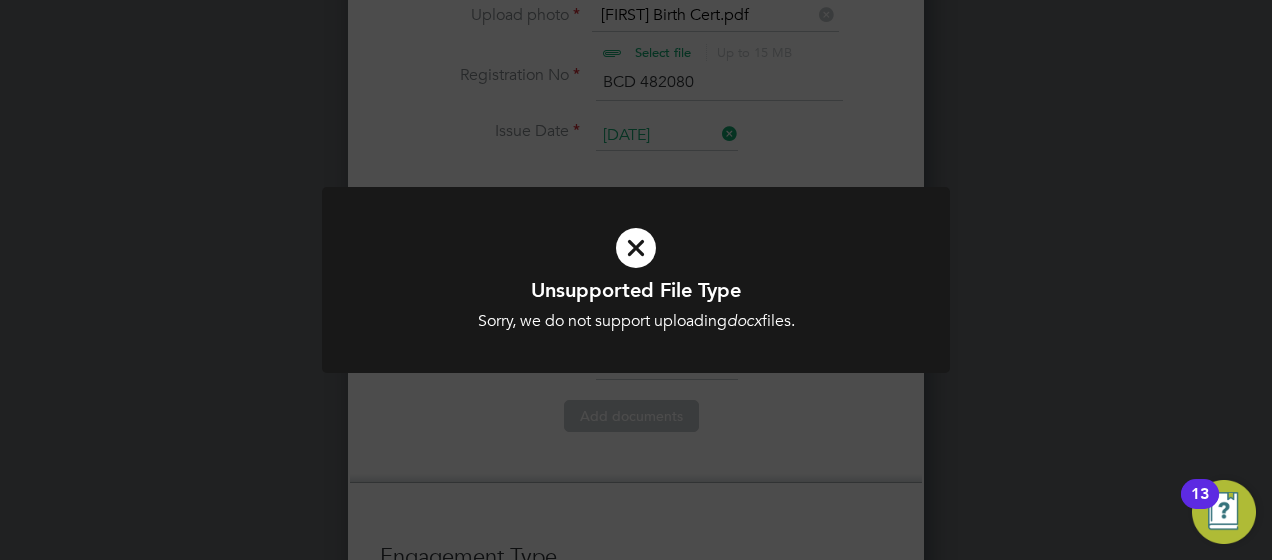 click at bounding box center (636, 248) 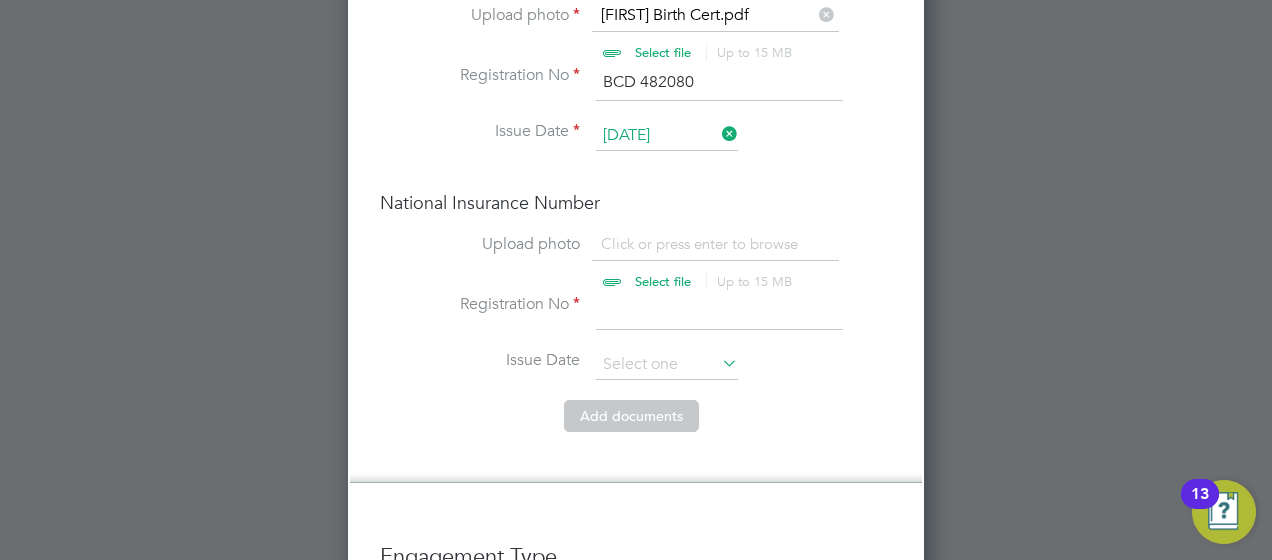 click on "Upload photo" at bounding box center (480, 244) 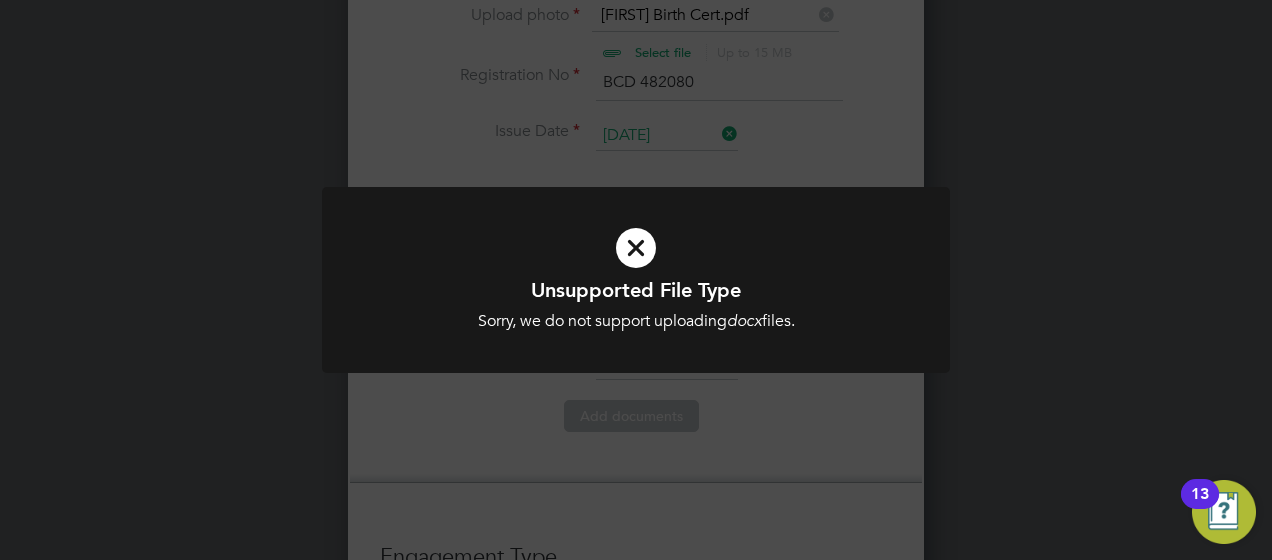 click at bounding box center [636, 248] 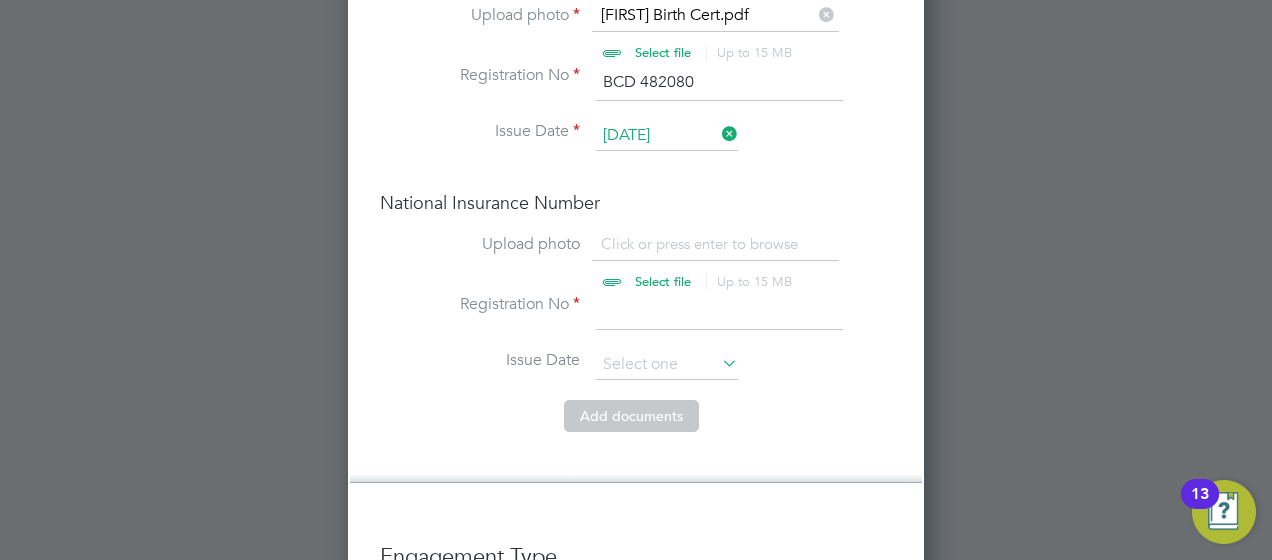 click on "Registration No" at bounding box center (636, 322) 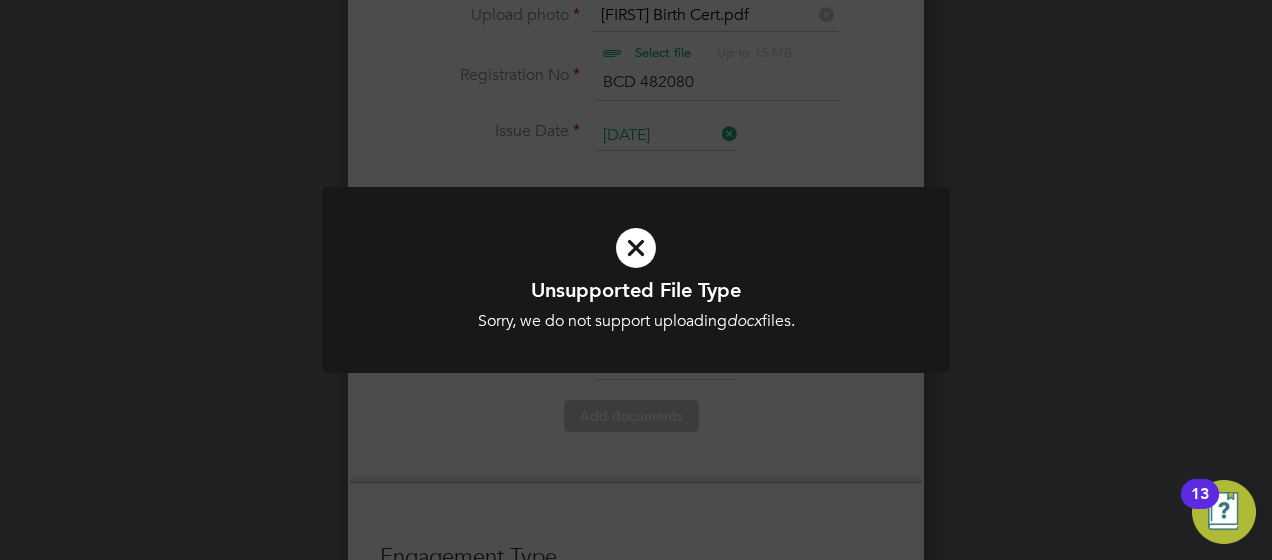 click at bounding box center (636, 248) 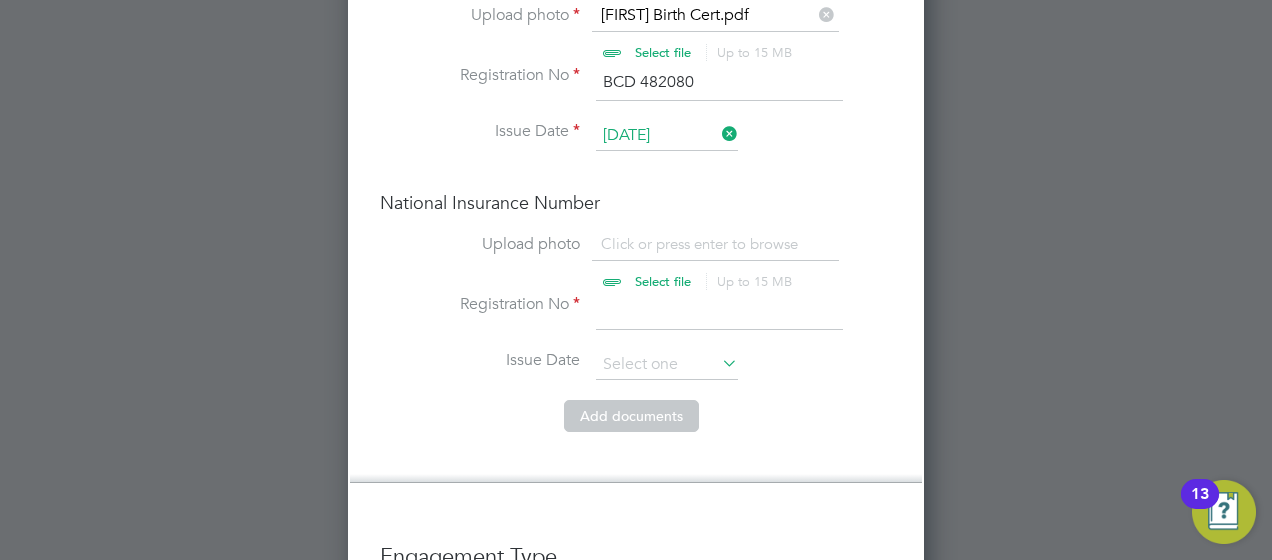 click on "All Vacancies Vacancy Details   Activity Logs   Vacancy Details Activity Logs All Vacancies Vacancy Details   Unfollow Manage Vendors (5)   2 x Labourer/Cleaner 2025 - V177563 Confirmed   0 of 2 Duration   2 days Start In     5 days ago Last Updated 40 minutes ago Status   Open   End Hirer Morgan Sindall Construction & Infrastruct… Client Config Morgan Sindall Construction - Central Start 31 Jul 2025 Finish 01 Aug 2025 Site Walsall WTS/HWRC (21CB08) Hiring Manager [FIRST] [LAST] PO Manager  n/a Deployment Manager n/a IR35 Determination IR35 Status Disabled for this client. This feature can be enabled under this client's configuration. Details Reason   Extra work Description Attend to site amenities, toilets, offices, drying rooms, canteen etc. Occasional offloading, sweeping and clearance of rubbish etc.
Sweeping site, removing of rubbish, unloading and transporting of materials etc. under close supervision
PREFERABLE QUALIFICATION
Manual Handling Skills / Qualifications CSCS Labourers Card Tools" 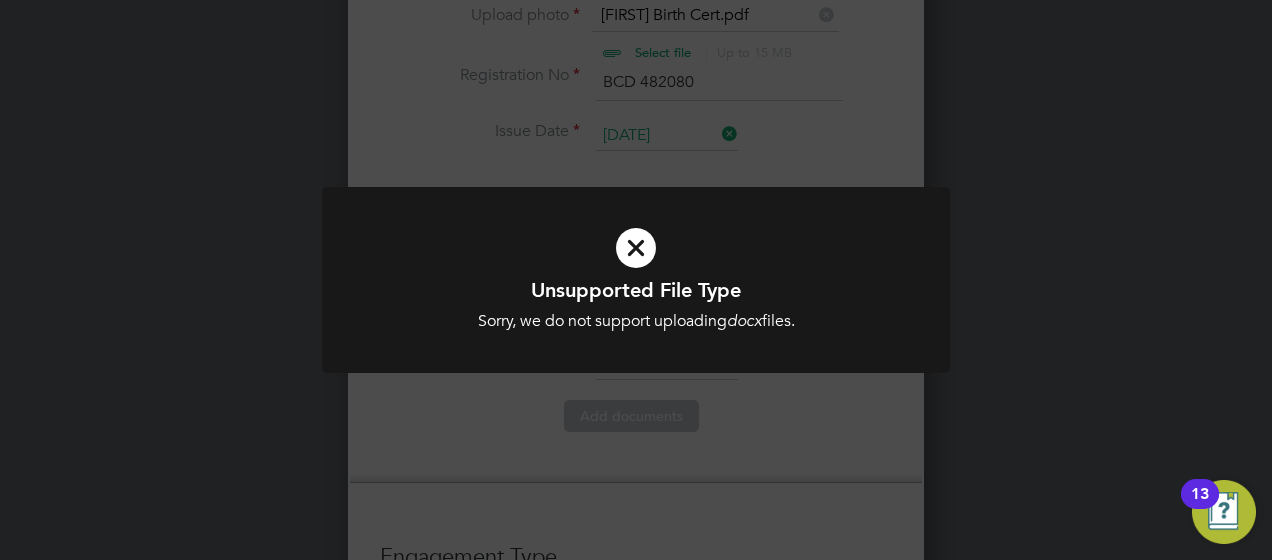 click at bounding box center (636, 248) 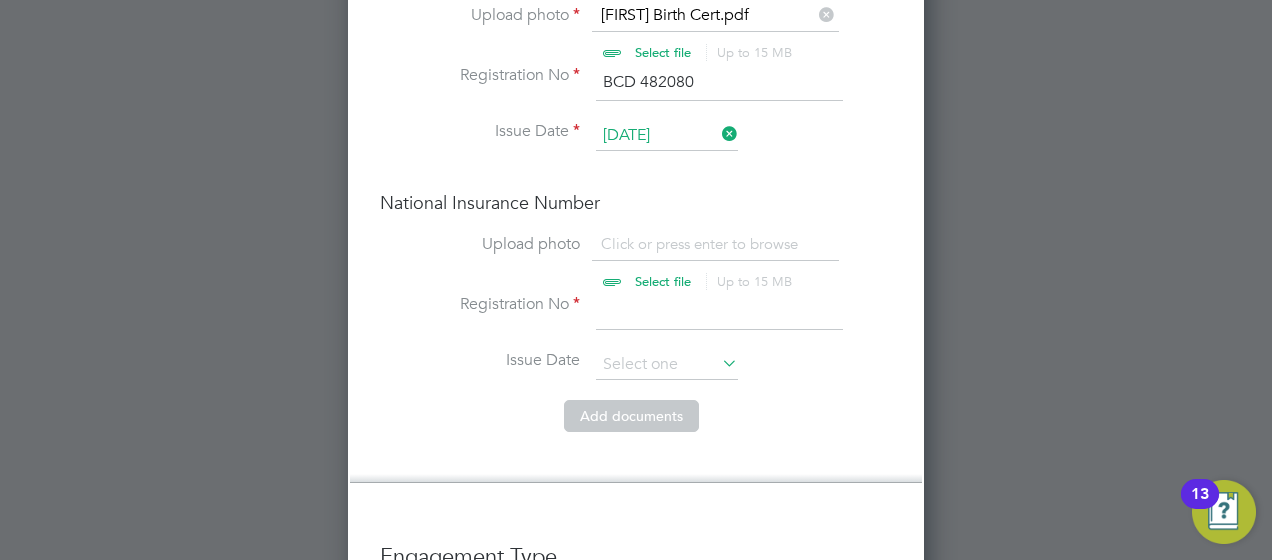 click at bounding box center (682, 264) 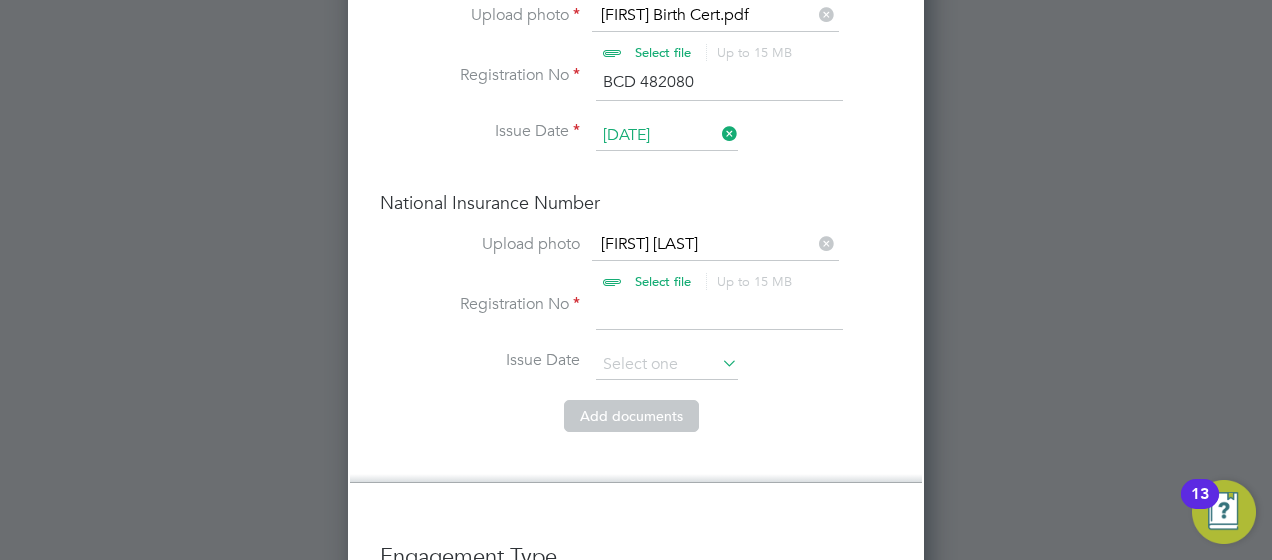 click at bounding box center [719, 312] 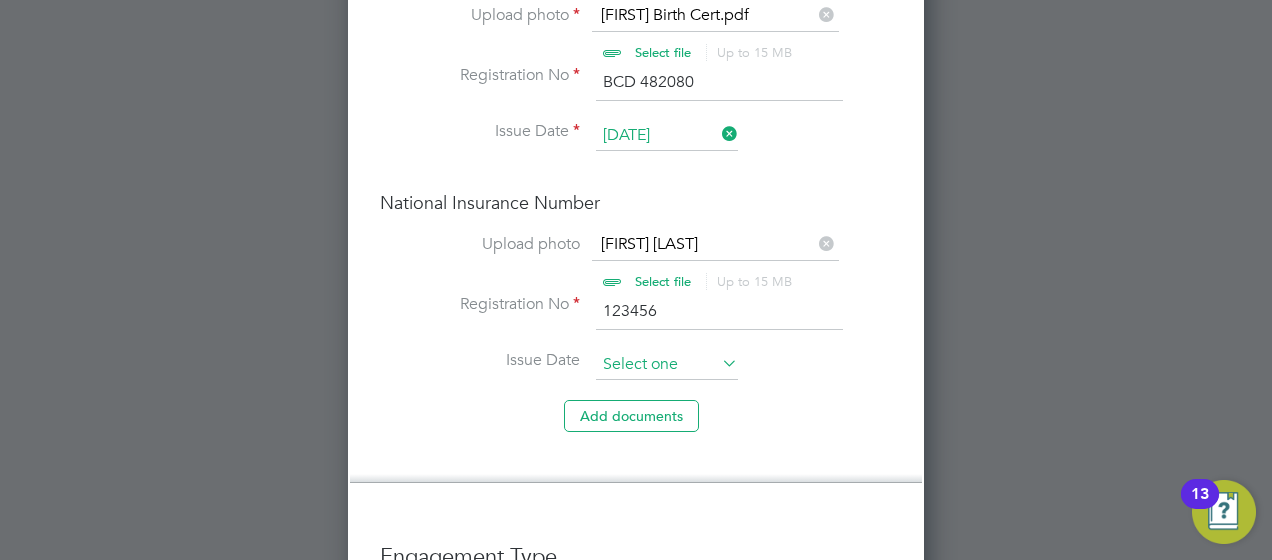 type on "123456" 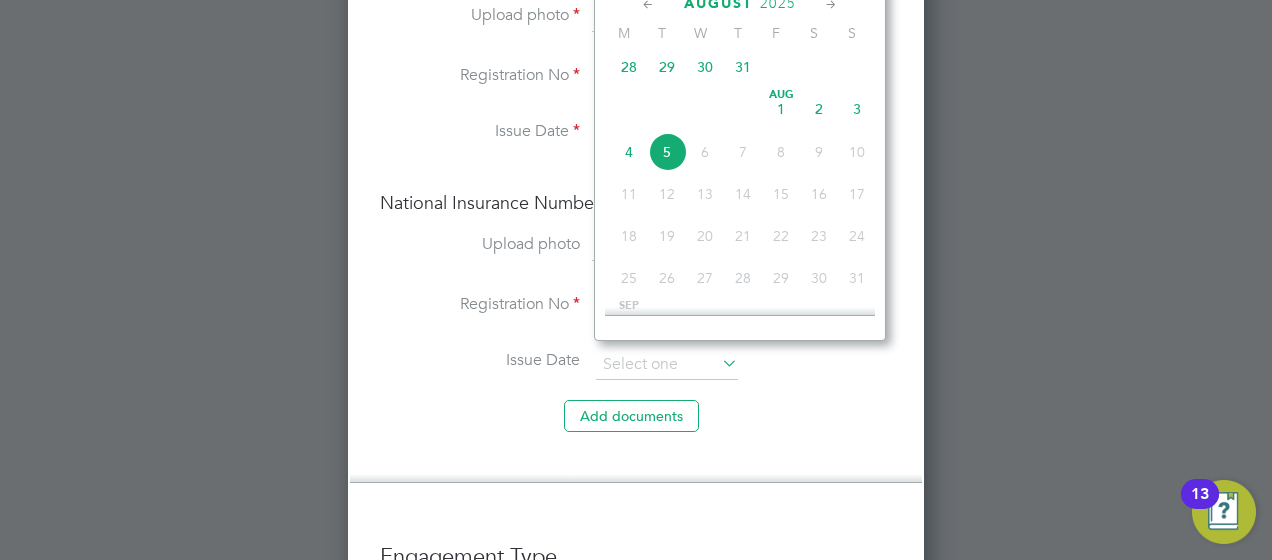 click on "5" 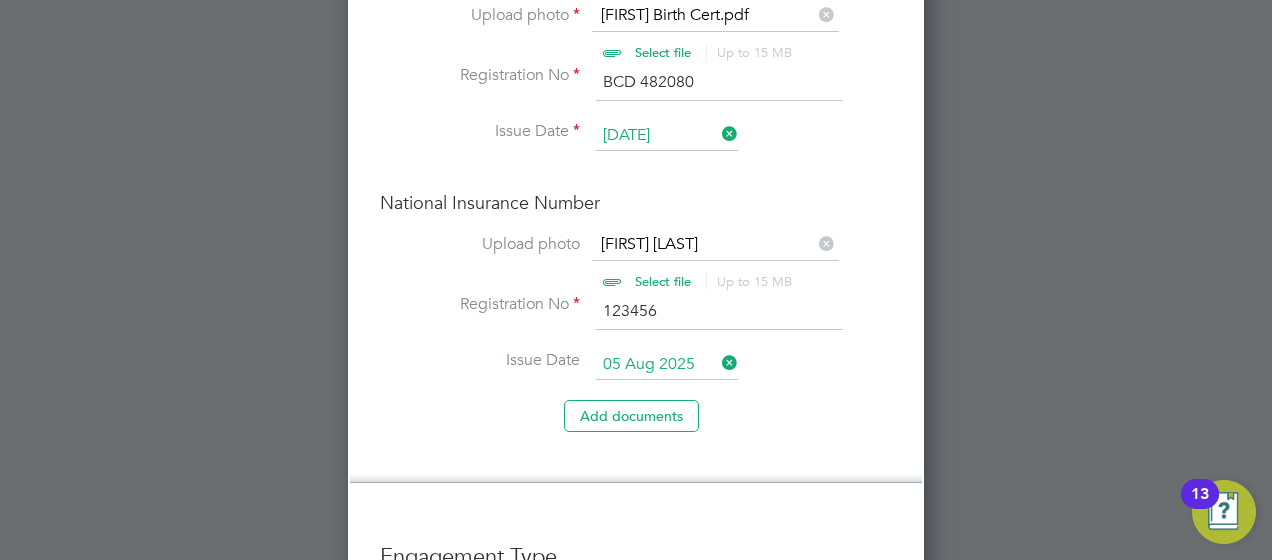 click on "Add document s" at bounding box center [636, 426] 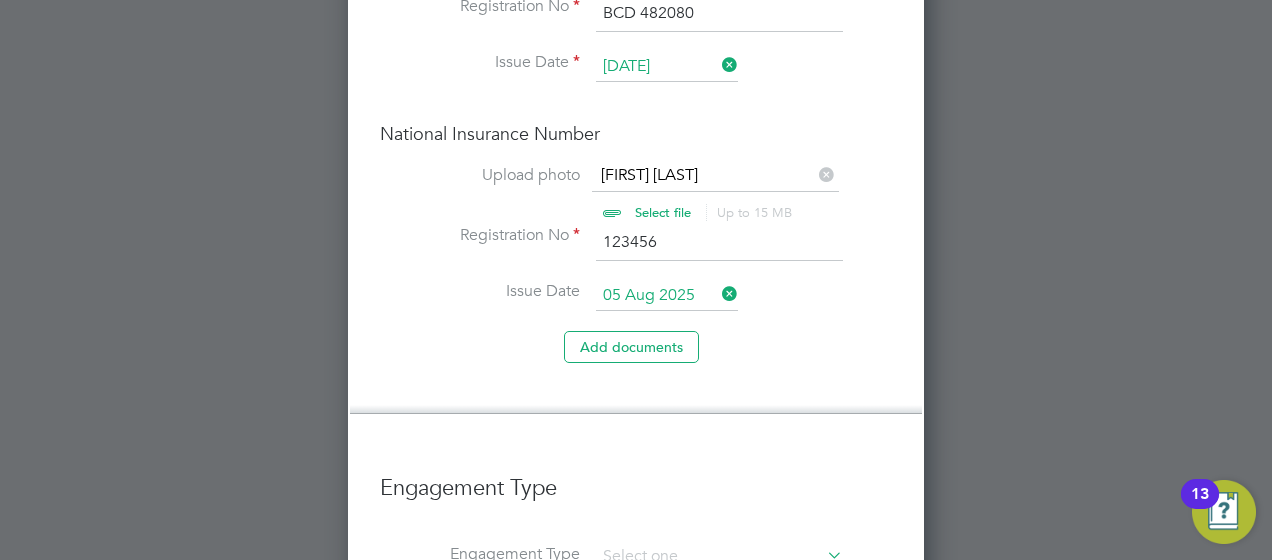 scroll, scrollTop: 3484, scrollLeft: 0, axis: vertical 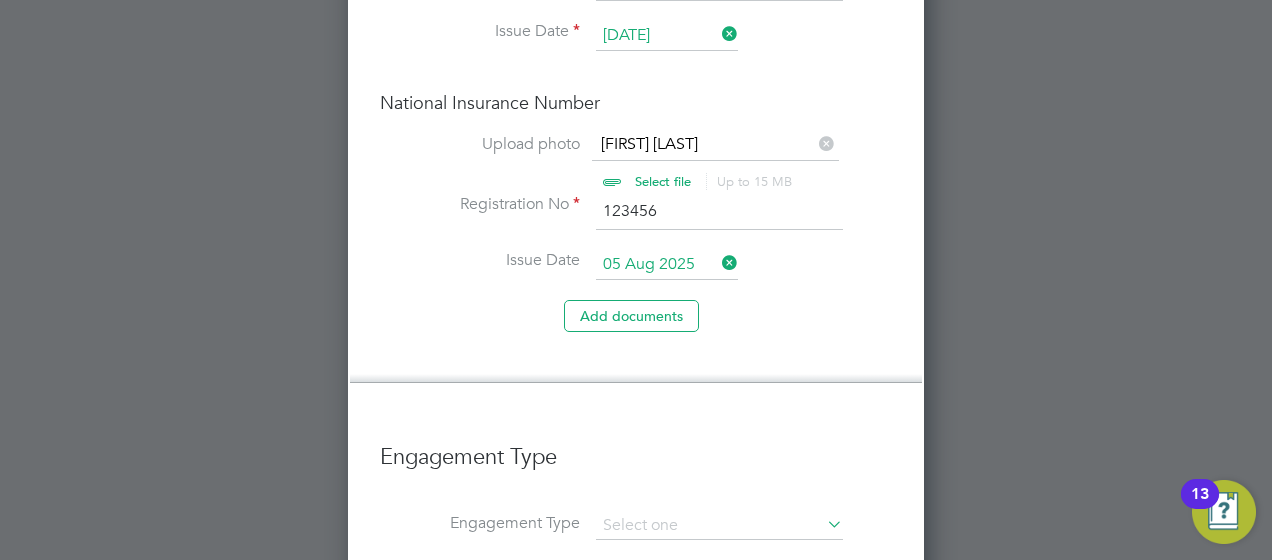 click on "Add document s" at bounding box center [636, 326] 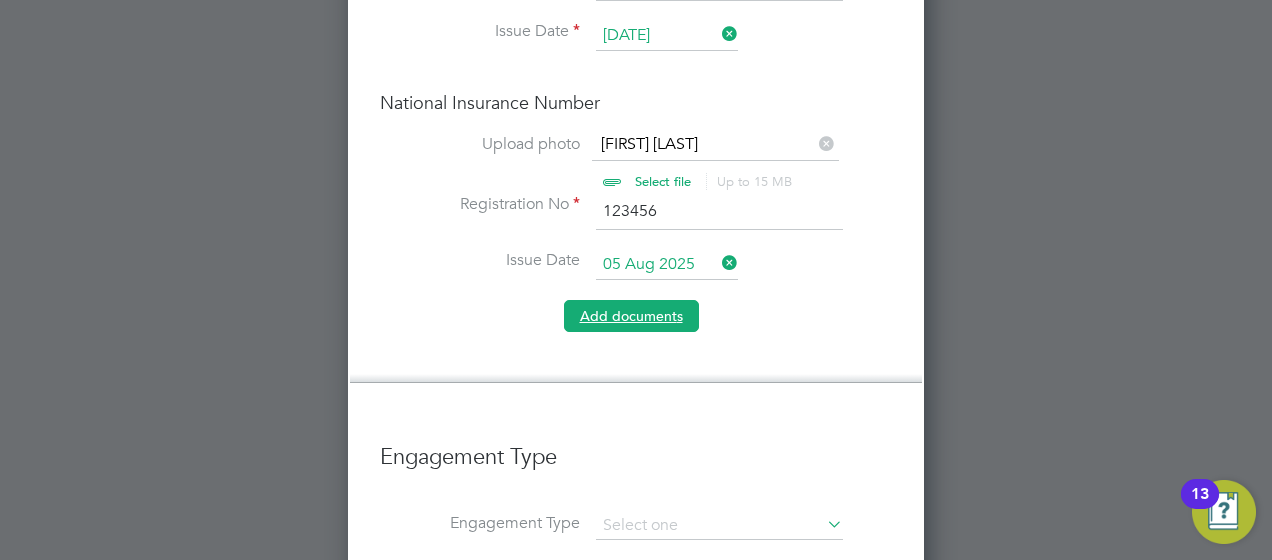 click on "Add document s" at bounding box center [631, 316] 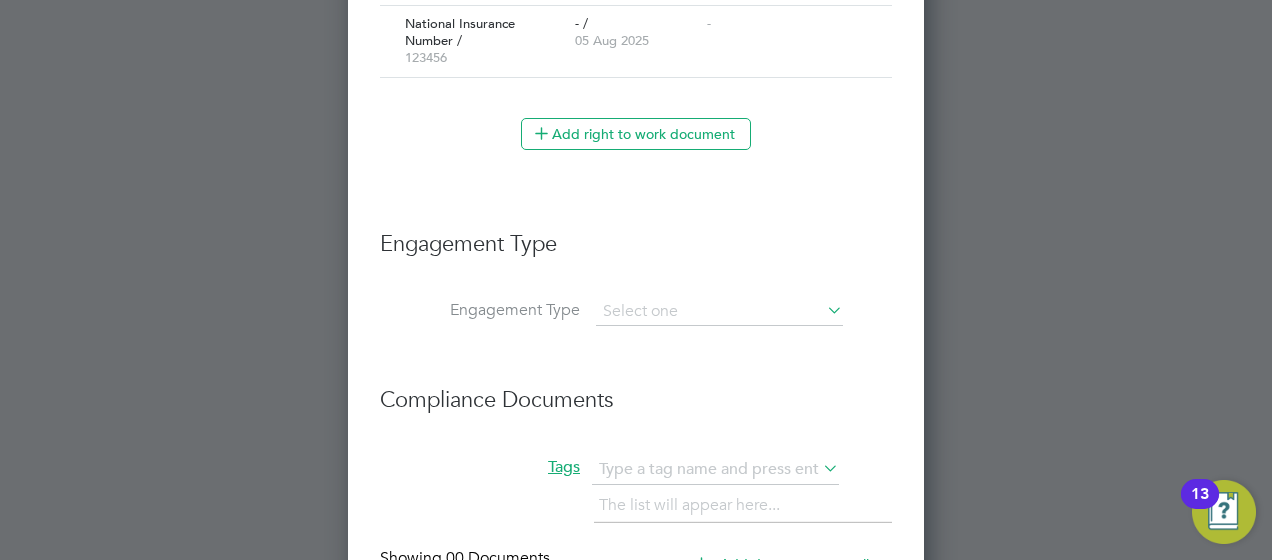 scroll, scrollTop: 3039, scrollLeft: 0, axis: vertical 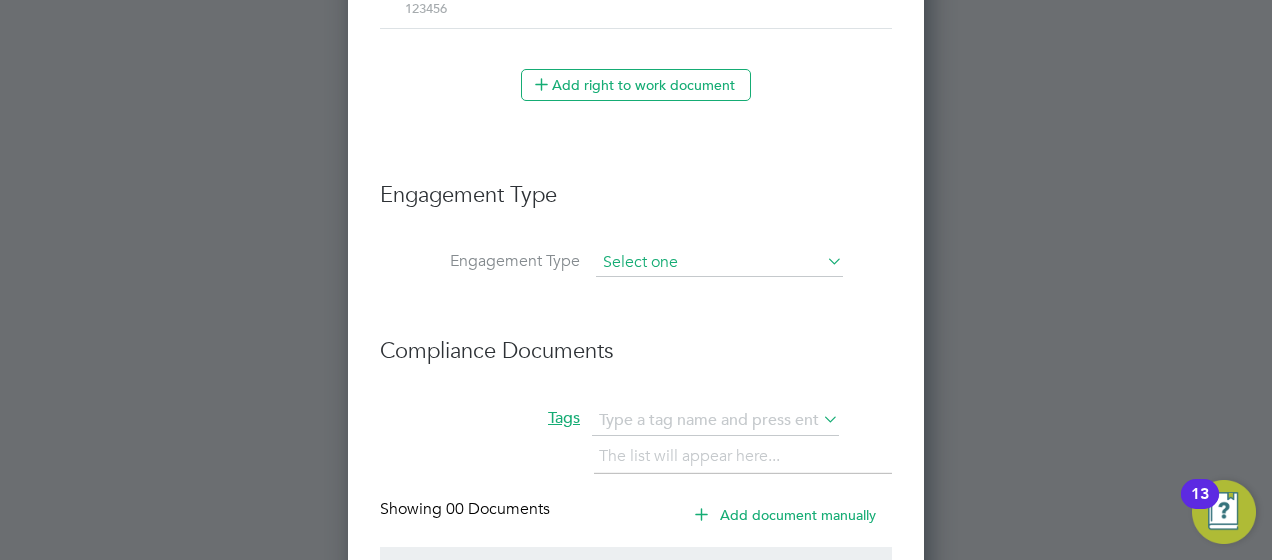 click at bounding box center [719, 263] 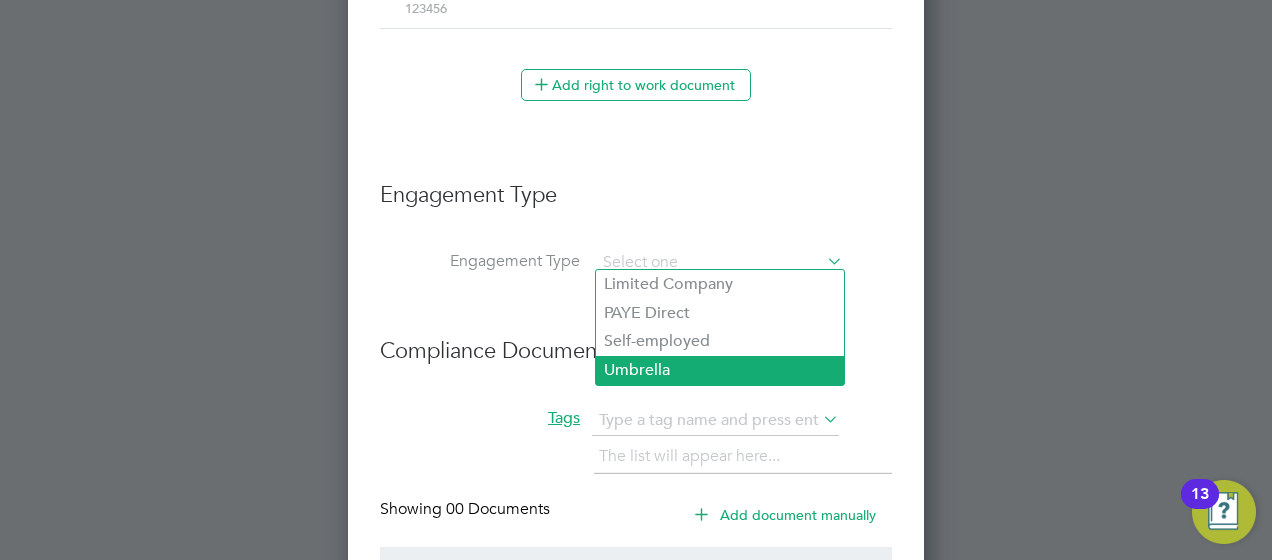 click on "Umbrella" 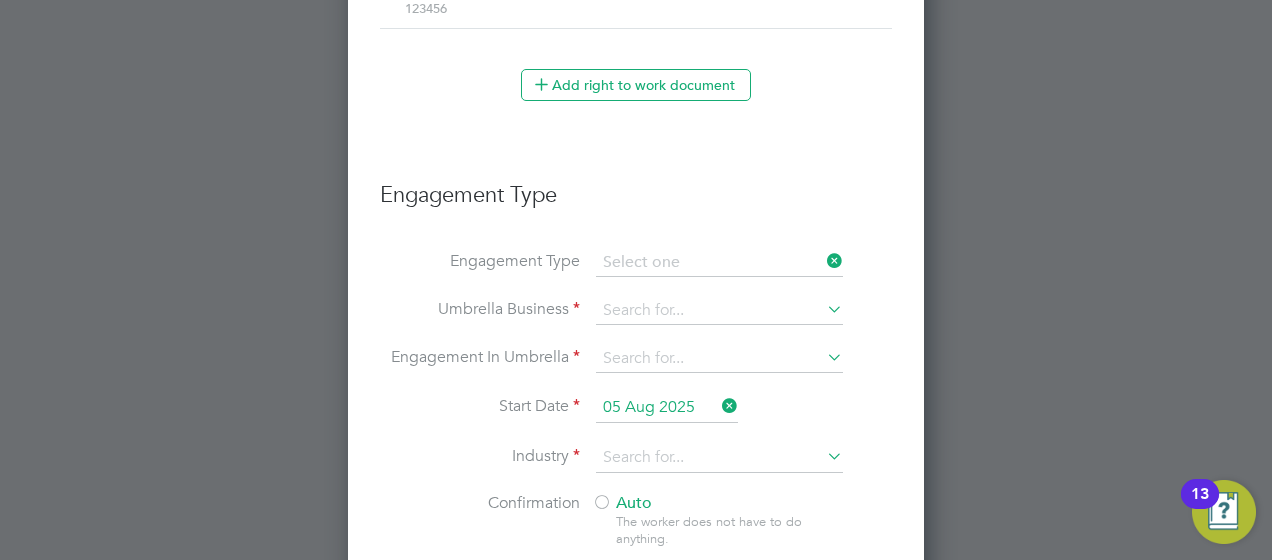 type on "Umbrella" 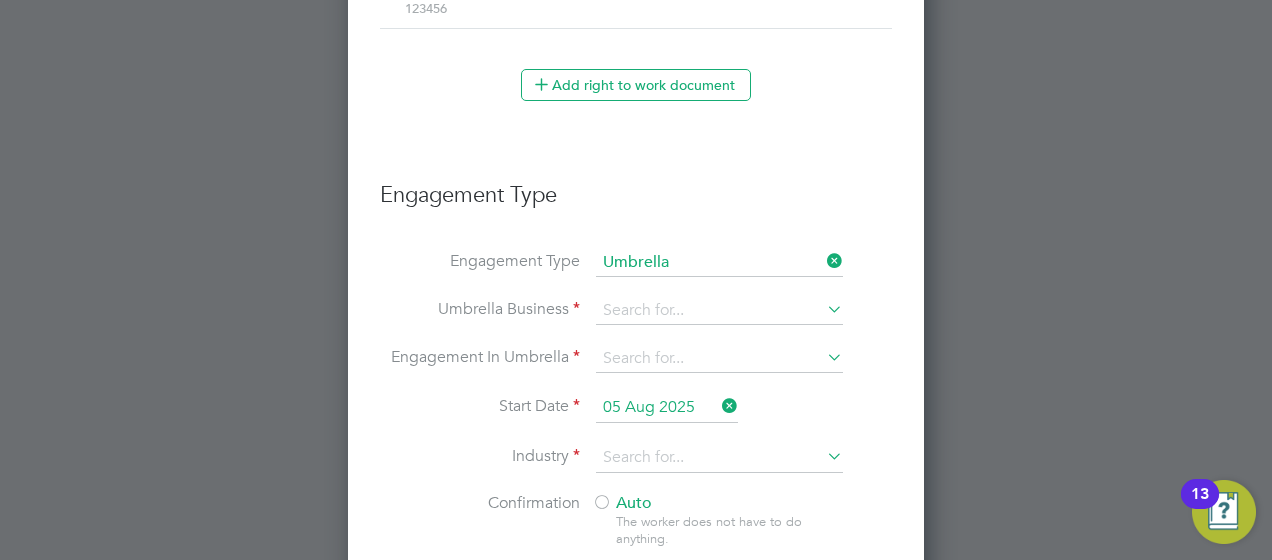 scroll, scrollTop: 10, scrollLeft: 10, axis: both 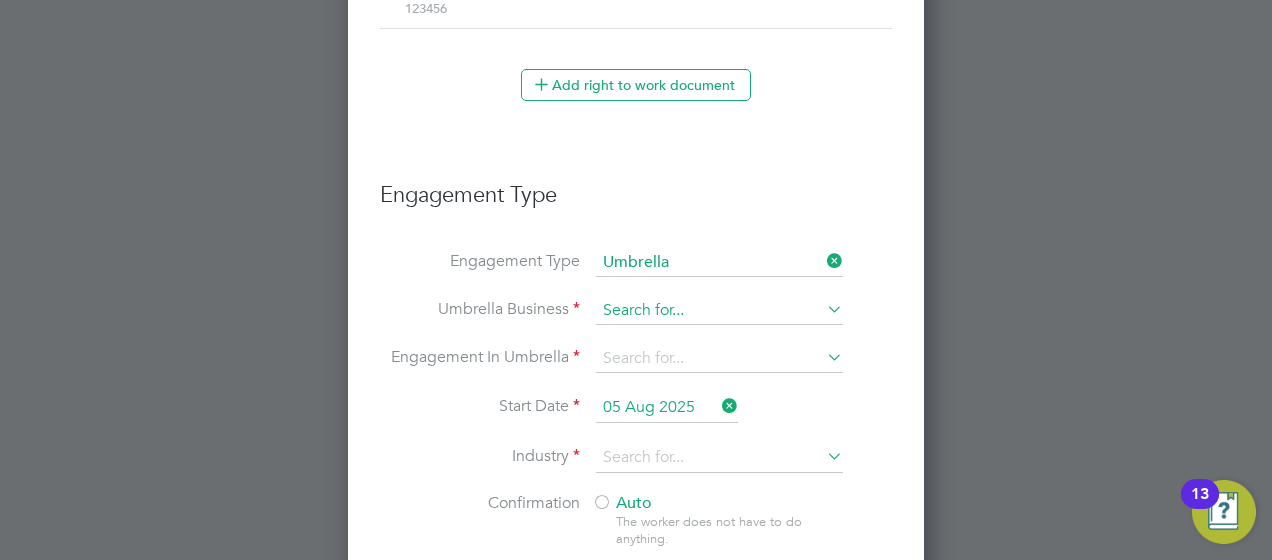 click at bounding box center [719, 311] 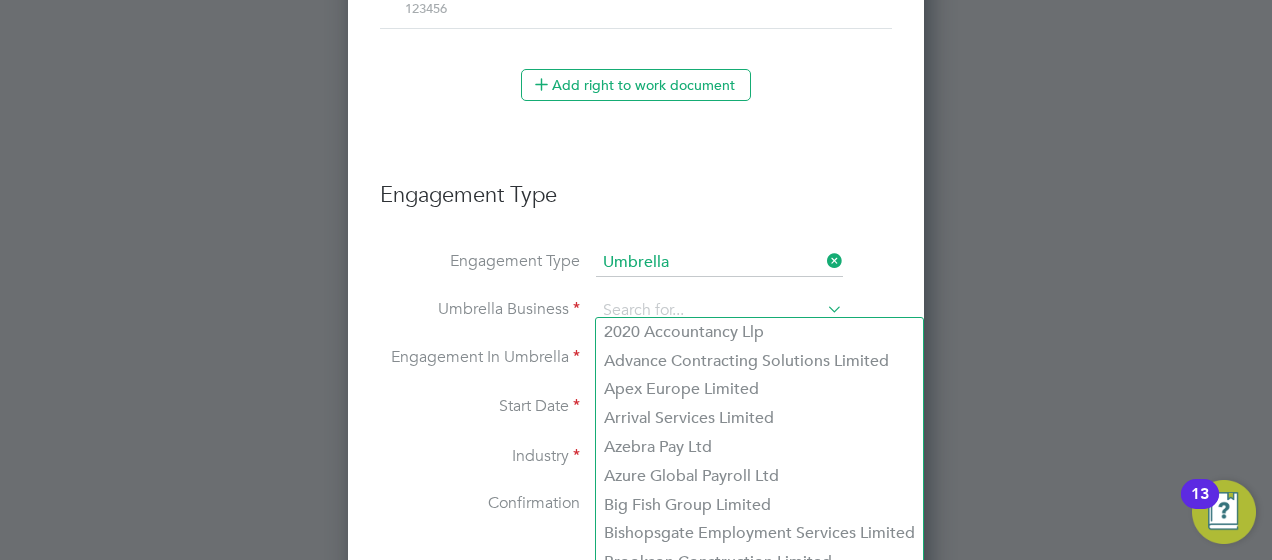 click on "Industry" at bounding box center (480, 456) 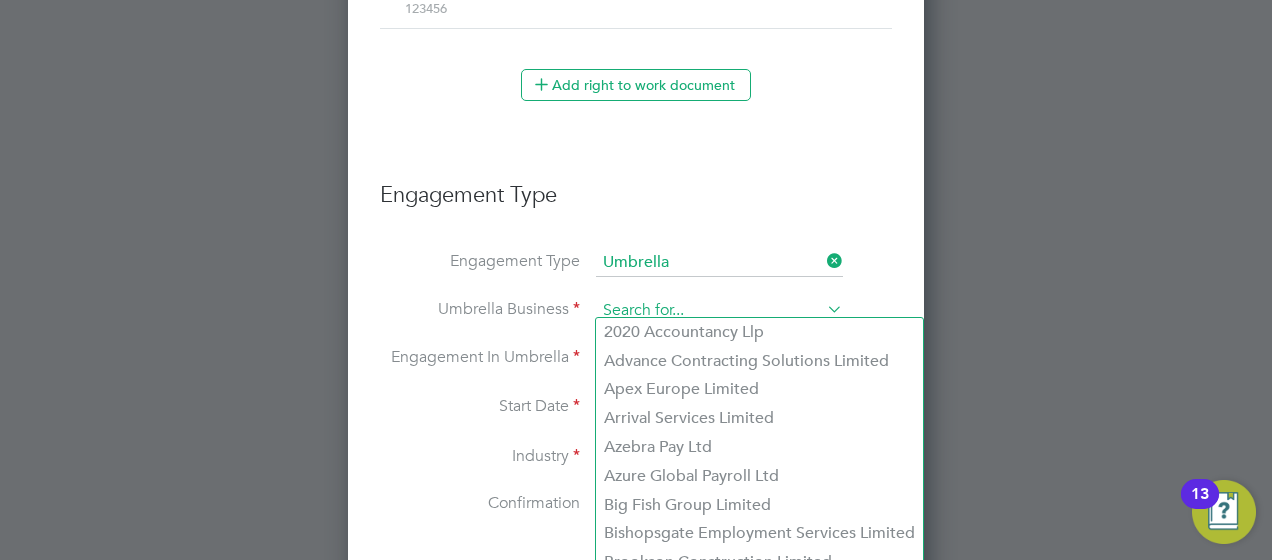 click at bounding box center [719, 311] 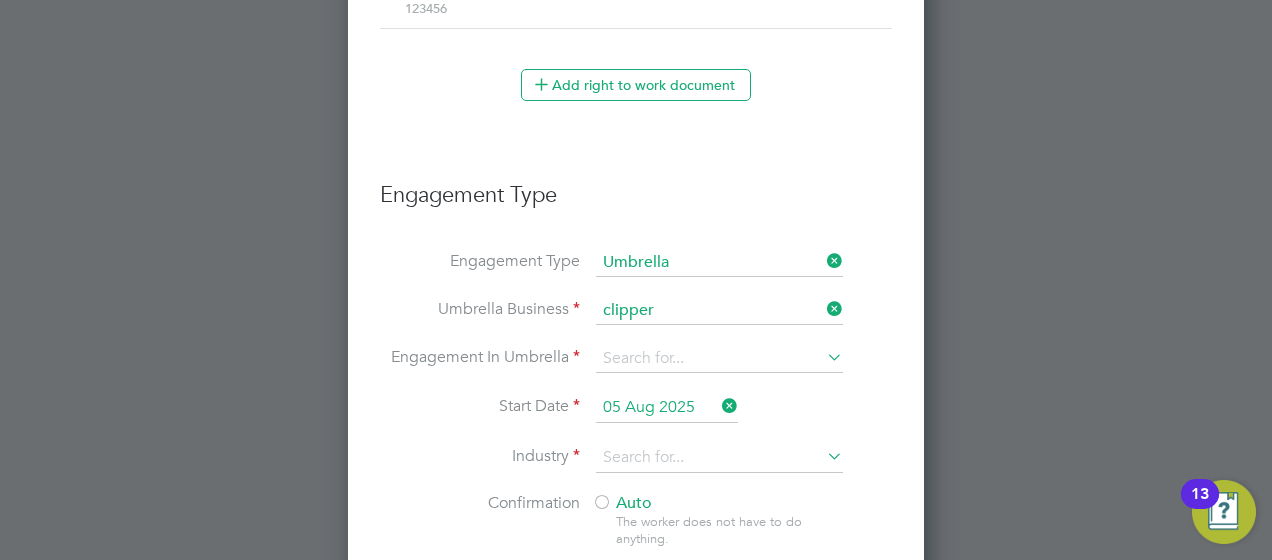 click on "Clipper  Contracting Group Ltd" 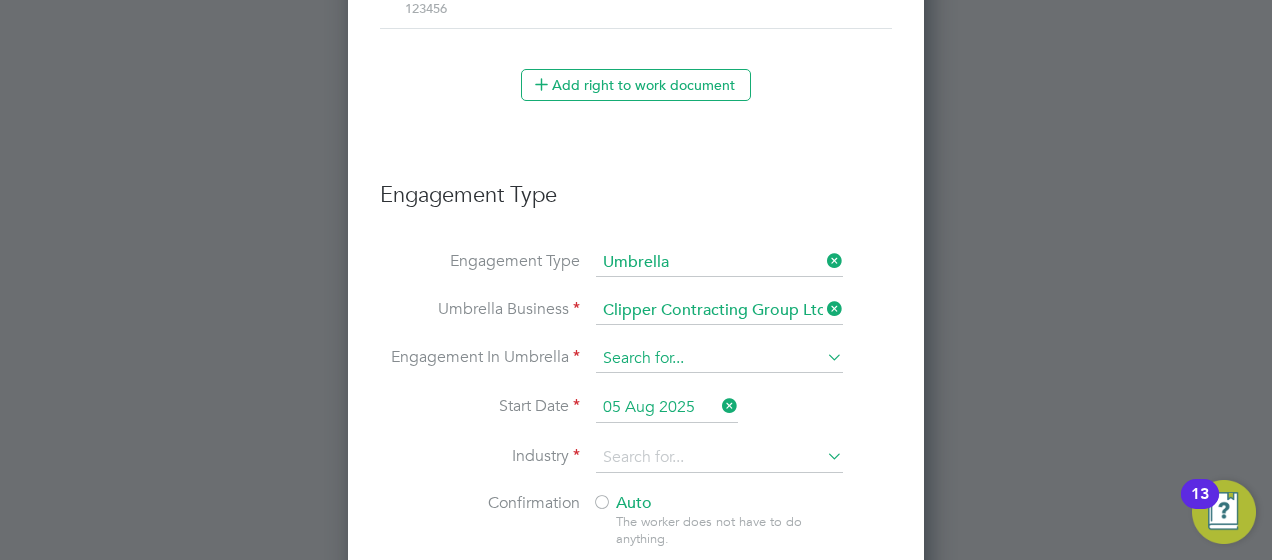 click at bounding box center [719, 359] 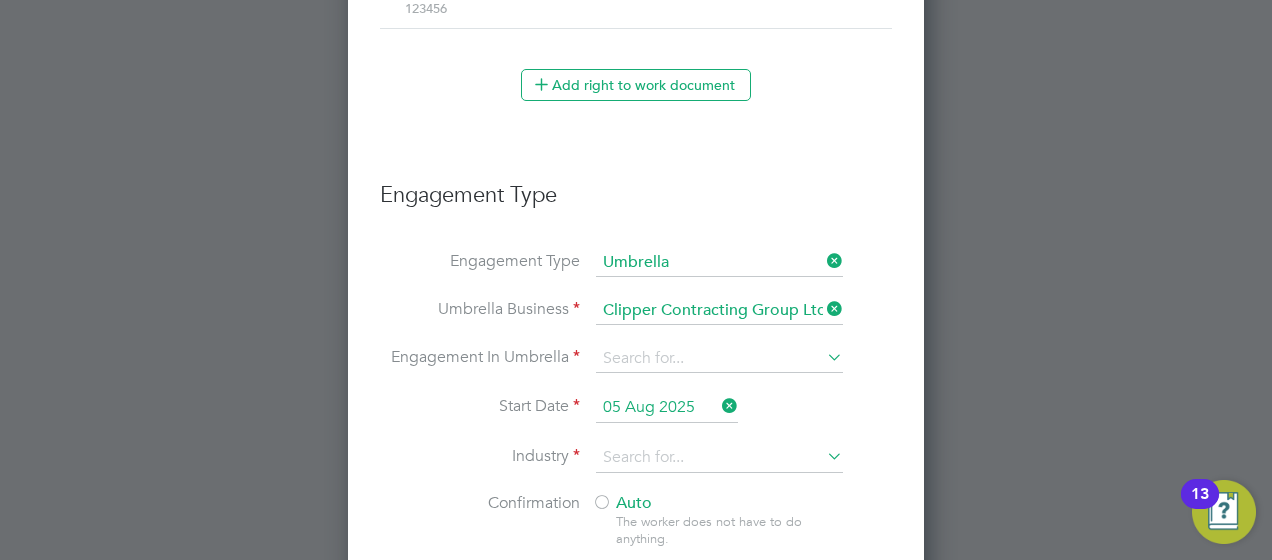click on "PAYE Umbrella" 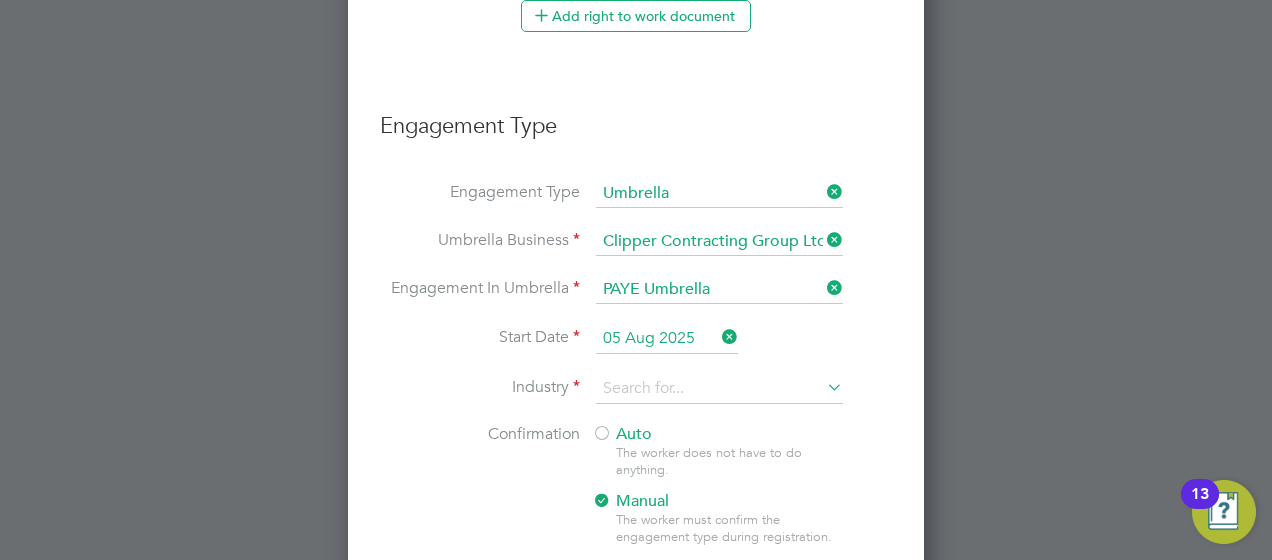 scroll, scrollTop: 3139, scrollLeft: 0, axis: vertical 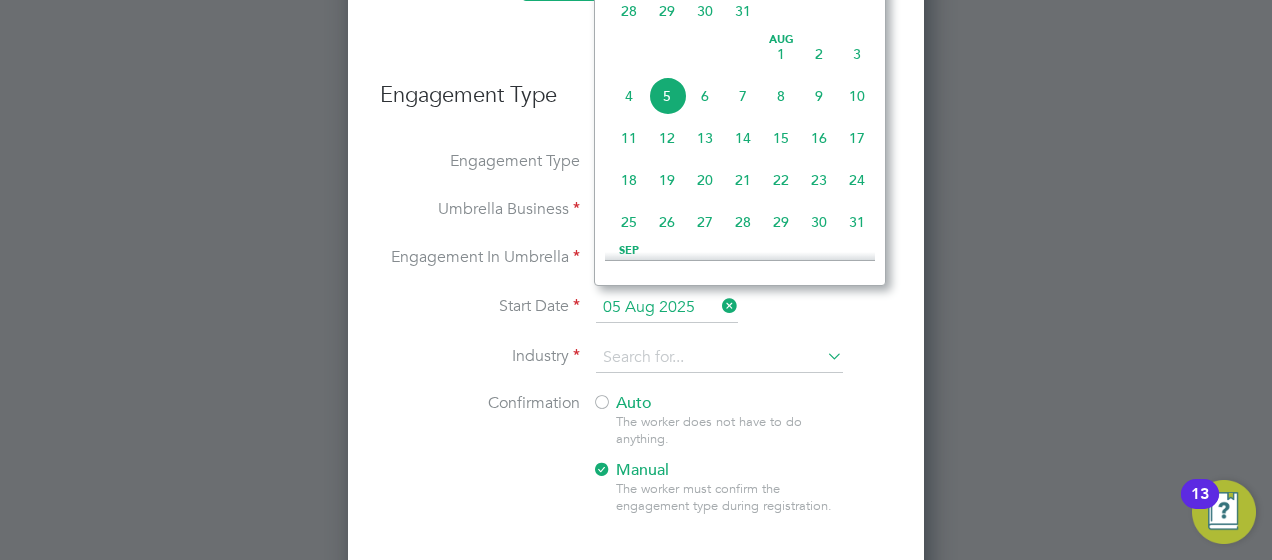 click on "05 Aug 2025" at bounding box center (667, 308) 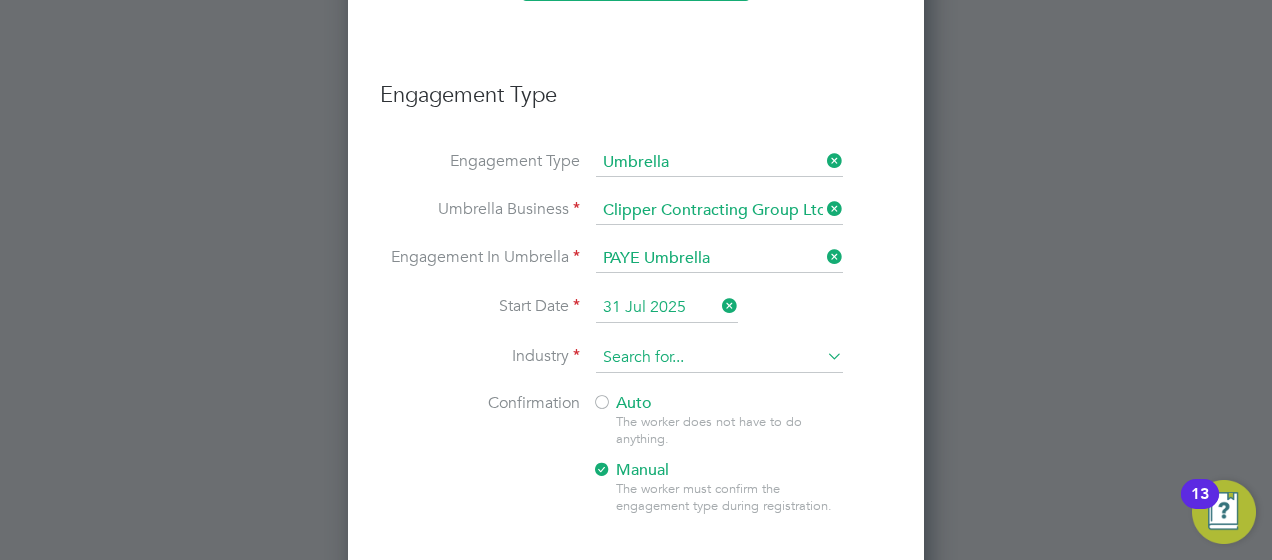 click at bounding box center [719, 358] 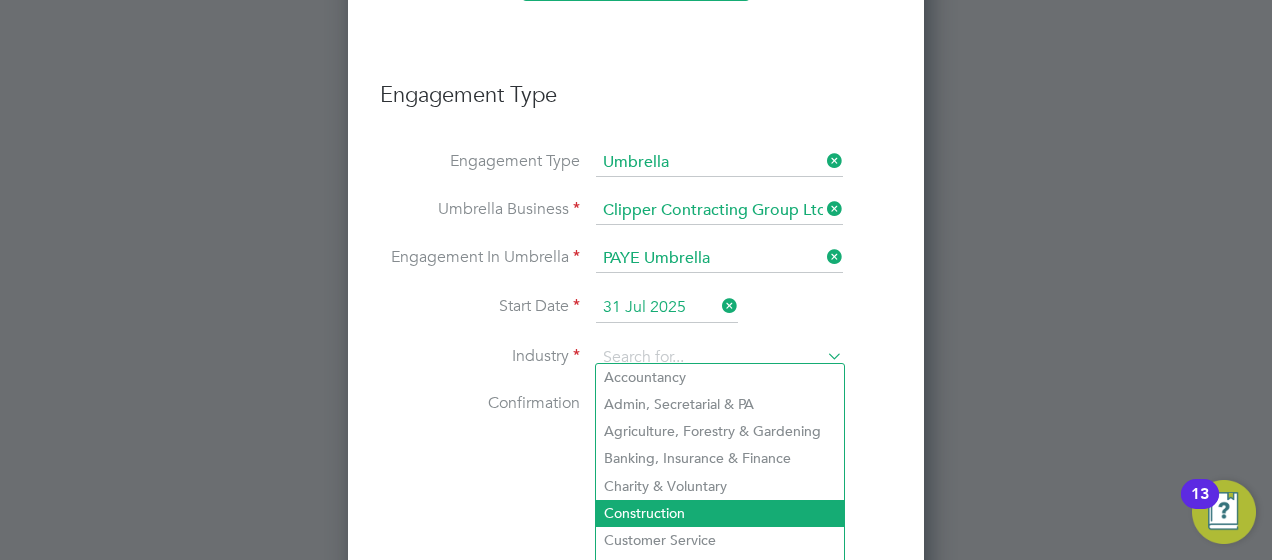 click on "Construction" 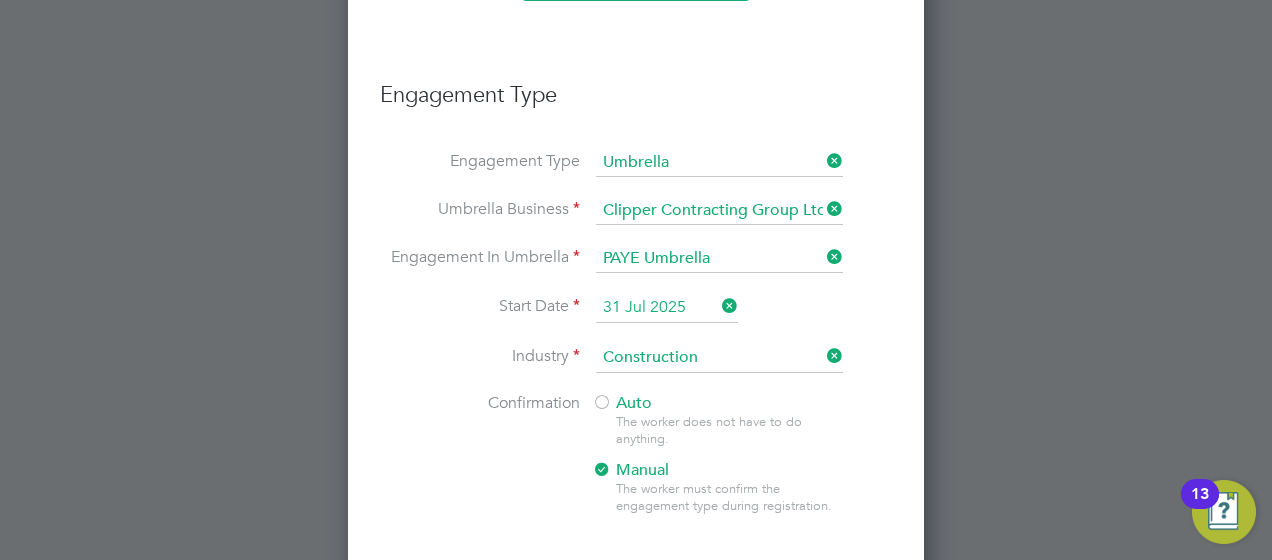 click on "Confirmation Auto The worker does not have to do anything. Manual The worker must confirm the engagement type during registration." at bounding box center (636, 470) 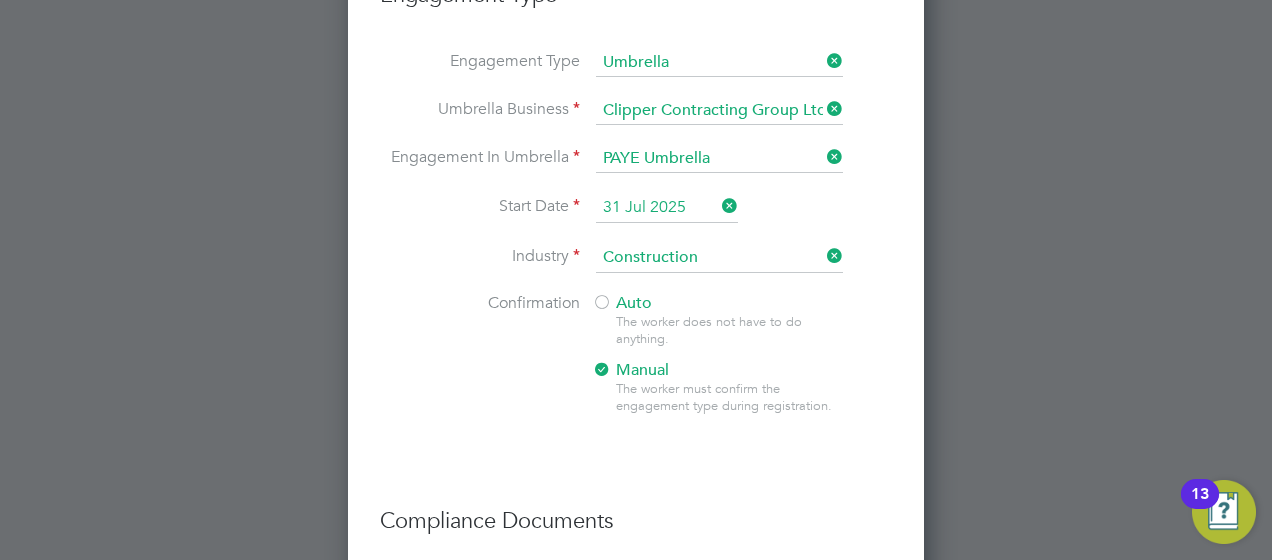 click at bounding box center (602, 304) 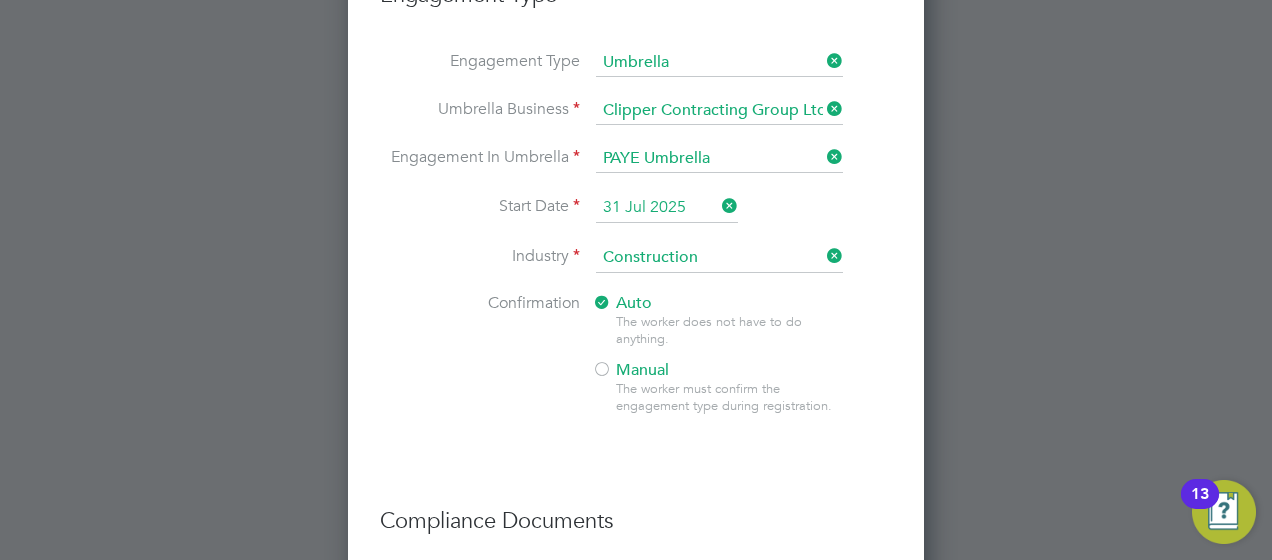 click at bounding box center (636, 457) 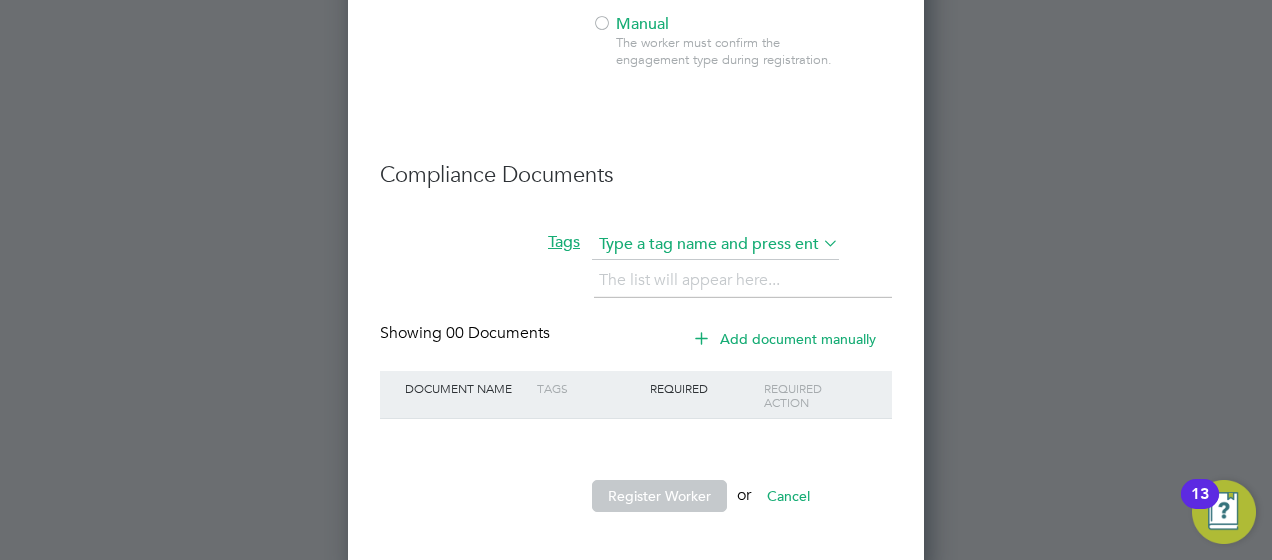 scroll, scrollTop: 3586, scrollLeft: 0, axis: vertical 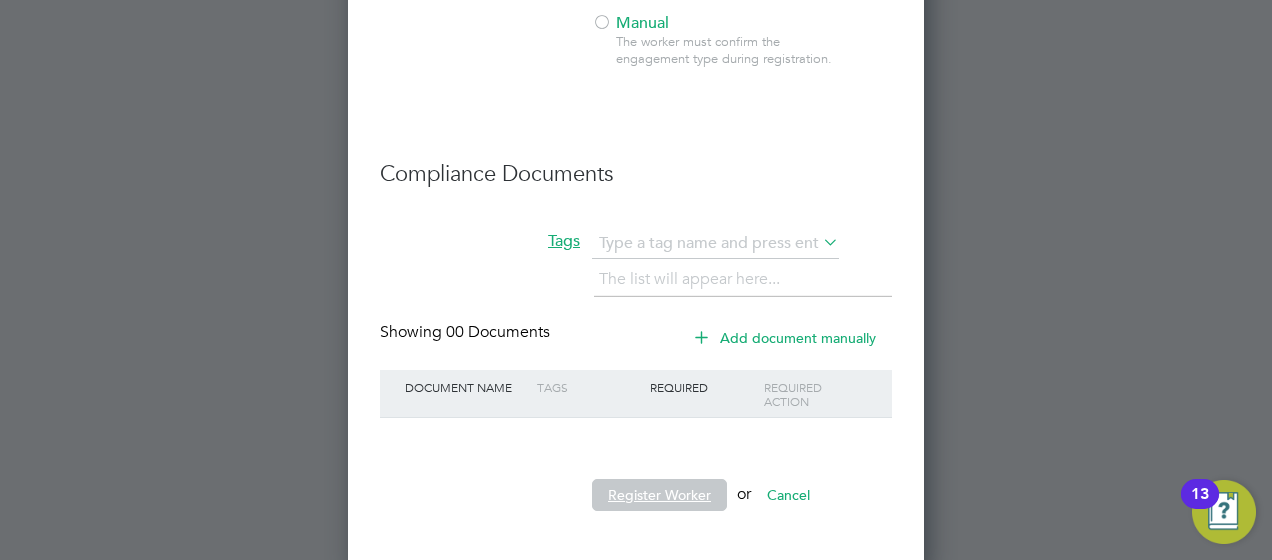 click on "Register Worker" at bounding box center (659, 495) 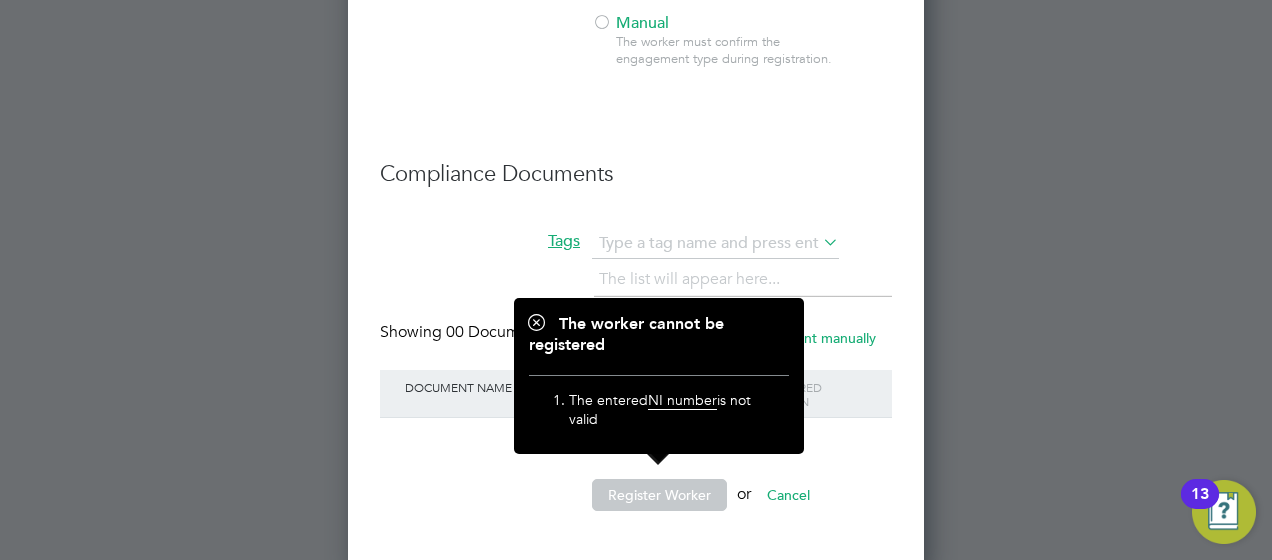 click on "Register Worker" at bounding box center [659, 495] 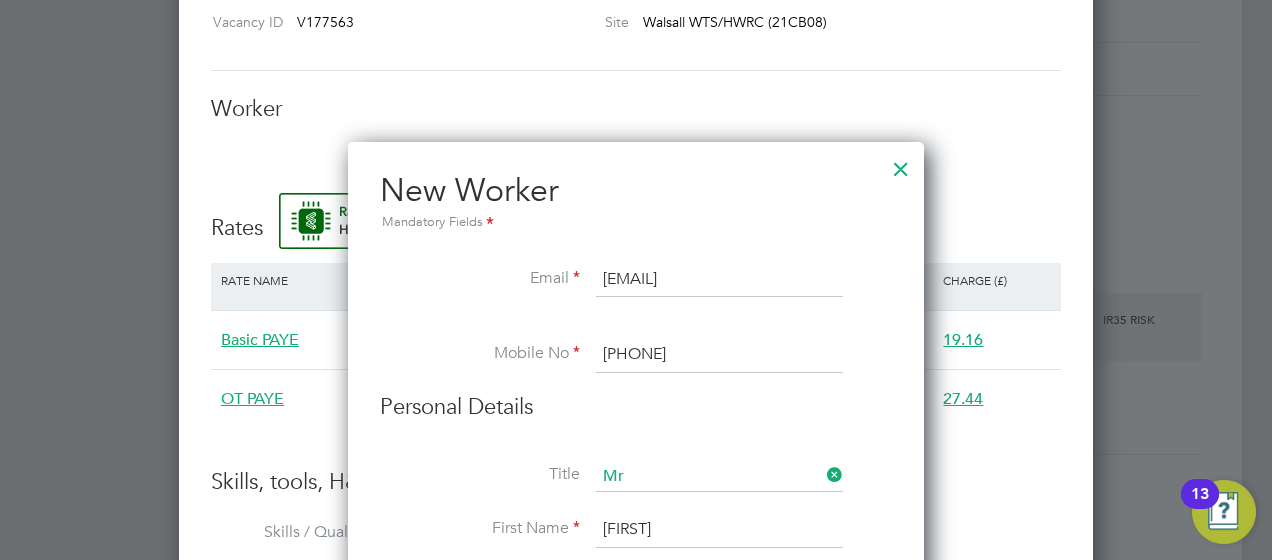 scroll, scrollTop: 1800, scrollLeft: 0, axis: vertical 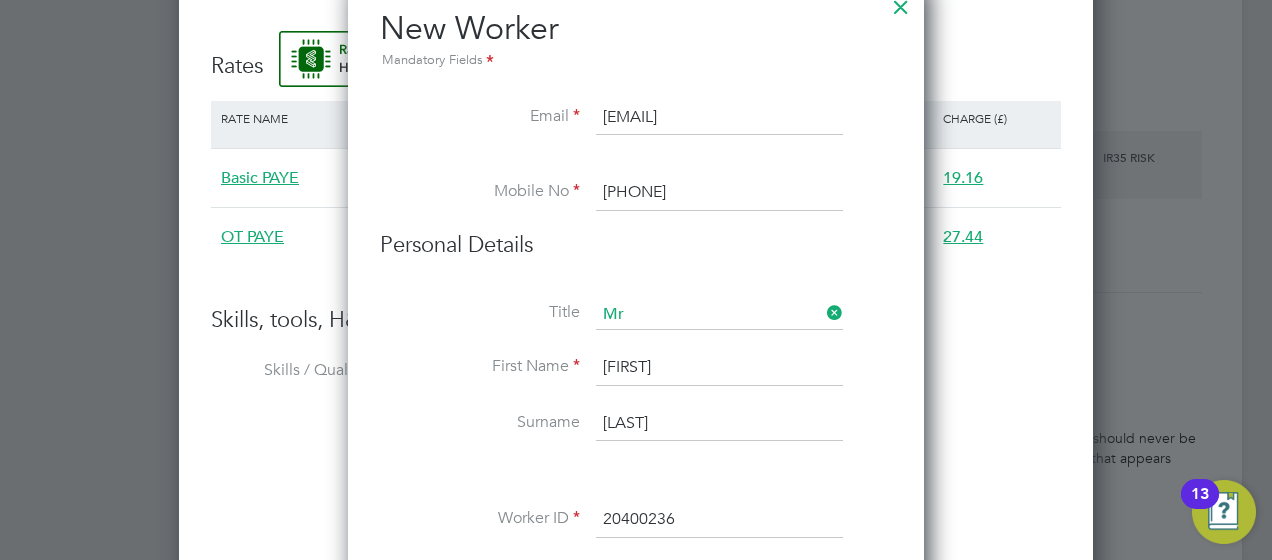 drag, startPoint x: 281, startPoint y: 157, endPoint x: 216, endPoint y: 156, distance: 65.00769 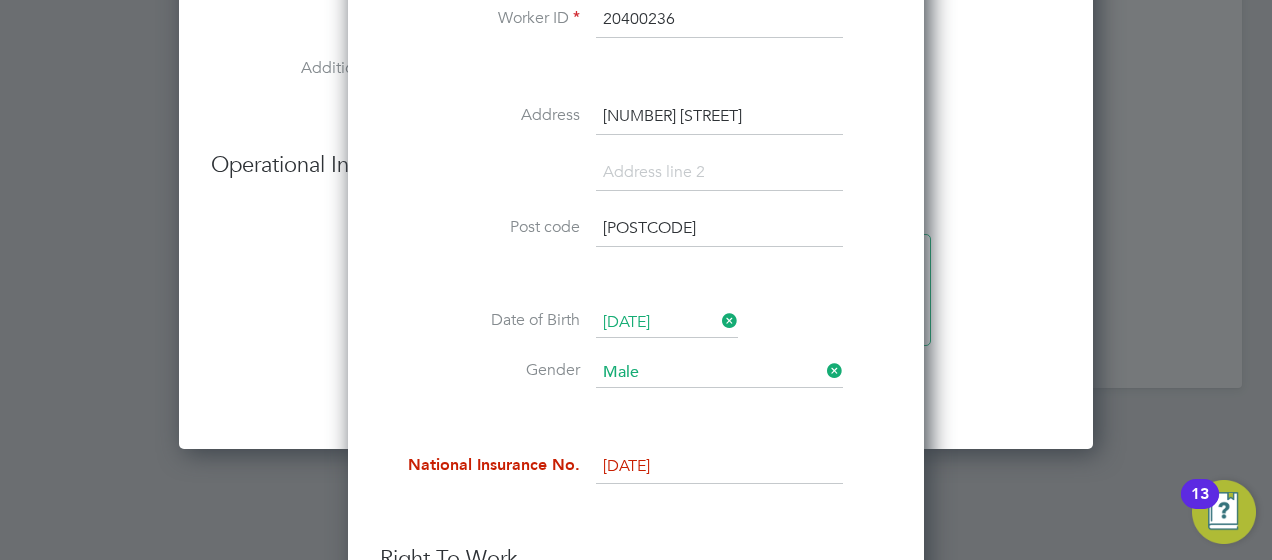 scroll, scrollTop: 2400, scrollLeft: 0, axis: vertical 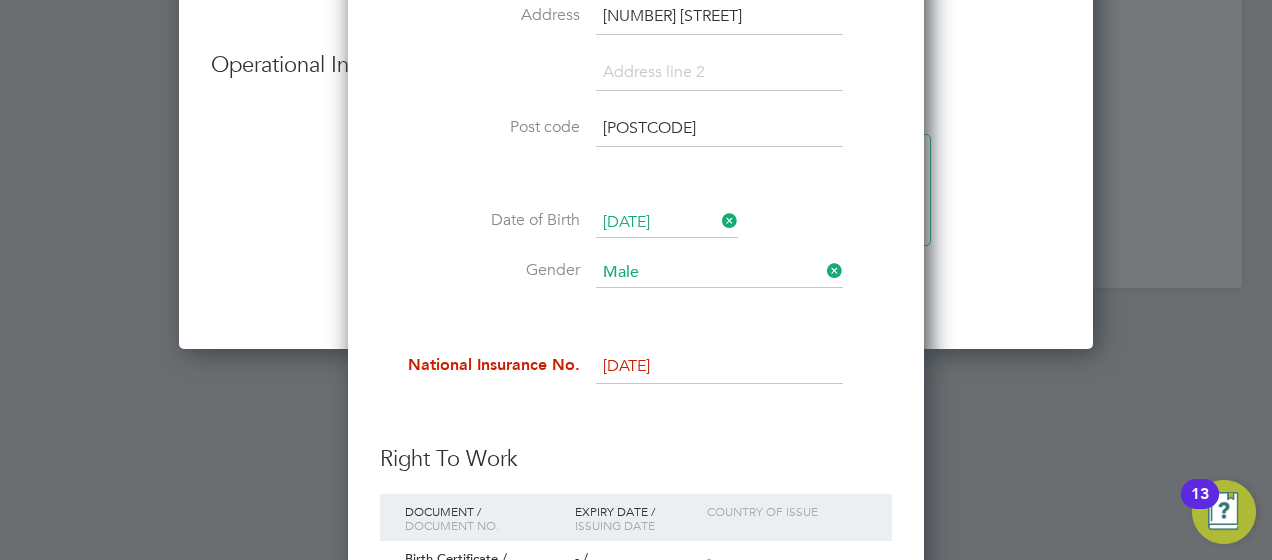 drag, startPoint x: 644, startPoint y: 360, endPoint x: 676, endPoint y: 362, distance: 32.06244 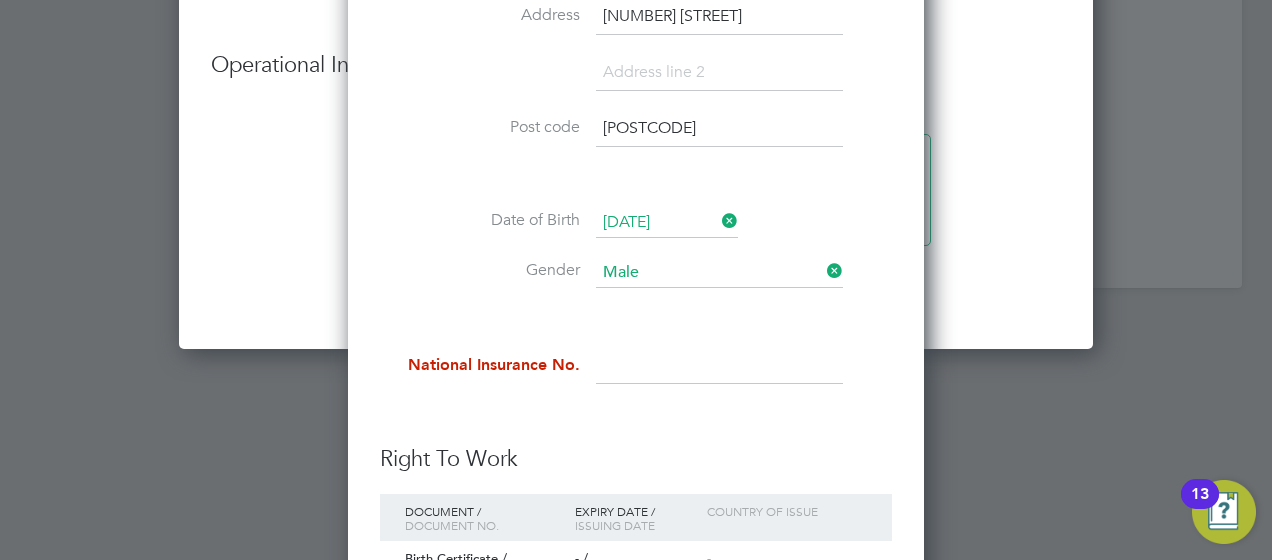 paste on "[PASSPORT]" 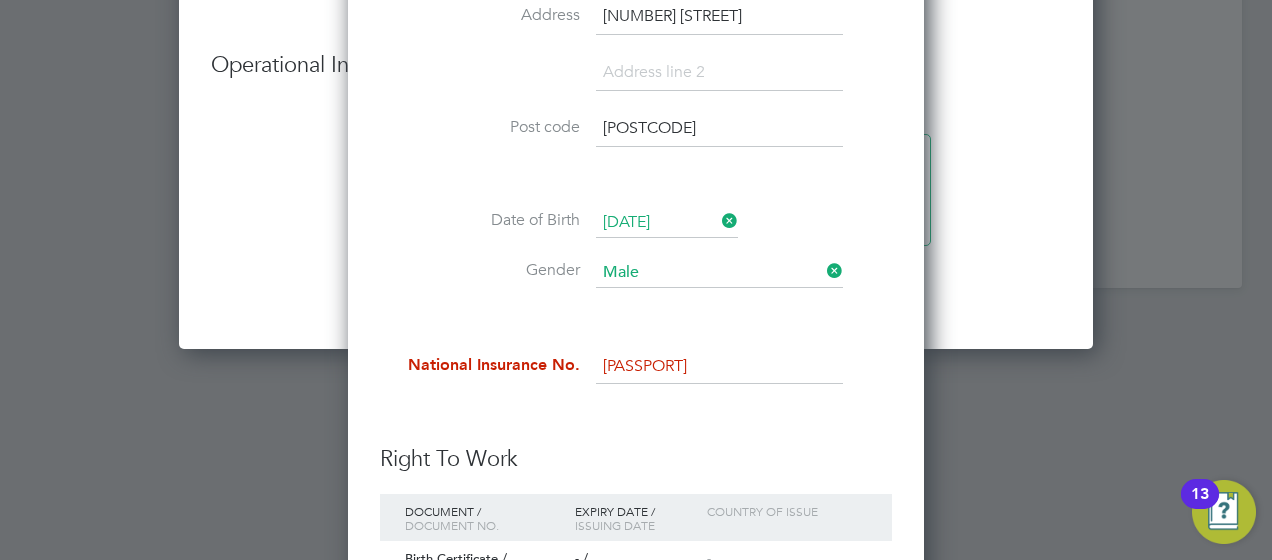 type on "[LICENSE]" 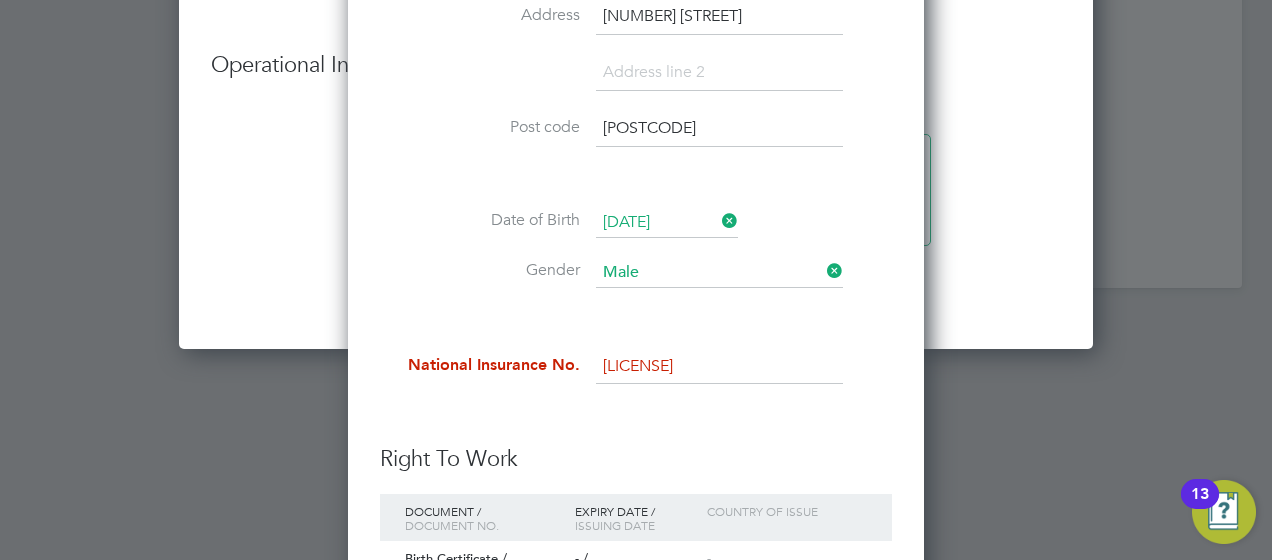 click on "Right To Work" at bounding box center (636, 459) 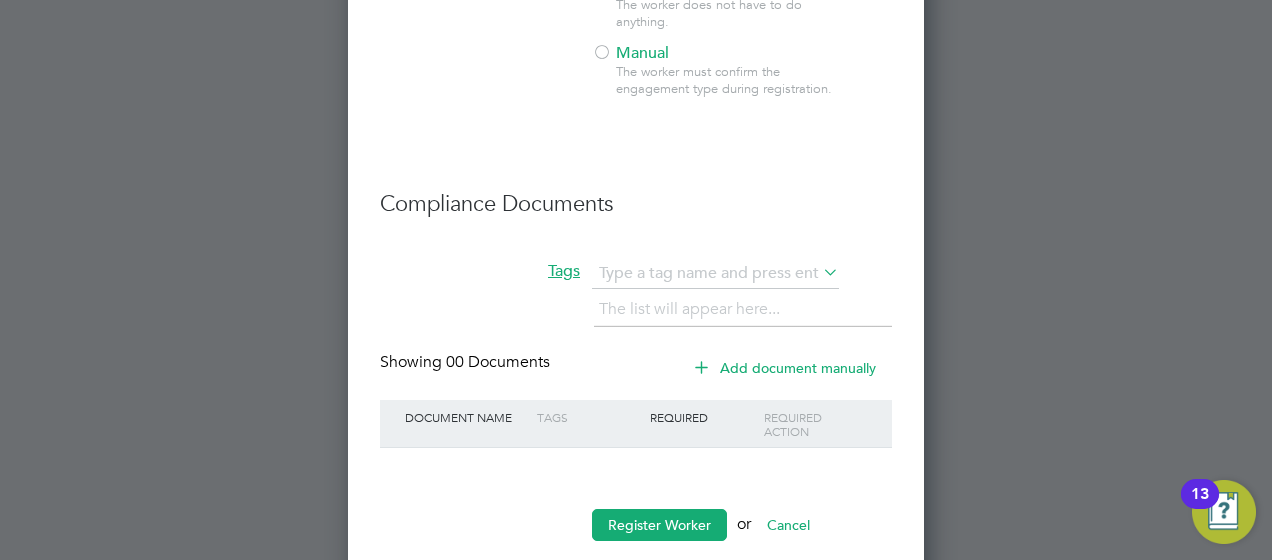 scroll, scrollTop: 3586, scrollLeft: 0, axis: vertical 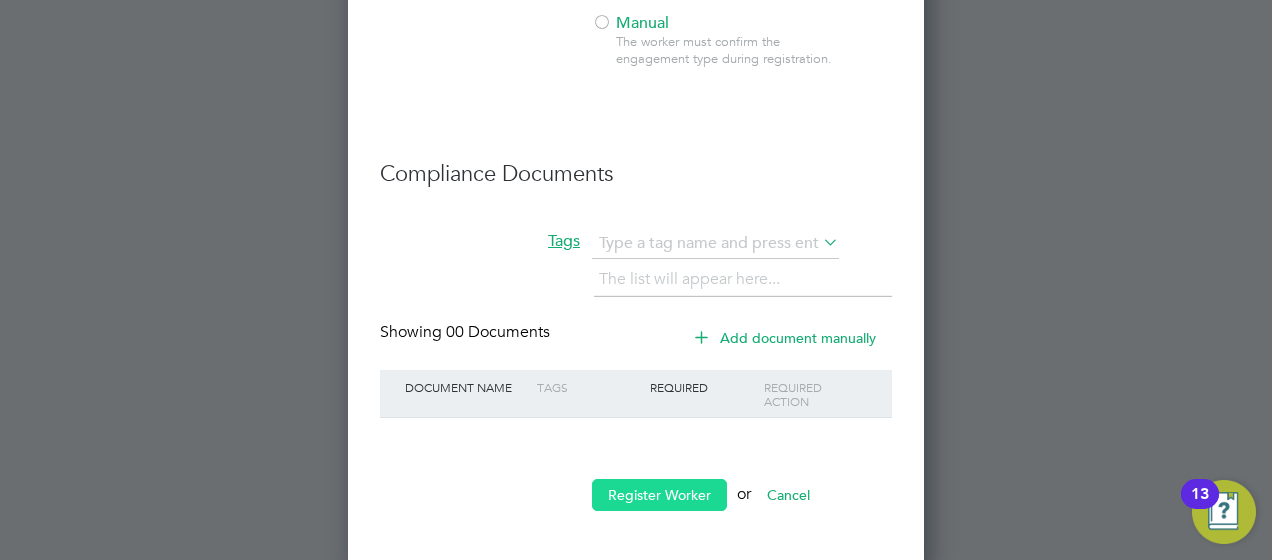 click on "Register Worker" at bounding box center [659, 495] 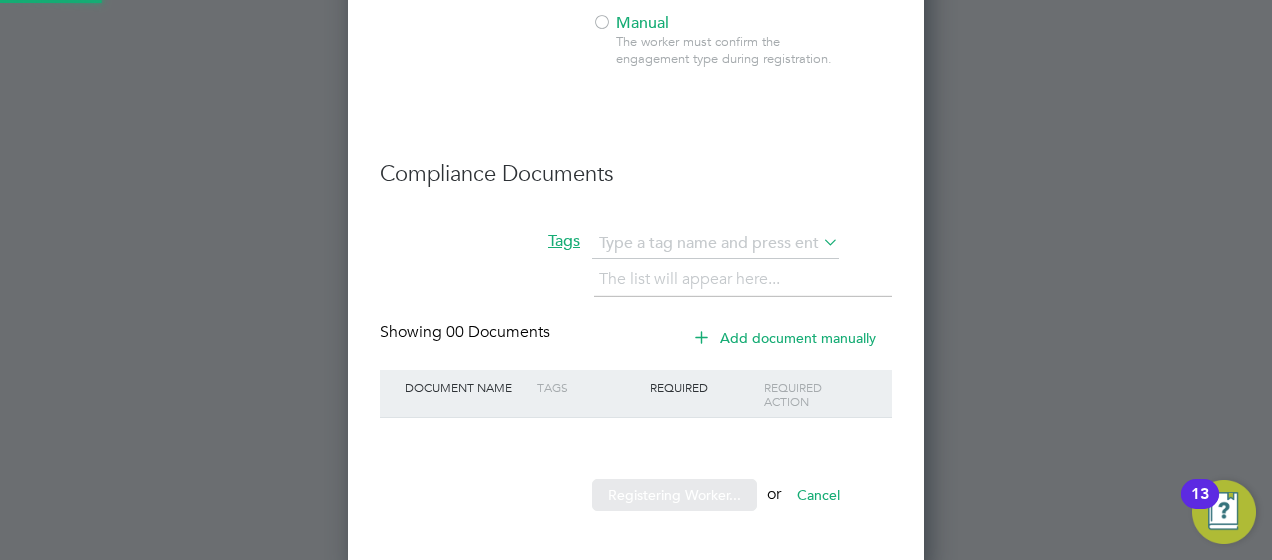 scroll, scrollTop: 0, scrollLeft: 0, axis: both 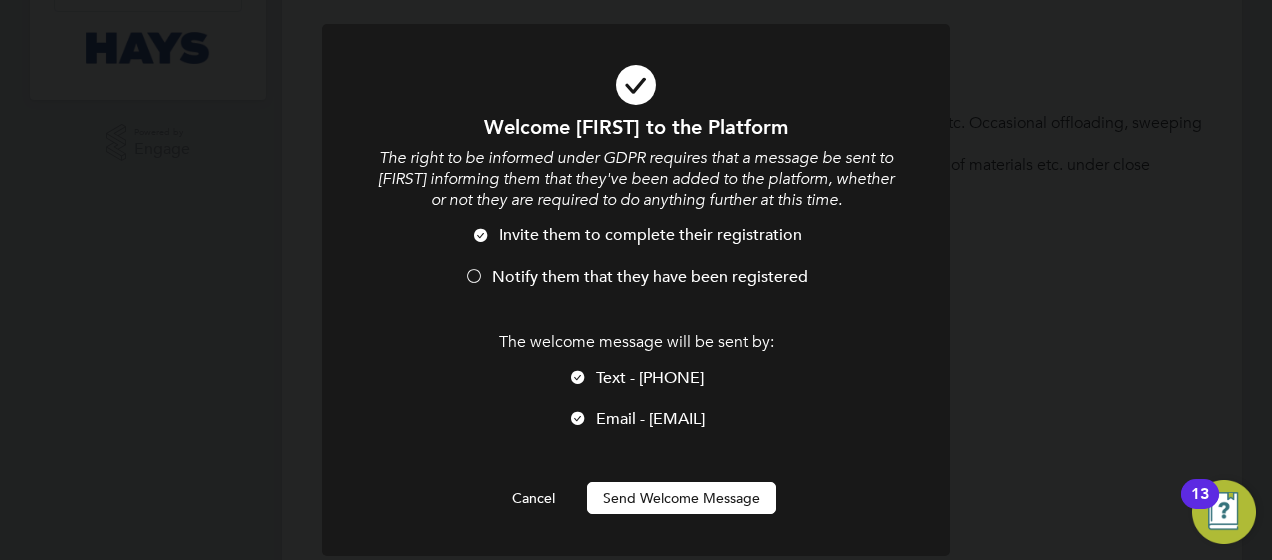 click on "Send Welcome Message" at bounding box center [681, 498] 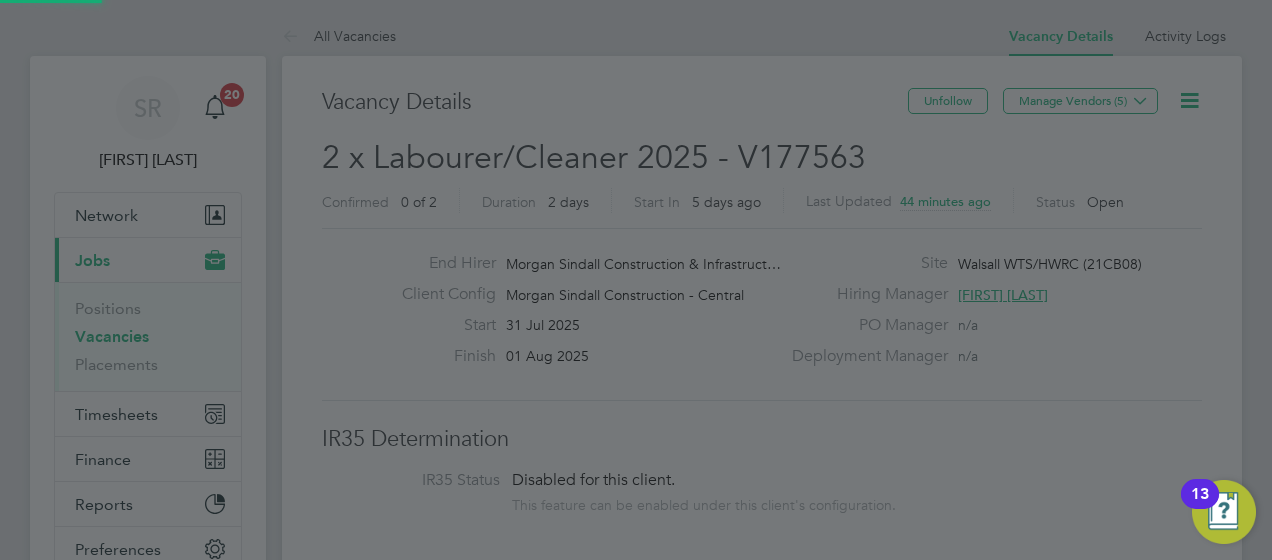 scroll, scrollTop: 560, scrollLeft: 0, axis: vertical 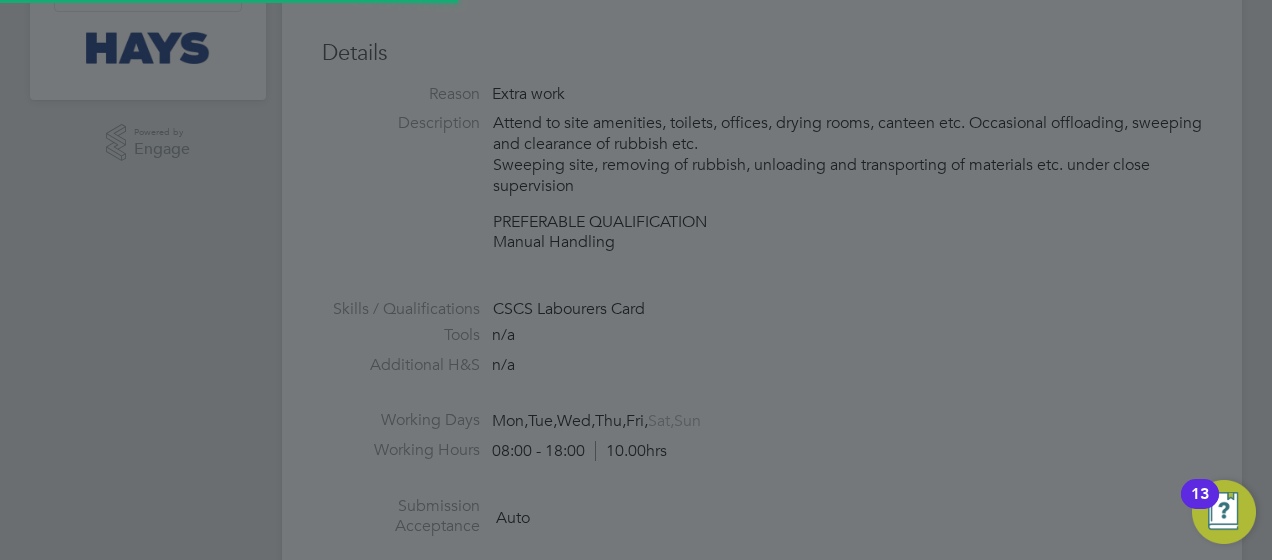 type on "[FIRST] [LAST] (20400236)" 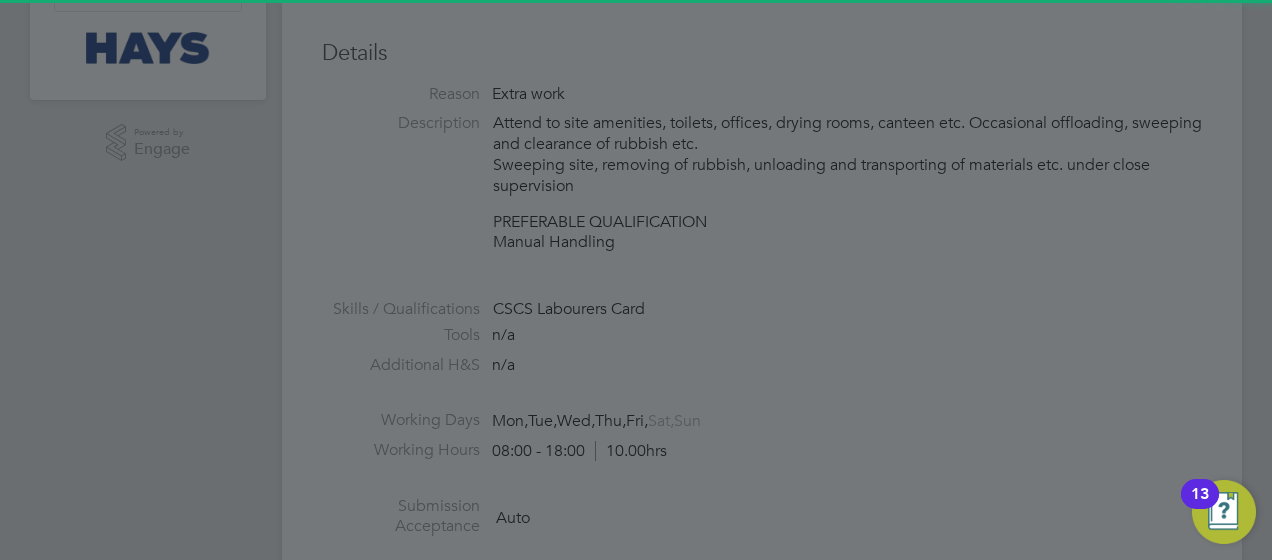 scroll, scrollTop: 10, scrollLeft: 10, axis: both 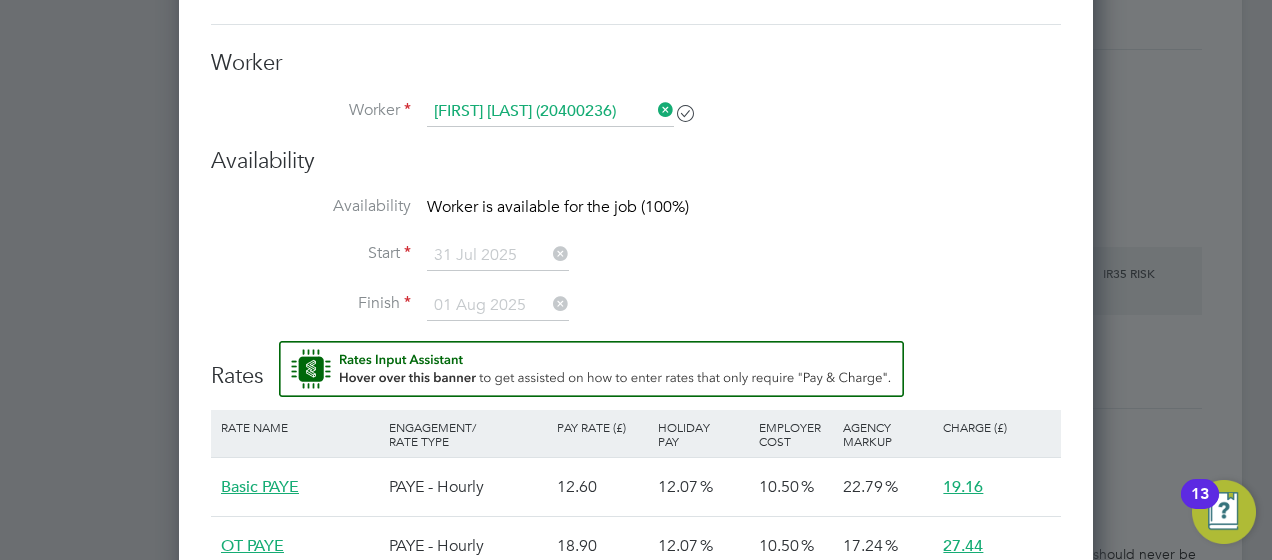 click on "Availability Worker is available for the job (100%)" at bounding box center (636, 218) 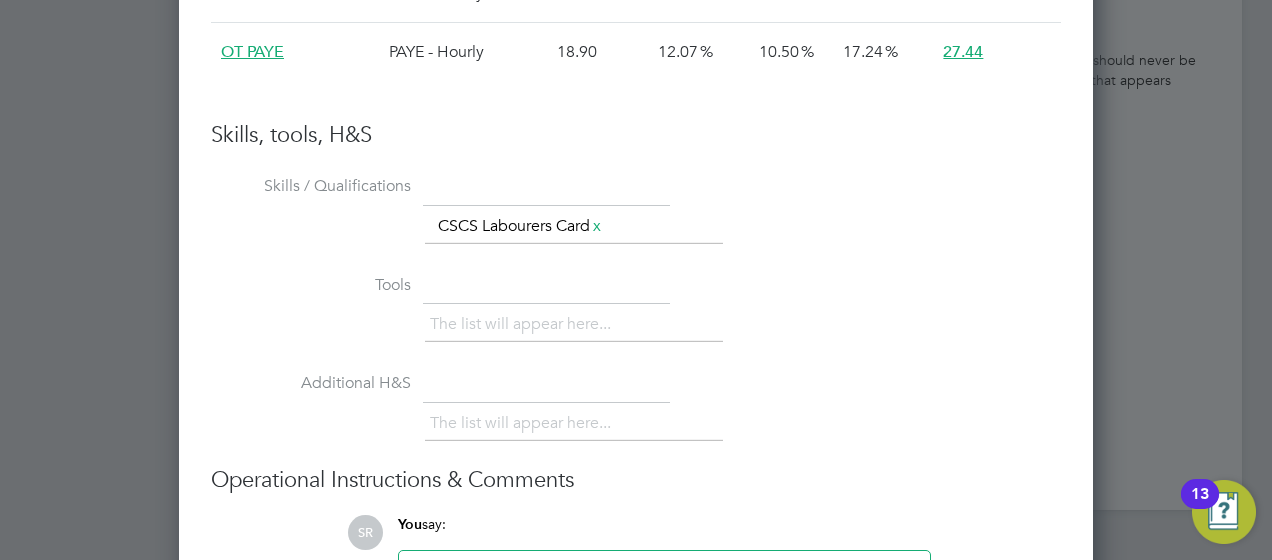 scroll, scrollTop: 1875, scrollLeft: 0, axis: vertical 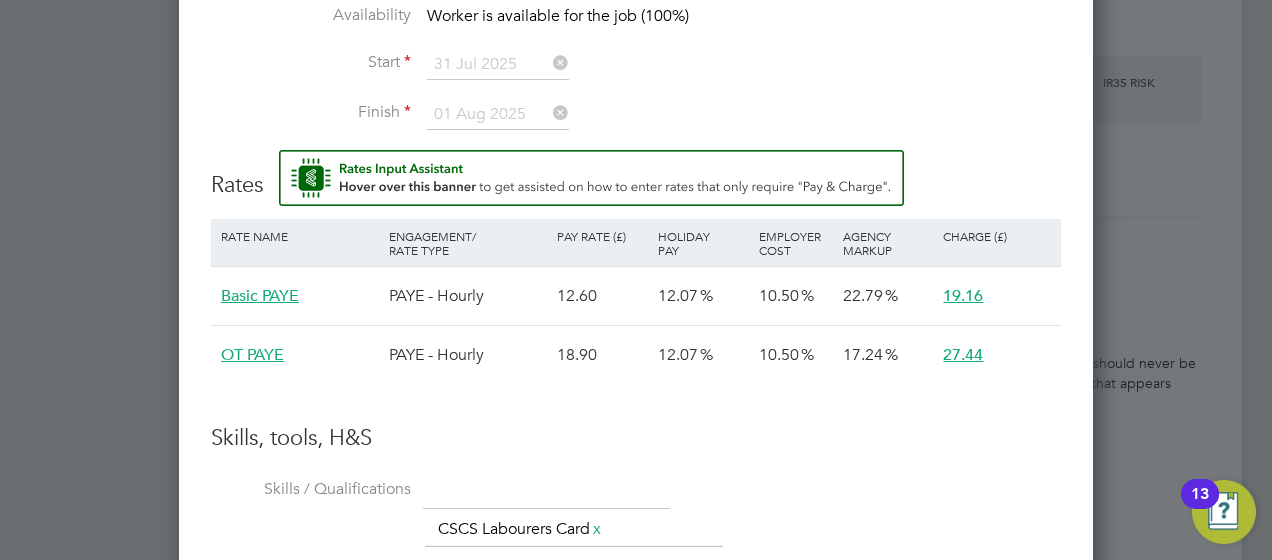 click on "Start   31 Jul 2025" at bounding box center [636, 75] 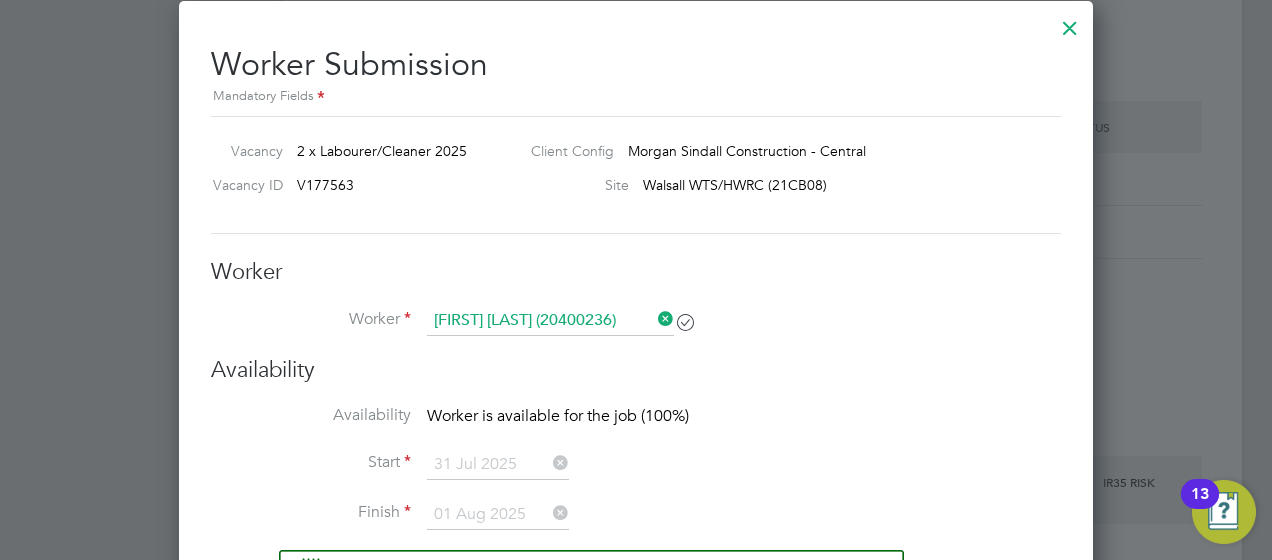scroll, scrollTop: 1375, scrollLeft: 0, axis: vertical 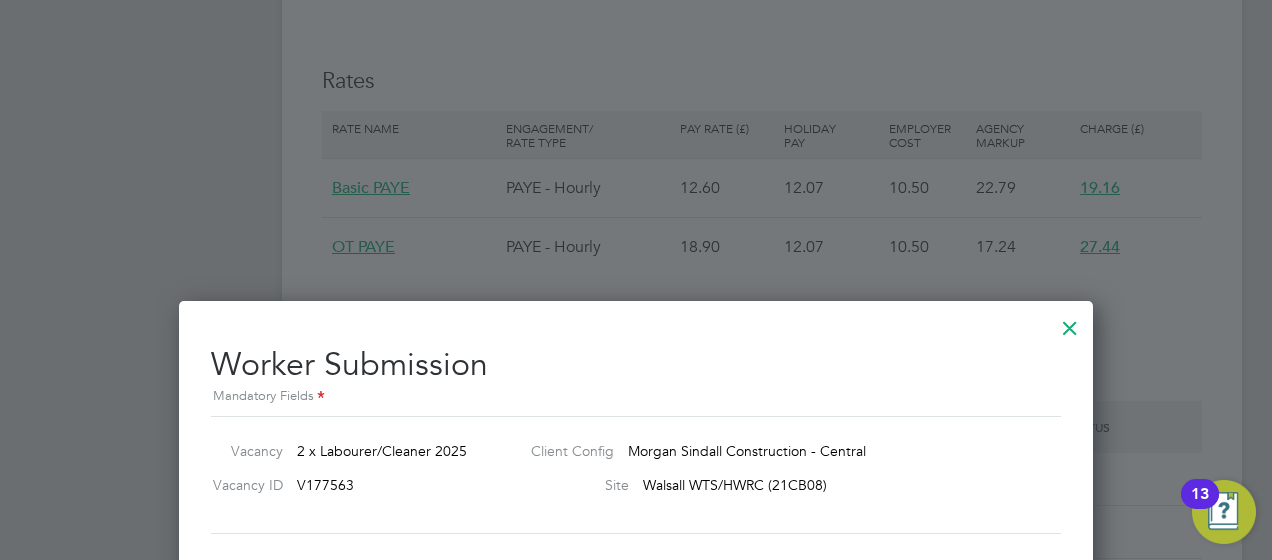 click at bounding box center (1070, 323) 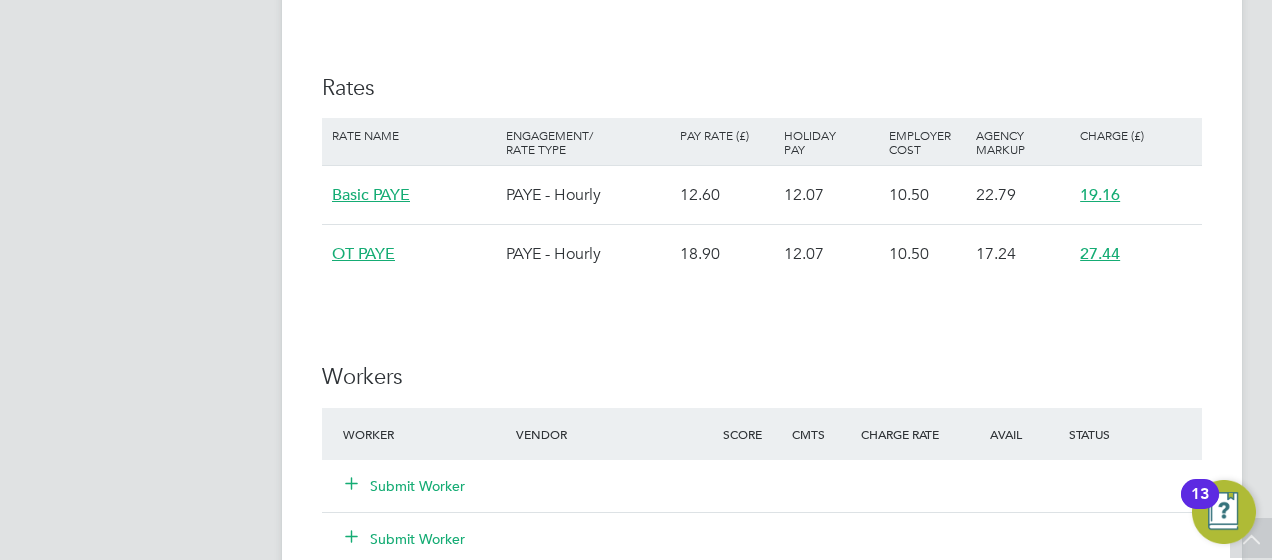 scroll, scrollTop: 1300, scrollLeft: 0, axis: vertical 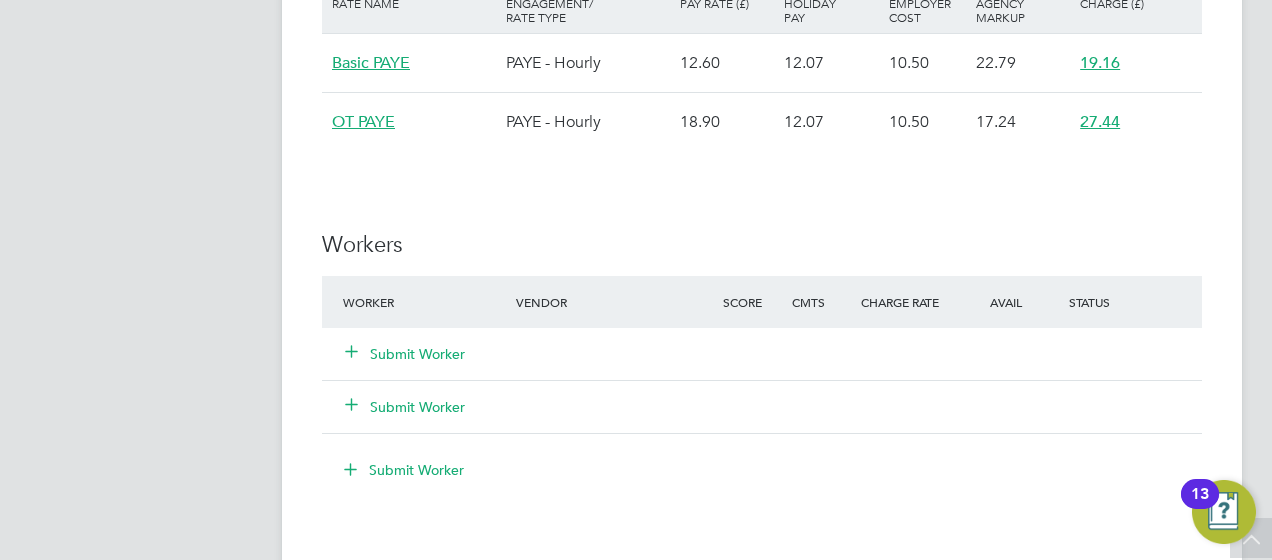 click on "Submit Worker" 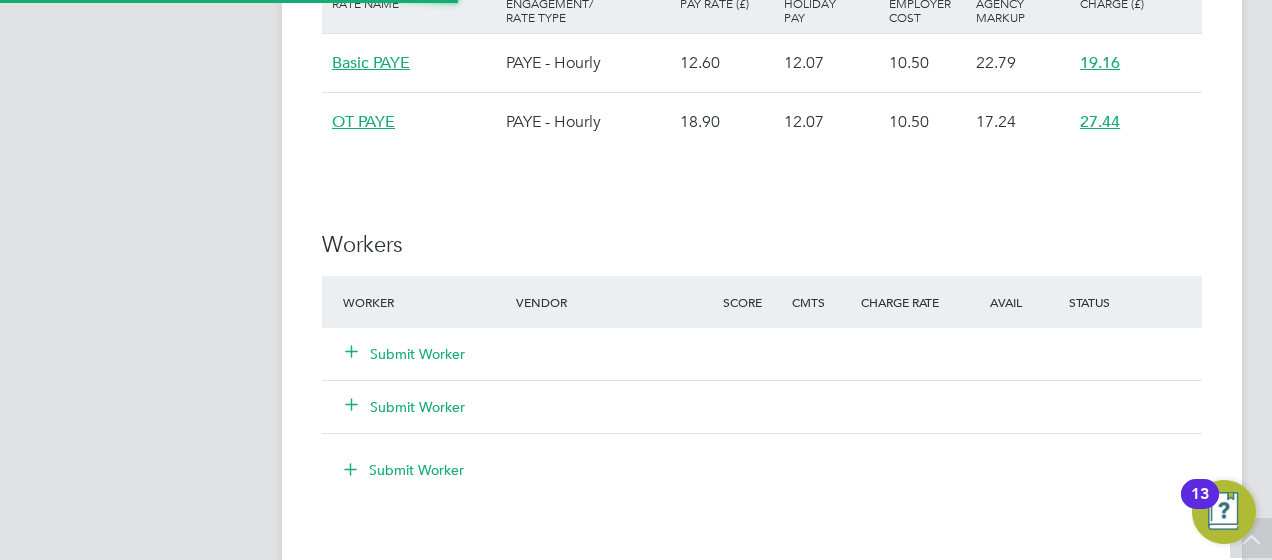 scroll, scrollTop: 10, scrollLeft: 10, axis: both 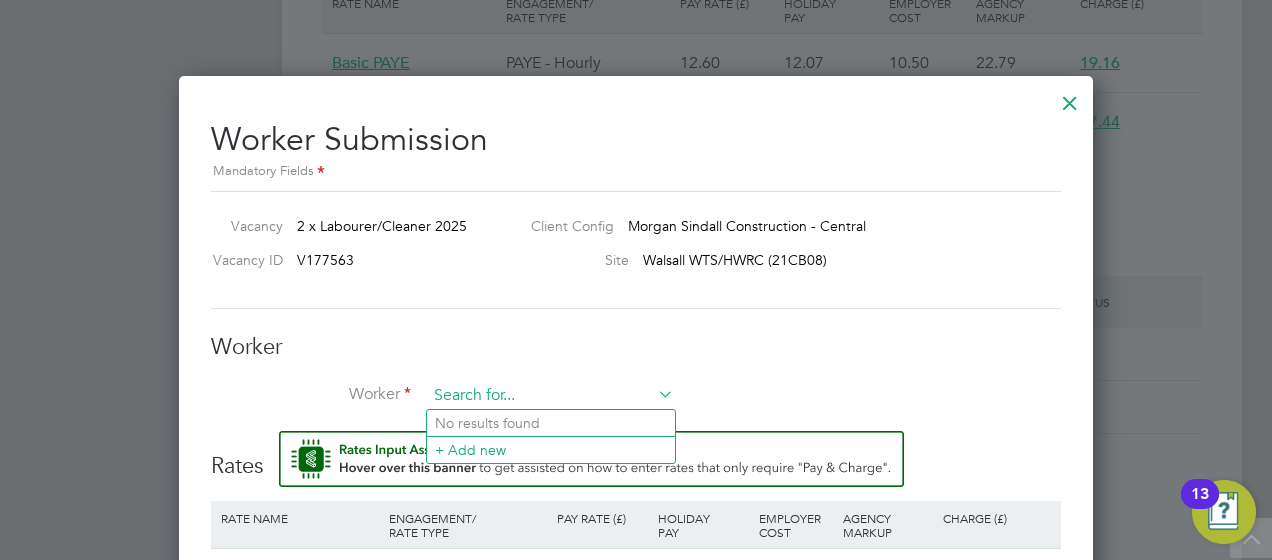 click at bounding box center (550, 396) 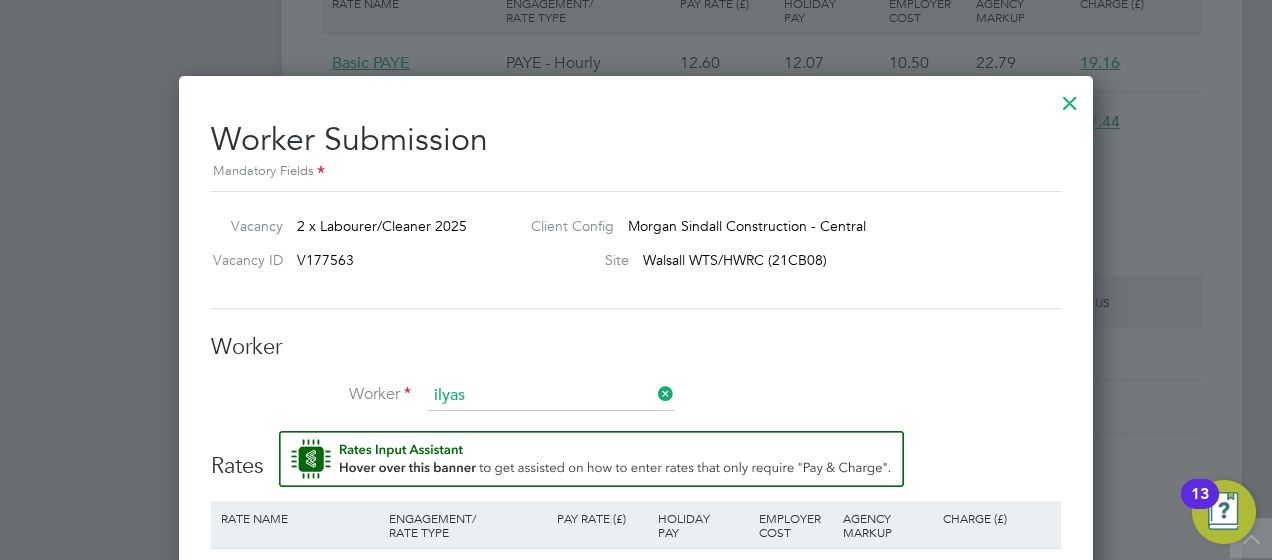 click on "[FIRST]  [LAST] (20400236)" 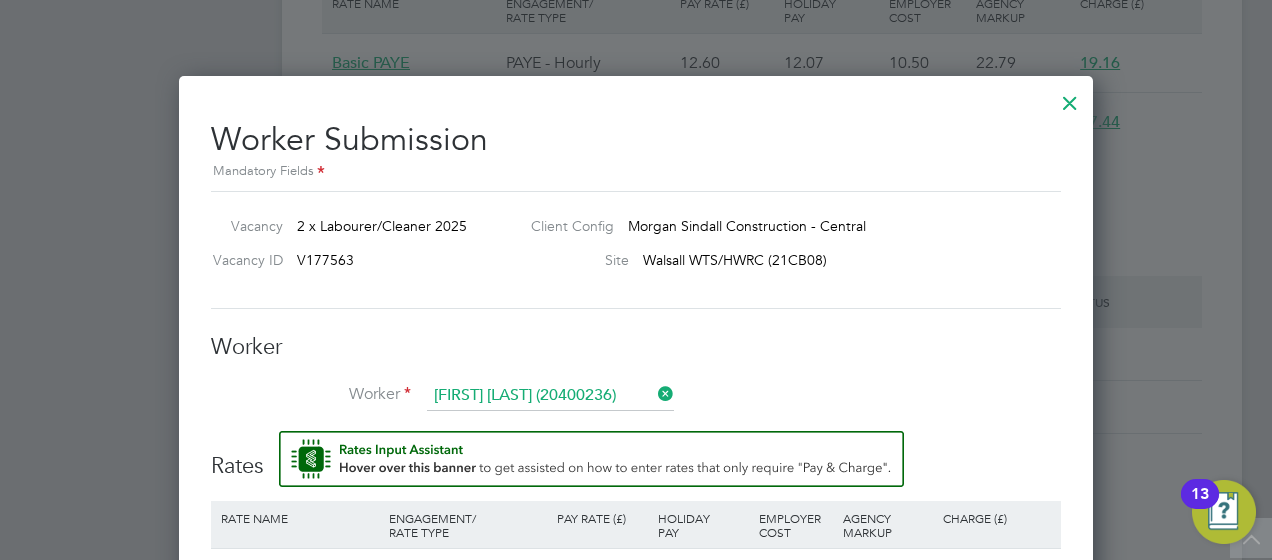 scroll, scrollTop: 10, scrollLeft: 10, axis: both 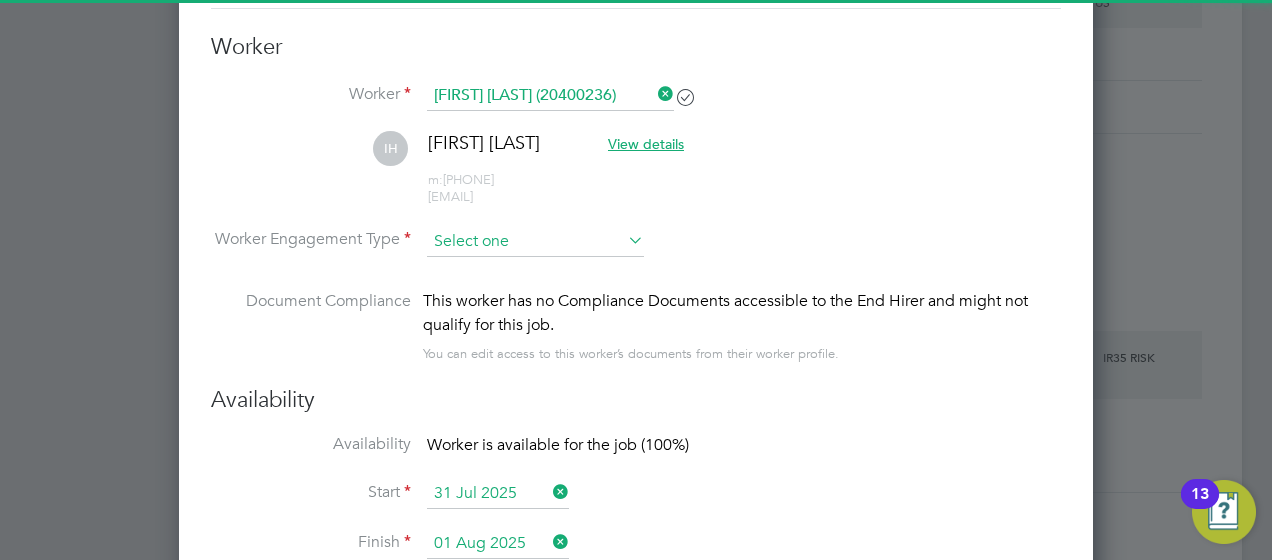 click at bounding box center (535, 242) 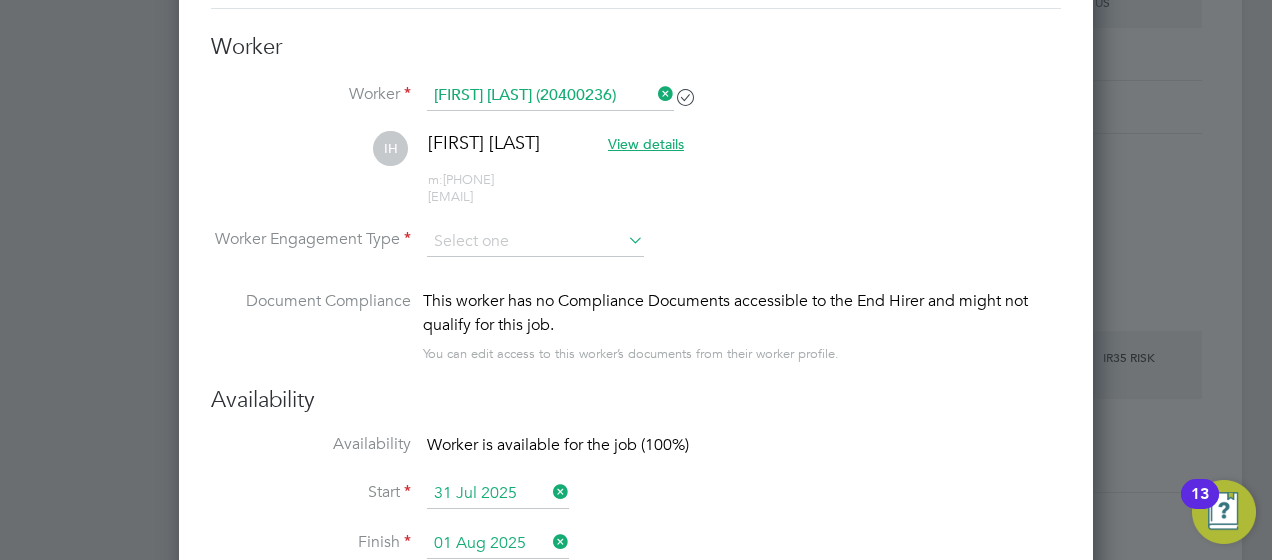click on "Contract" 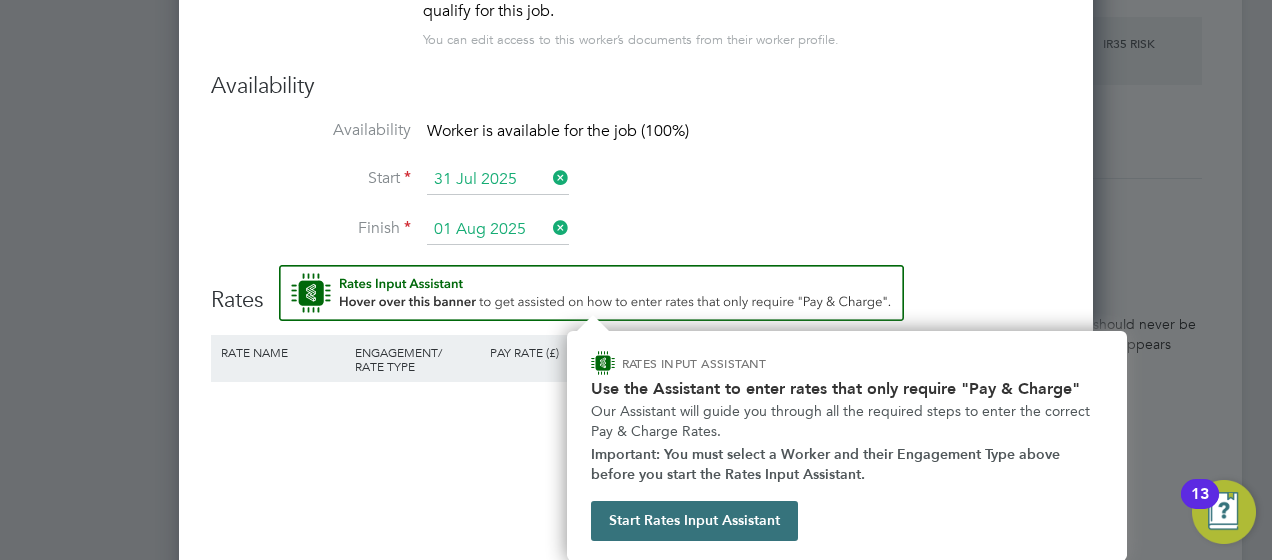 click on "Start Rates Input Assistant" at bounding box center (694, 521) 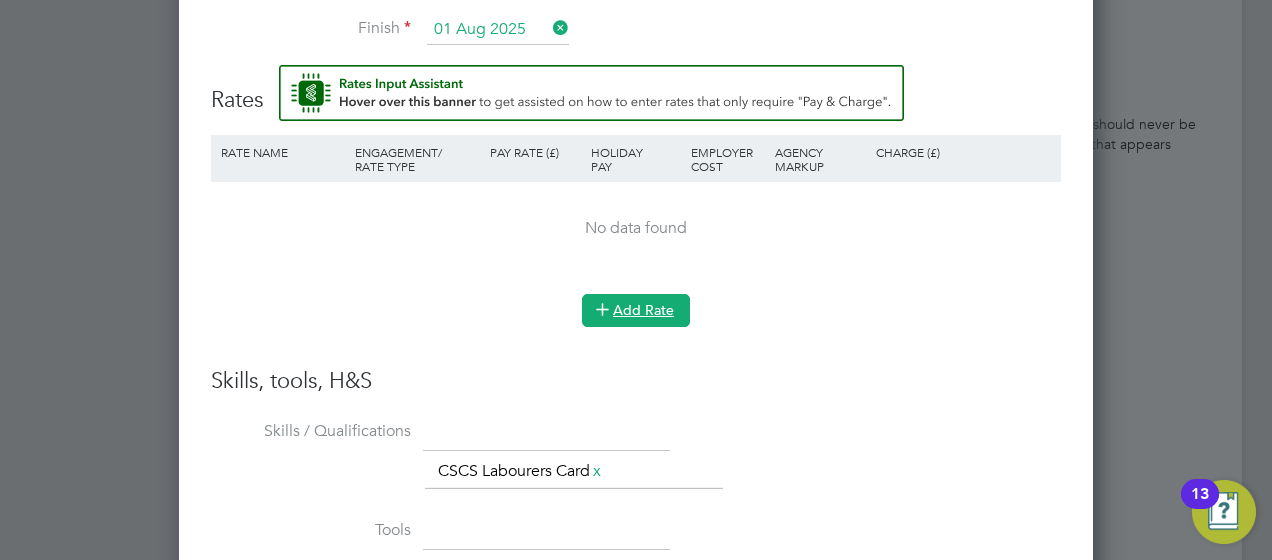click on "Add Rate" at bounding box center (636, 310) 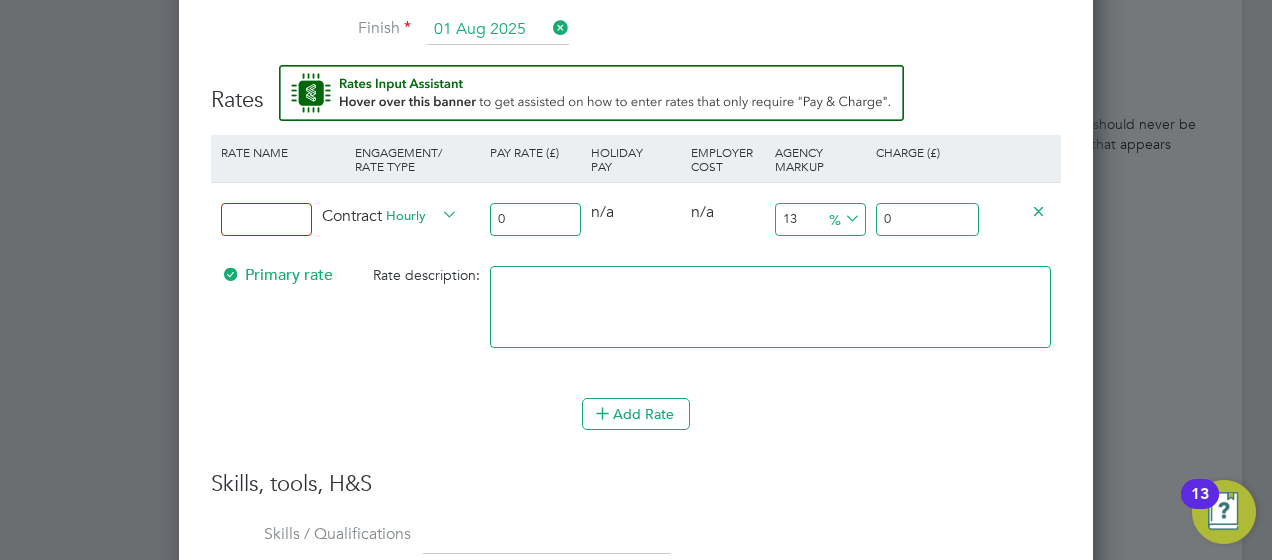 click at bounding box center [266, 219] 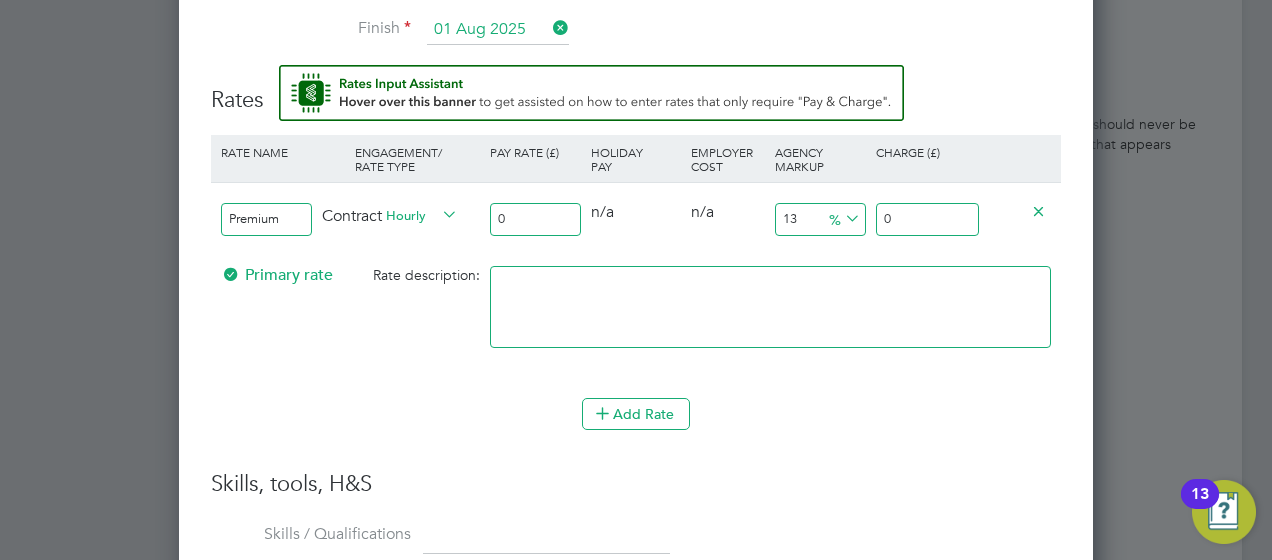type on "Premium" 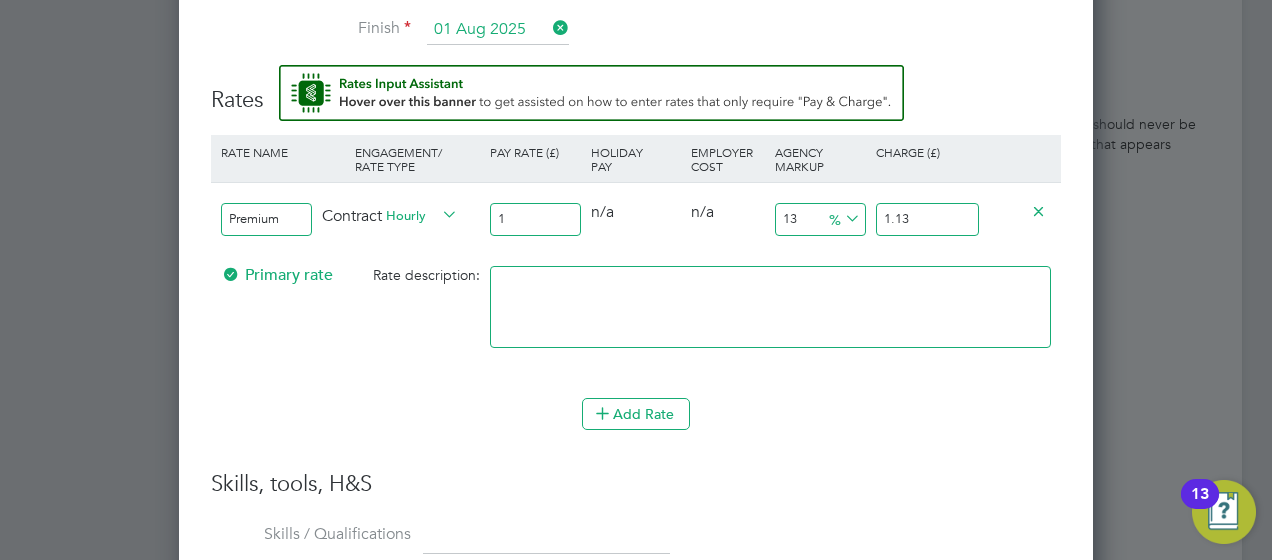 type on "16" 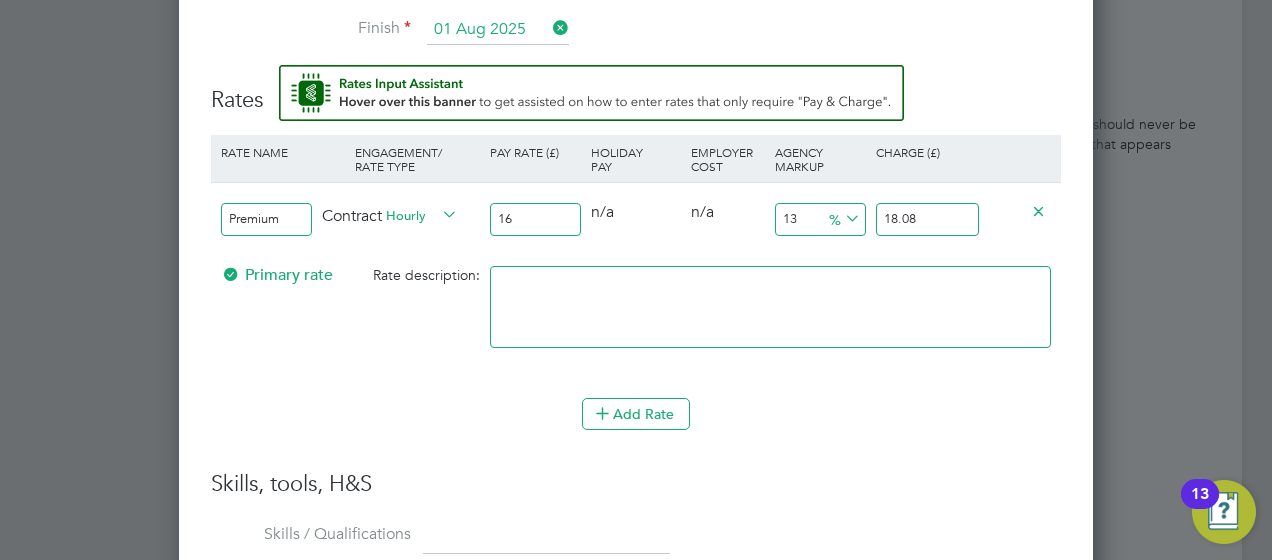type on "16.5" 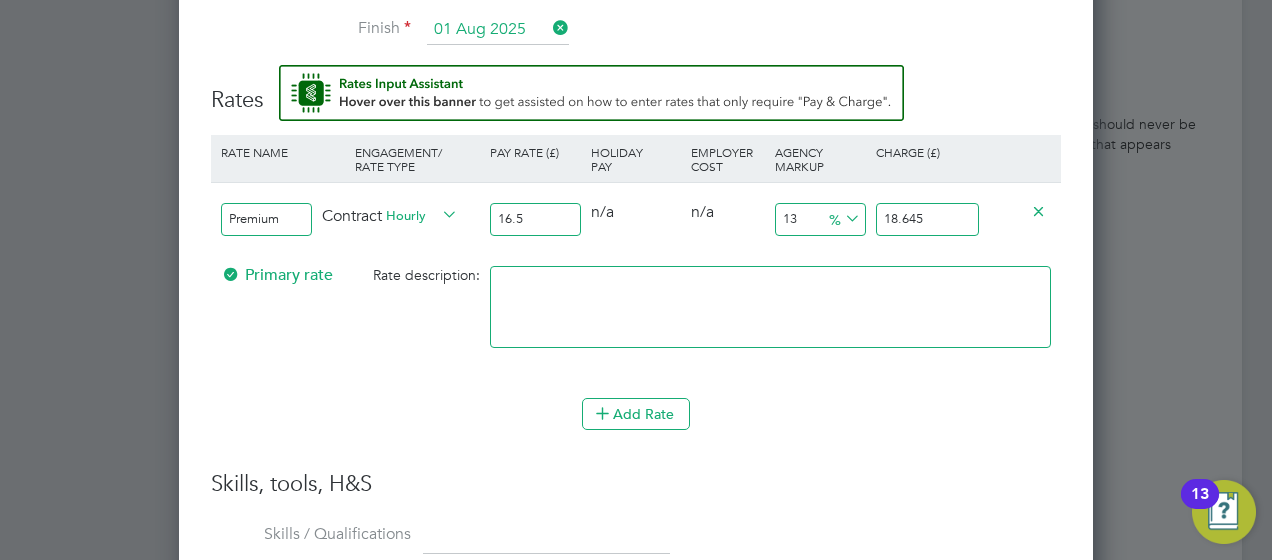 type on "16.56" 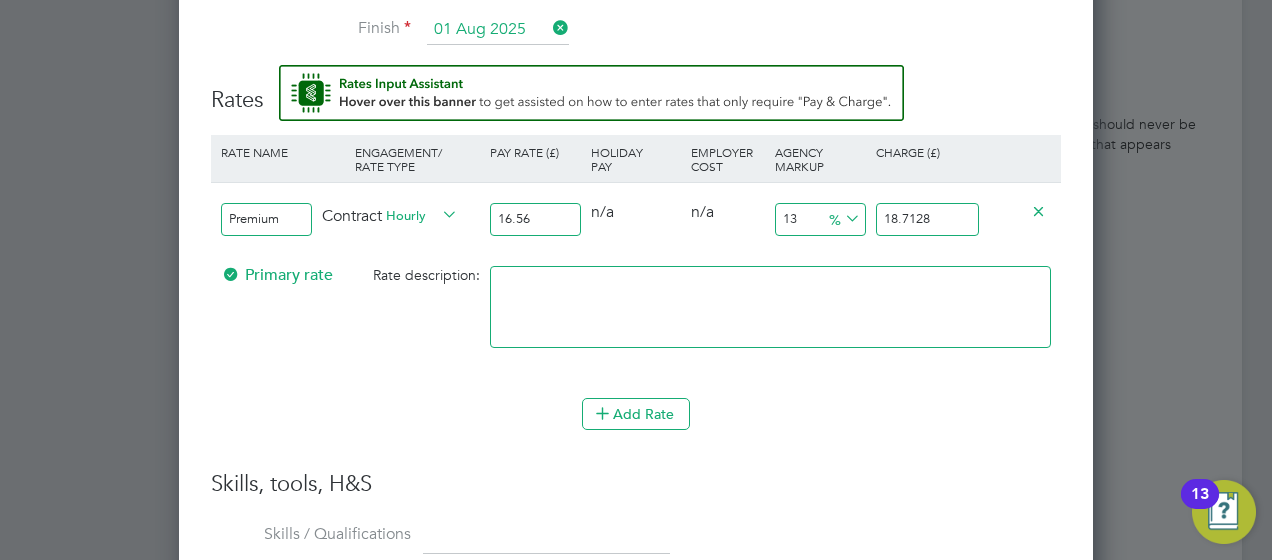 type on "16.56" 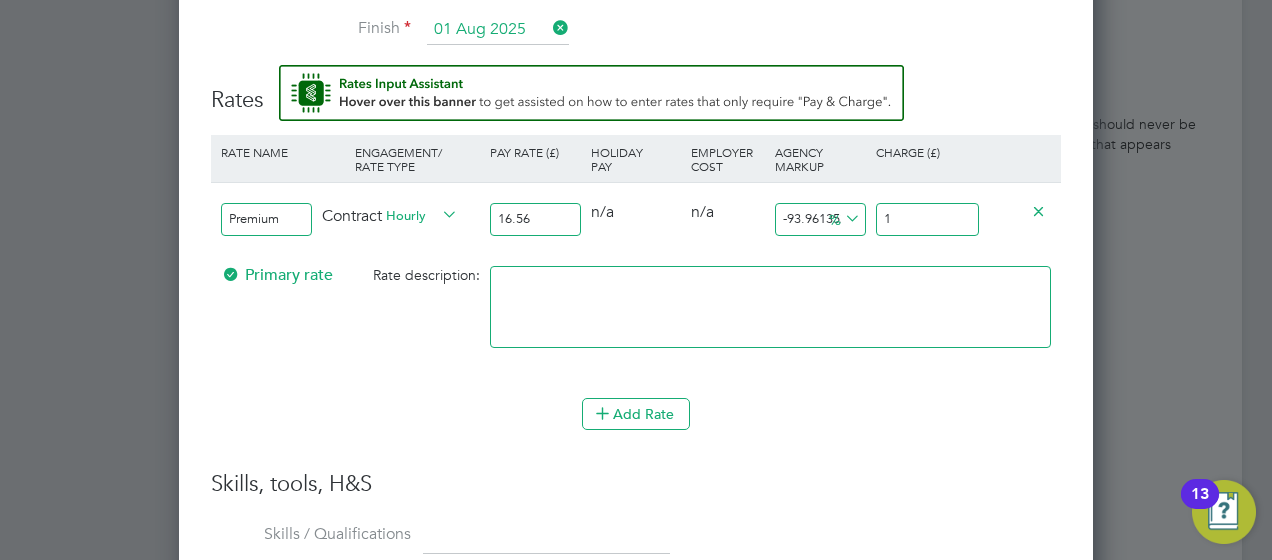 type on "14.734299516908212" 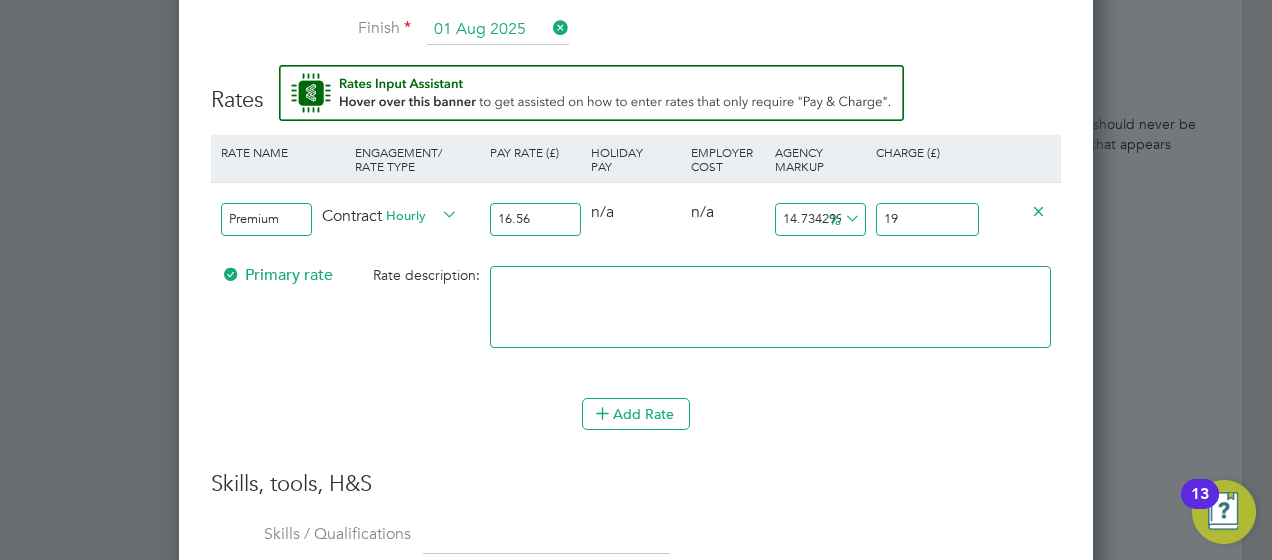 type on "15.33816425120773" 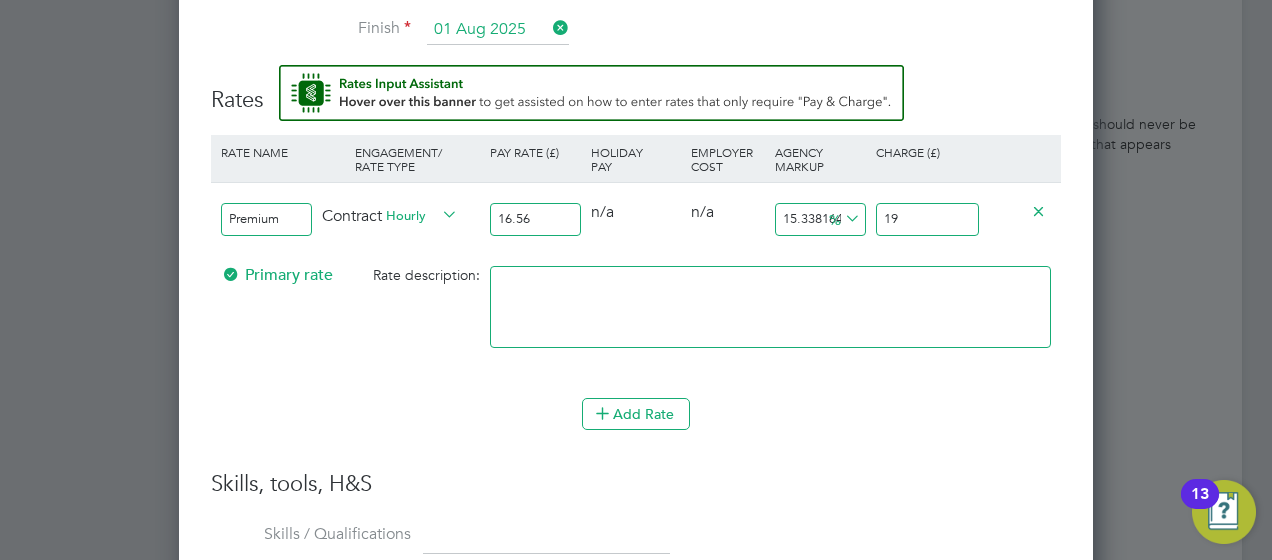 type on "19.1" 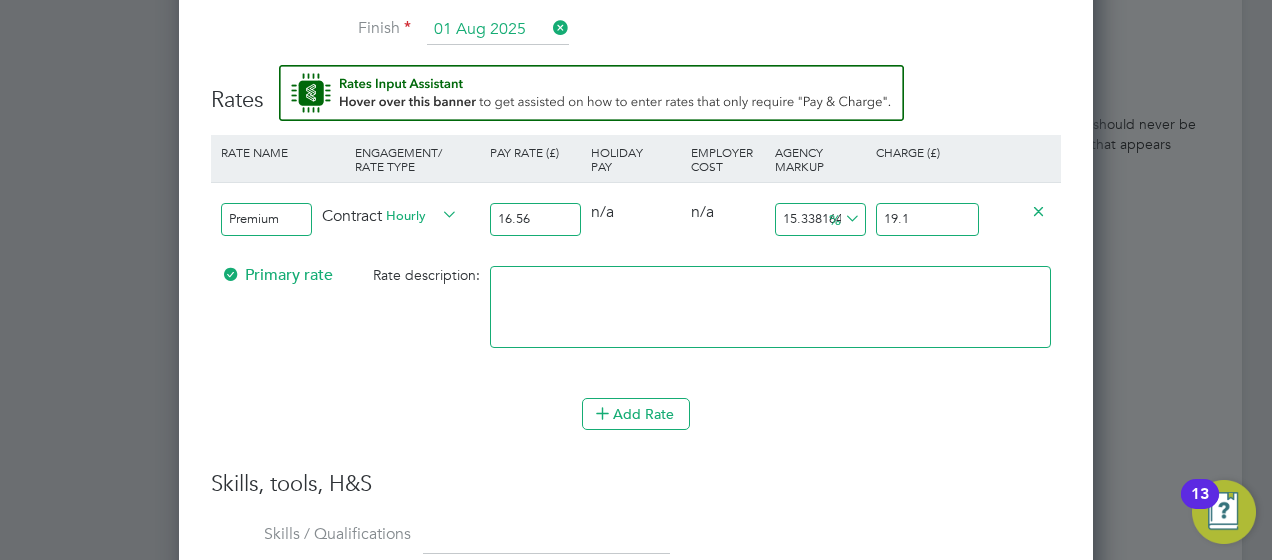 type on "15.70048309178744" 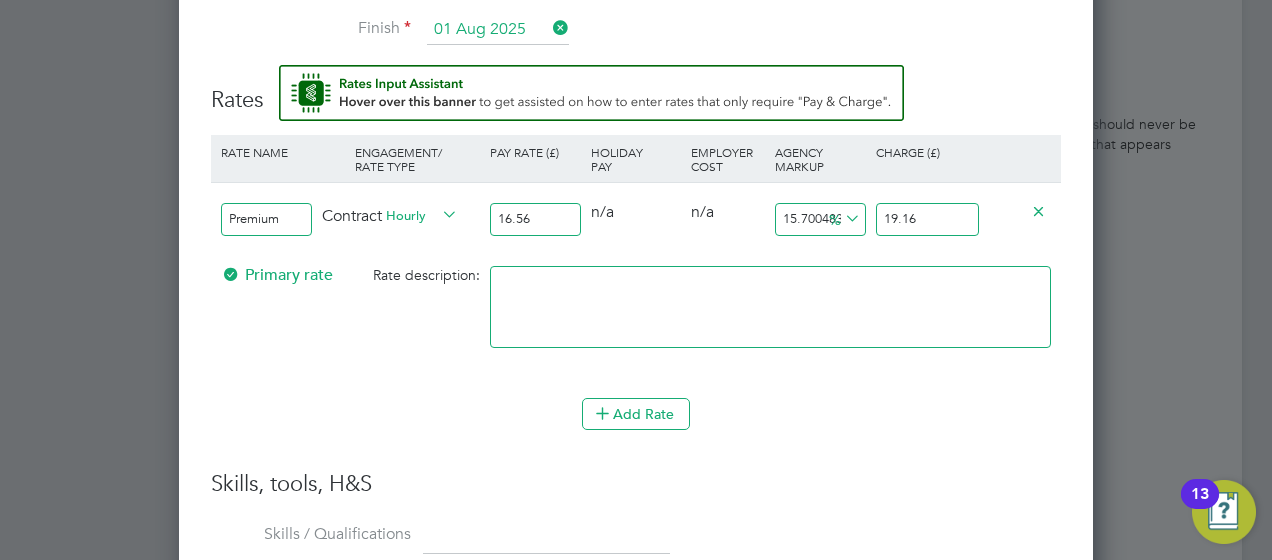type on "19.16" 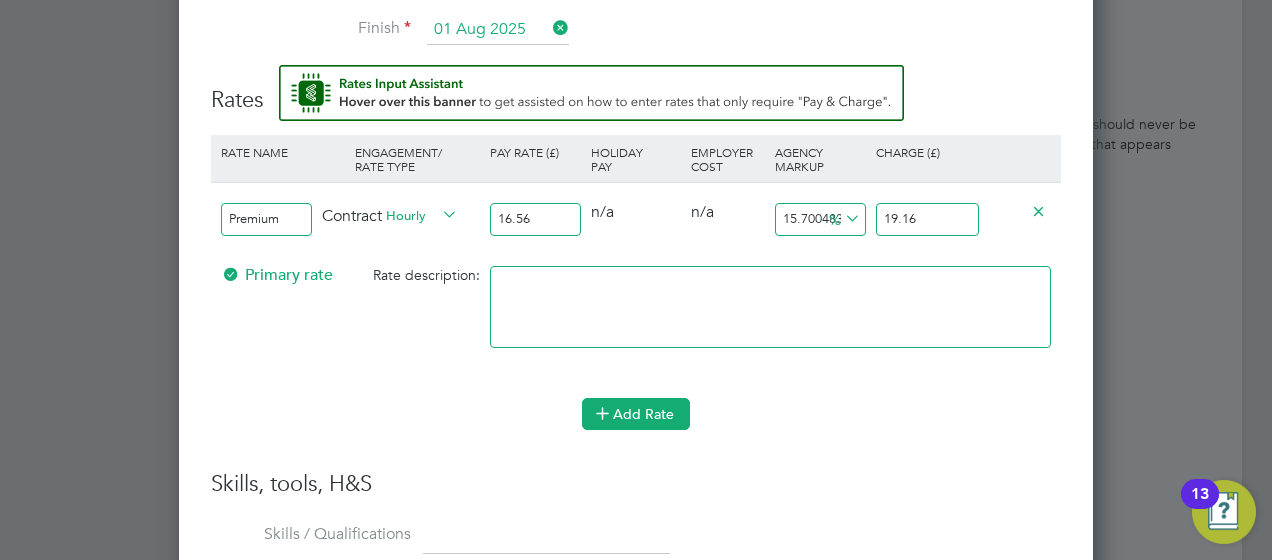 click at bounding box center (602, 412) 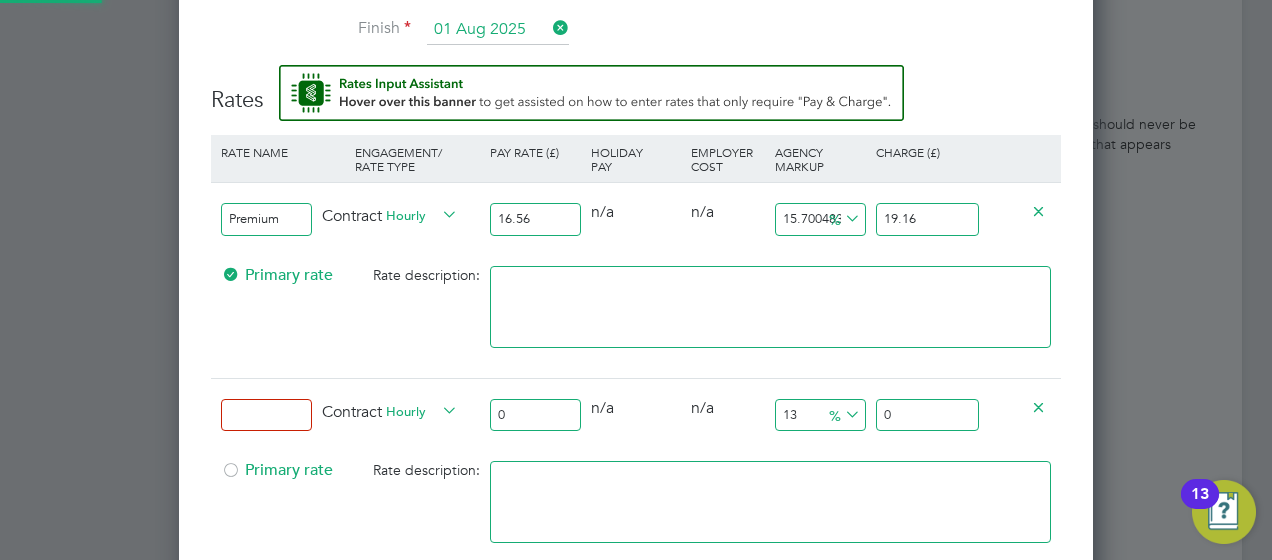 scroll, scrollTop: 10, scrollLeft: 10, axis: both 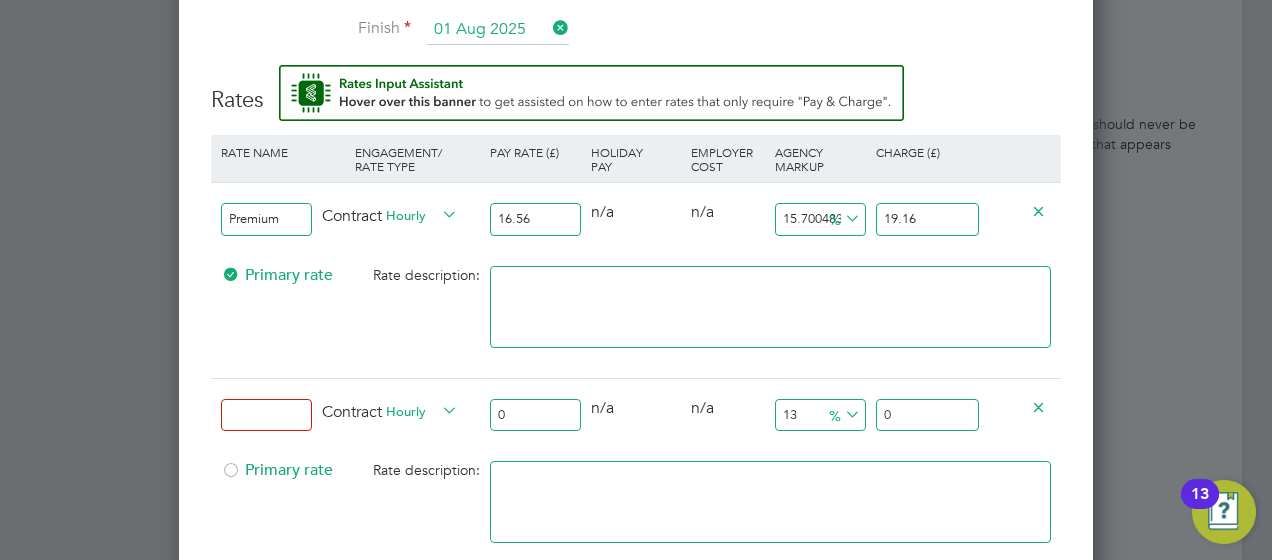 click at bounding box center [266, 415] 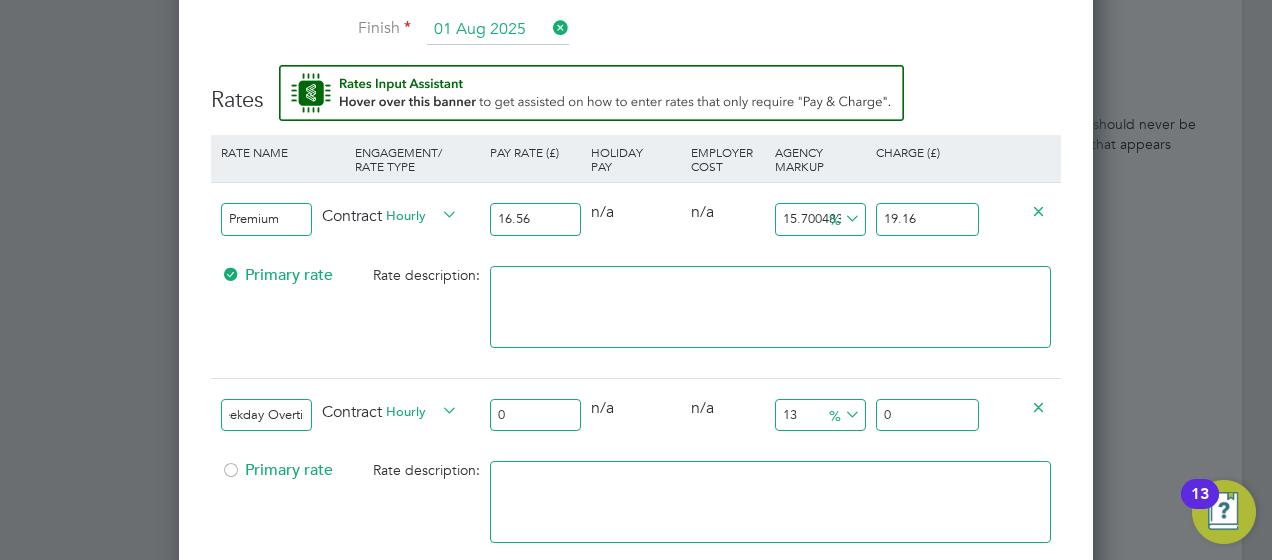 scroll, scrollTop: 0, scrollLeft: 36, axis: horizontal 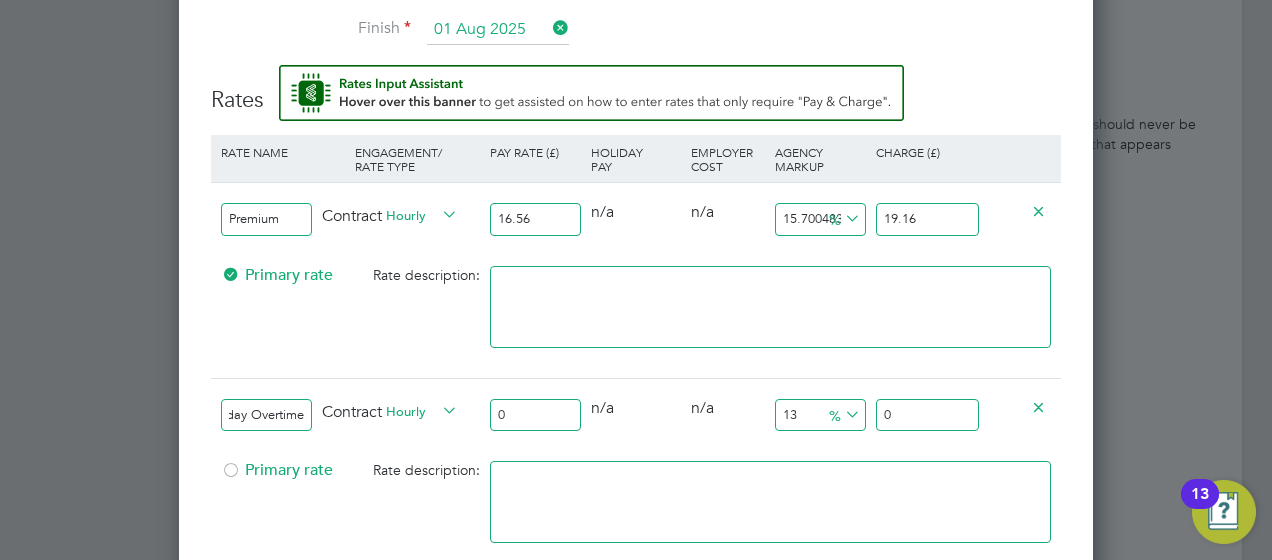 type on "Weekday Overtime" 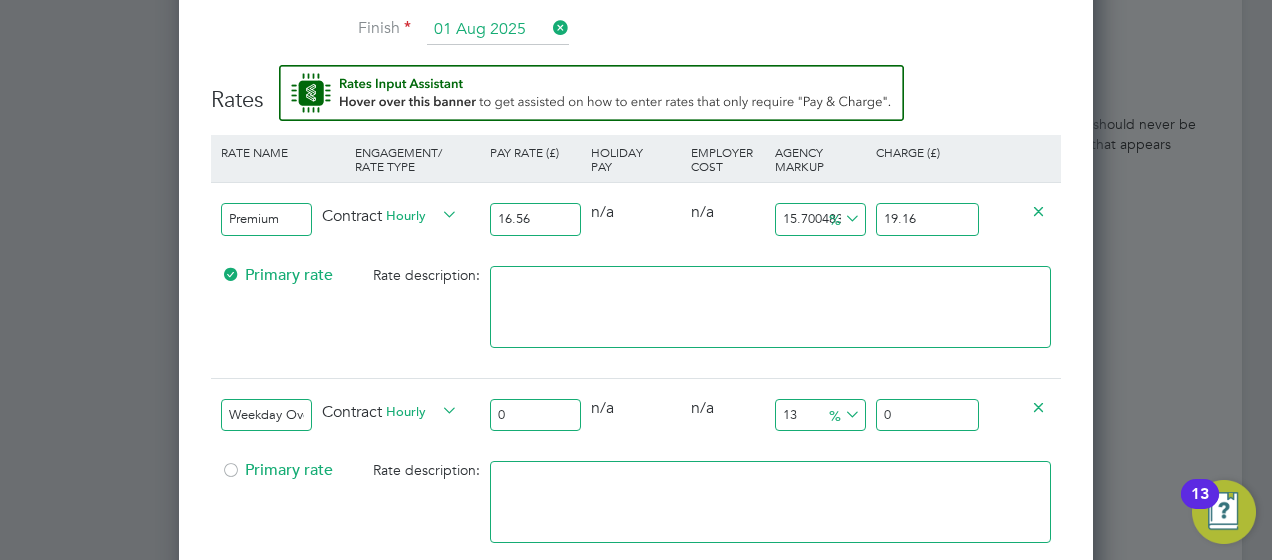 drag, startPoint x: 484, startPoint y: 418, endPoint x: 563, endPoint y: 419, distance: 79.00633 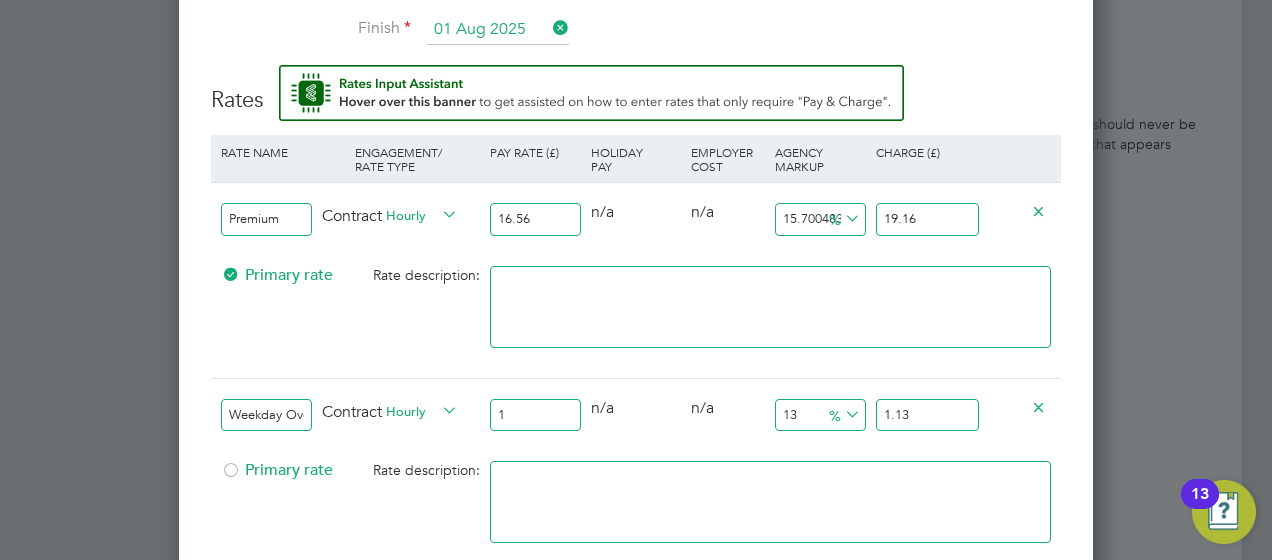 type on "18" 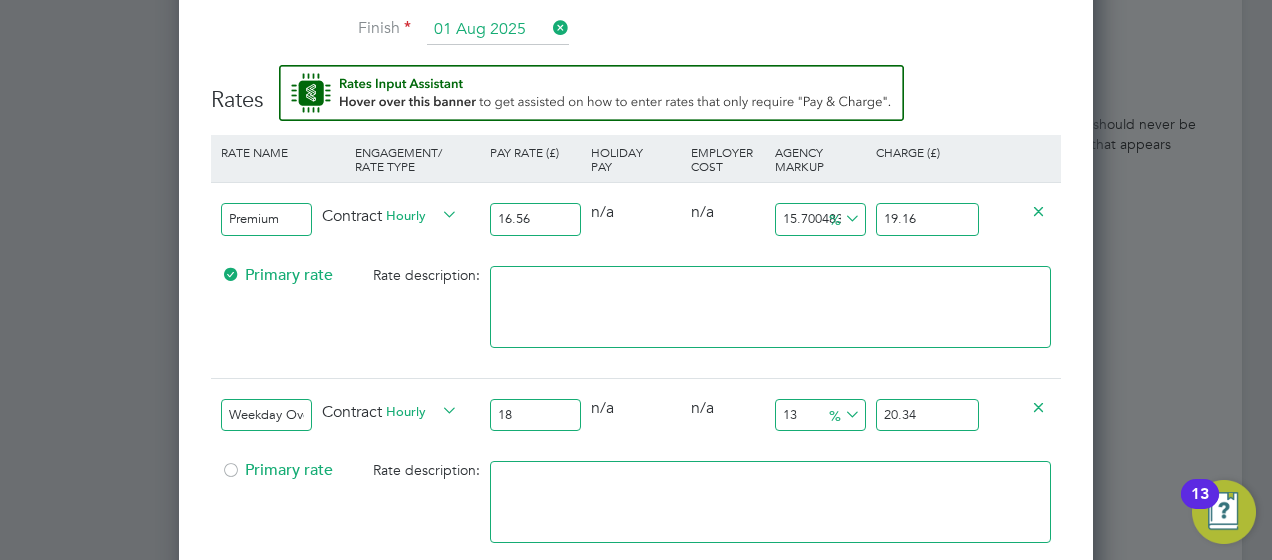 type on "18.9" 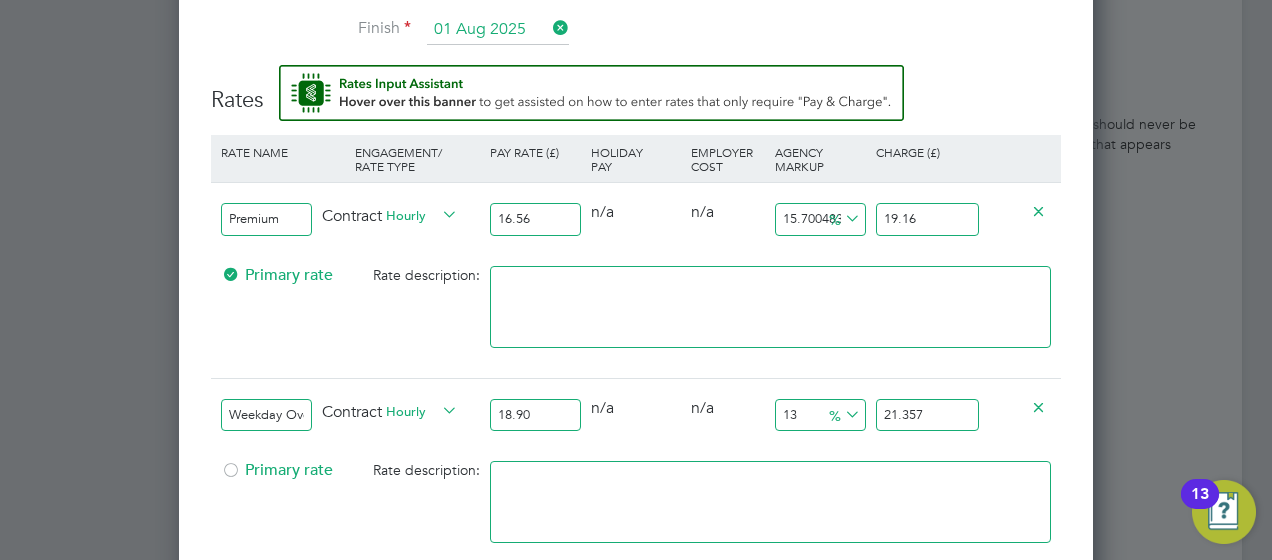 type on "18.90" 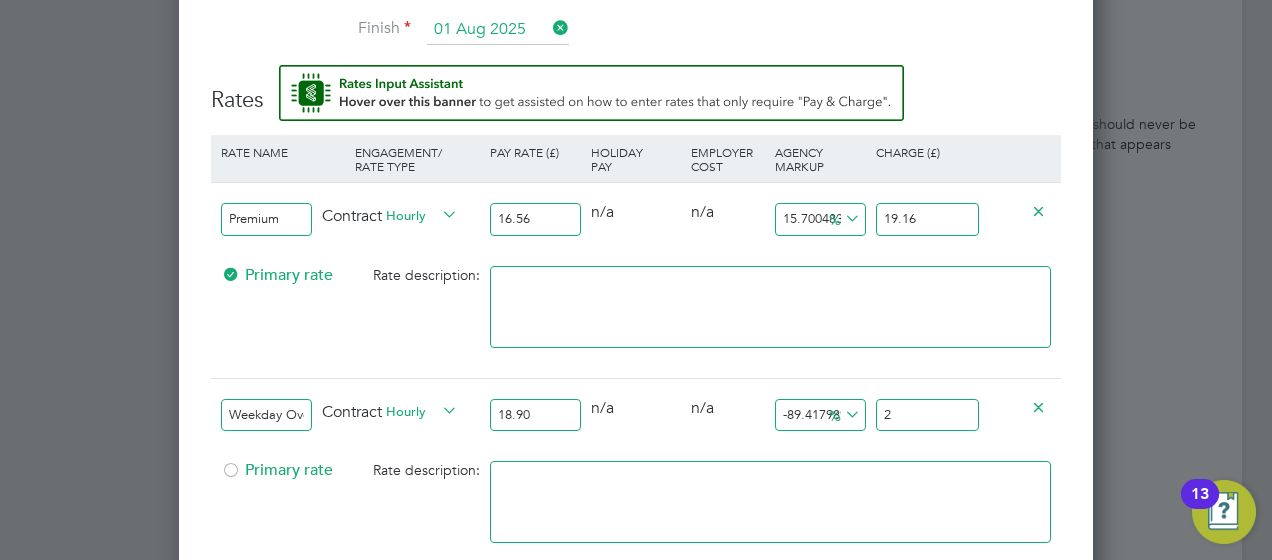 type on "42.857142857142854" 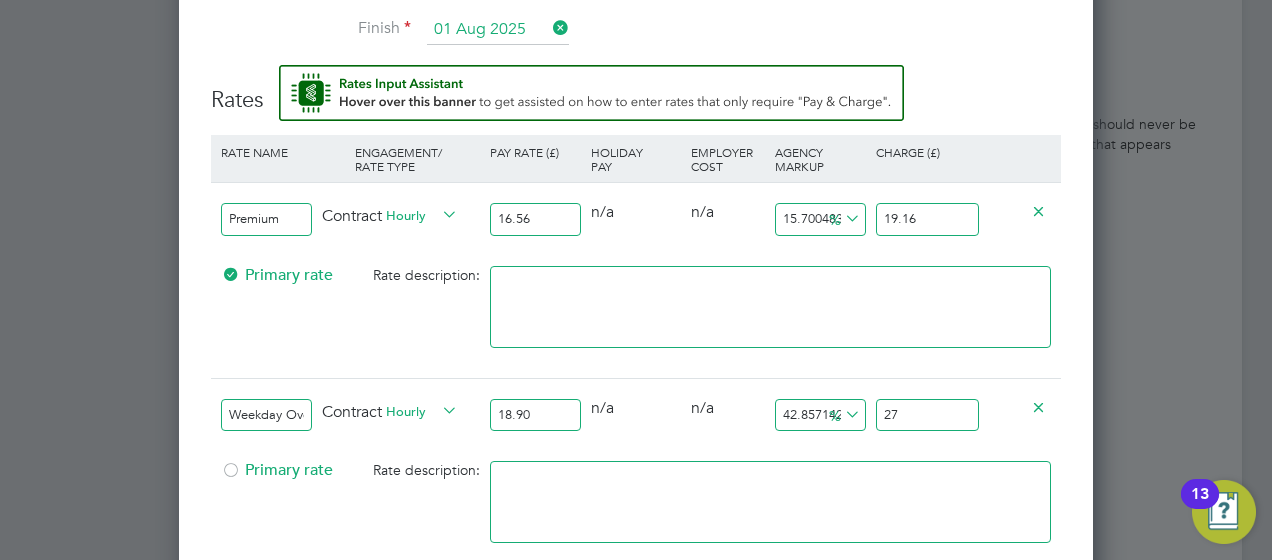 type on "44.973544973544975" 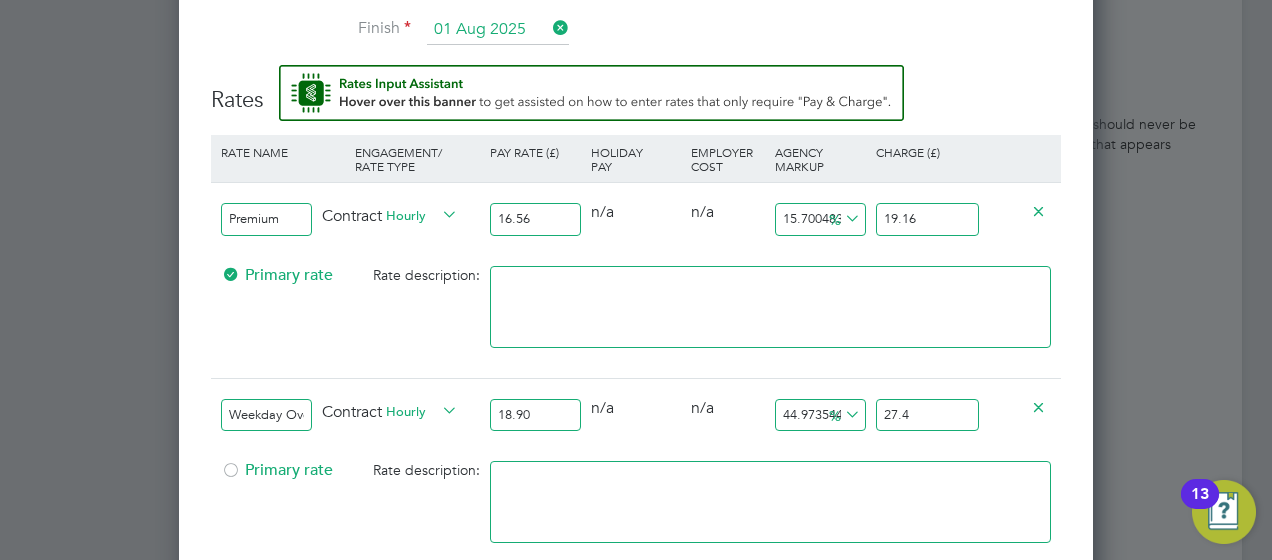 type on "45.18518518518518" 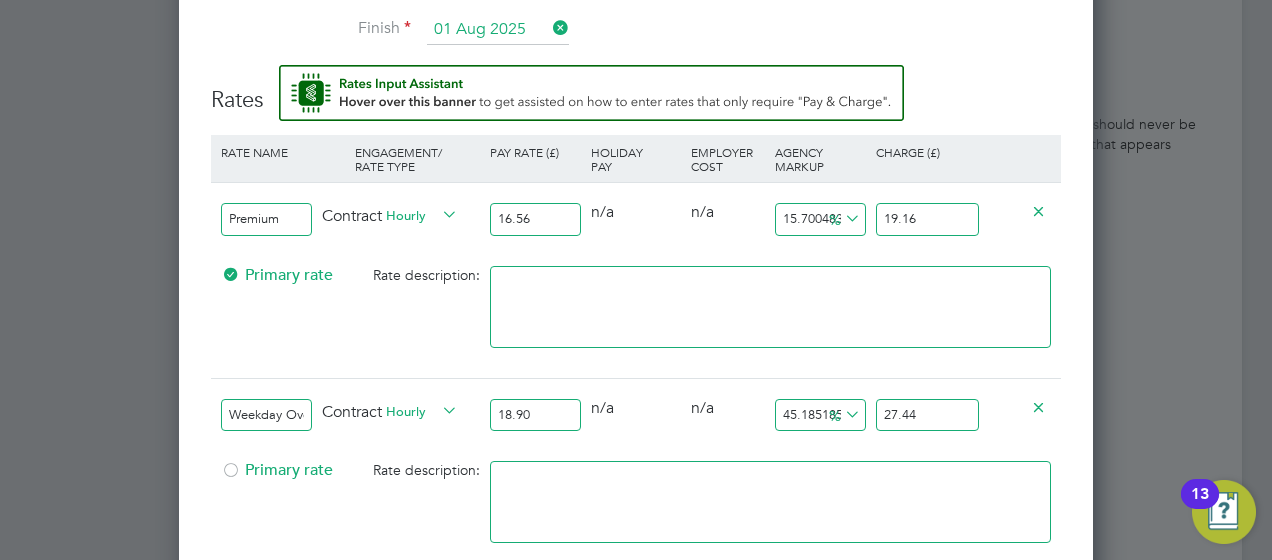 type on "27.439999999999998" 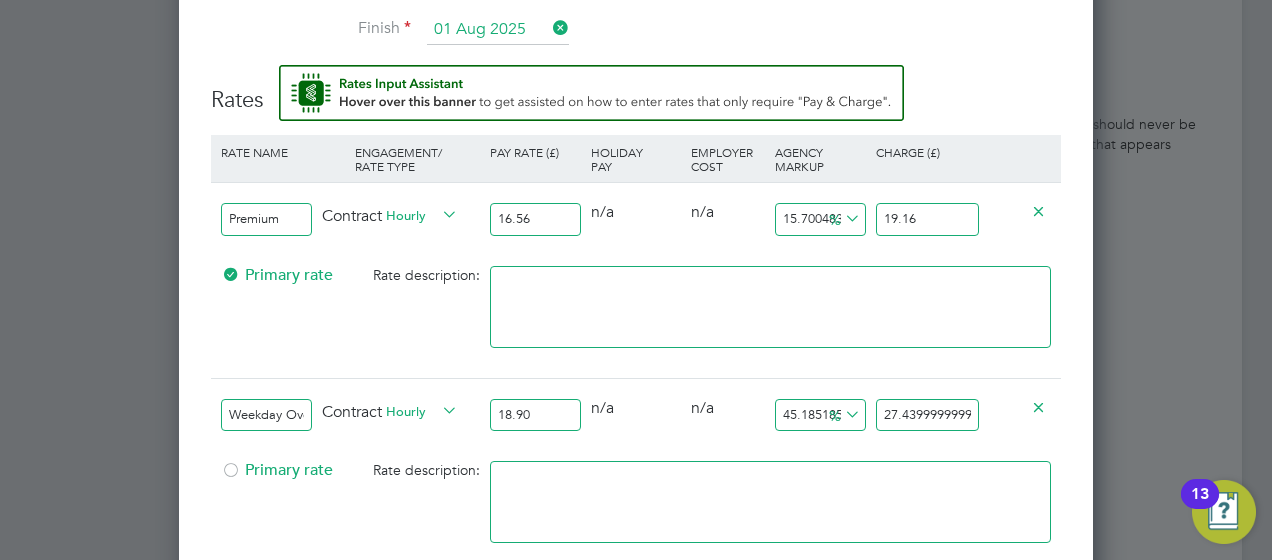 click on "Worker Submission Mandatory Fields Vacancy   2 x Labourer/Cleaner 2025 Client Config   Morgan Sindall Construction - Central Vacancy ID   V177563 Site   Walsall WTS/HWRC (21CB08) Worker Worker   [FIRST] [LAST] (20400236)   [INITIALS] [FIRST] [LAST]   View details m:  [PHONE]   [EMAIL] Worker Engagement Type   Contract Document Compliance  This worker has no Compliance Documents accessible to the End Hirer and might not qualify for this job.   You can edit access to this worker’s documents from their worker profile.  Availability Availability Worker is available for the job (100%)     Start   31 Jul 2025 Finish   01 Aug 2025 Rates Rate Name Engagement/ Rate Type Pay Rate (£) Holiday Pay Employer Cost Agency Markup Charge (£) Premium Contract   Hourly 16.56 0   n/a 0   n/a 15.70048309178744   2.6   % 19.16 Primary rate Rate description: Weekday Overtime Contract   Hourly 18.90 0   n/a 0   n/a 45.18518518518518   8.539999999999997   % 27.439999999999998 Primary rate Rate description: Add Rate   x" at bounding box center (636, 285) 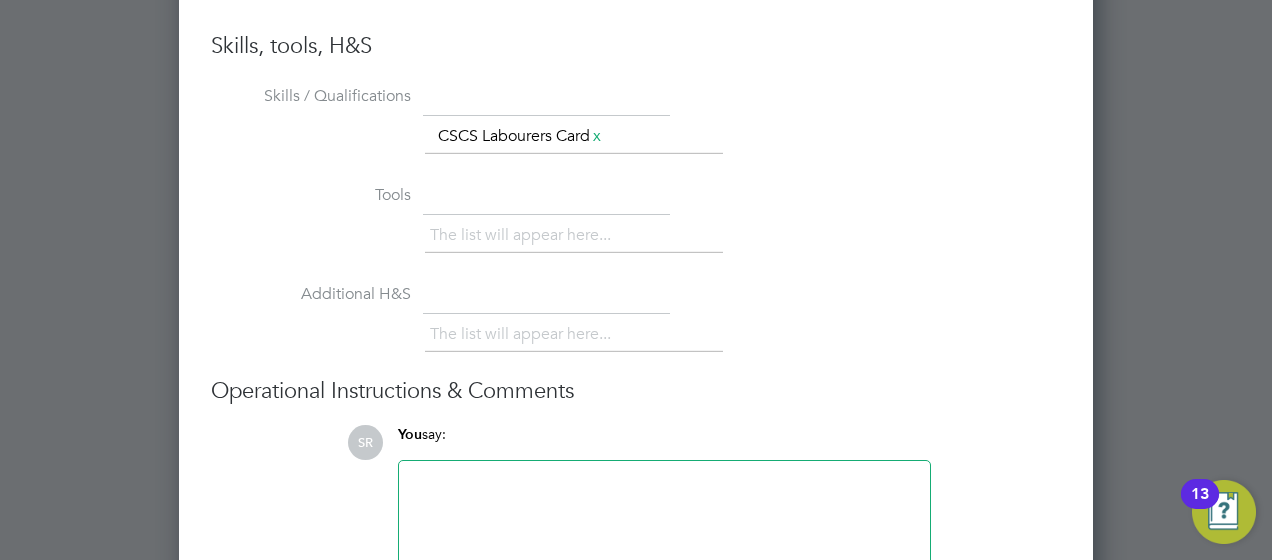 scroll, scrollTop: 2850, scrollLeft: 0, axis: vertical 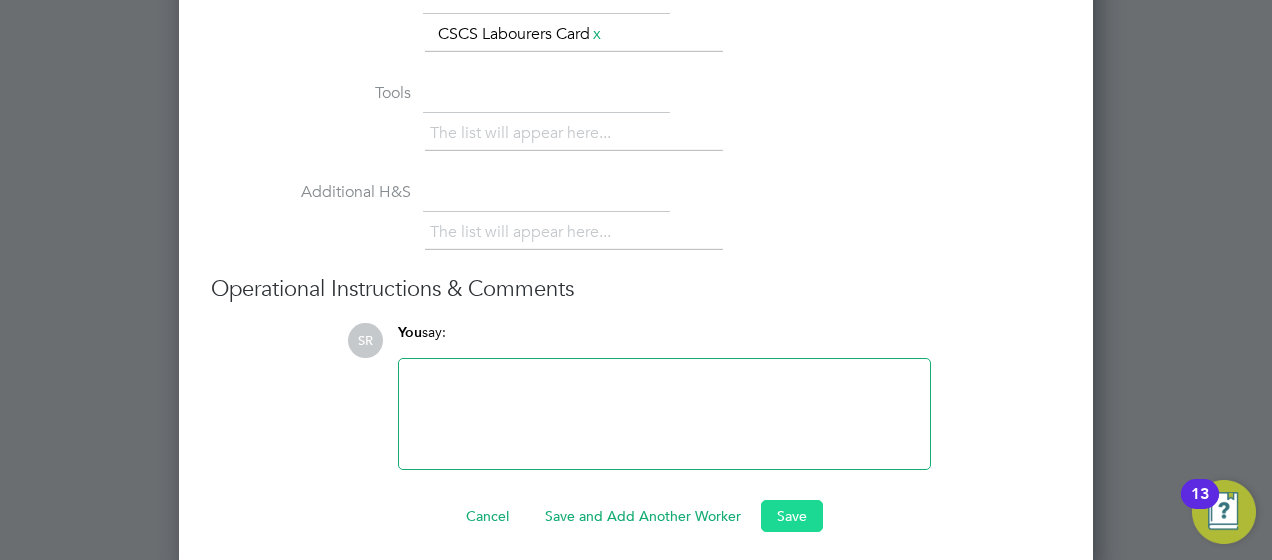 click on "Save" at bounding box center [792, 516] 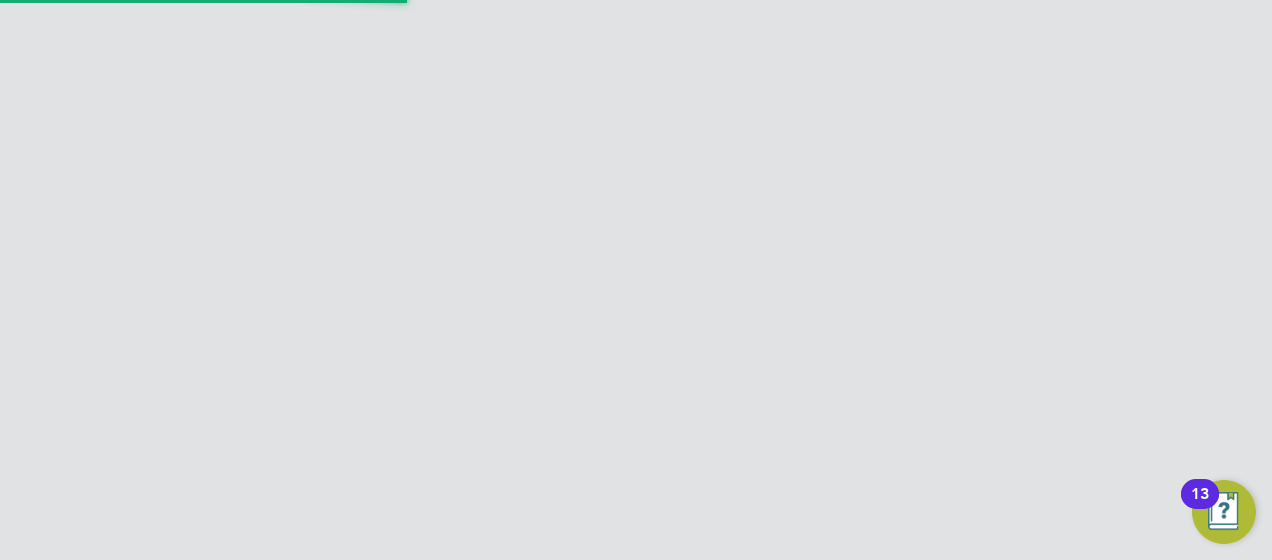 scroll, scrollTop: 2012, scrollLeft: 0, axis: vertical 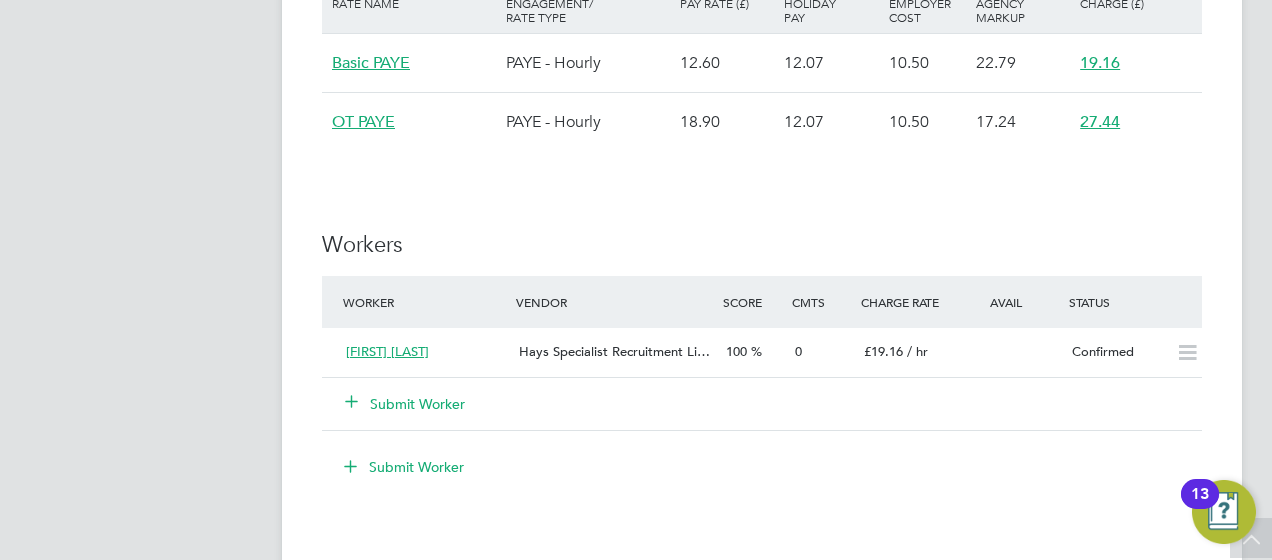 click 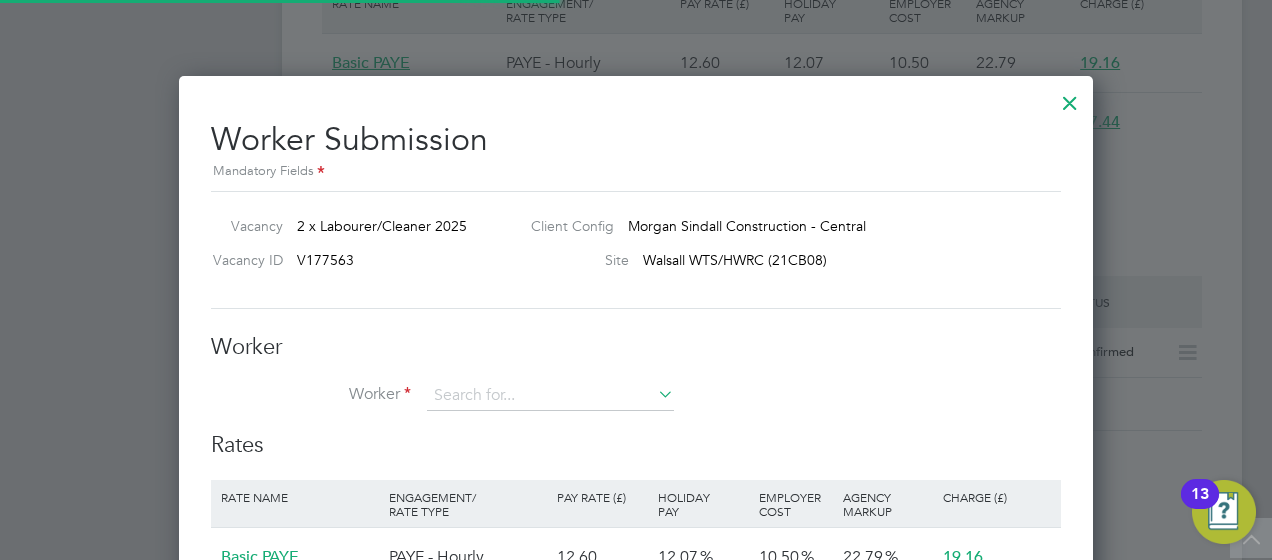 scroll, scrollTop: 10, scrollLeft: 10, axis: both 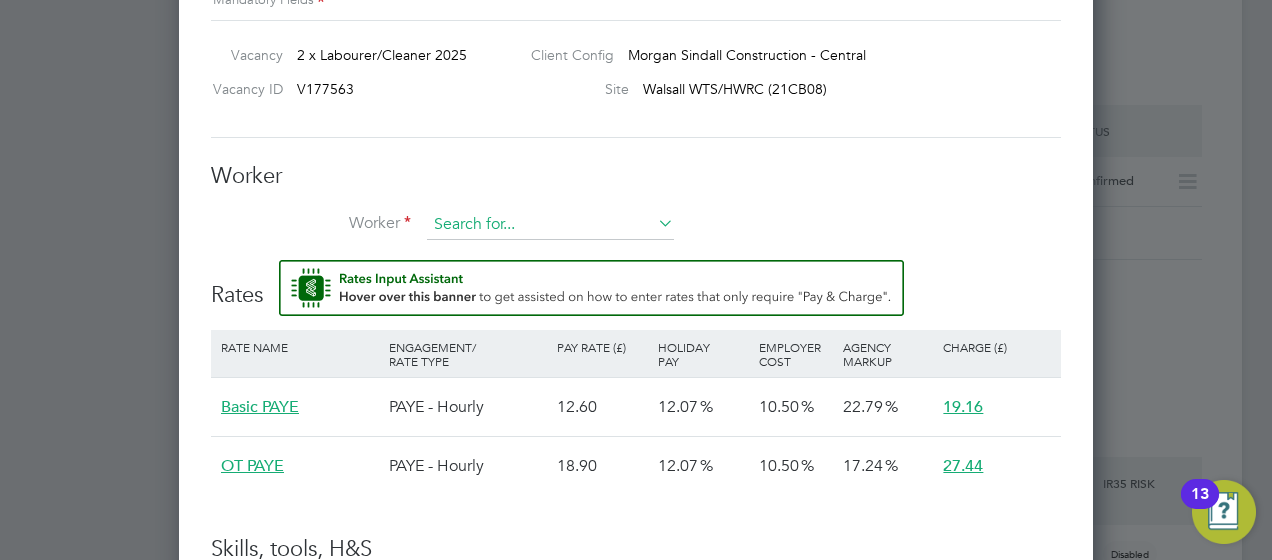 click at bounding box center [550, 225] 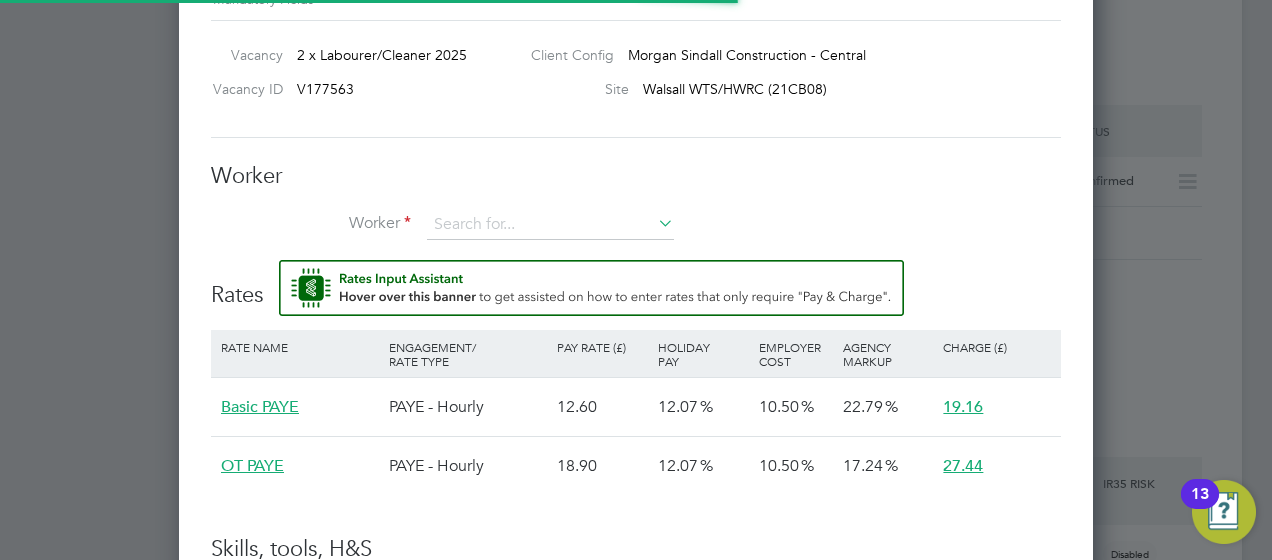 click on "+ Add new" 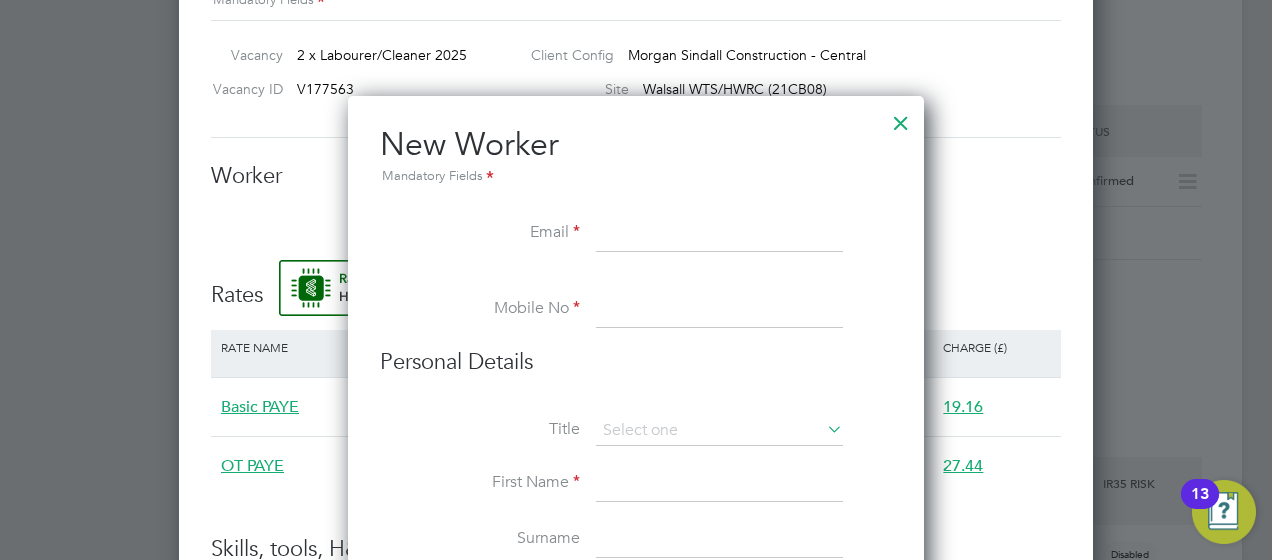 paste on "[EMAIL]" 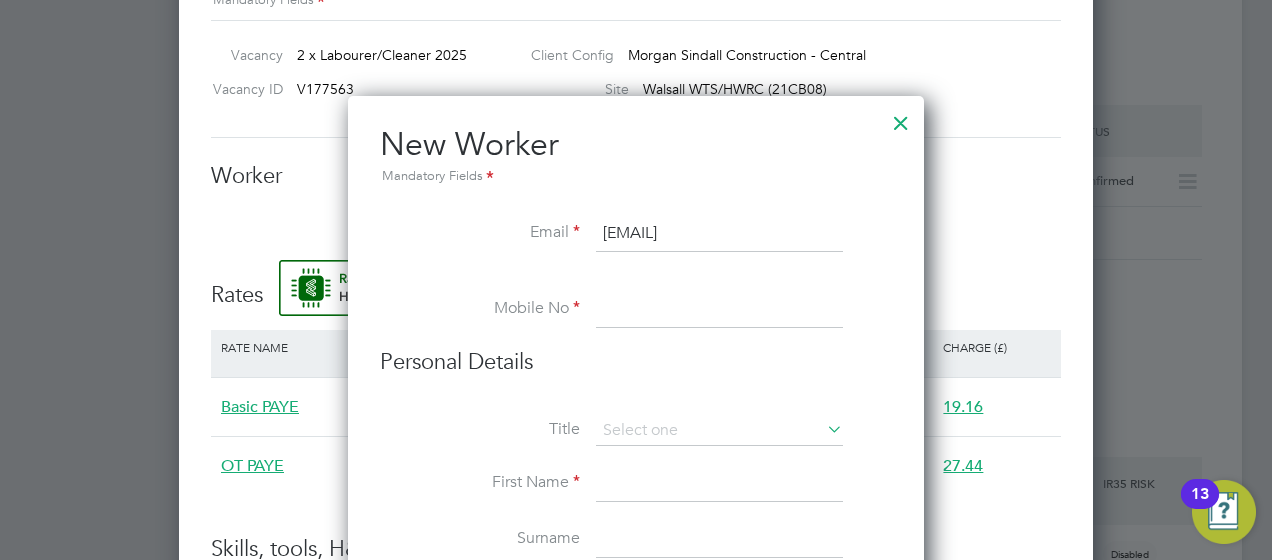 type on "[EMAIL]" 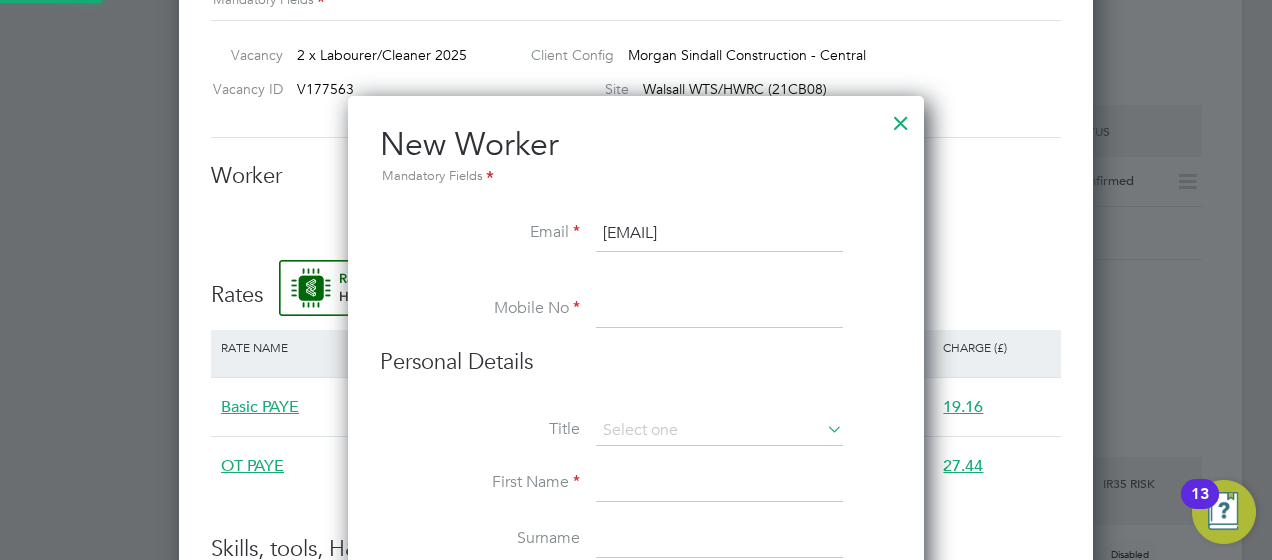 click at bounding box center (719, 310) 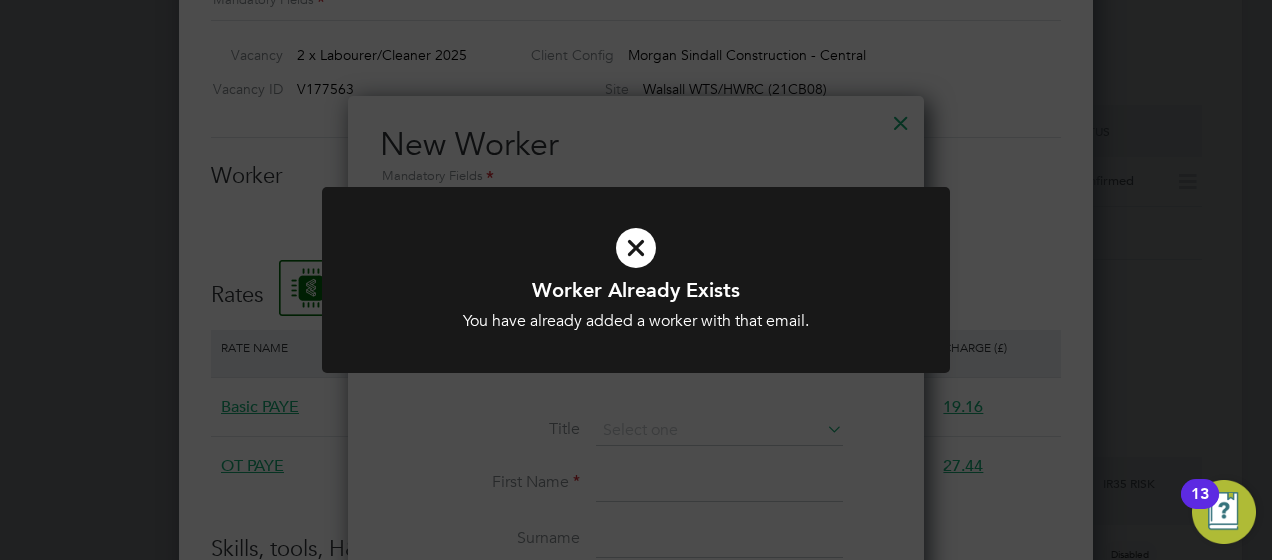 click at bounding box center [636, 248] 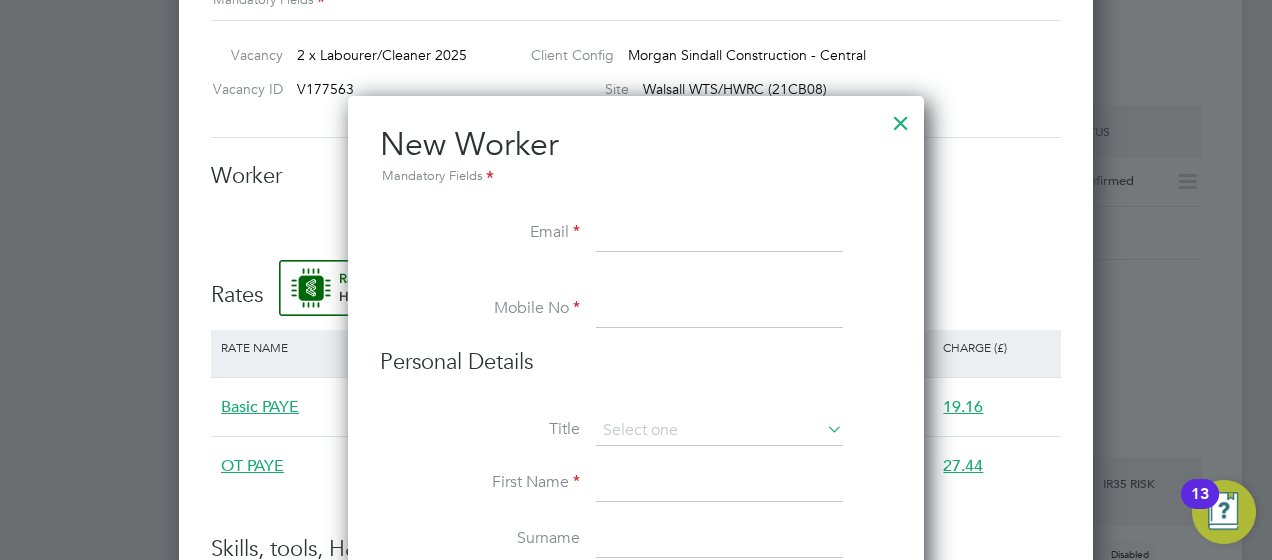 click at bounding box center (719, 234) 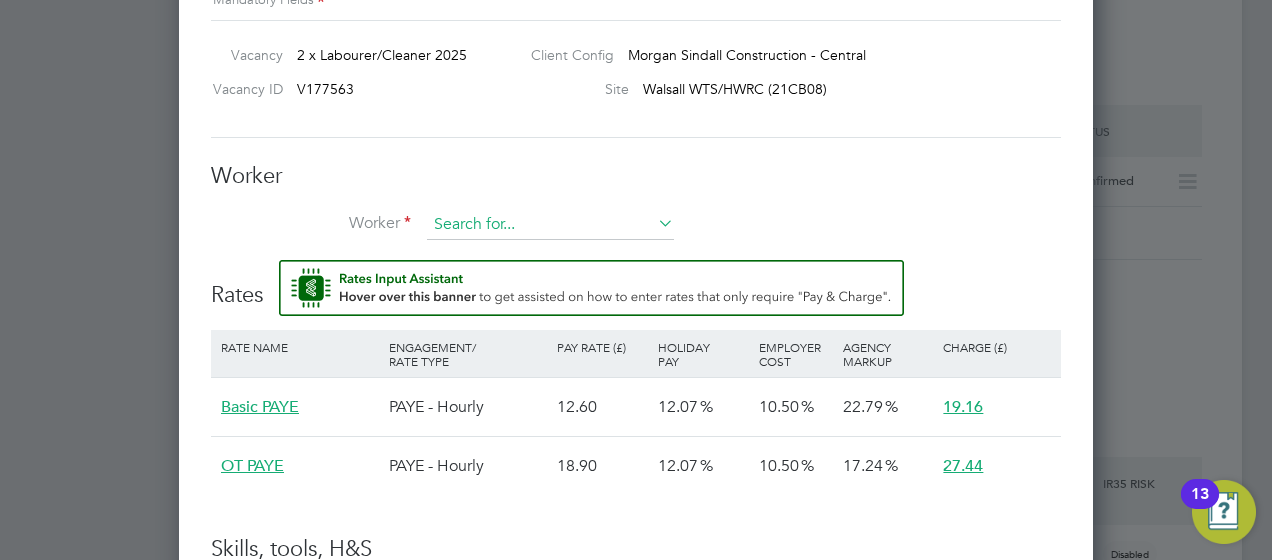 click at bounding box center [550, 225] 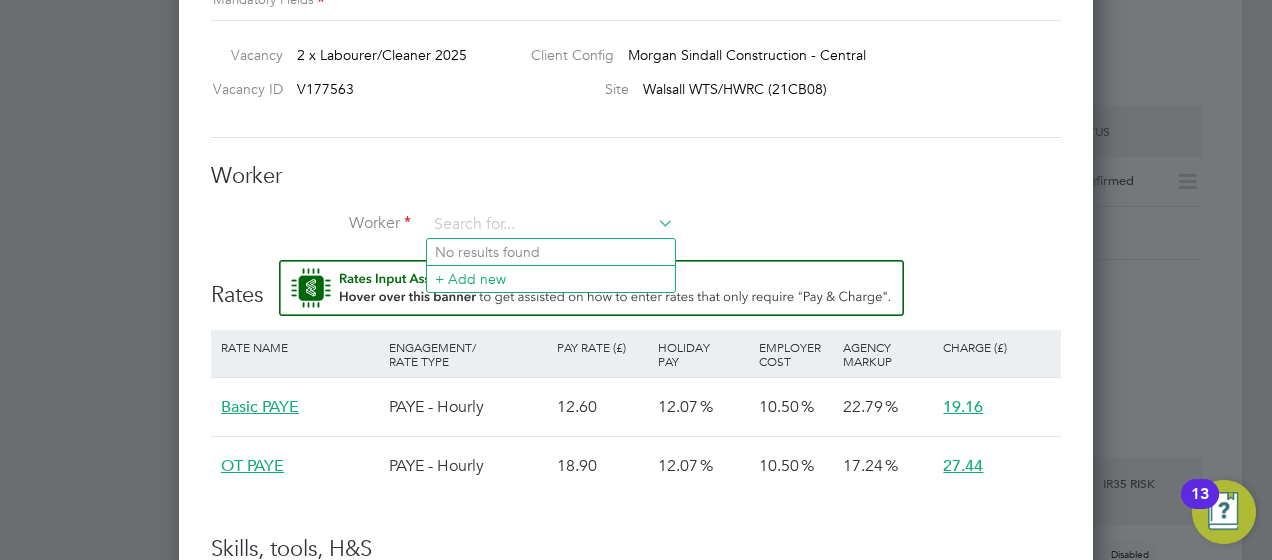 click on "Worker" at bounding box center (636, 176) 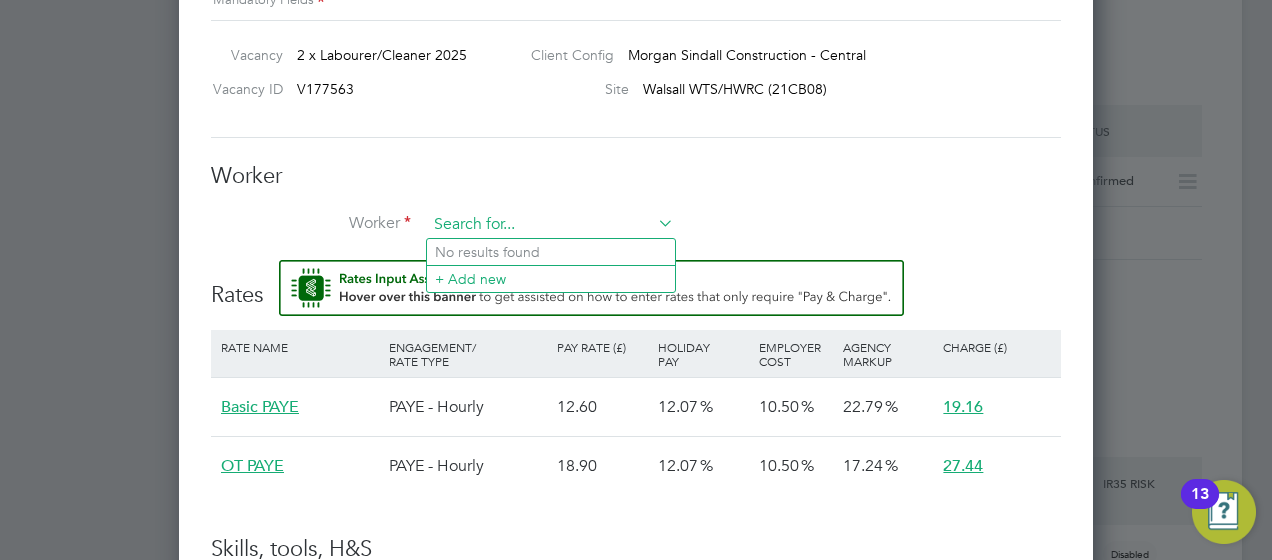 click at bounding box center (550, 225) 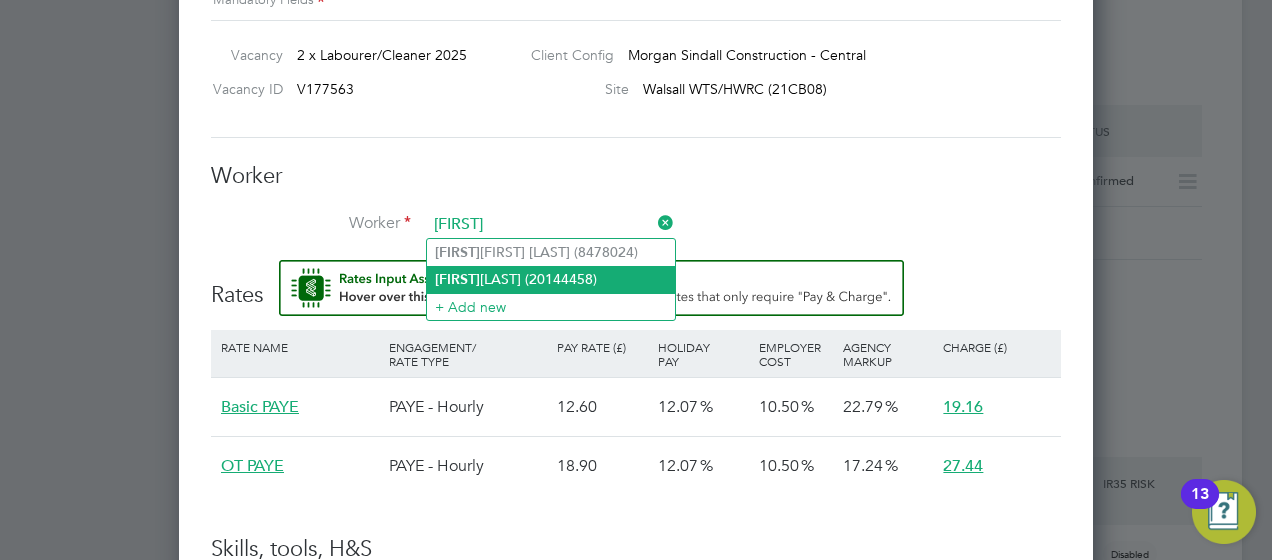 click on "[FIRST]  [LAST] (20144458)" 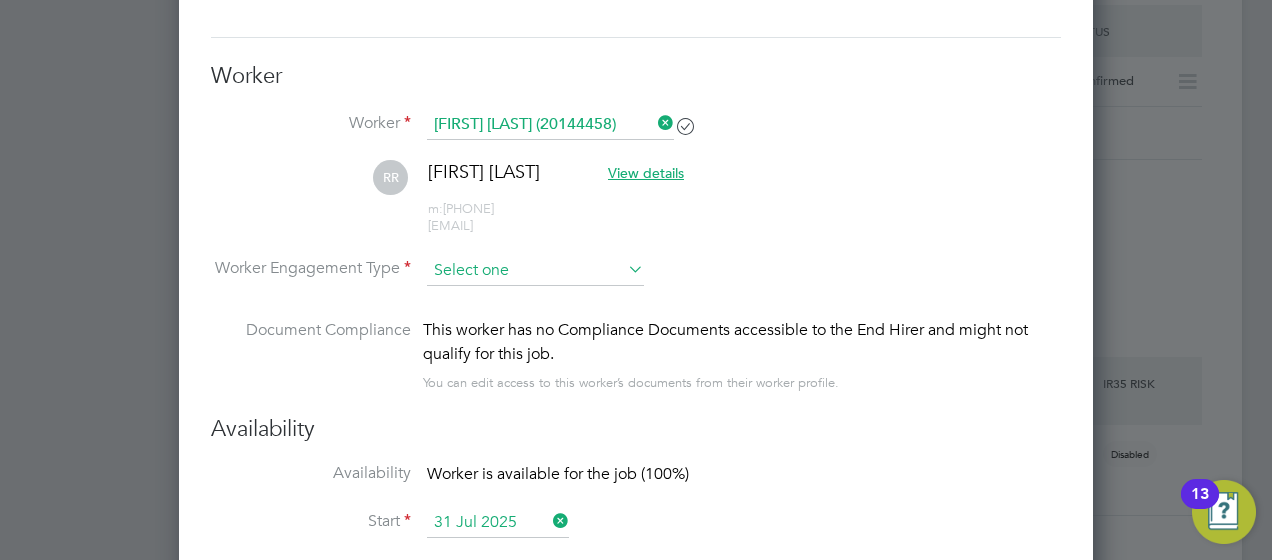 click at bounding box center (535, 271) 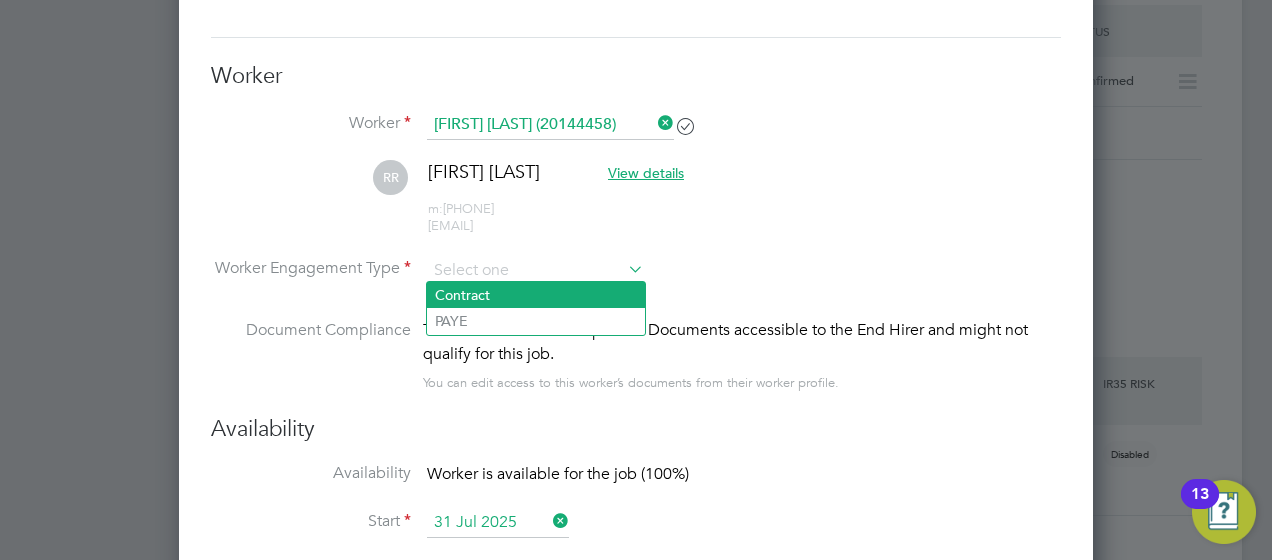 click on "Contract" 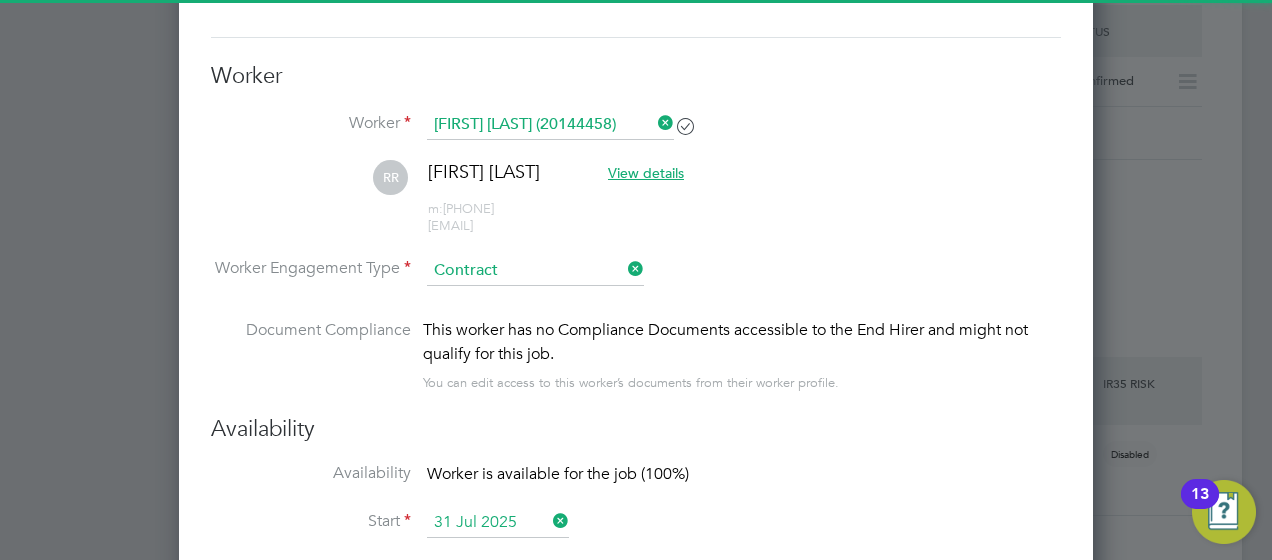 click on "Worker Engagement Type   Contract" at bounding box center [636, 287] 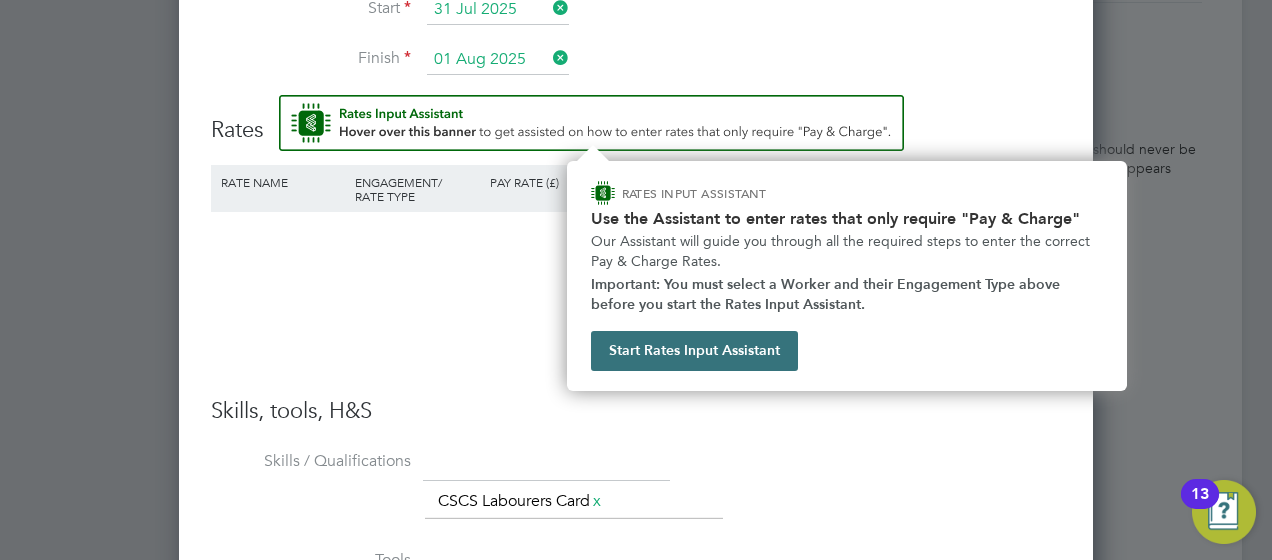 click on "Start Rates Input Assistant" at bounding box center [694, 351] 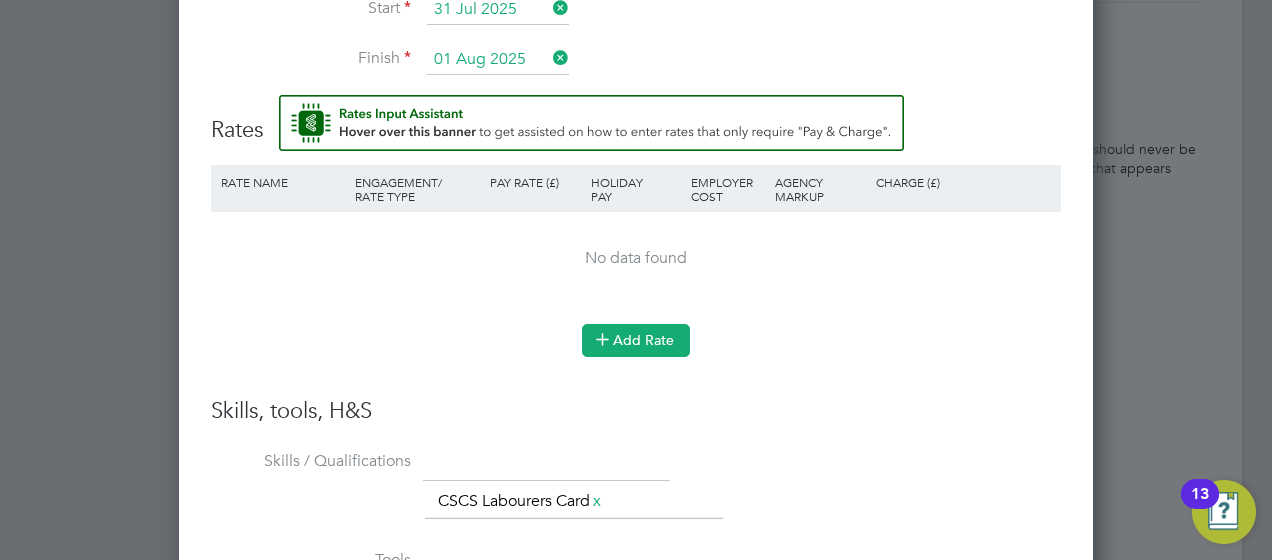 click on "Add Rate" at bounding box center (636, 340) 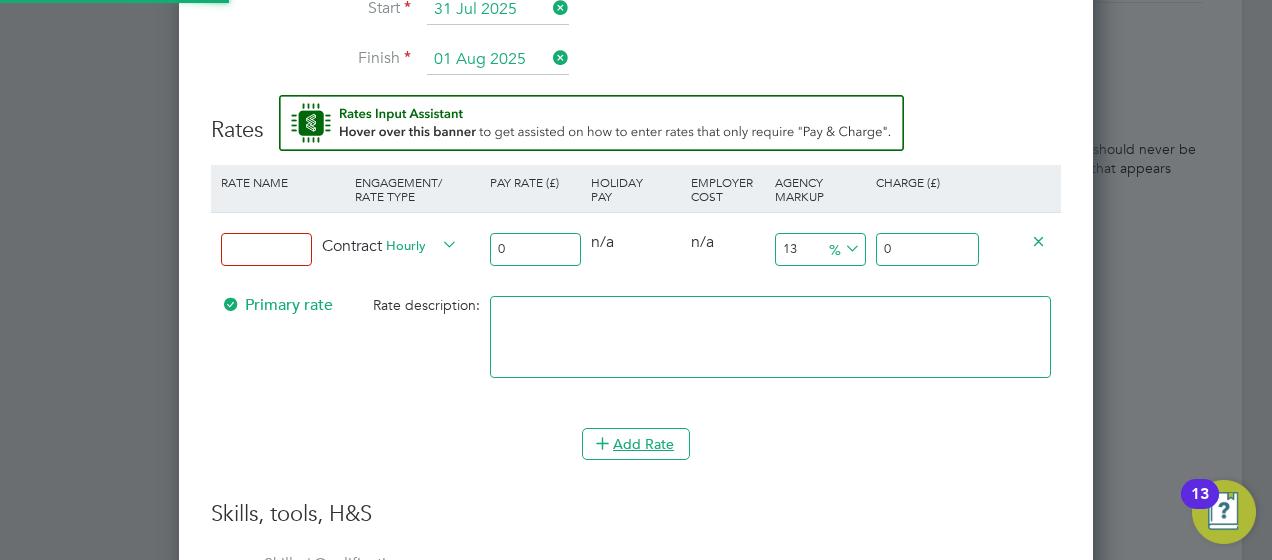 scroll, scrollTop: 10, scrollLeft: 10, axis: both 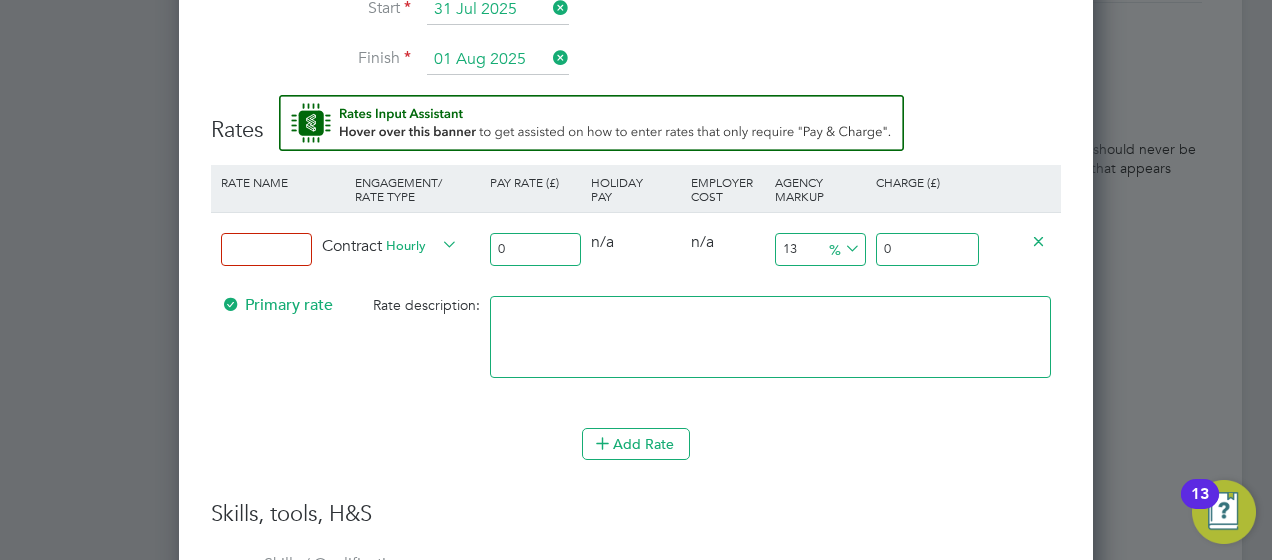 click at bounding box center (266, 249) 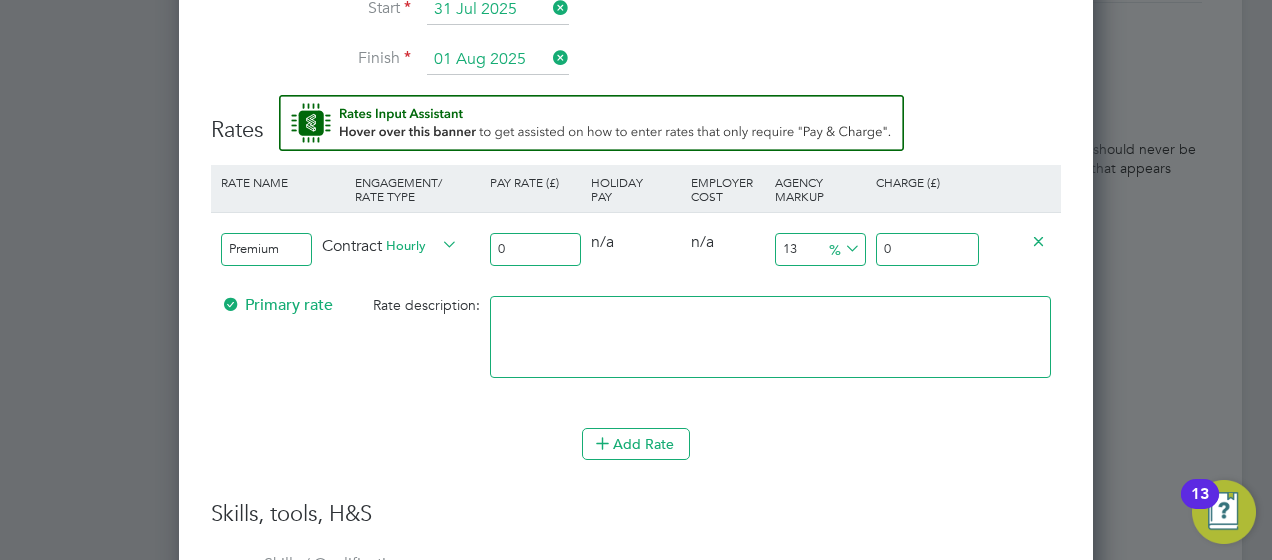 type on "Premium" 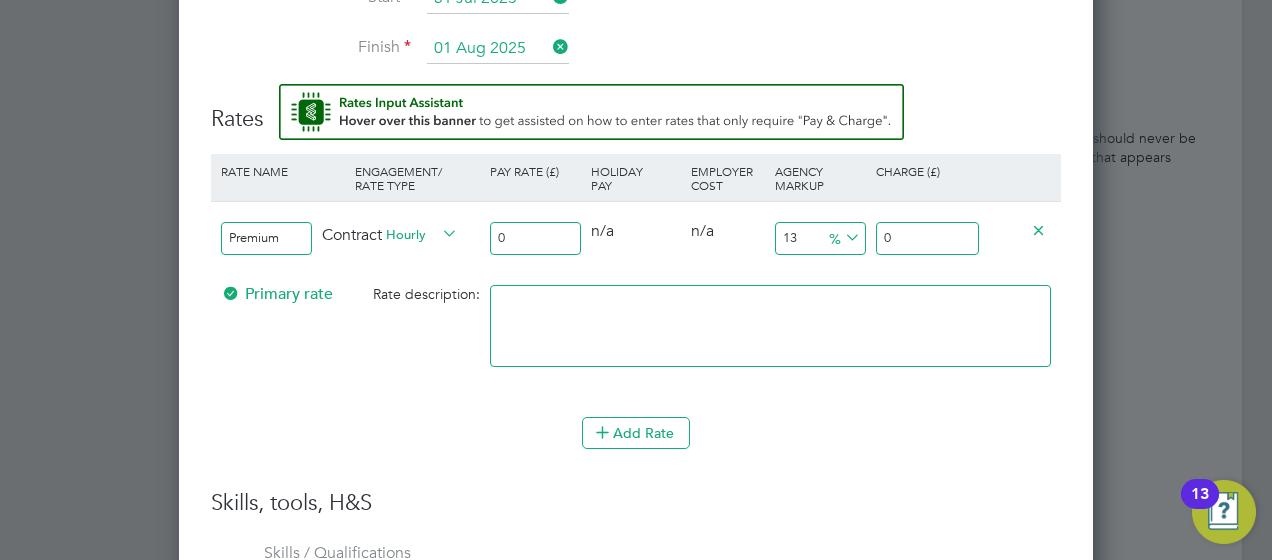 scroll, scrollTop: 2066, scrollLeft: 0, axis: vertical 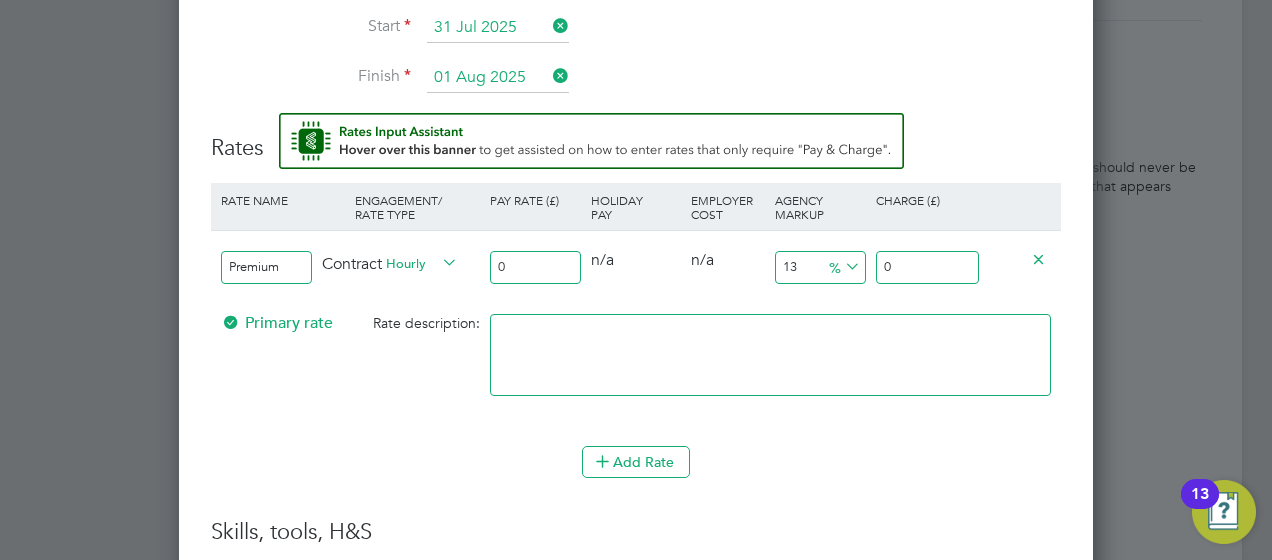 click on "0" at bounding box center (535, 267) 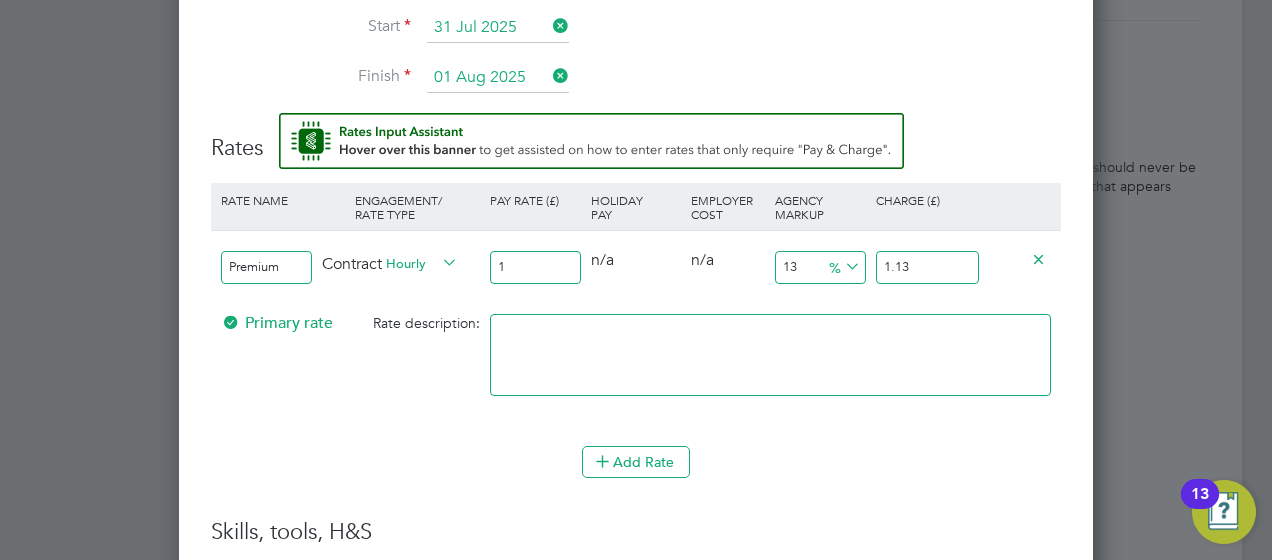 type on "16" 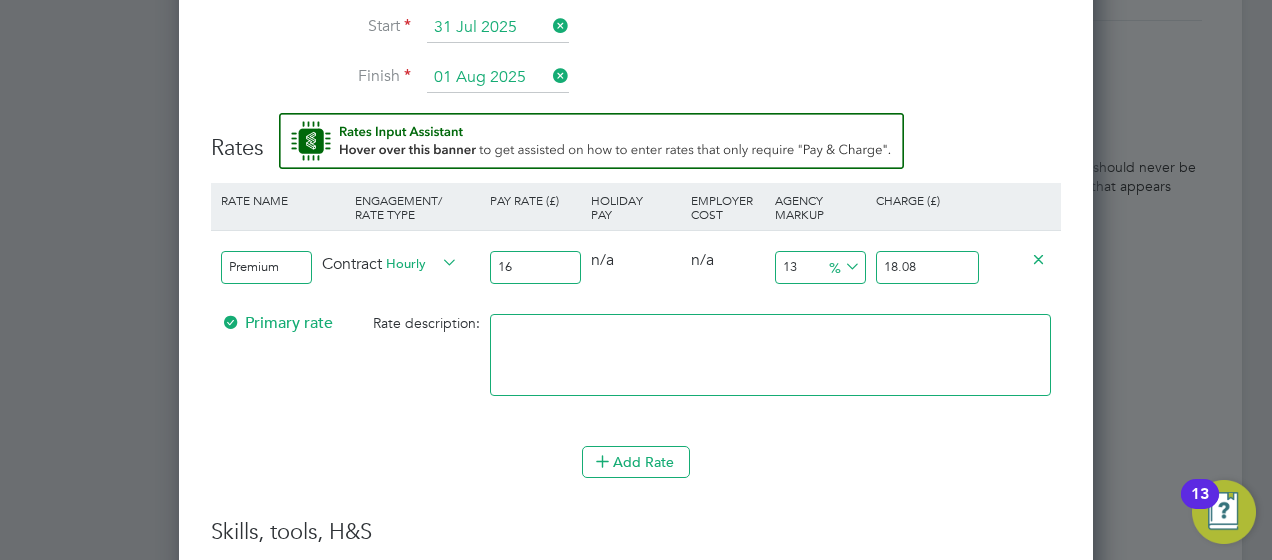type on "16.5" 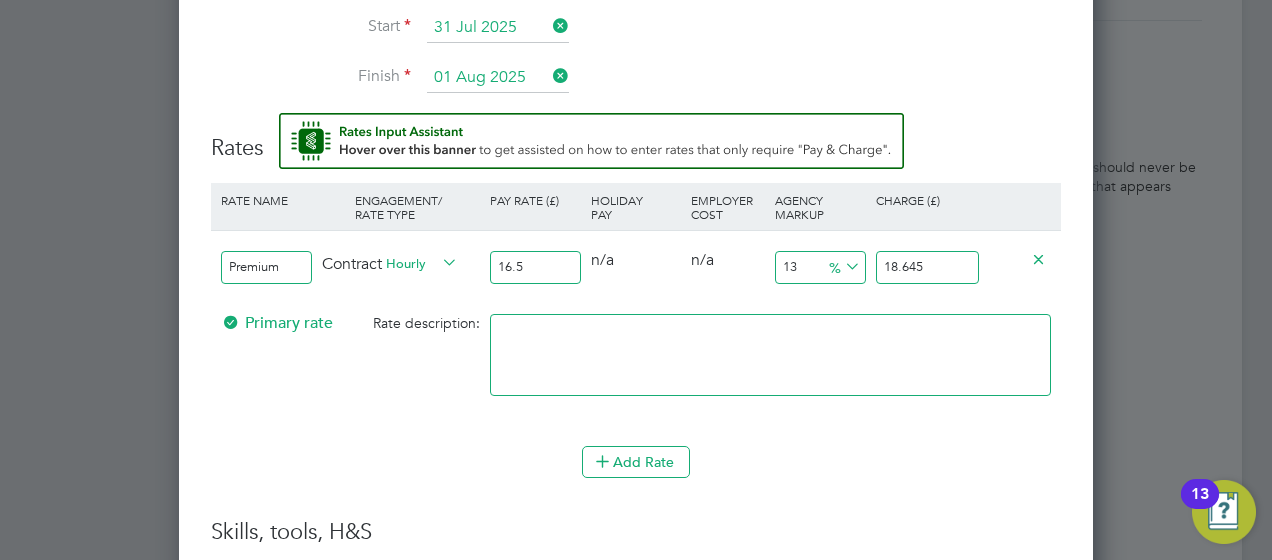 type on "16.56" 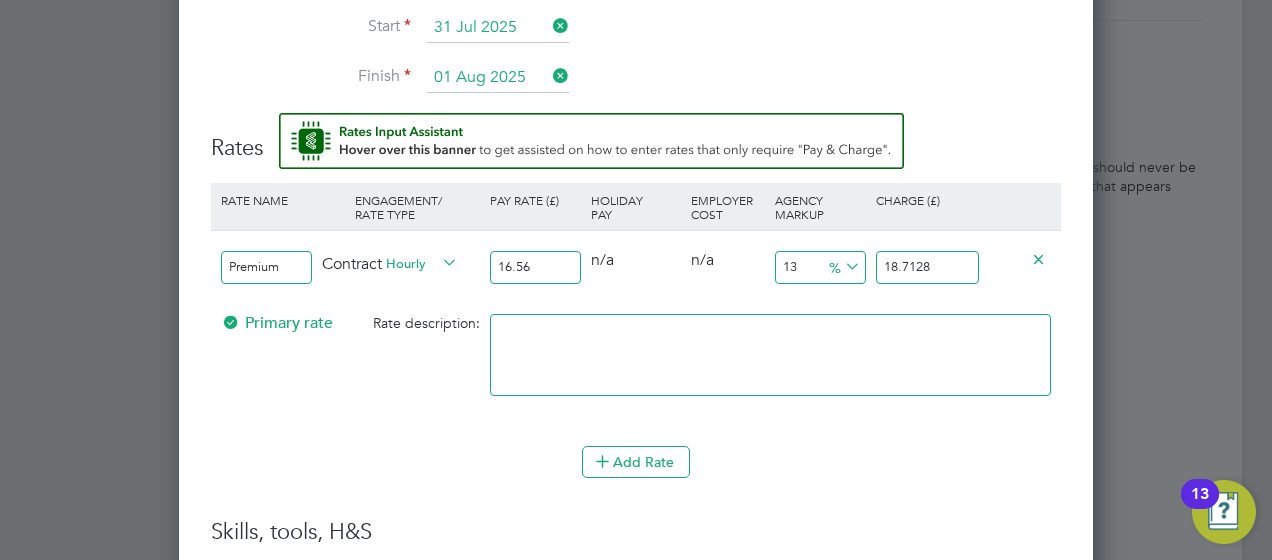 type on "16.56" 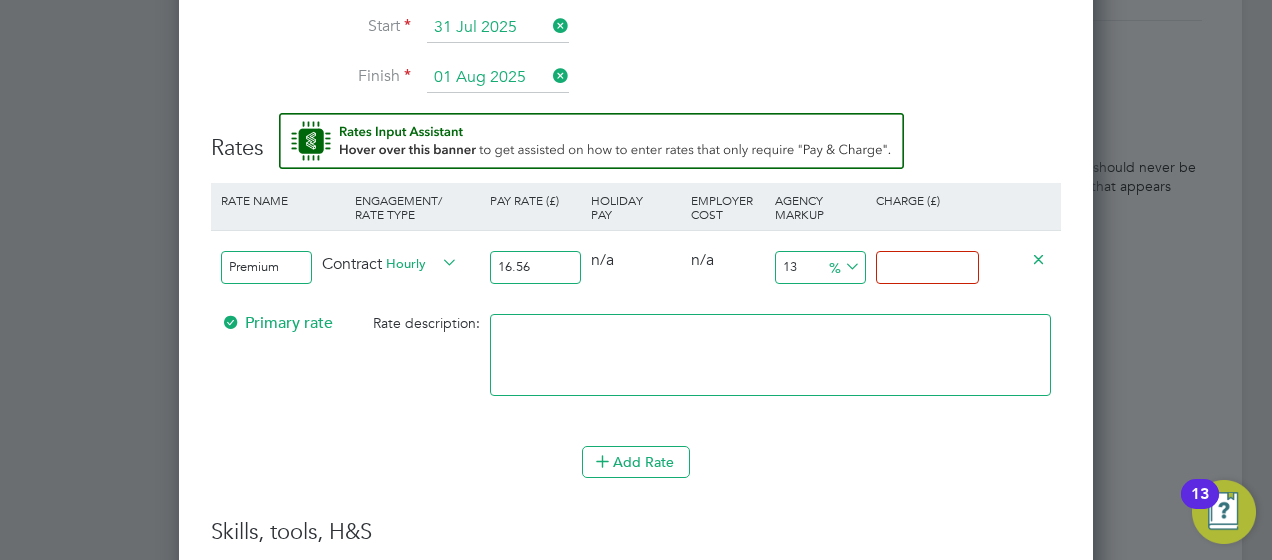 type on "-93.96135265700484" 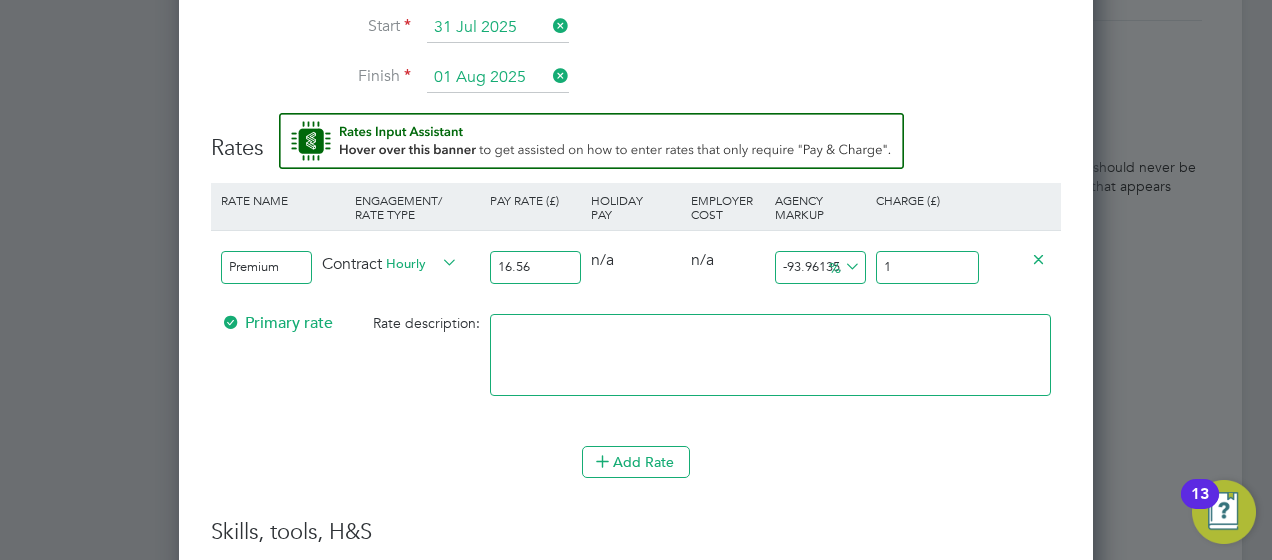 type on "14.734299516908212" 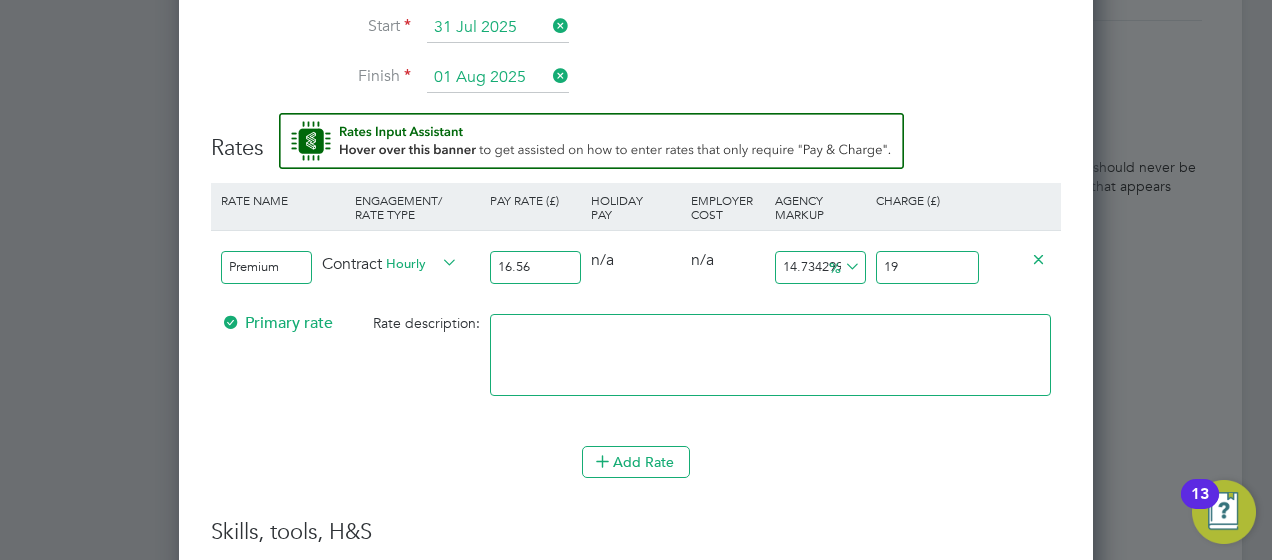 type on "15.33816425120773" 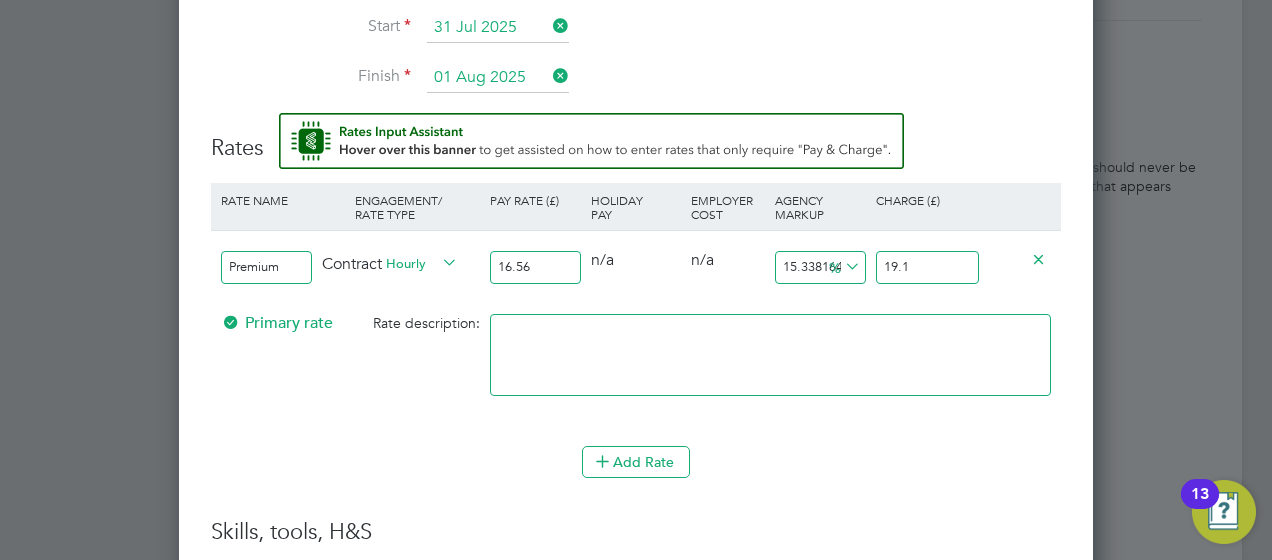 type on "15.70048309178744" 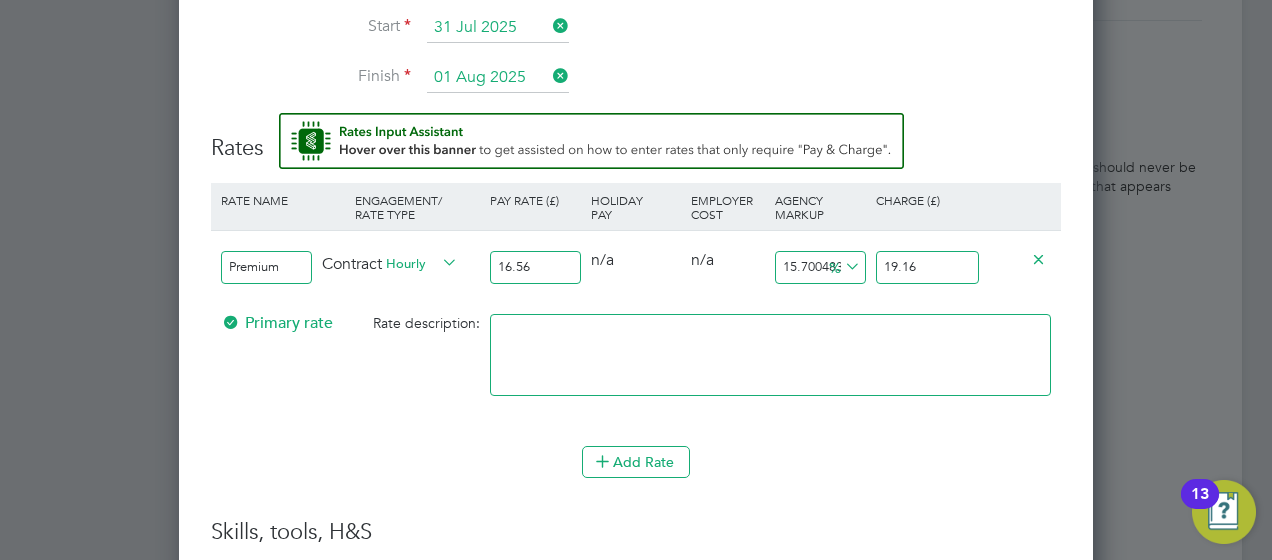 type on "19.16" 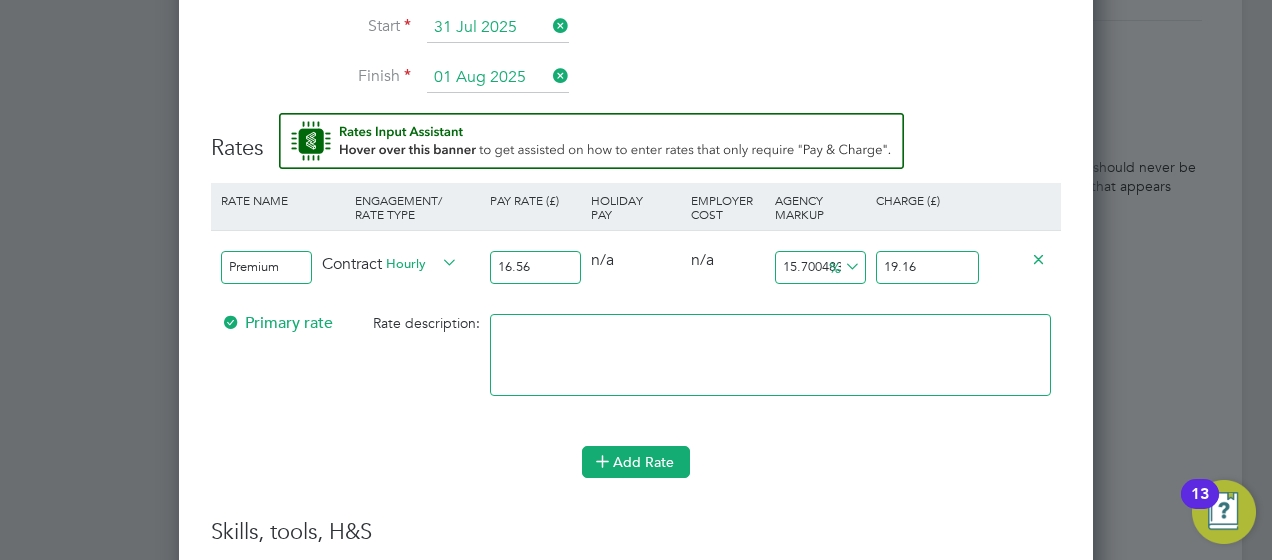 click on "Add Rate" at bounding box center [636, 462] 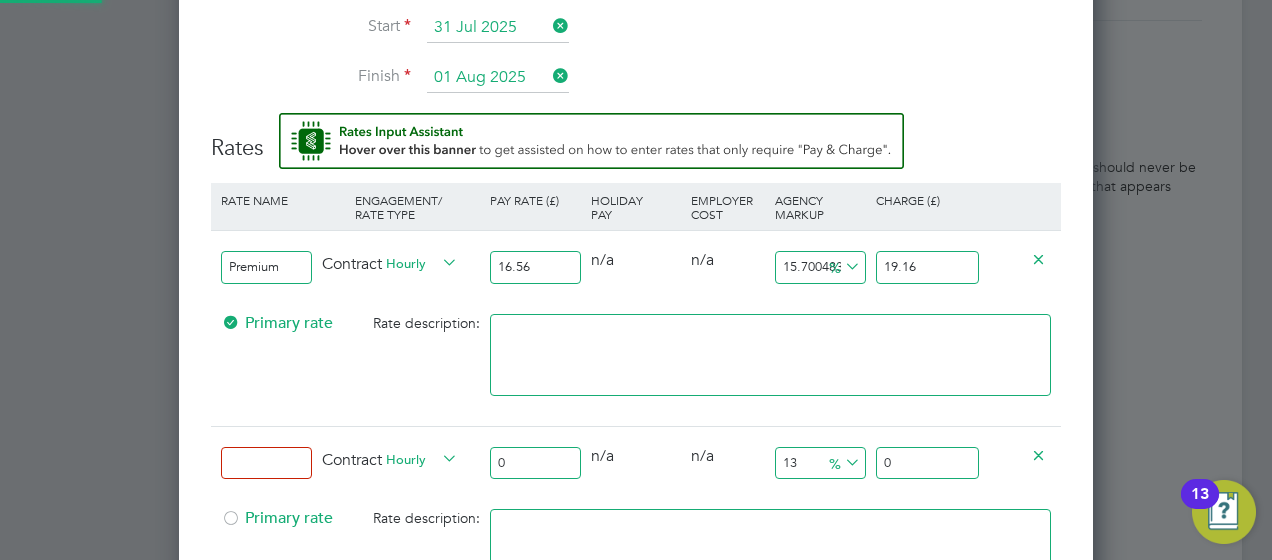 scroll, scrollTop: 10, scrollLeft: 10, axis: both 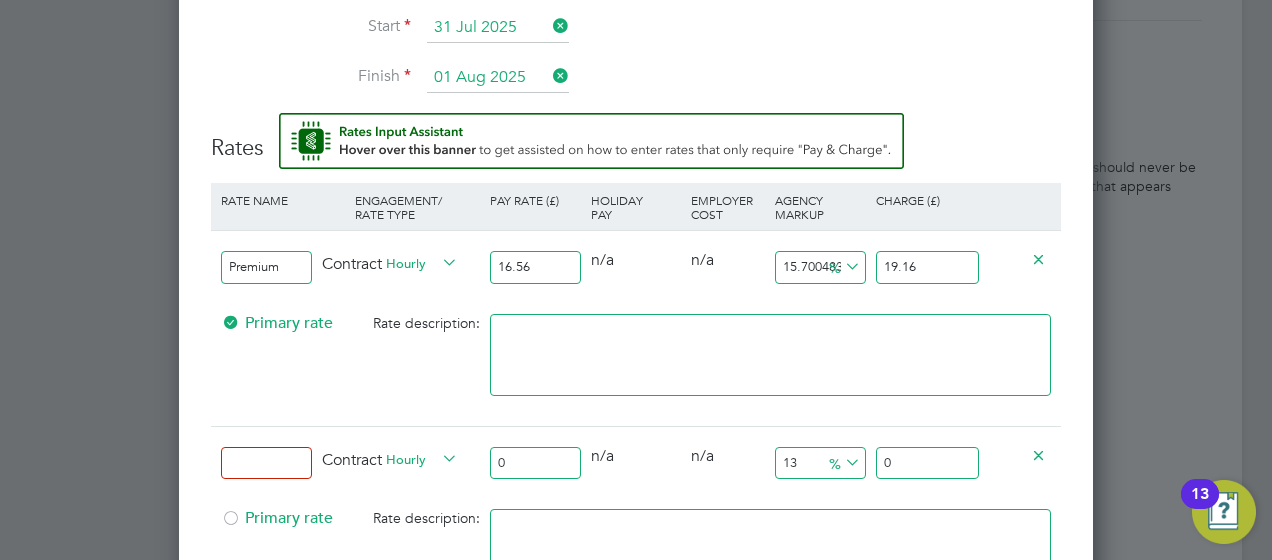 click at bounding box center (266, 463) 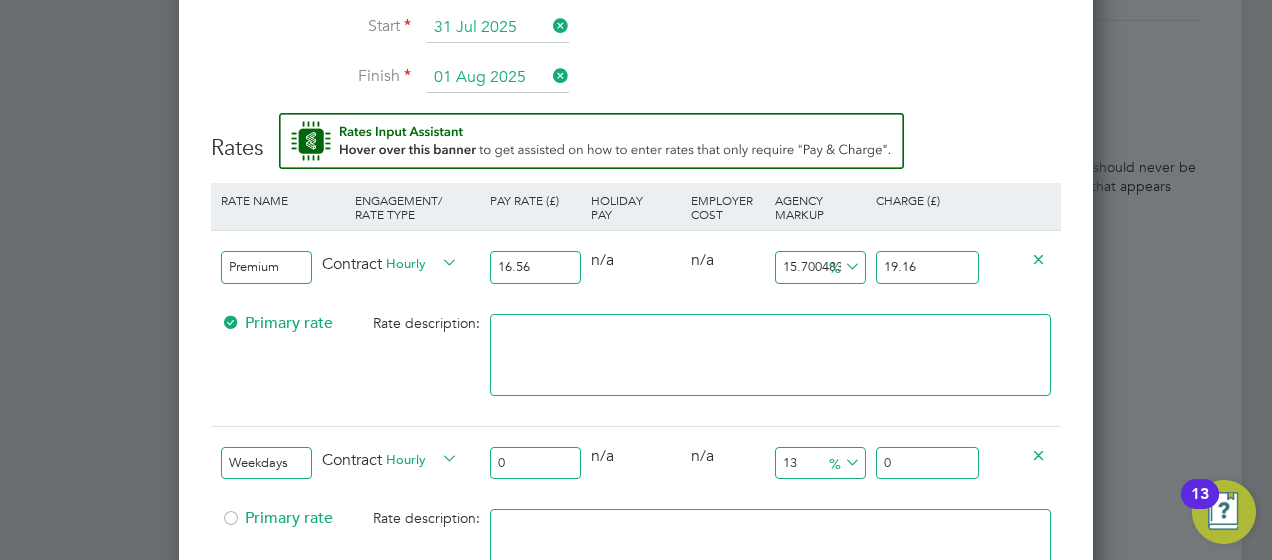 type on "Weekdays" 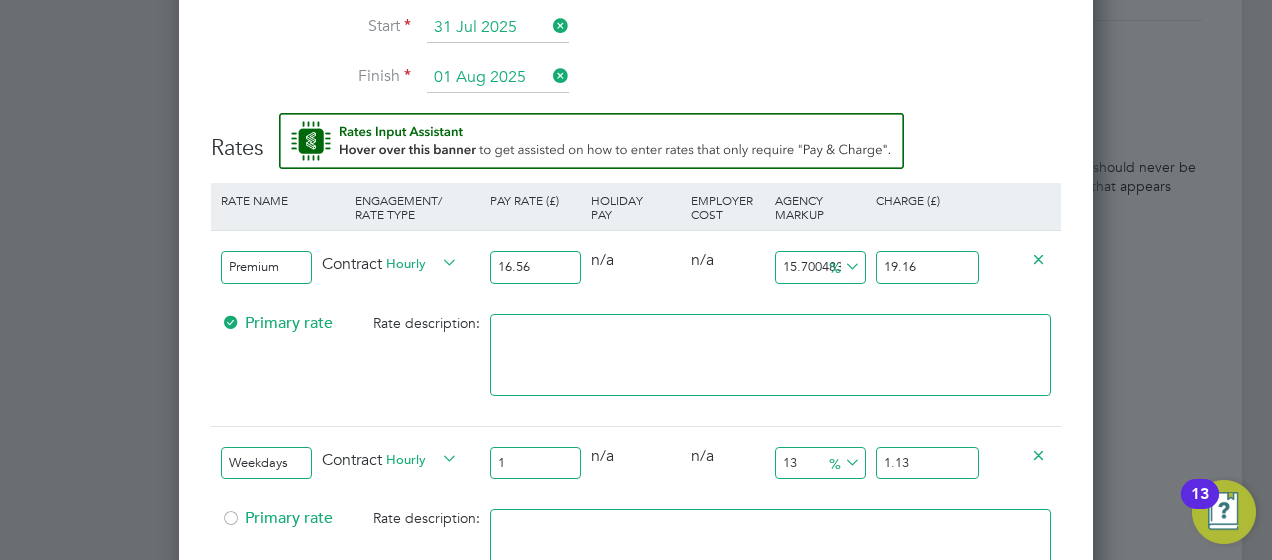 type on "18" 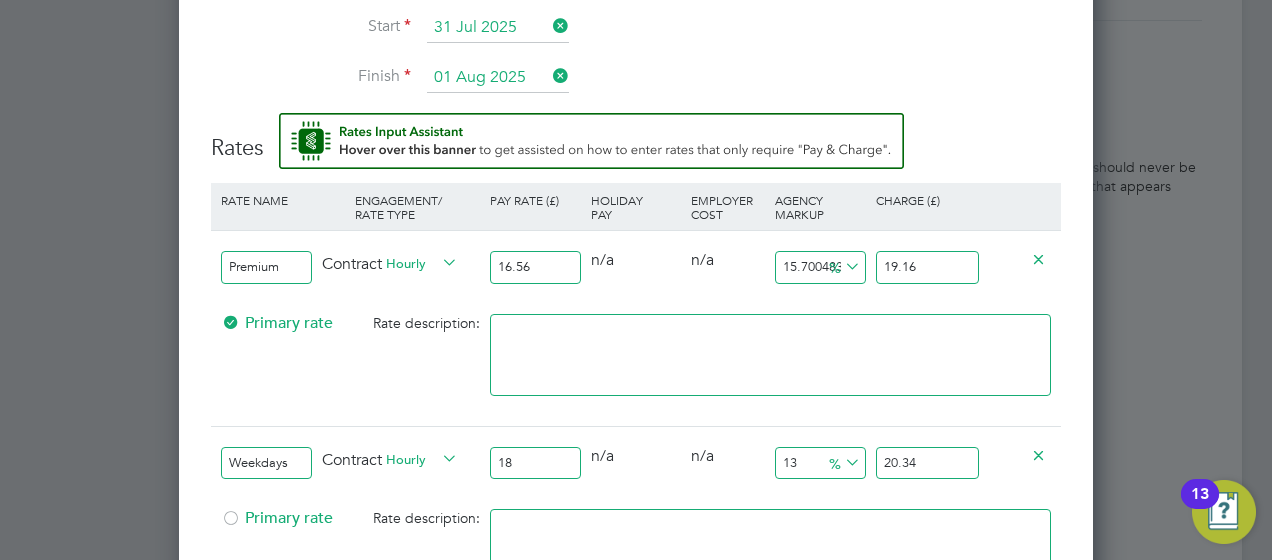 type on "18.9" 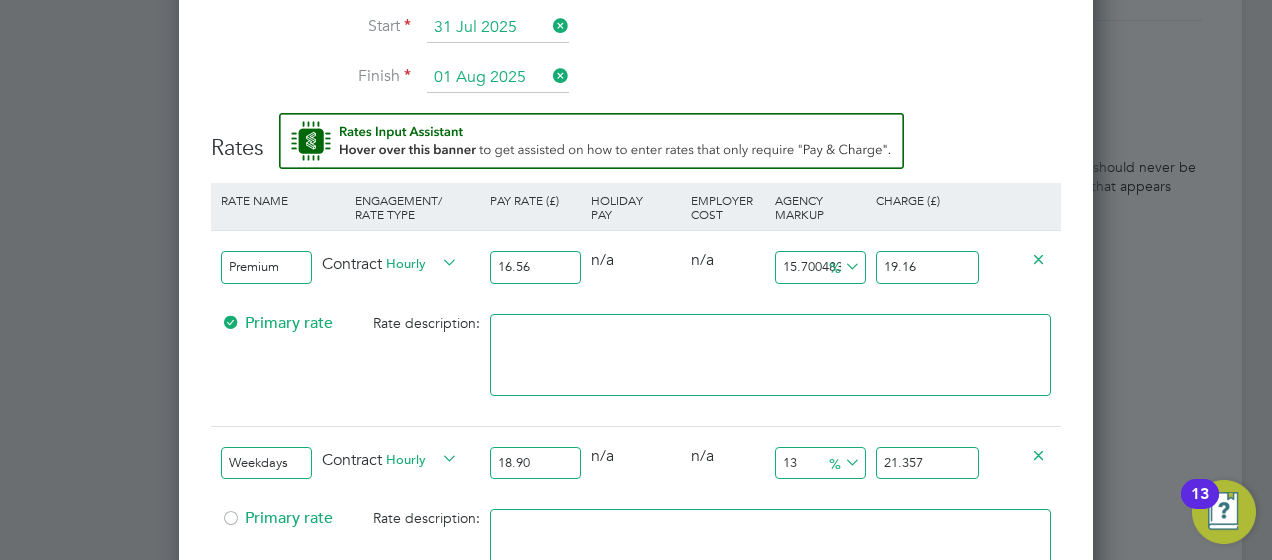 type on "18.90" 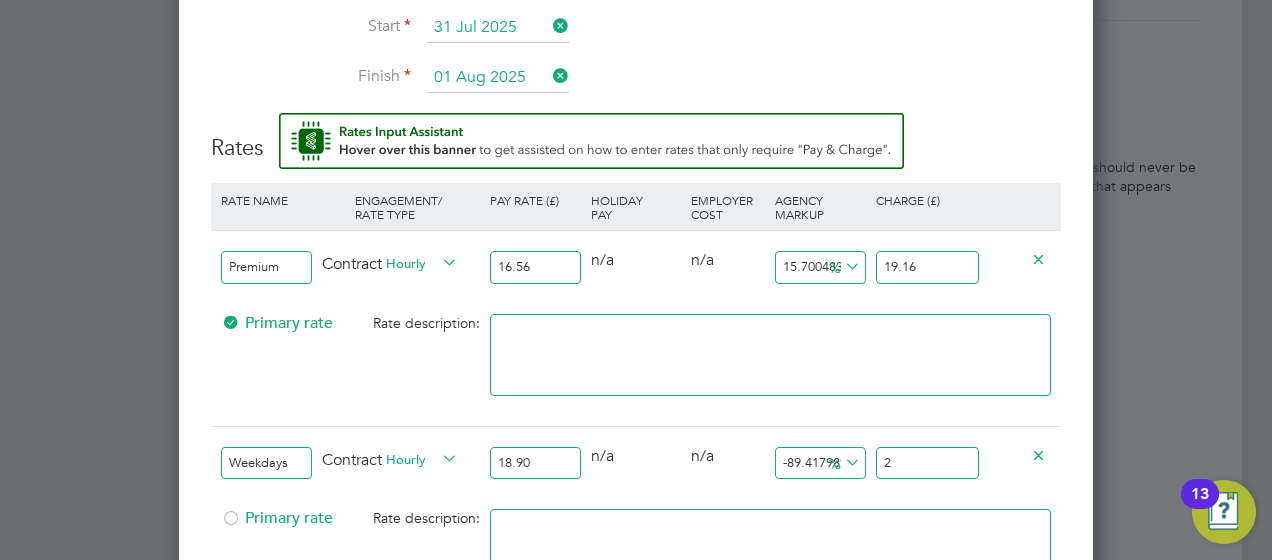 type on "42.857142857142854" 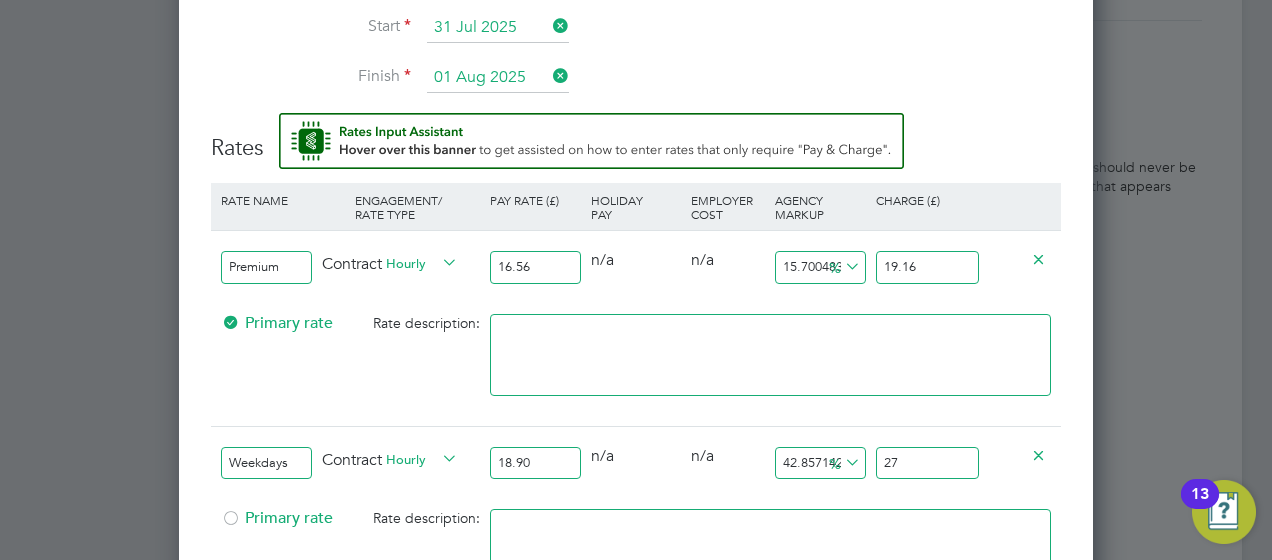 type on "44.973544973544975" 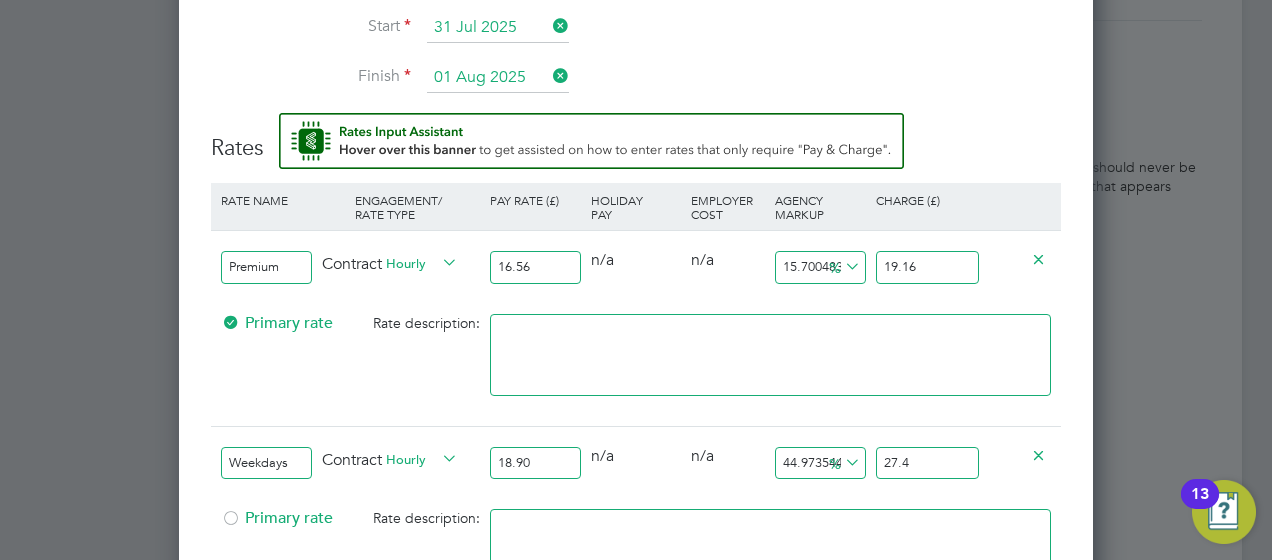 type on "45.18518518518518" 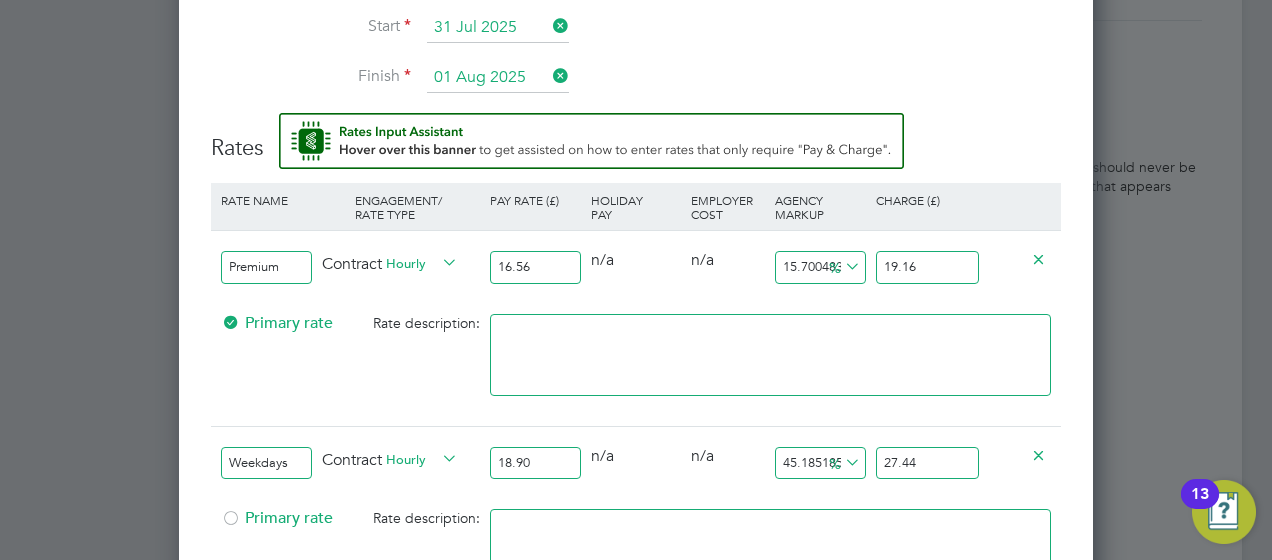 type on "27.439999999999998" 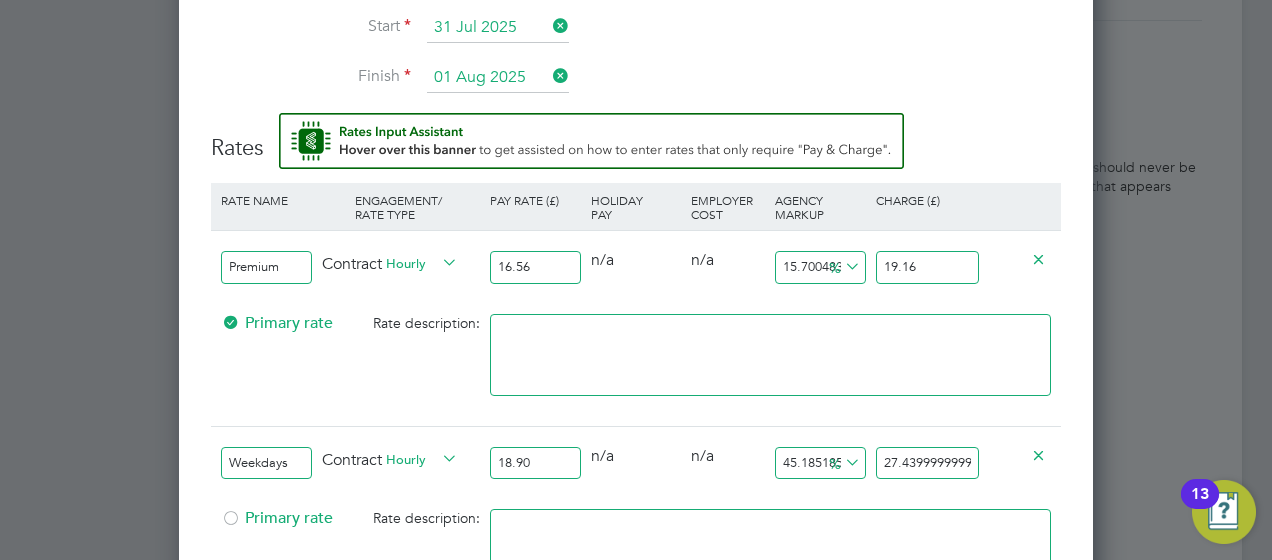 drag, startPoint x: 1040, startPoint y: 59, endPoint x: 1040, endPoint y: 70, distance: 11 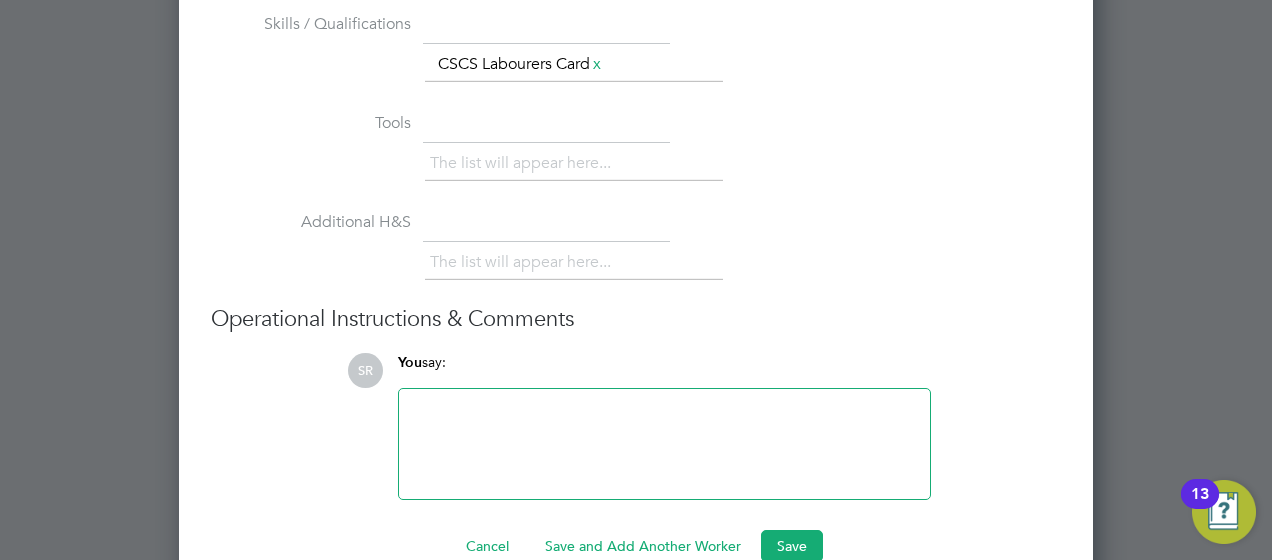 scroll, scrollTop: 2850, scrollLeft: 0, axis: vertical 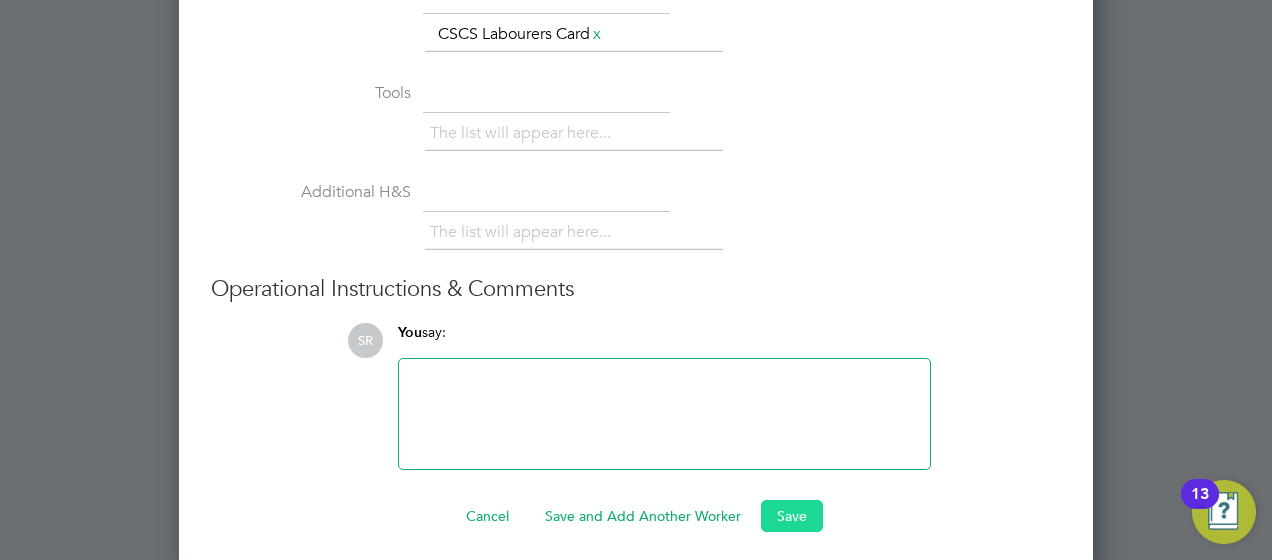 click on "Save" at bounding box center [792, 516] 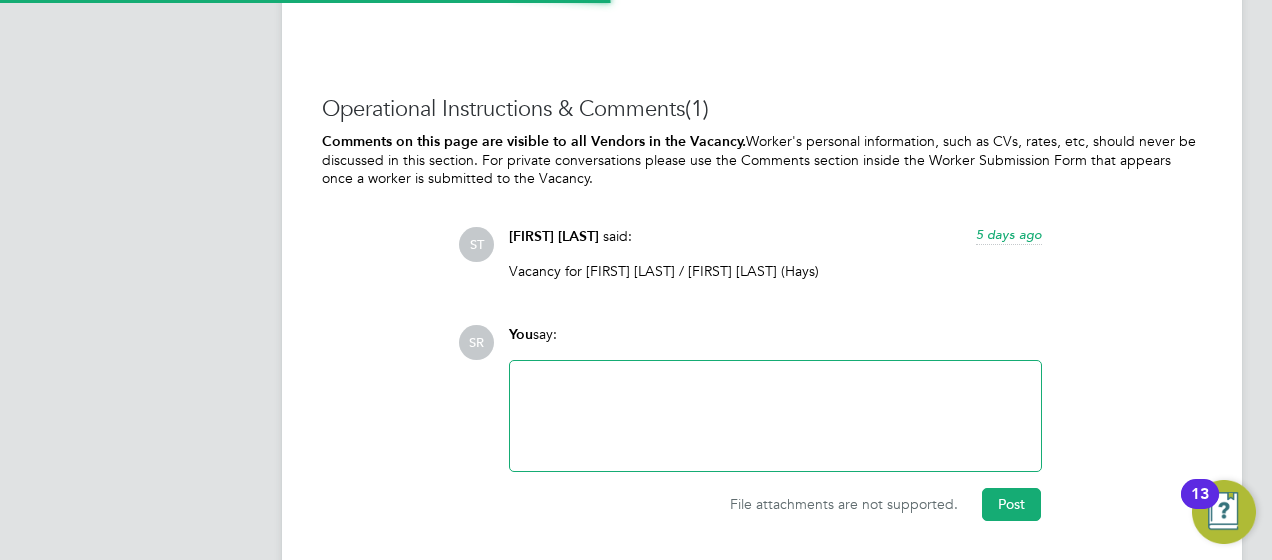 scroll, scrollTop: 1310, scrollLeft: 0, axis: vertical 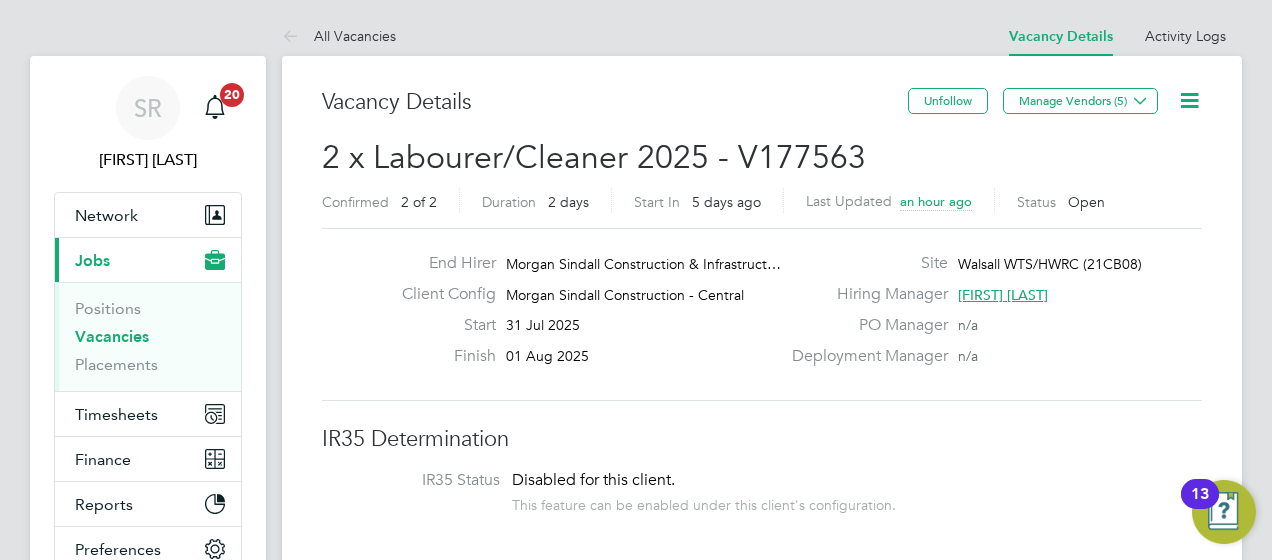click 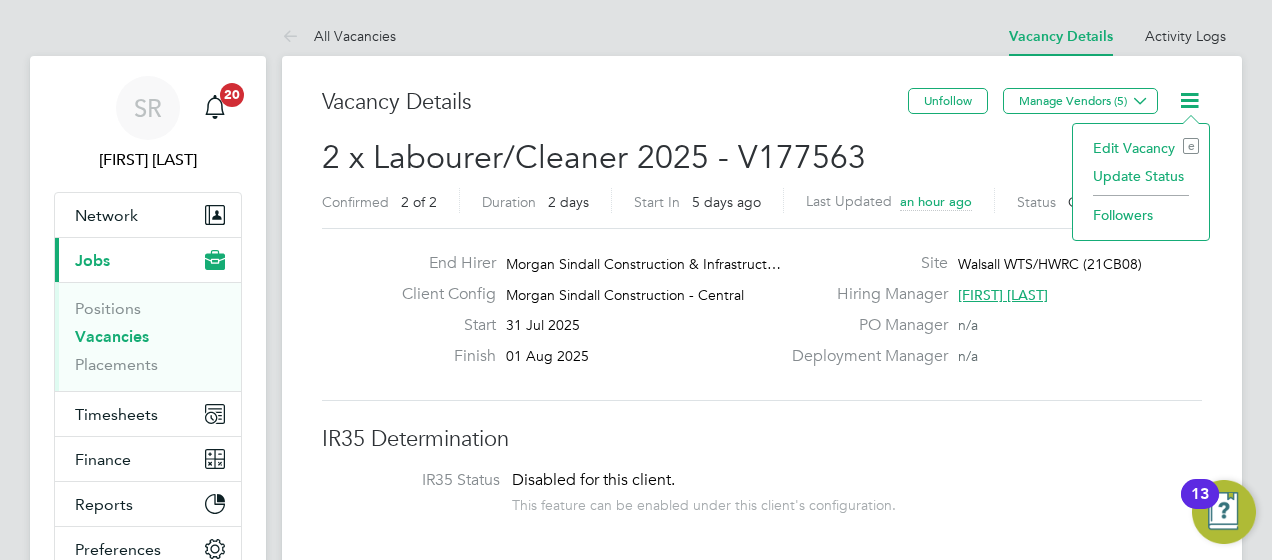 click on "2 x Labourer/Cleaner 2025 - V177563 Confirmed   2 of 2 Duration   2 days Start In     5 days ago Last Updated an hour ago Status   Open" 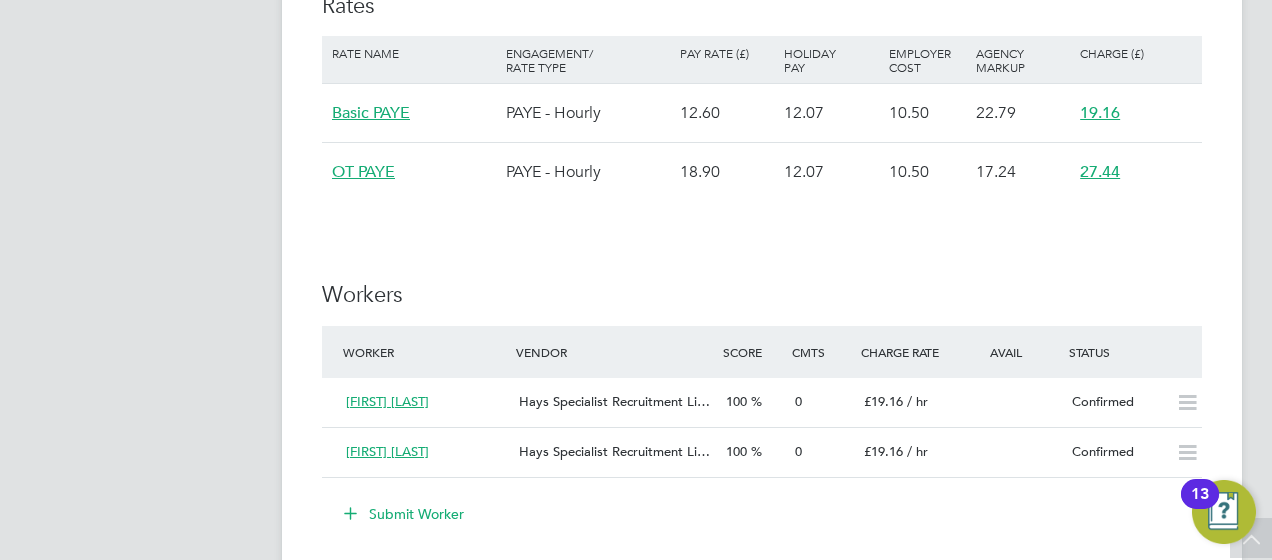 scroll, scrollTop: 1500, scrollLeft: 0, axis: vertical 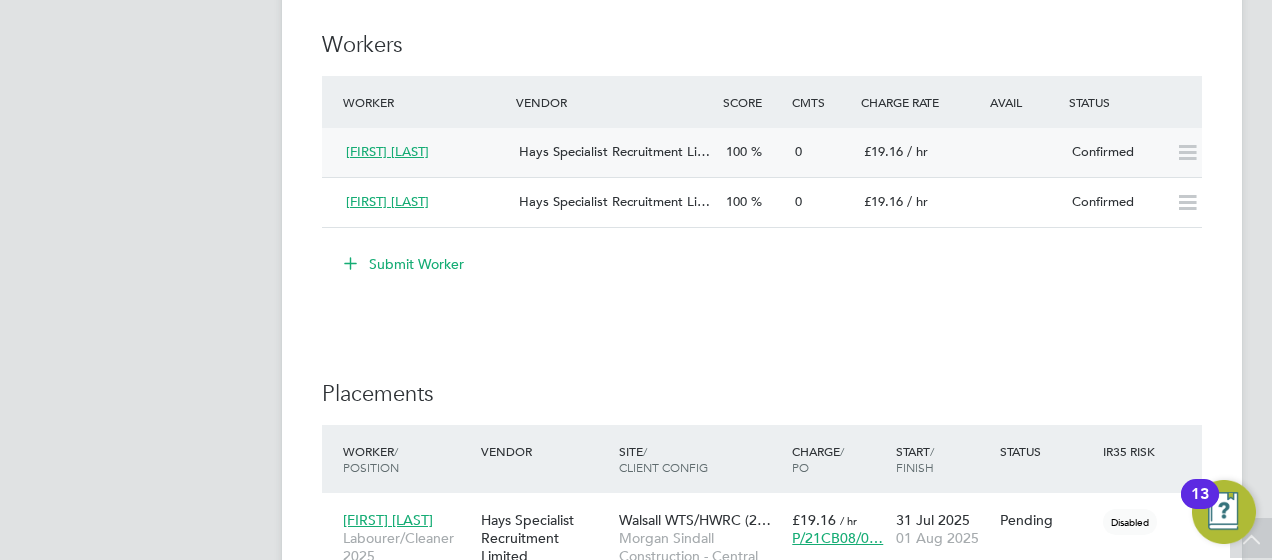 click 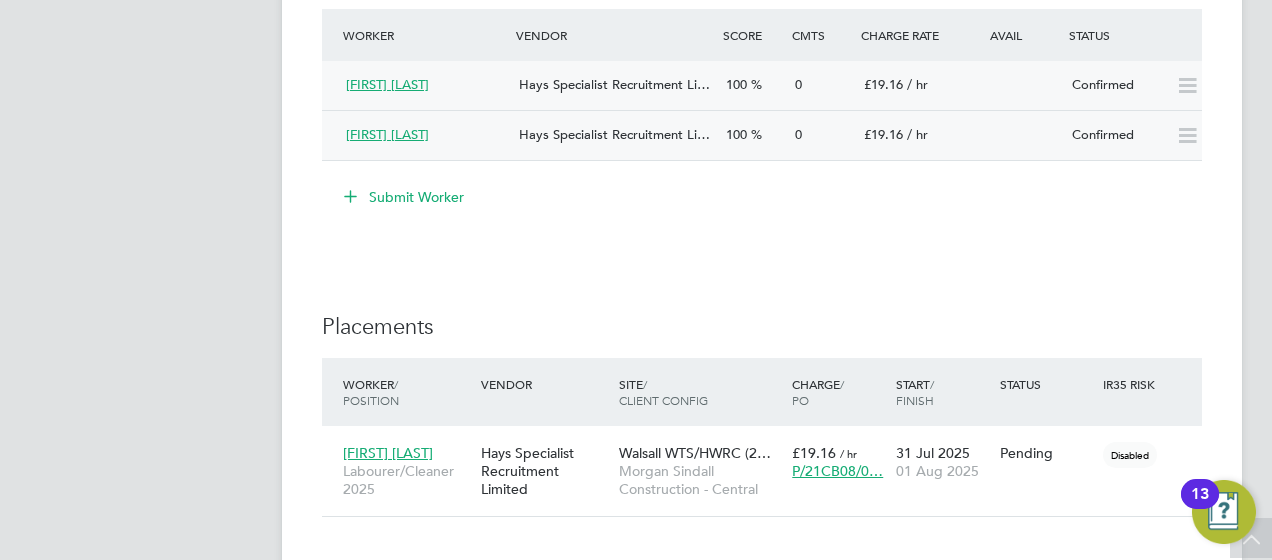scroll, scrollTop: 1800, scrollLeft: 0, axis: vertical 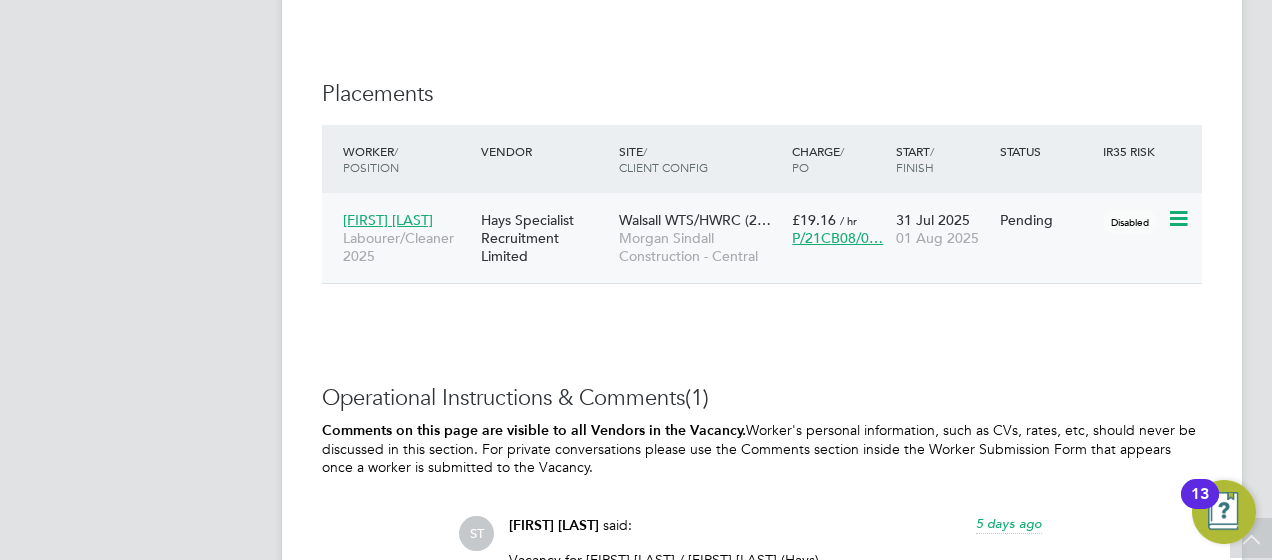 click on "Labourer/Cleaner 2025" 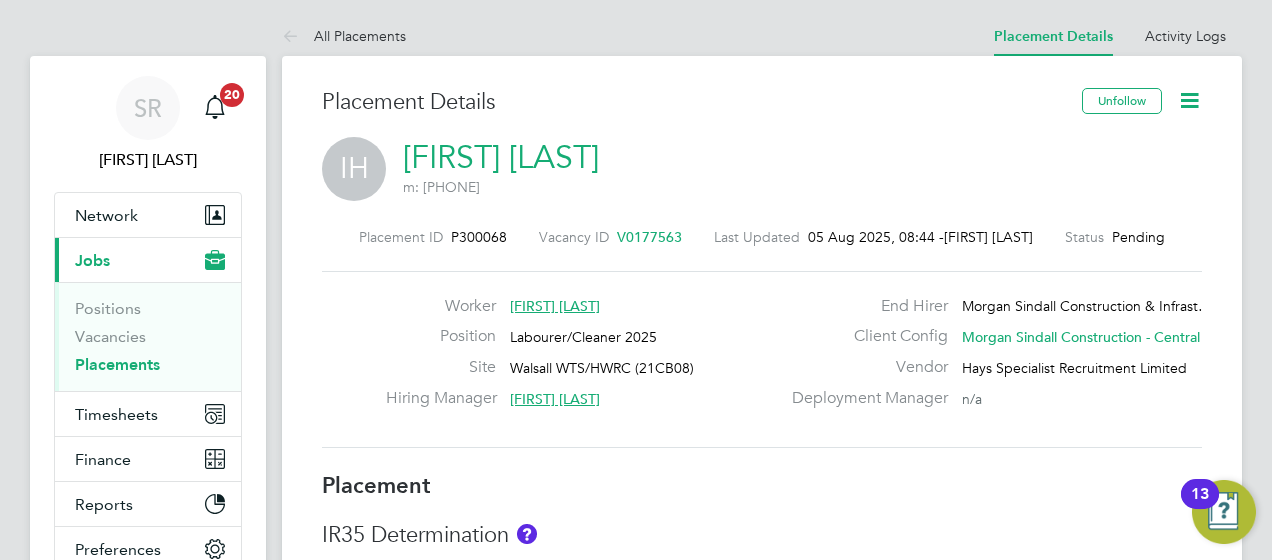 scroll, scrollTop: 0, scrollLeft: 0, axis: both 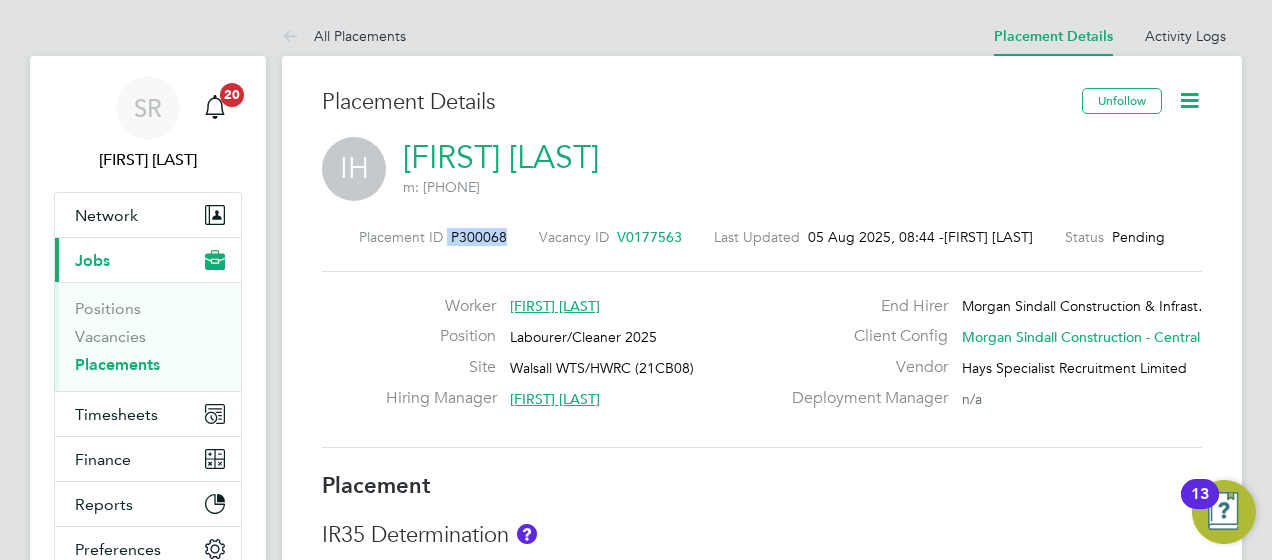drag, startPoint x: 487, startPoint y: 242, endPoint x: 434, endPoint y: 242, distance: 53 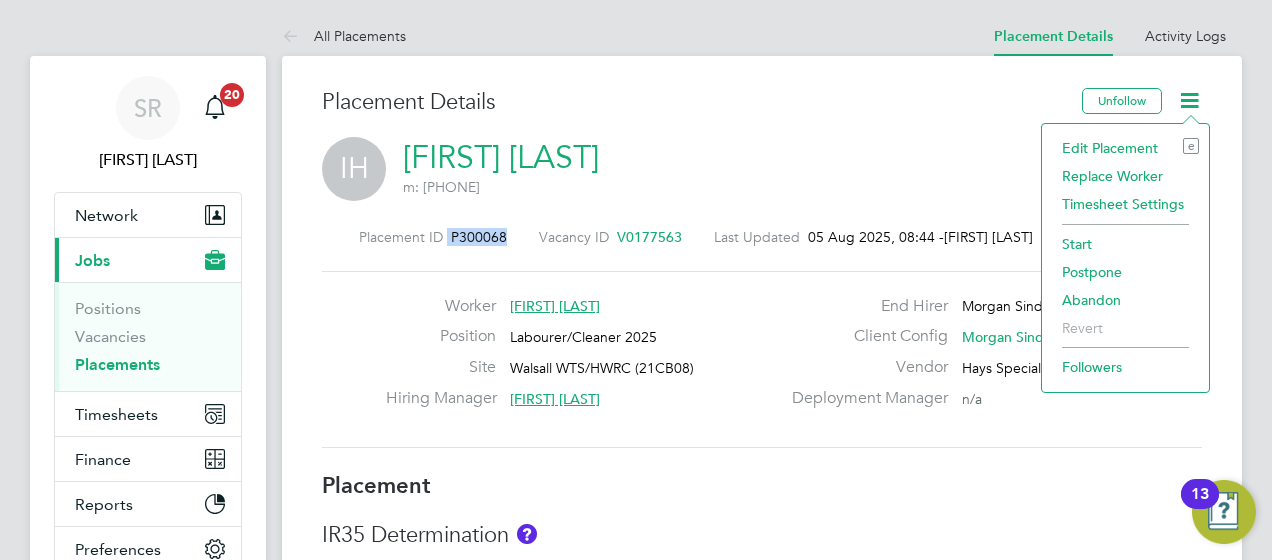 click on "Start" 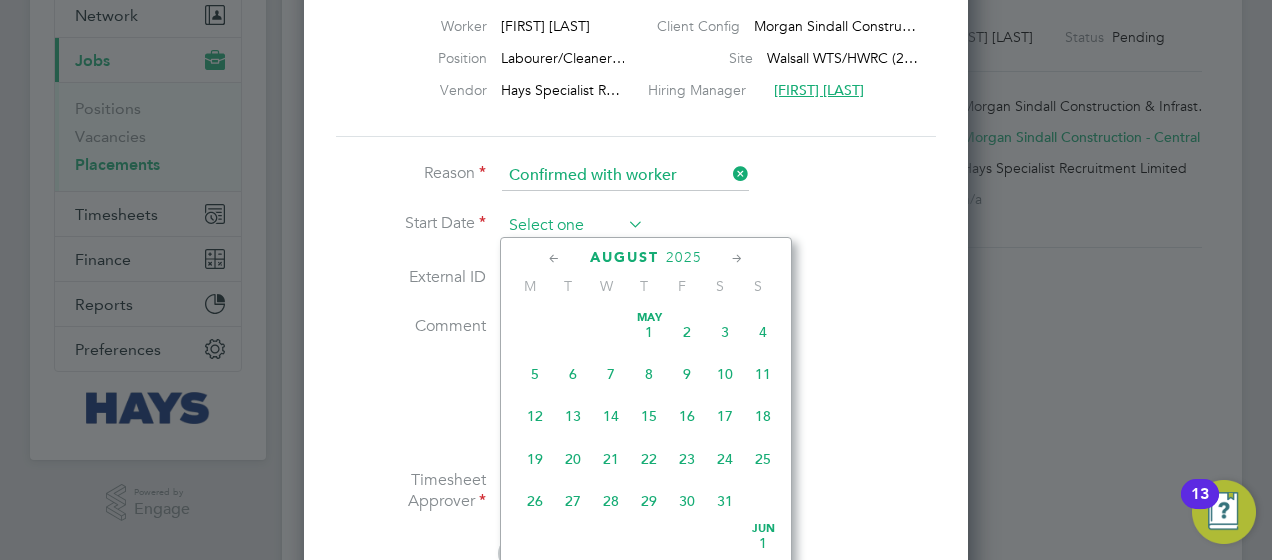 click 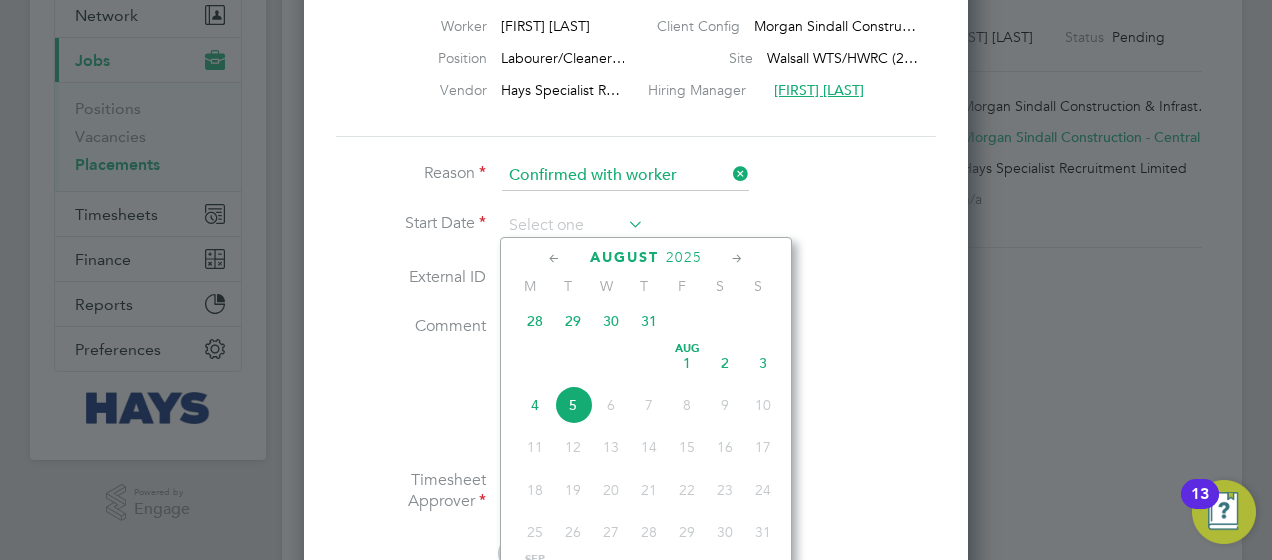 click on "31" 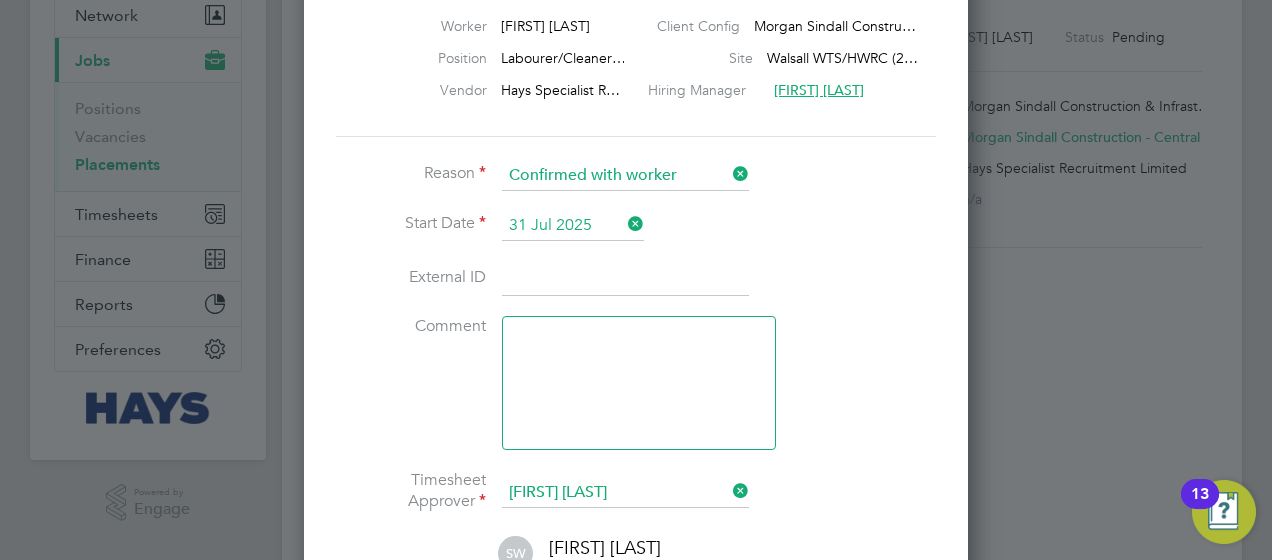 click 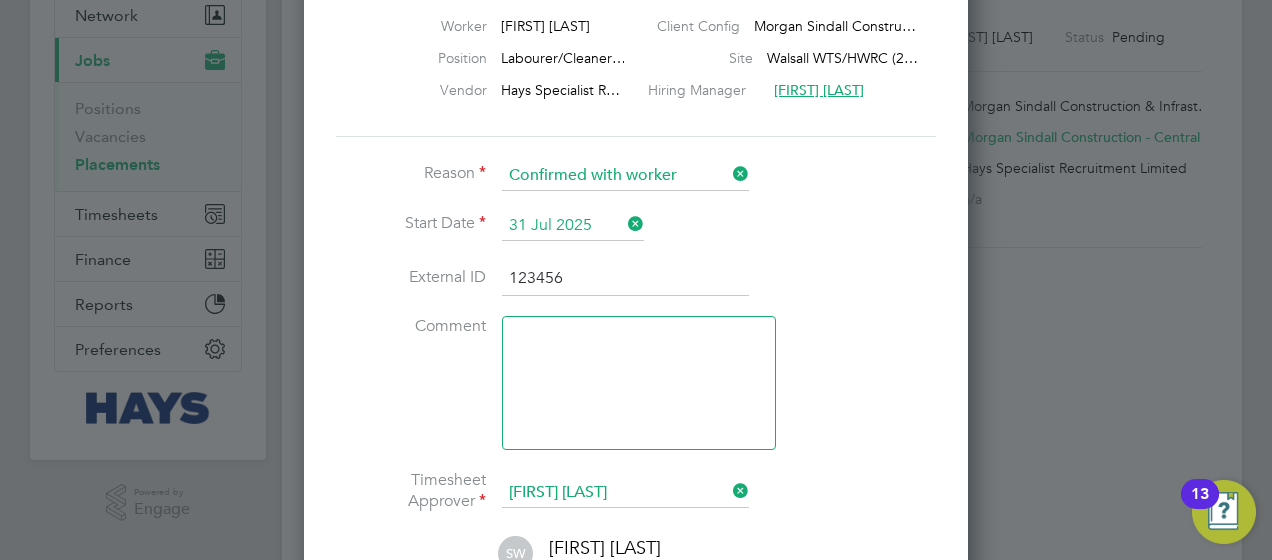 drag, startPoint x: 980, startPoint y: 332, endPoint x: 894, endPoint y: 340, distance: 86.37129 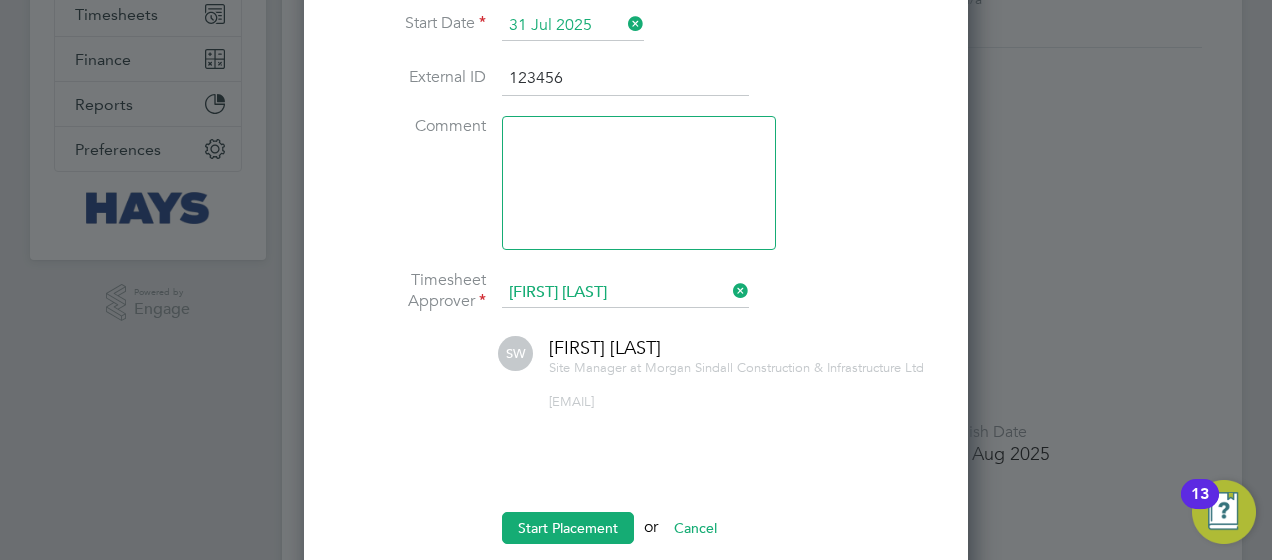 click on "Steven Woodcock Site Manager at   Morgan Sindall Construction & Infrastructure Ltd steven.woodcock@morgansindall.com" 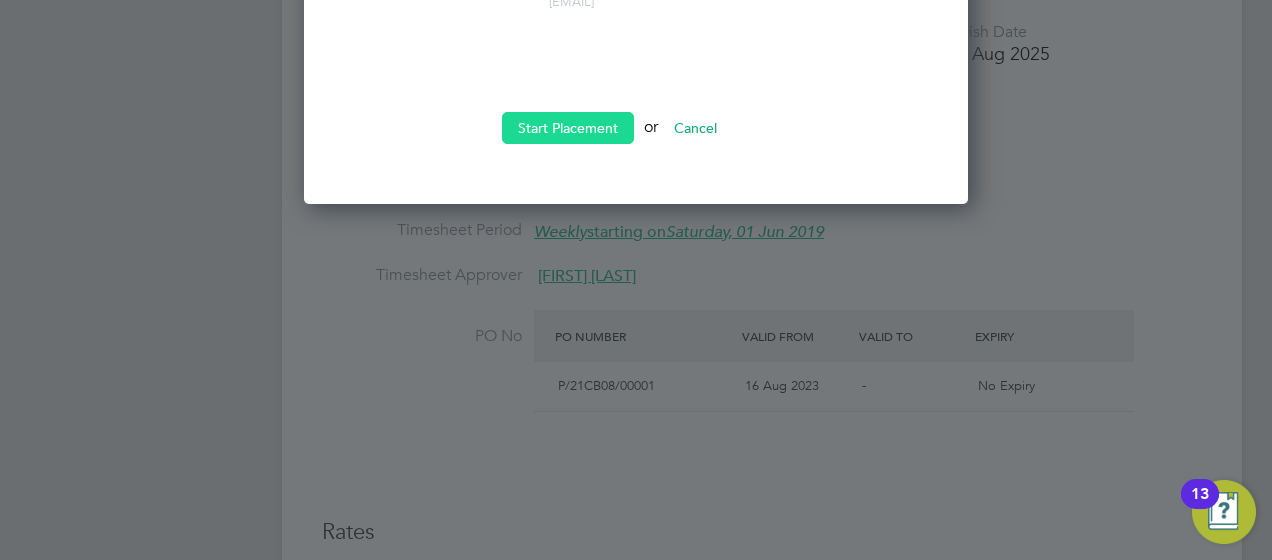 click on "Start Placement" 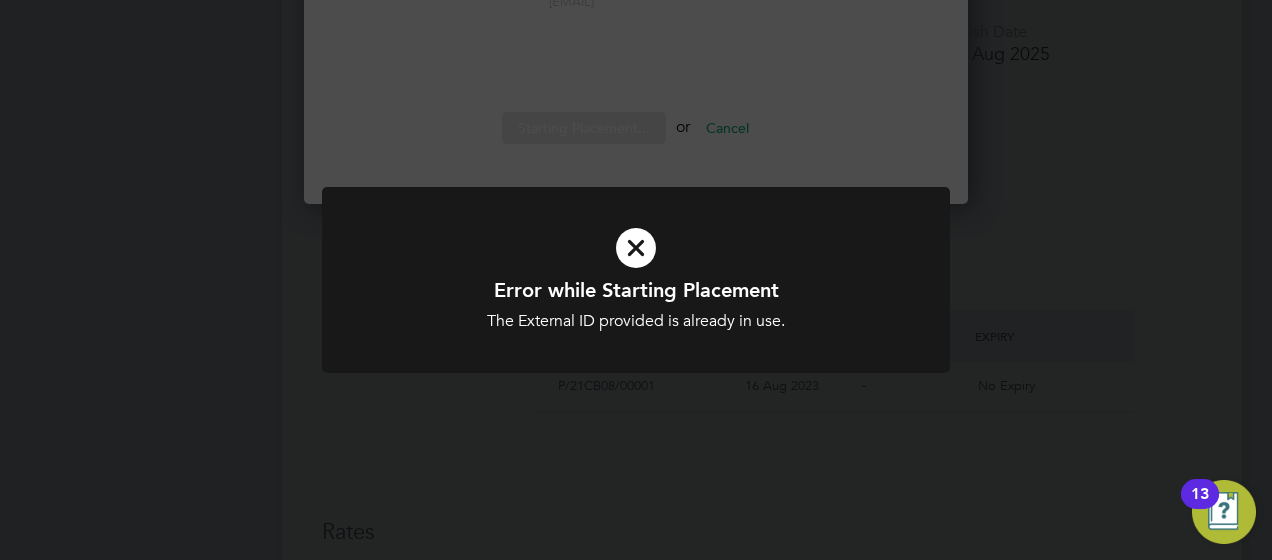 click at bounding box center [636, 248] 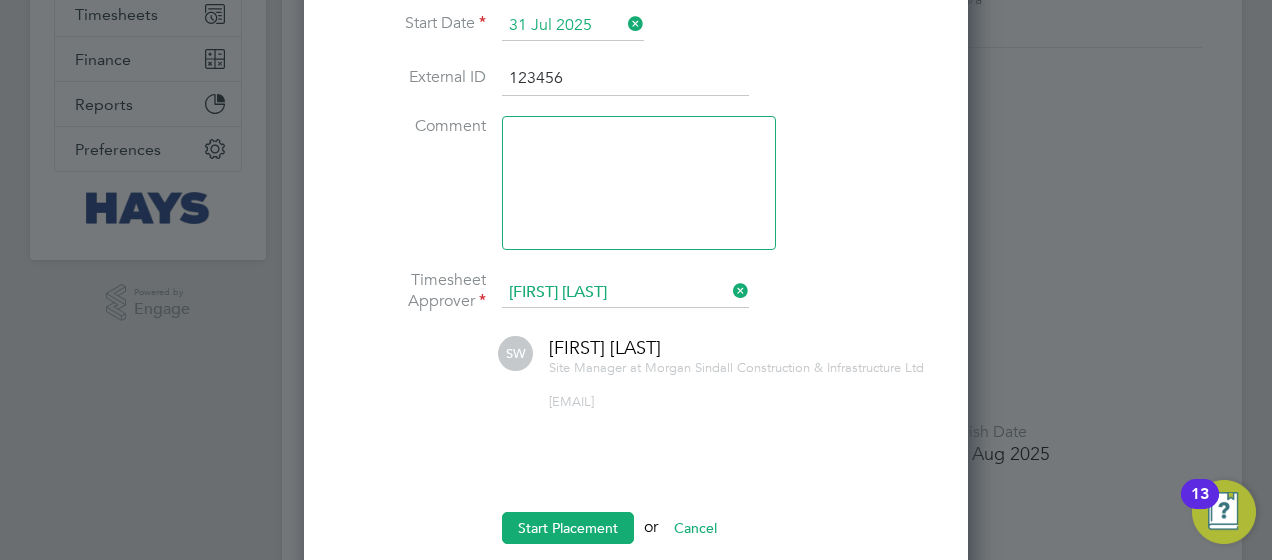 drag, startPoint x: 611, startPoint y: 74, endPoint x: 266, endPoint y: 6, distance: 351.6376 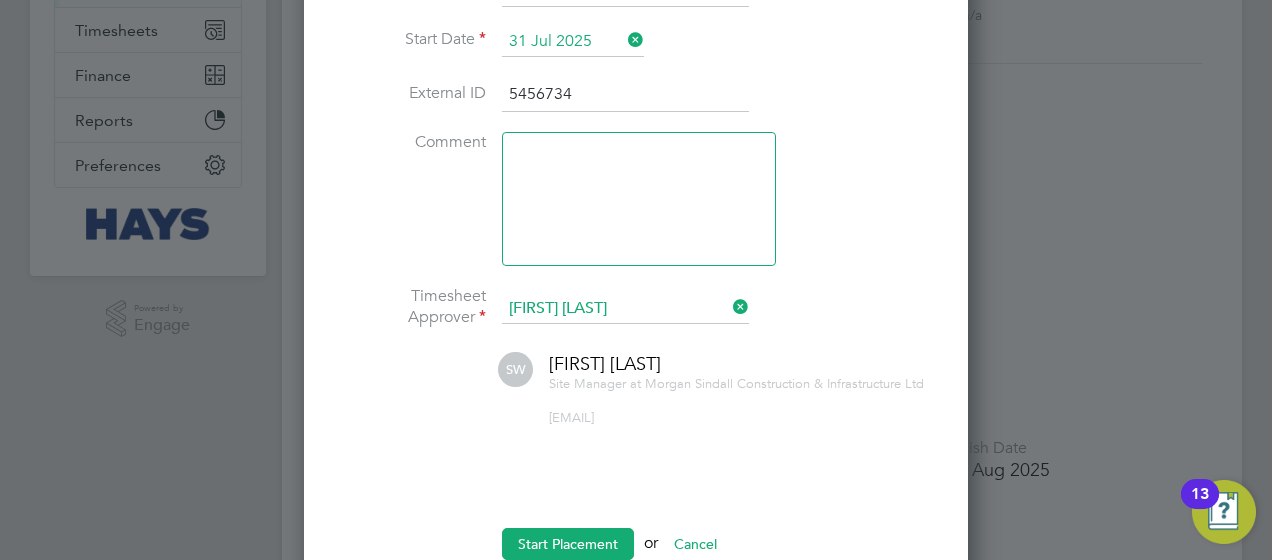 type on "5456734" 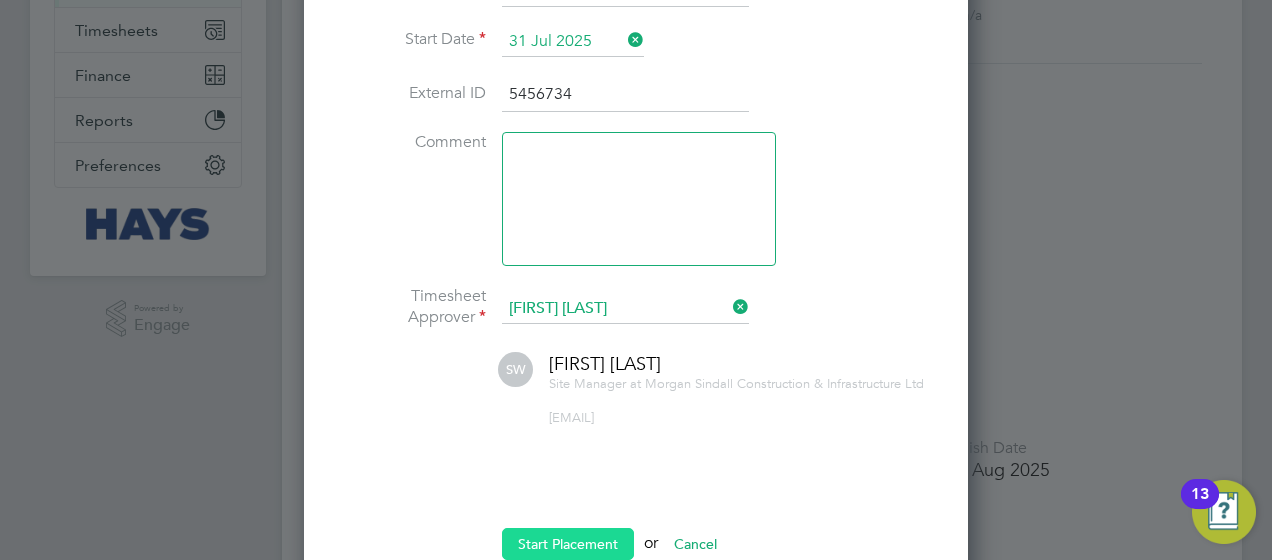 click on "Start Placement" 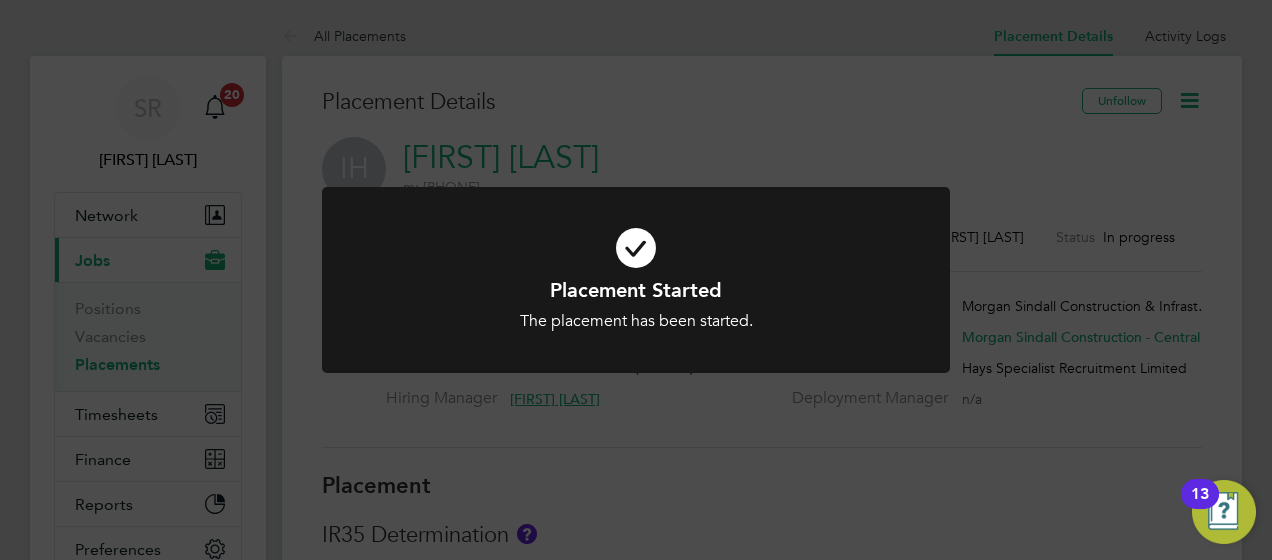 click at bounding box center [636, 248] 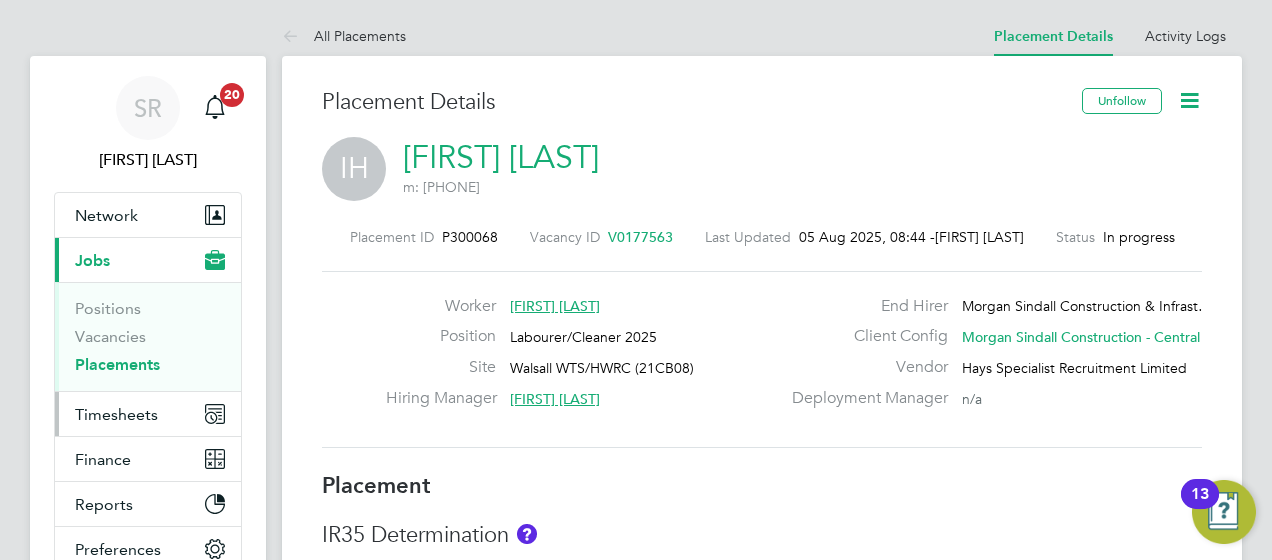 click on "Timesheets" at bounding box center (148, 414) 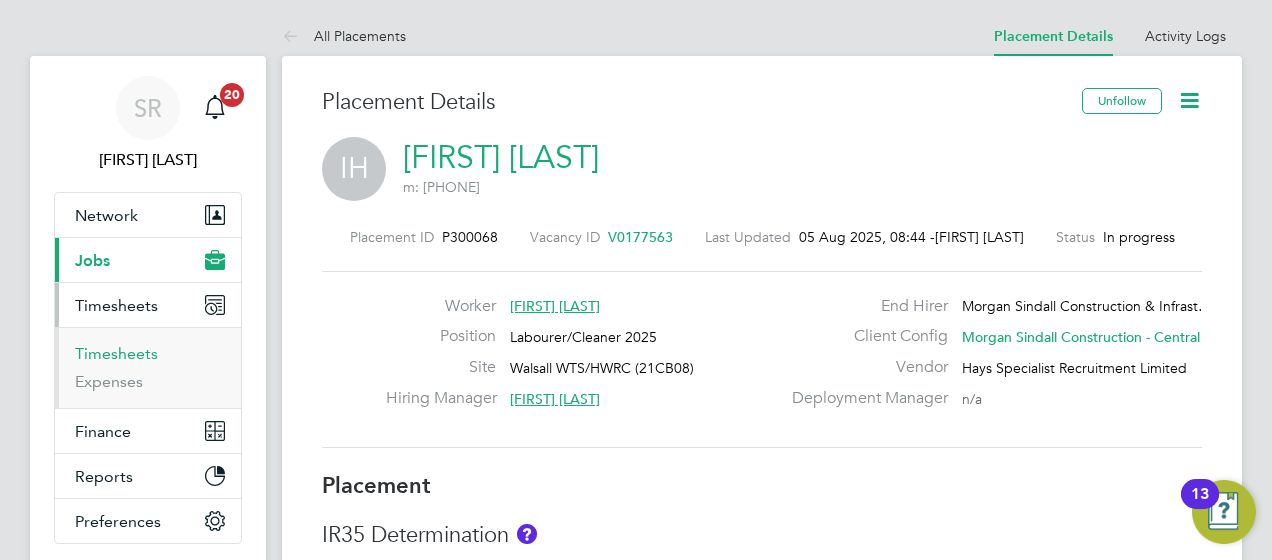 click on "Timesheets" at bounding box center [116, 353] 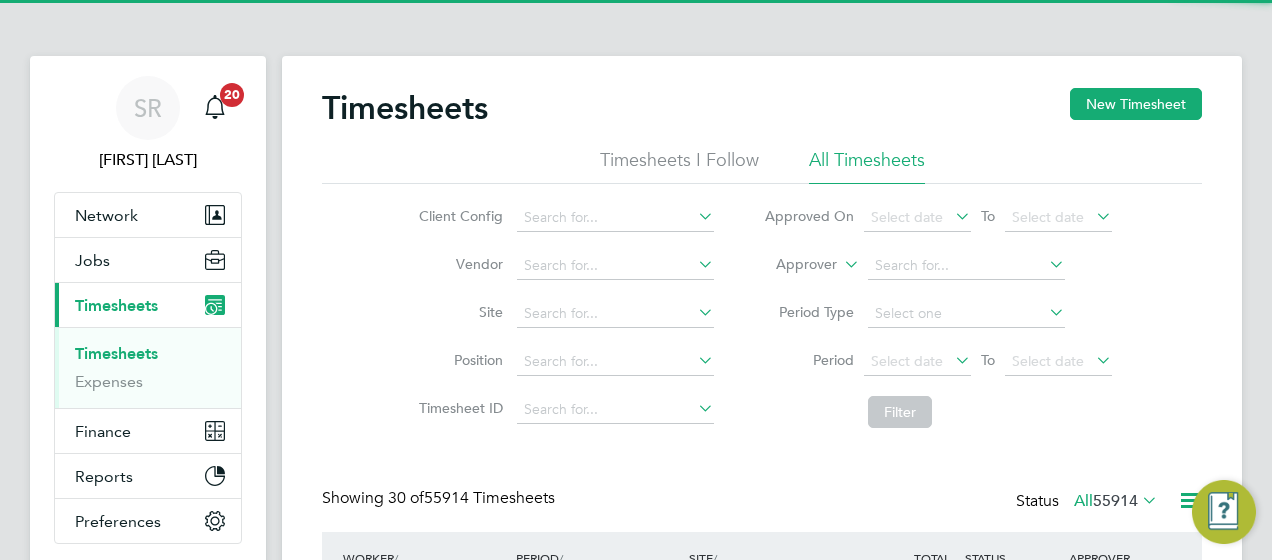 click 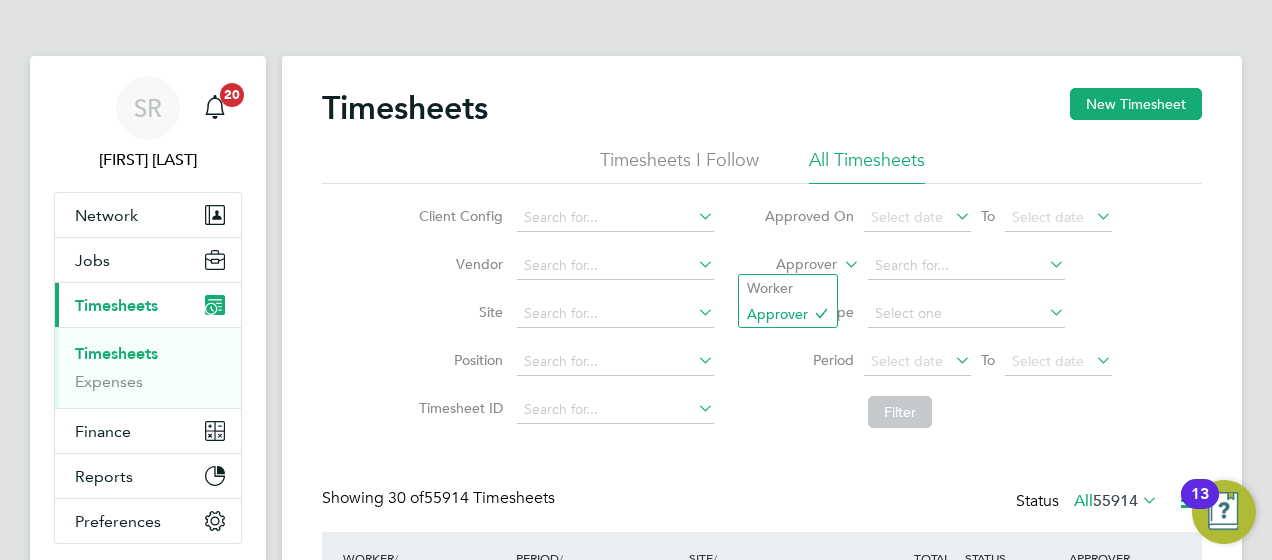 scroll, scrollTop: 10, scrollLeft: 10, axis: both 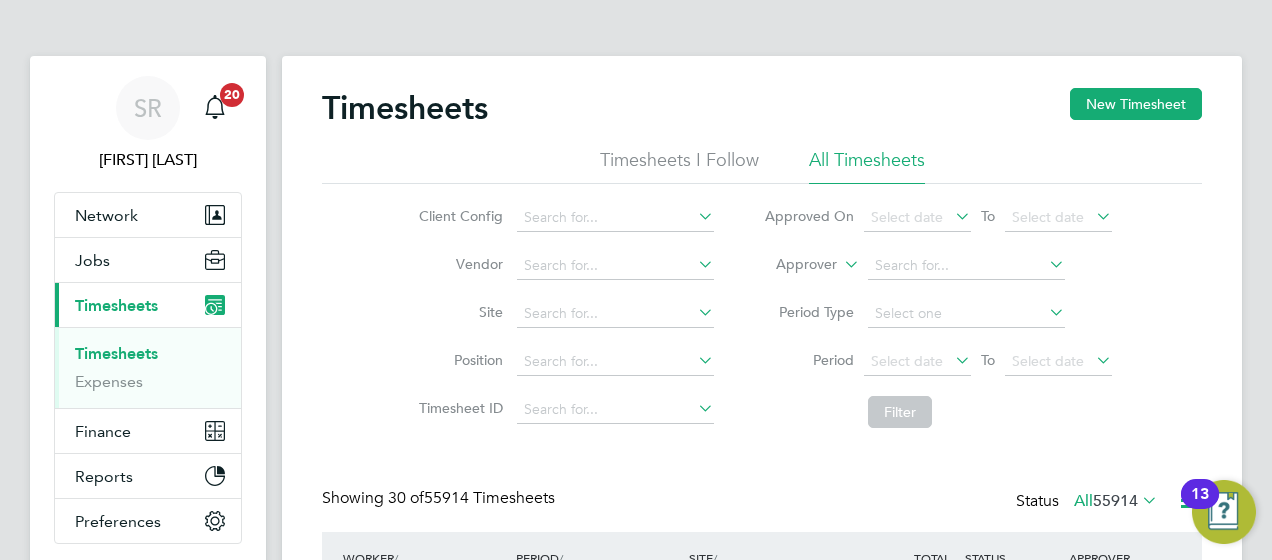 click on "Worker" 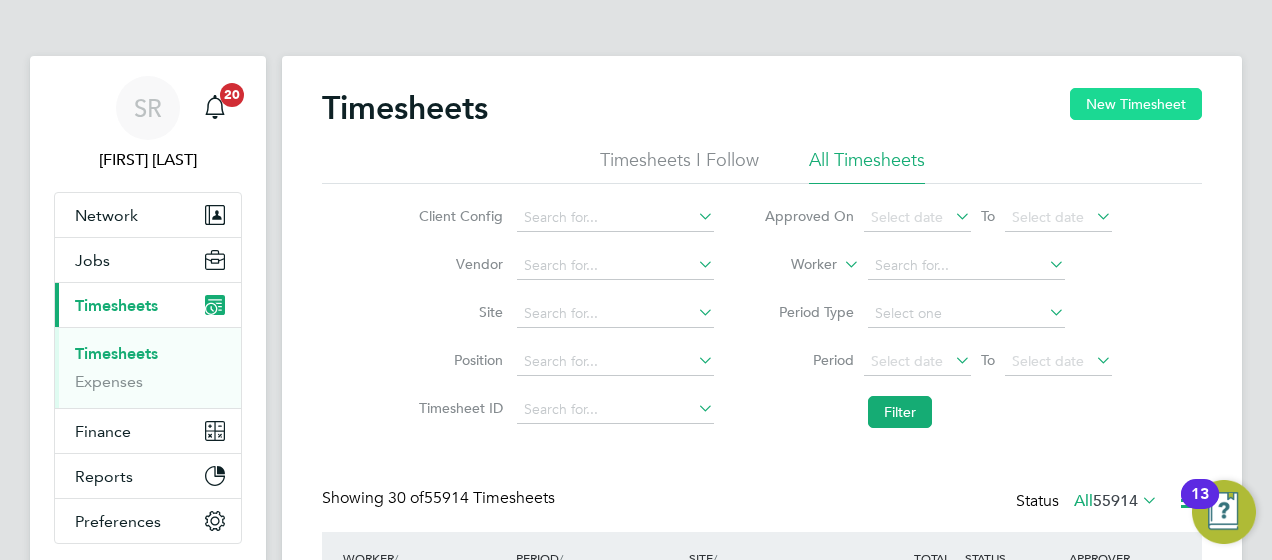 click on "New Timesheet" 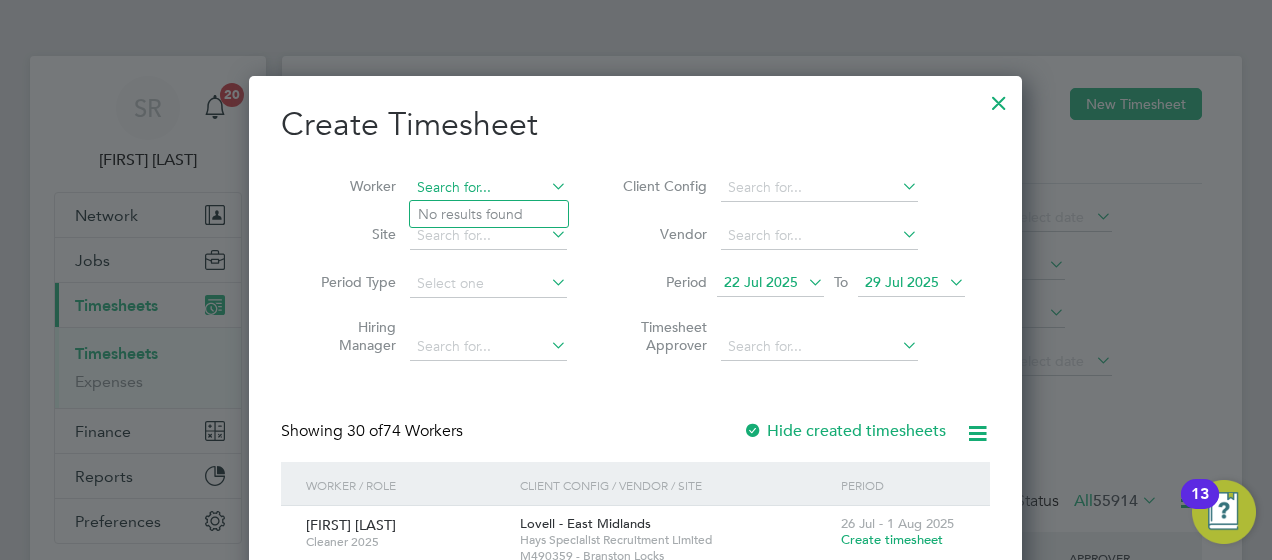 click at bounding box center [488, 188] 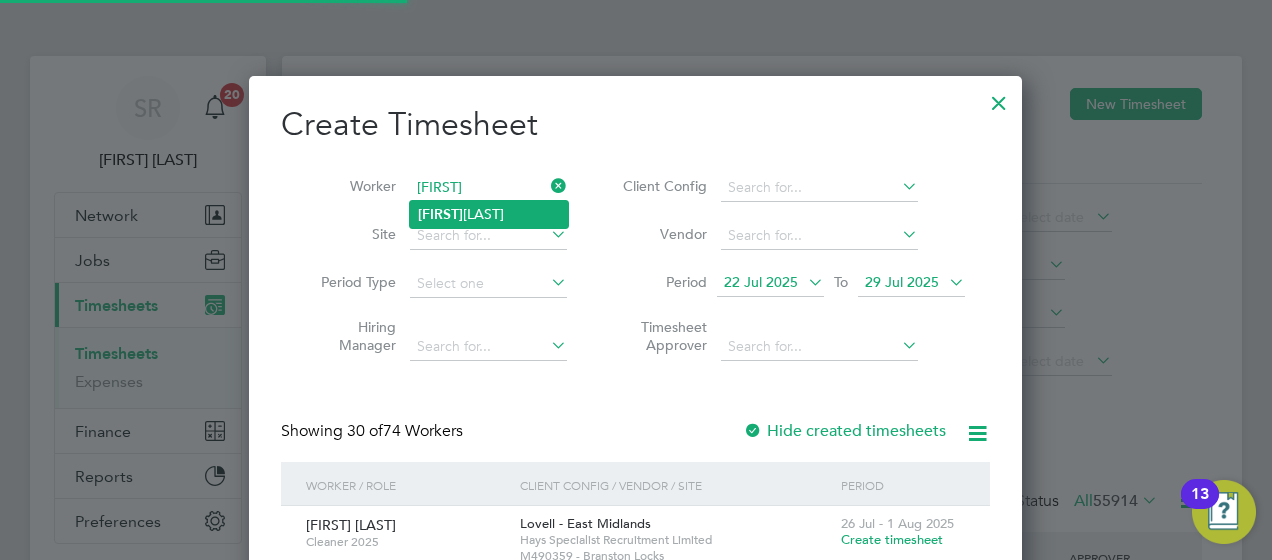 click on "Ilyas  Hussain" 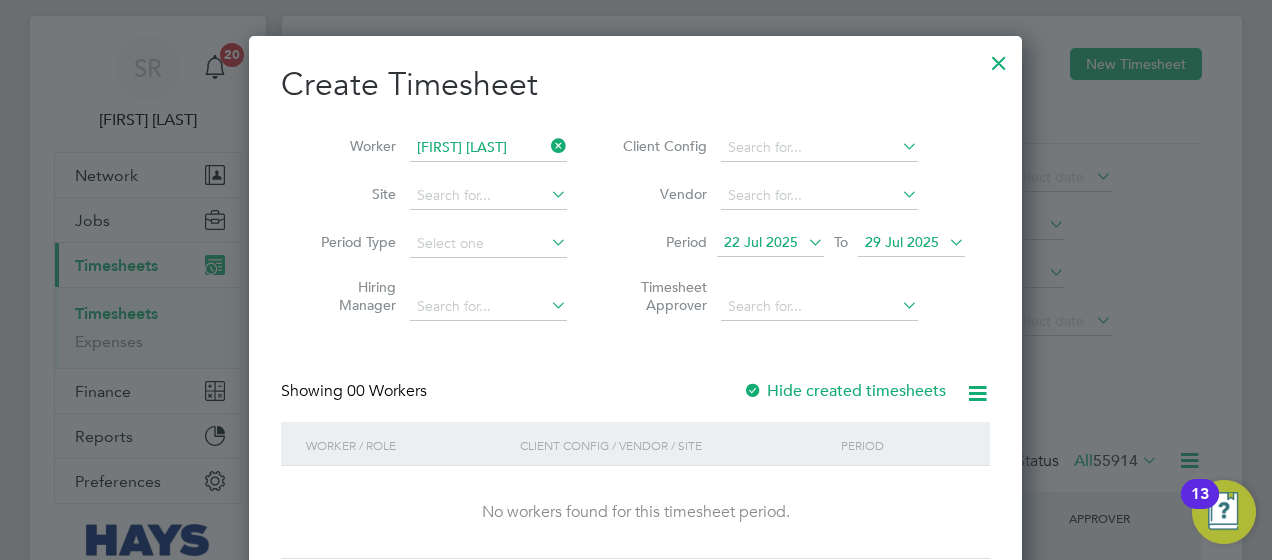click on "29 Jul 2025" at bounding box center (911, 243) 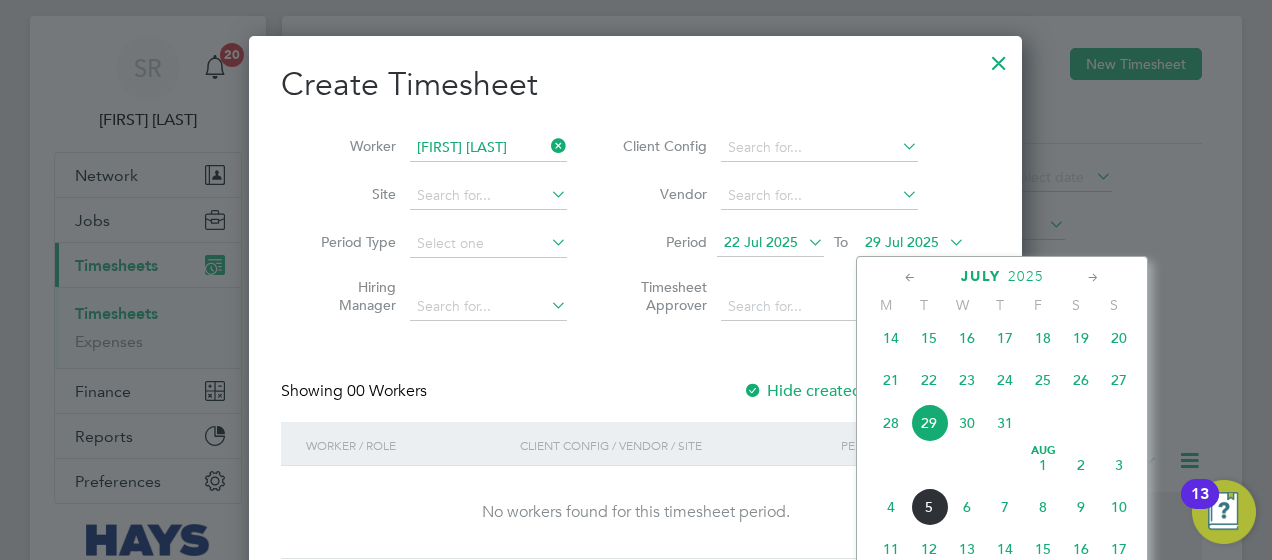 click on "29 Jul 2025" at bounding box center (902, 242) 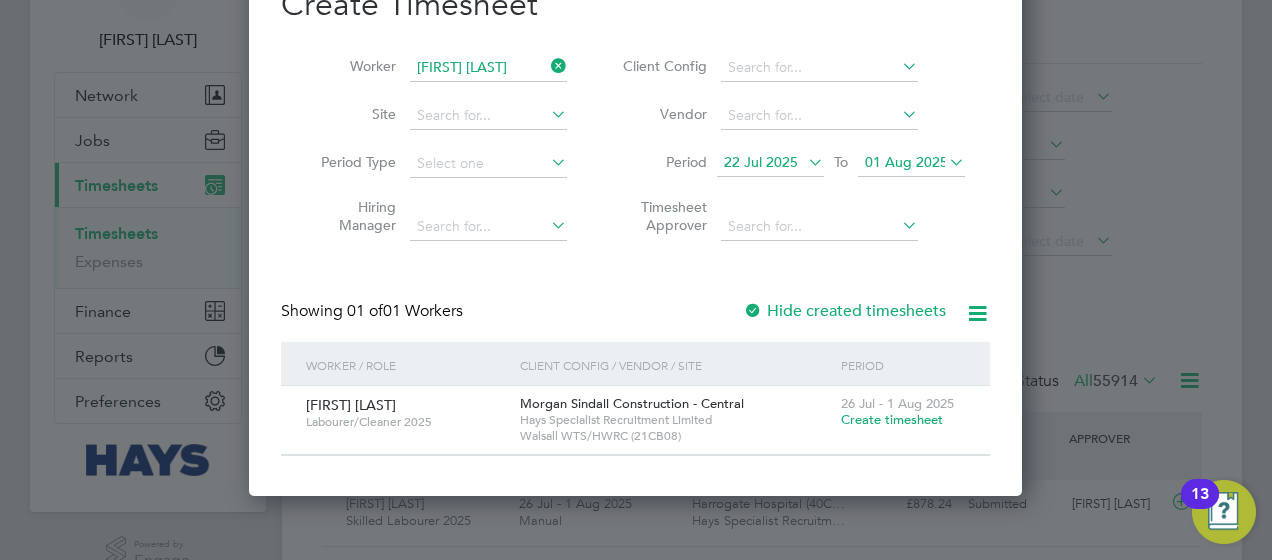 click on "Create timesheet" at bounding box center [892, 419] 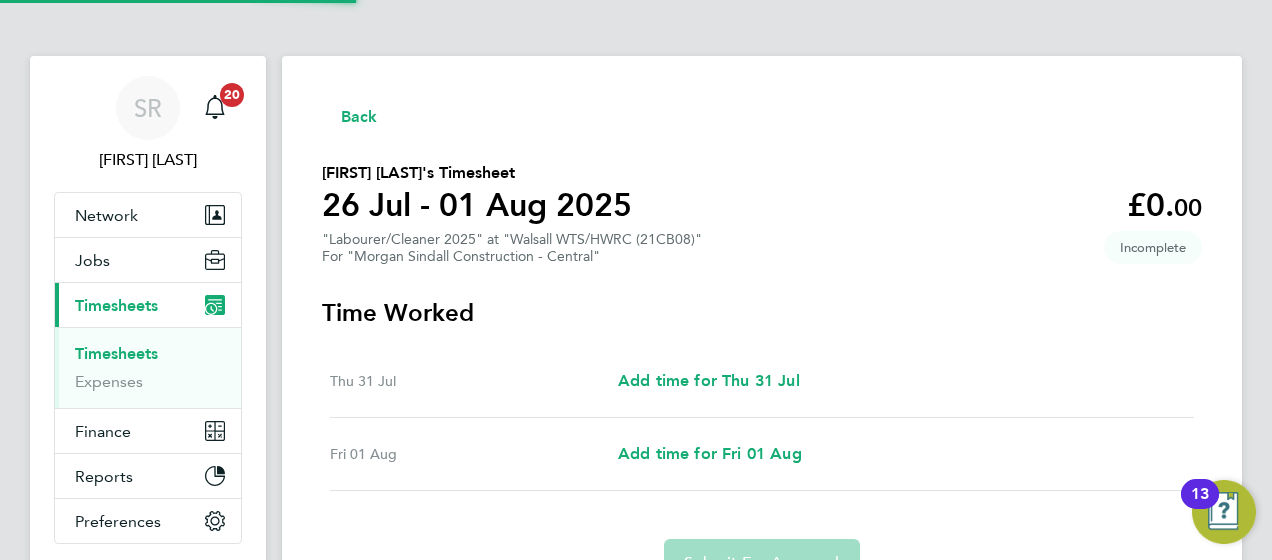 type 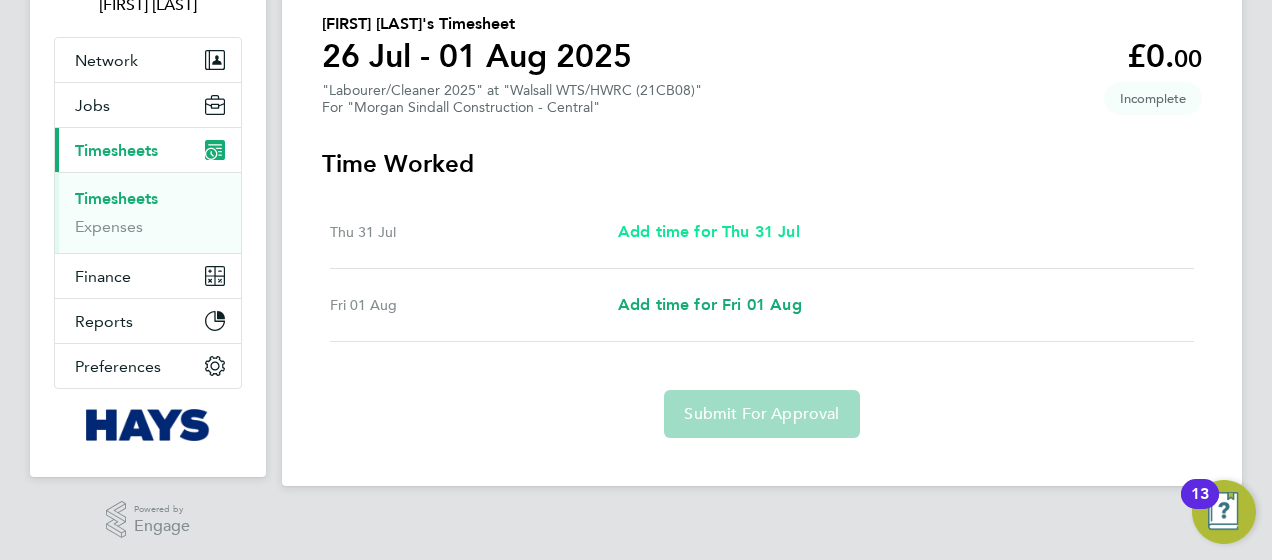 click on "Add time for Thu 31 Jul" at bounding box center [709, 231] 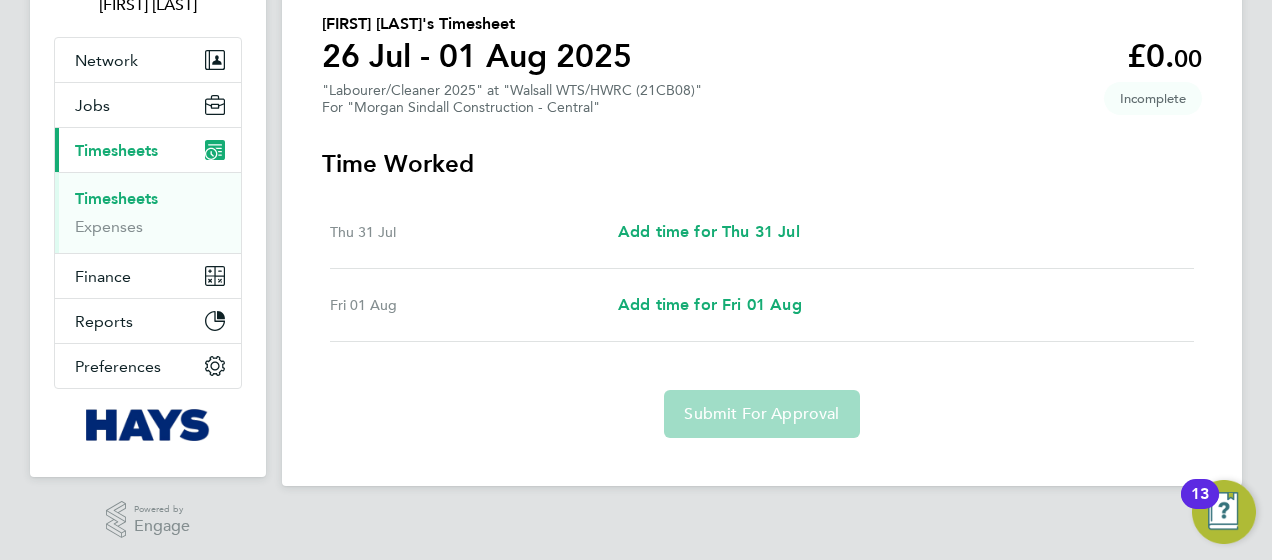select on "30" 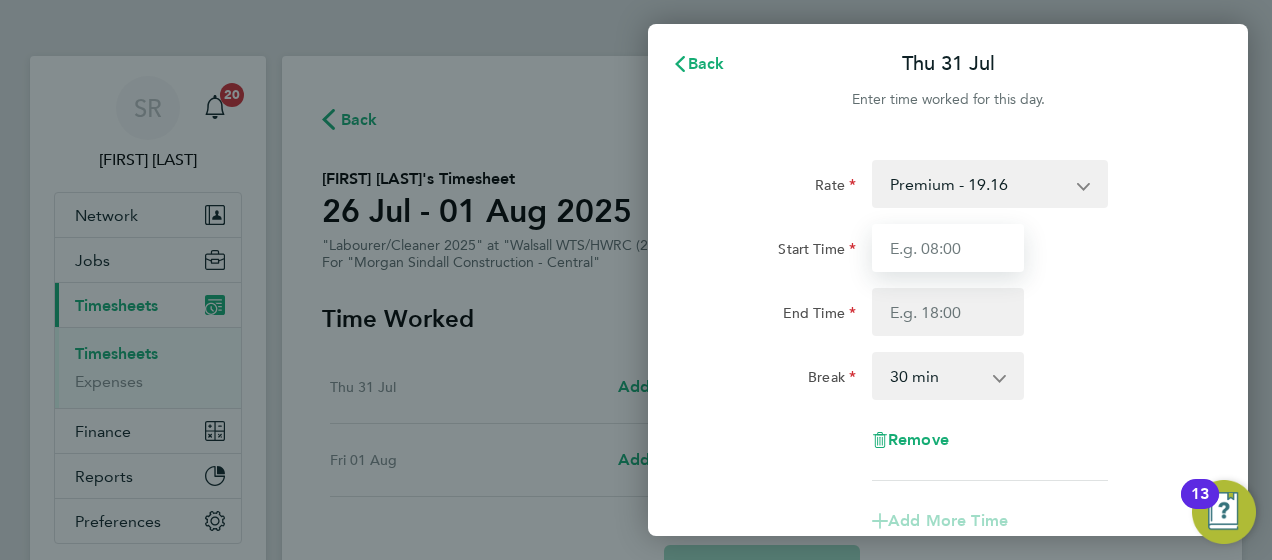 click on "Start Time" at bounding box center (948, 248) 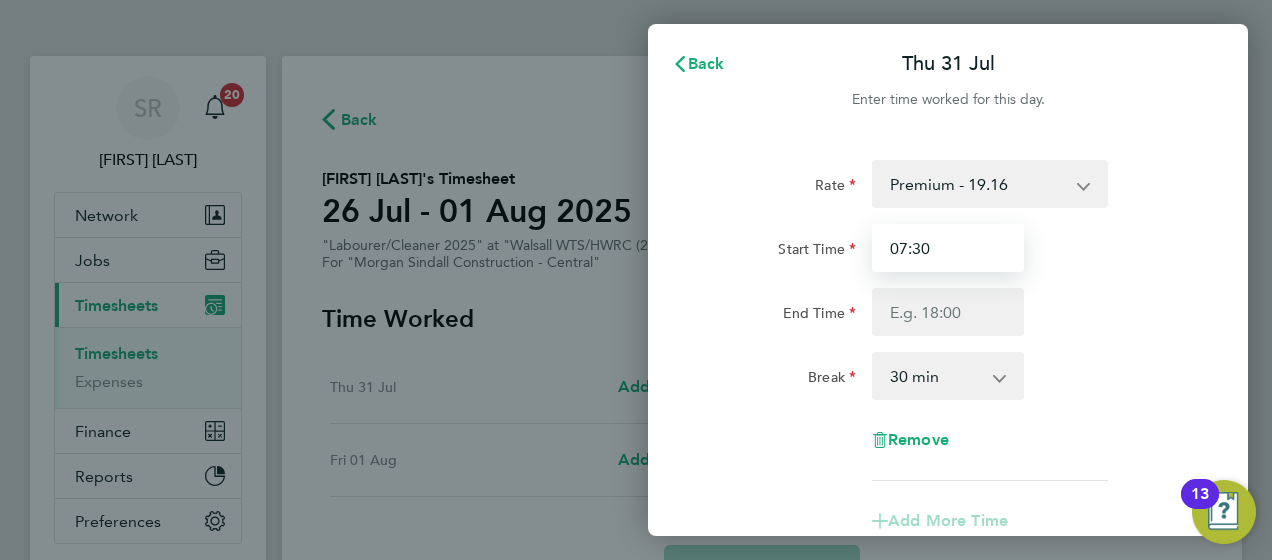 type on "07:30" 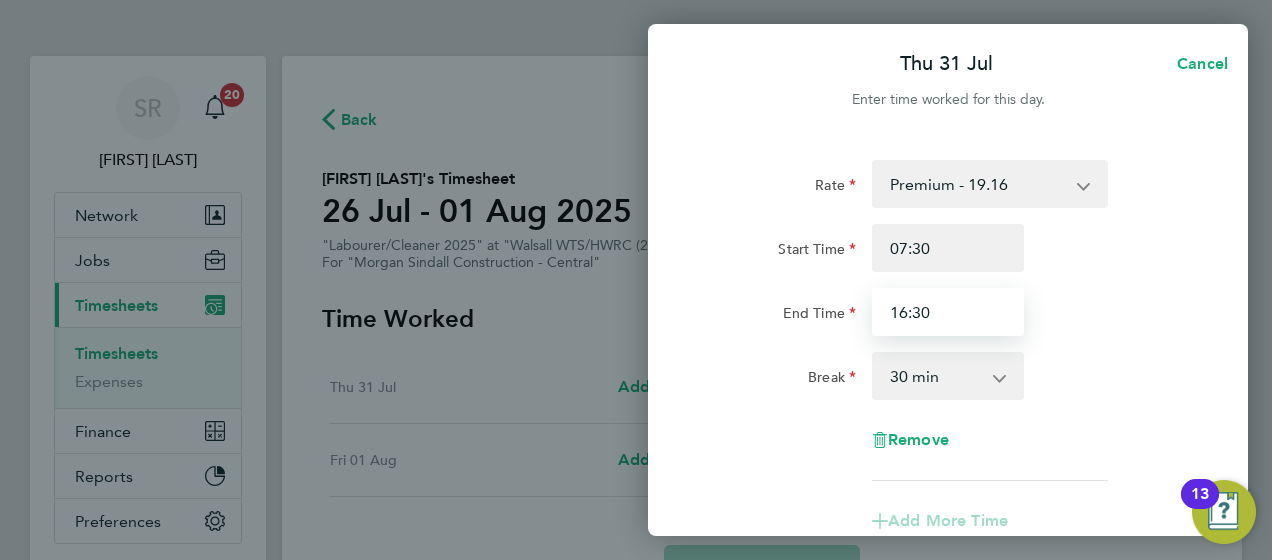 type on "16:30" 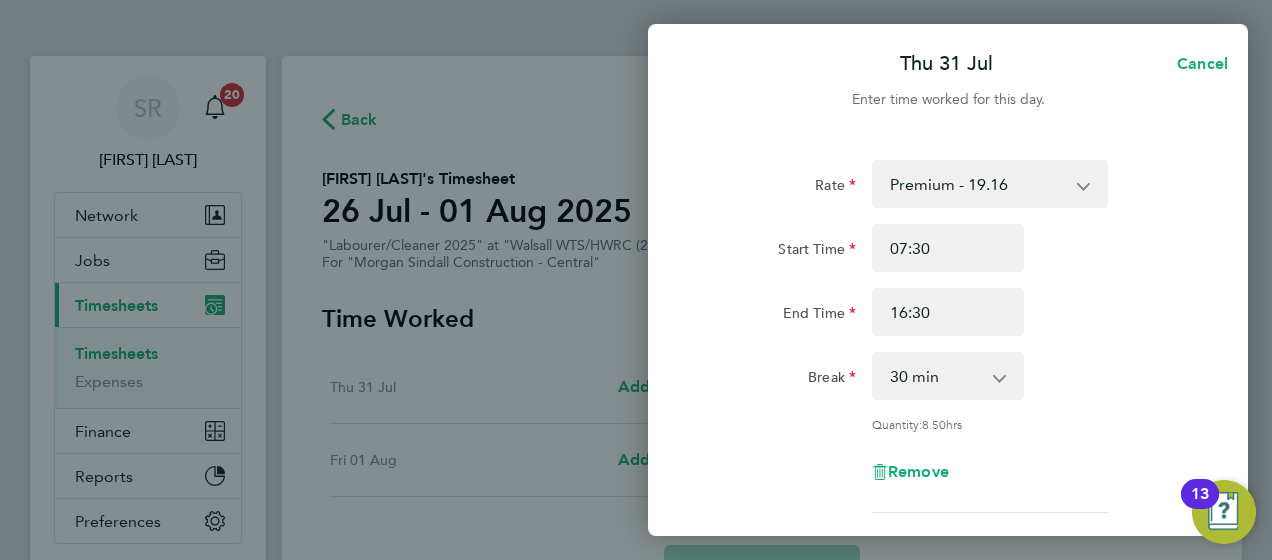 click on "End Time" 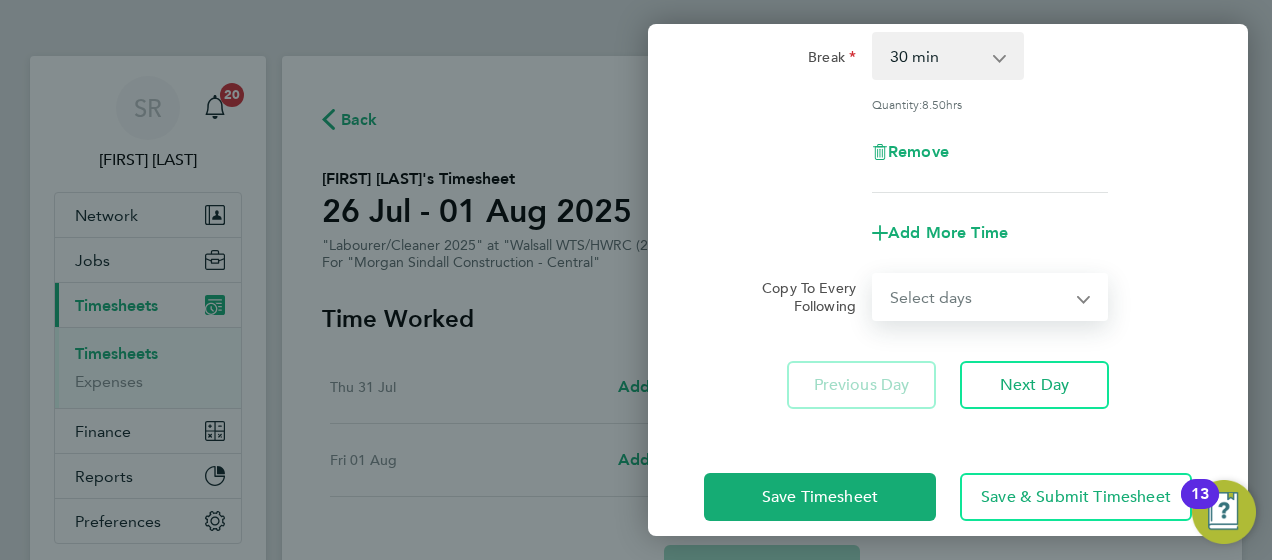 click on "Select days   Friday" at bounding box center [979, 297] 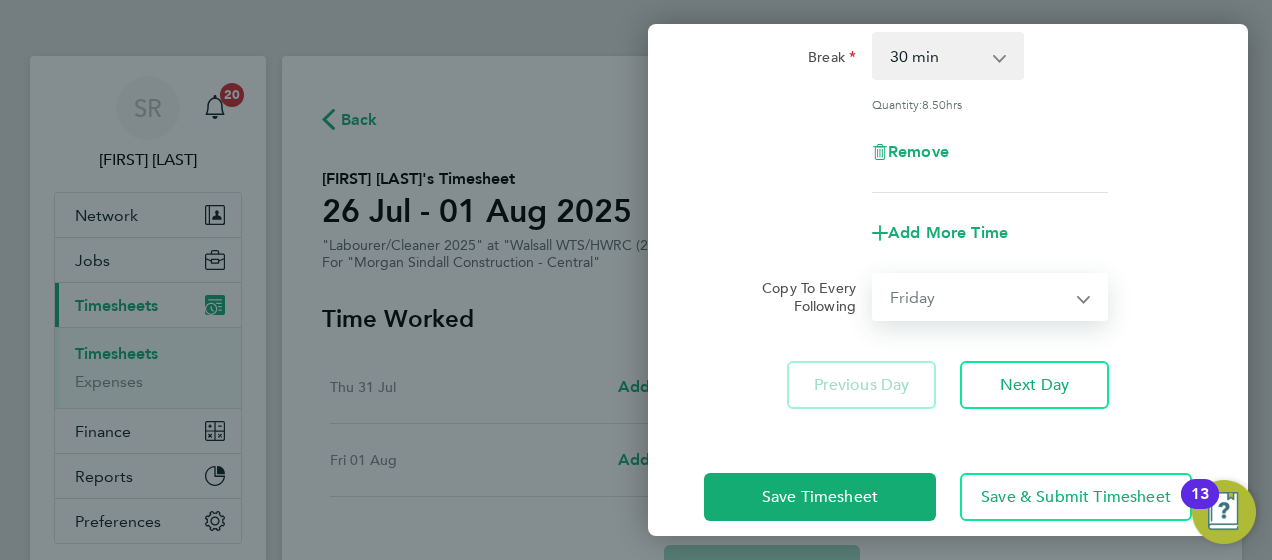 click on "Select days   Friday" at bounding box center [979, 297] 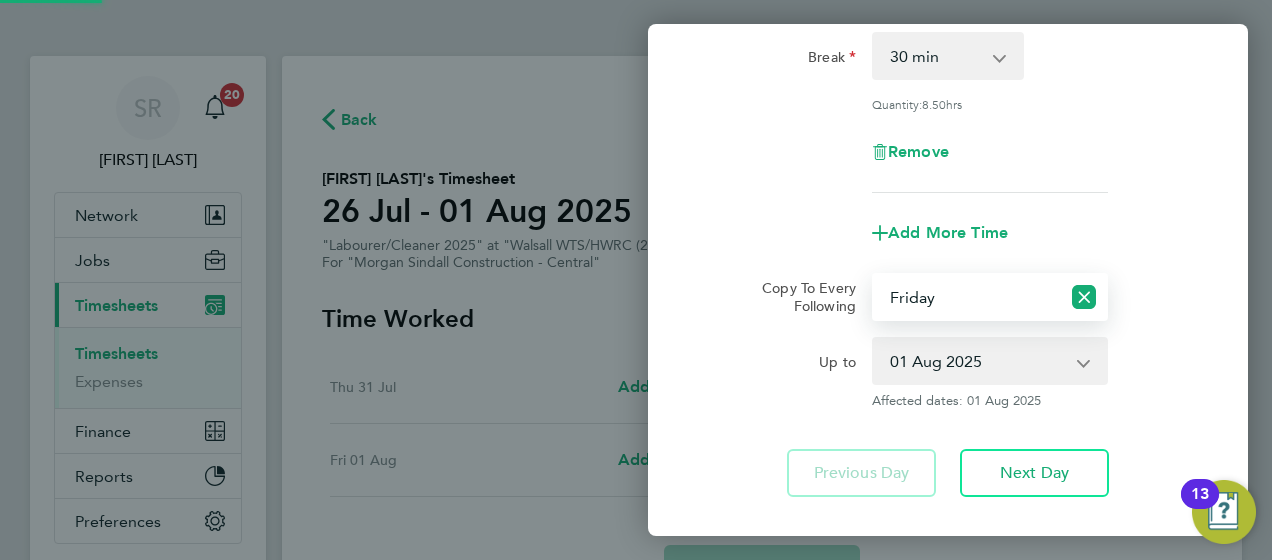 click on "Select days   Friday" at bounding box center (967, 297) 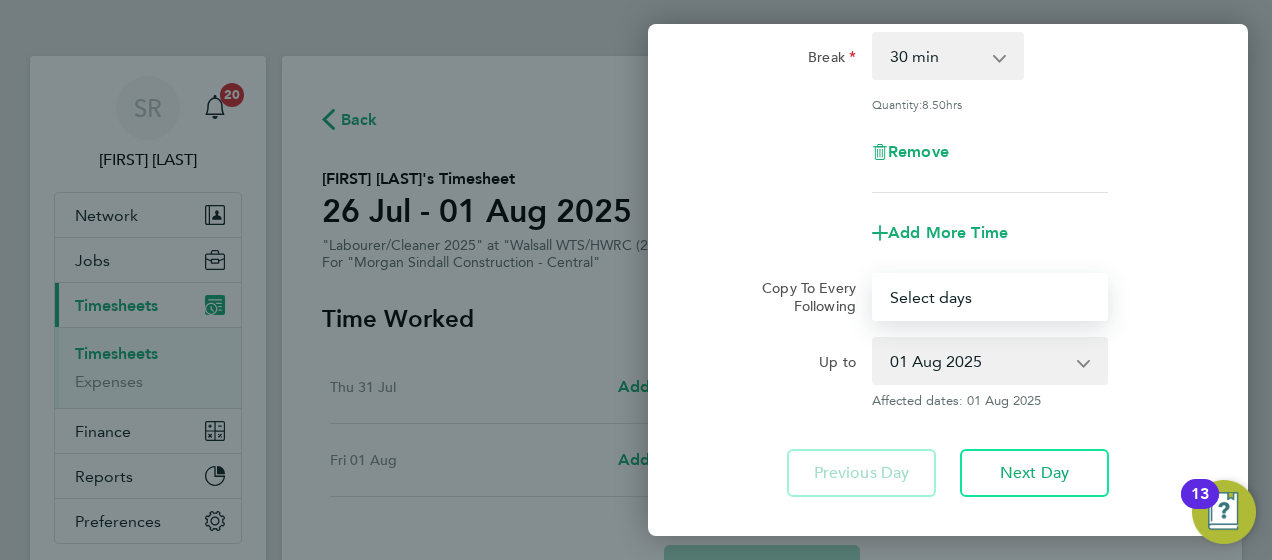 click on "Select days   Friday" at bounding box center (967, 297) 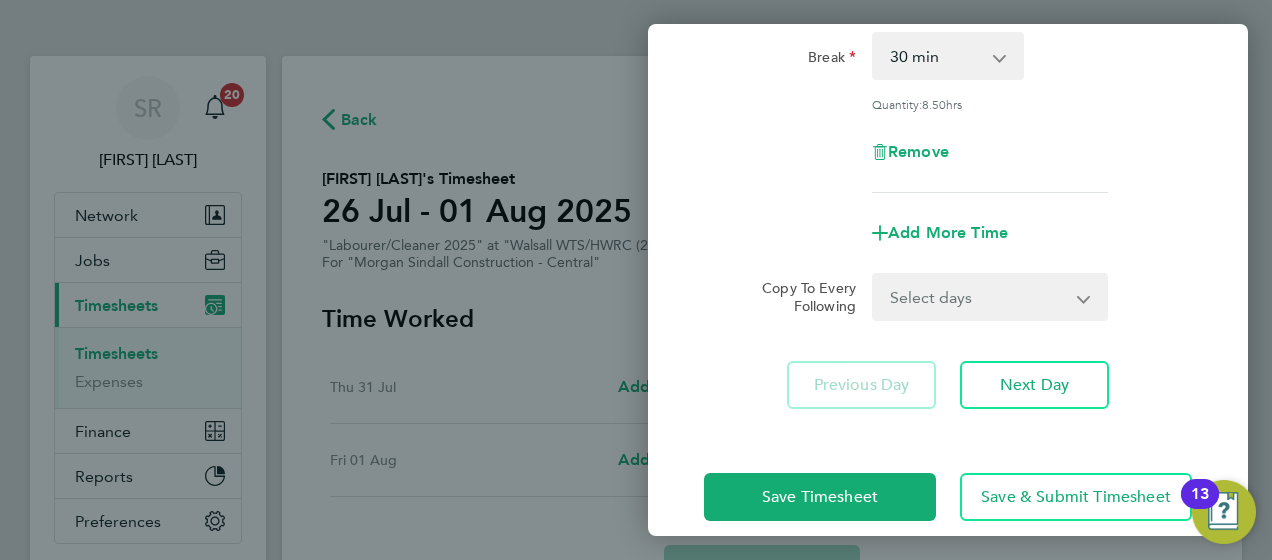click on "Rate  Premium - 19.16   Weekday Overtime - 27.44
Start Time 07:30 End Time 16:30 Break  0 min   15 min   30 min   45 min   60 min   75 min   90 min
Quantity:  8.50  hrs
Remove
Add More Time  Copy To Every Following  Select days   Friday
Previous Day   Next Day" 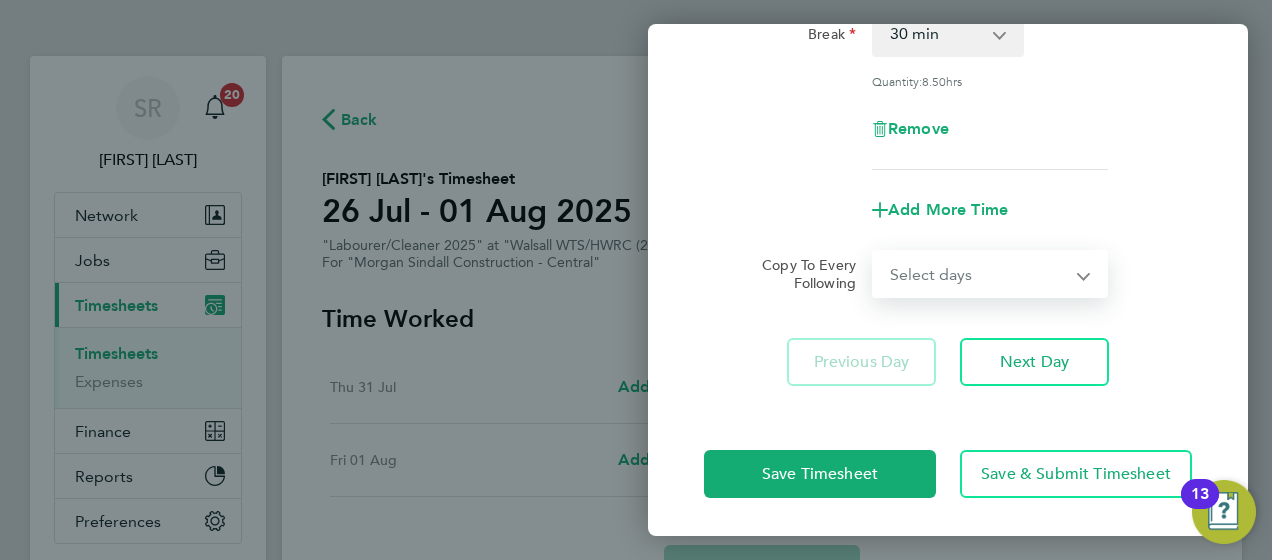click on "Select days   Friday" at bounding box center [979, 274] 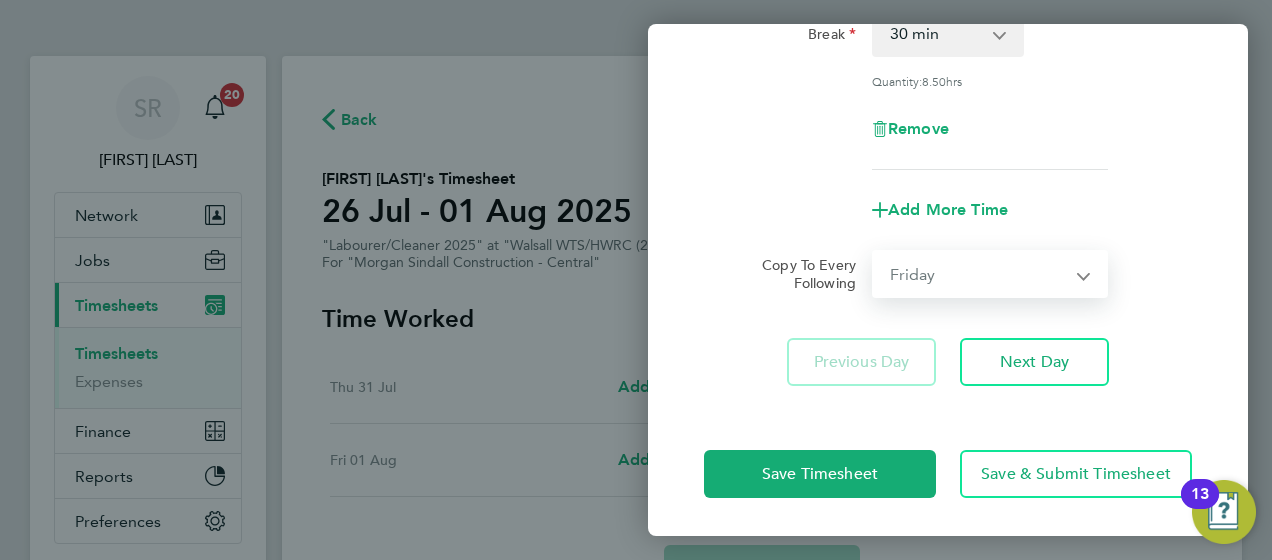 click on "Select days   Friday" at bounding box center [979, 274] 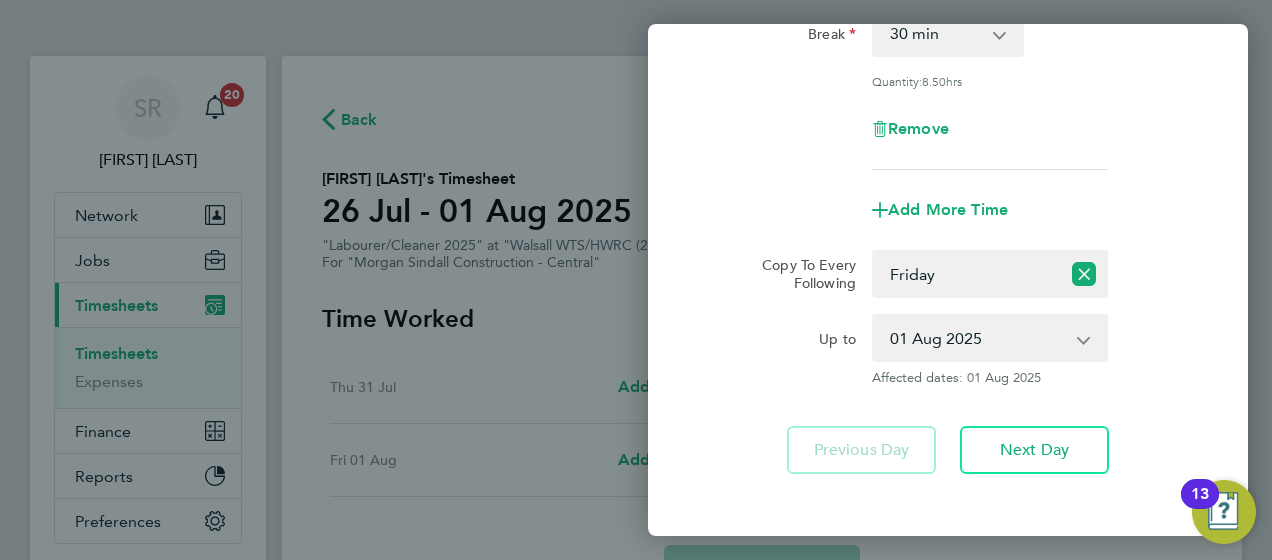 click on "Up to" 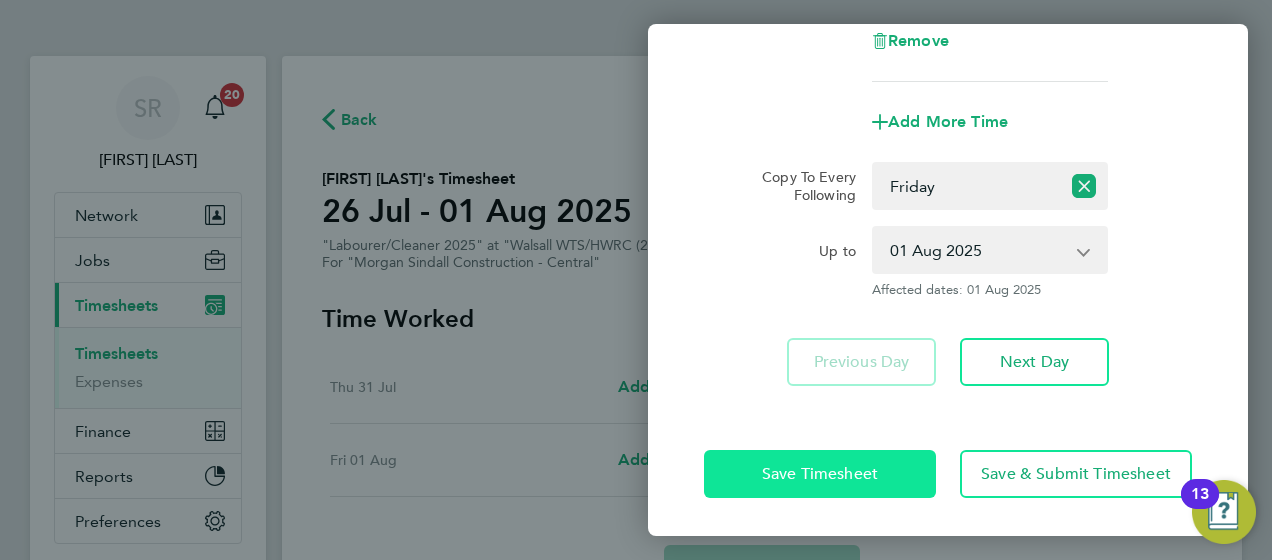 click on "Save Timesheet" 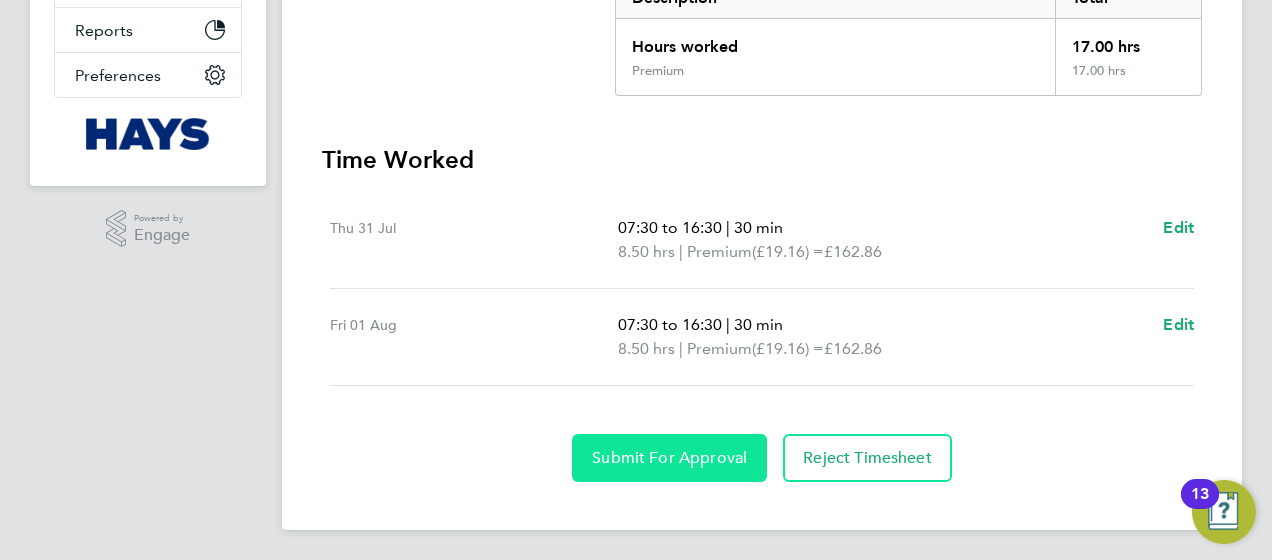 click on "Submit For Approval" 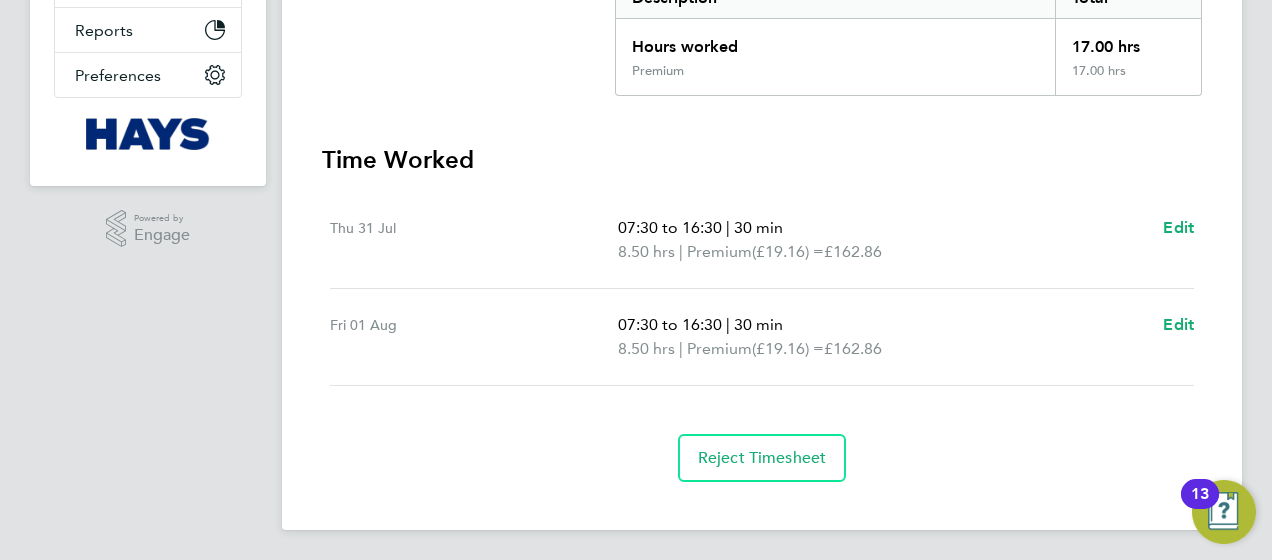 click on "Back  Following
Ilyas Hussain's Timesheet   26 Jul - 01 Aug 2025   £325. 72  "Labourer/Cleaner 2025" at "Walsall WTS/HWRC (21CB08)"  For "Morgan Sindall Construction - Central"  Submitted   Manual   Timesheet   Operational Instructions & Comments   Charge   Pay   Details   Activity Logs   Summary   Description   Total   Hours worked   17.00 hrs   Premium   17.00 hrs   Time Worked   Thu 31 Jul   07:30 to 16:30   |   30 min   8.50 hrs   |   Premium   (£19.16) =   £162.86   Edit   Fri 01 Aug   07:30 to 16:30   |   30 min   8.50 hrs   |   Premium   (£19.16) =   £162.86   Edit   Reject Timesheet" 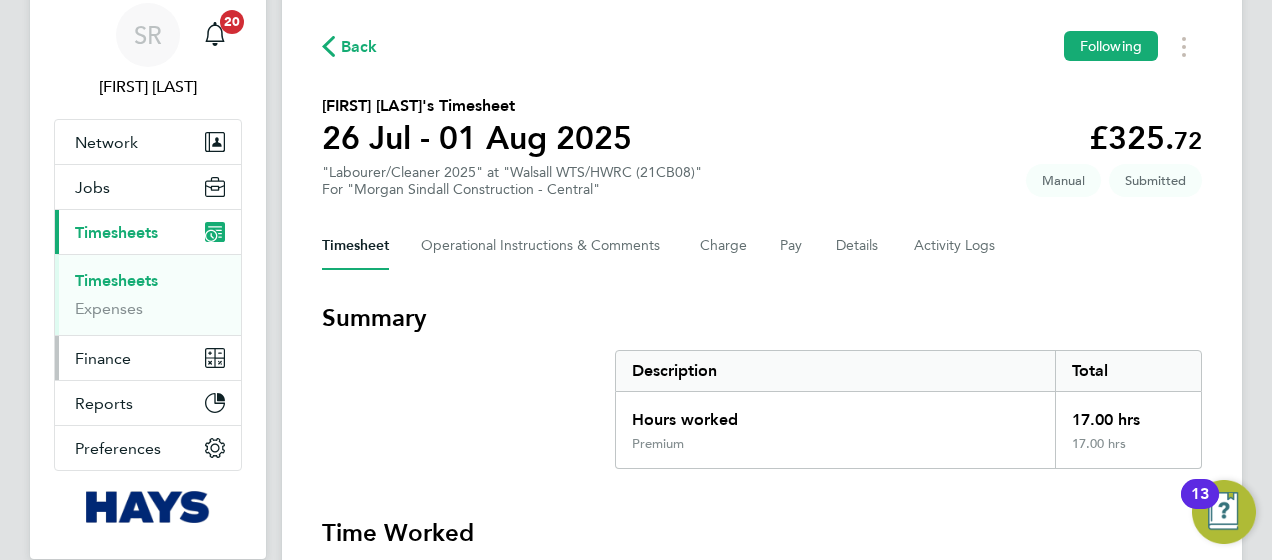 scroll, scrollTop: 0, scrollLeft: 0, axis: both 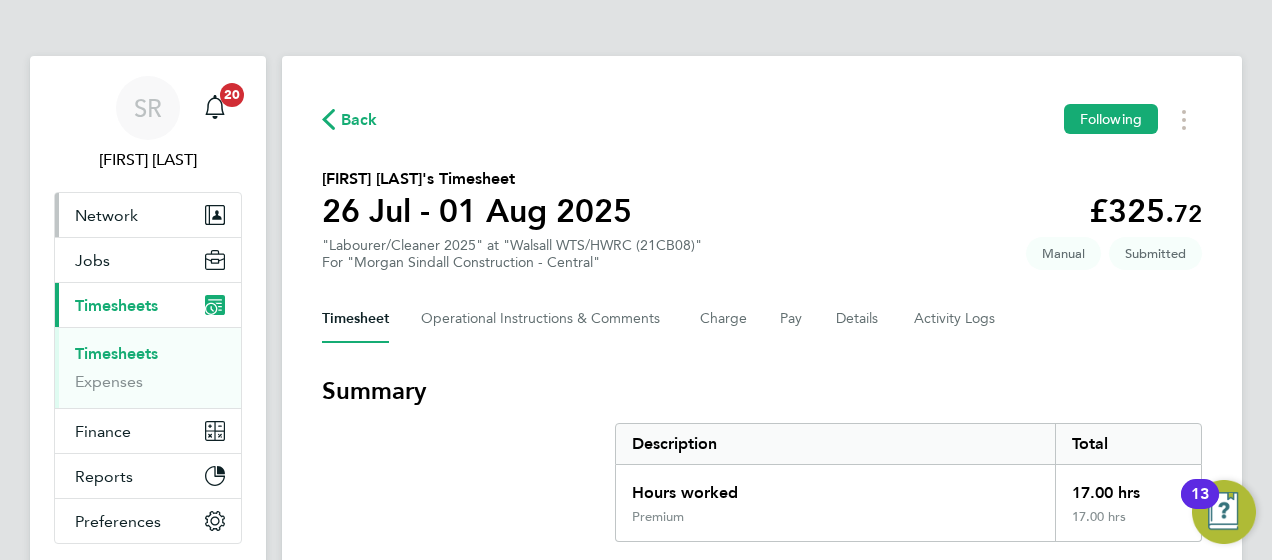 click on "Network" at bounding box center [106, 215] 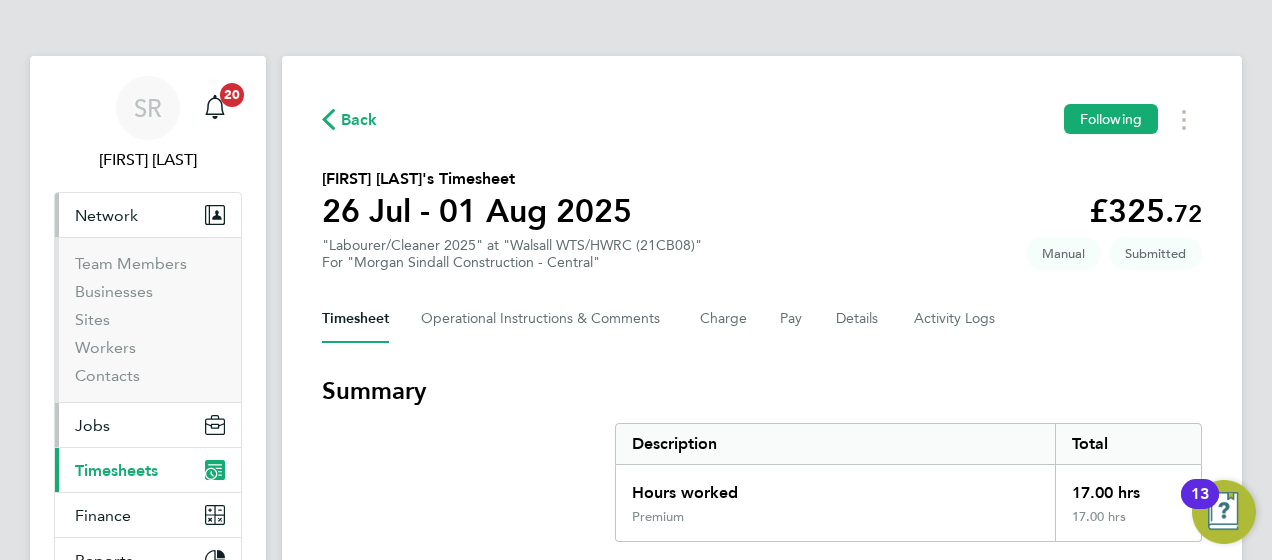 click on "Jobs" at bounding box center [92, 425] 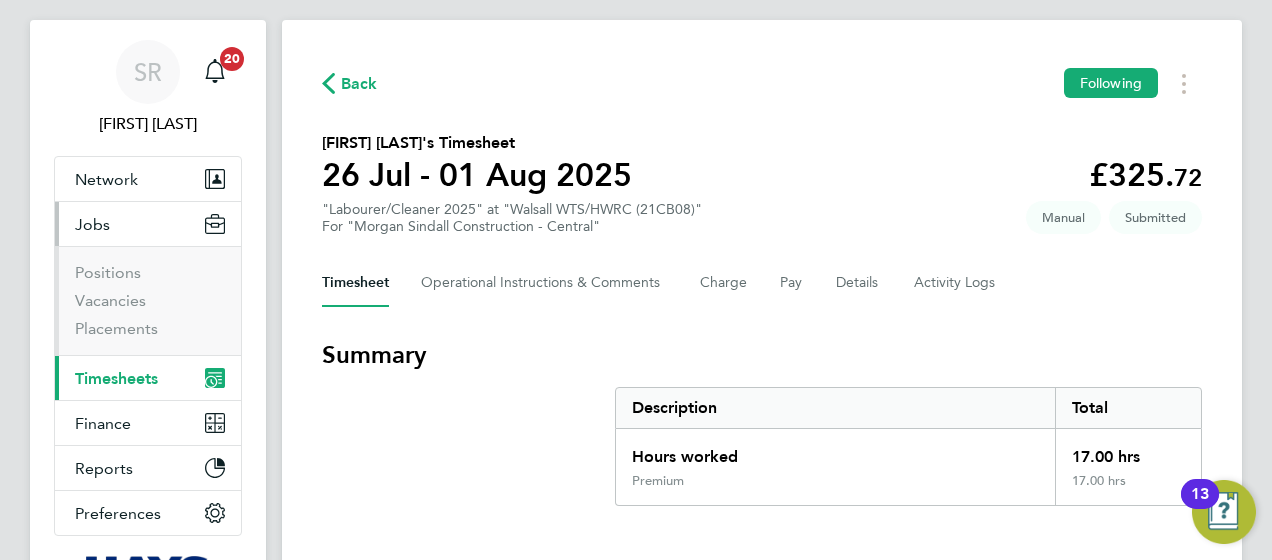 scroll, scrollTop: 40, scrollLeft: 0, axis: vertical 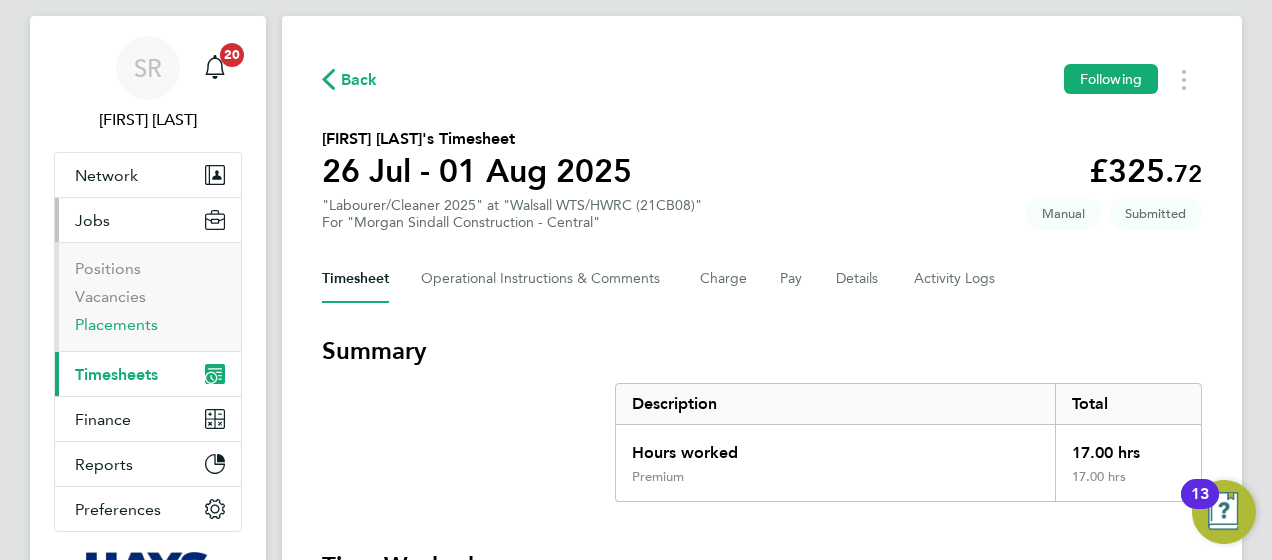 click on "Placements" at bounding box center (116, 324) 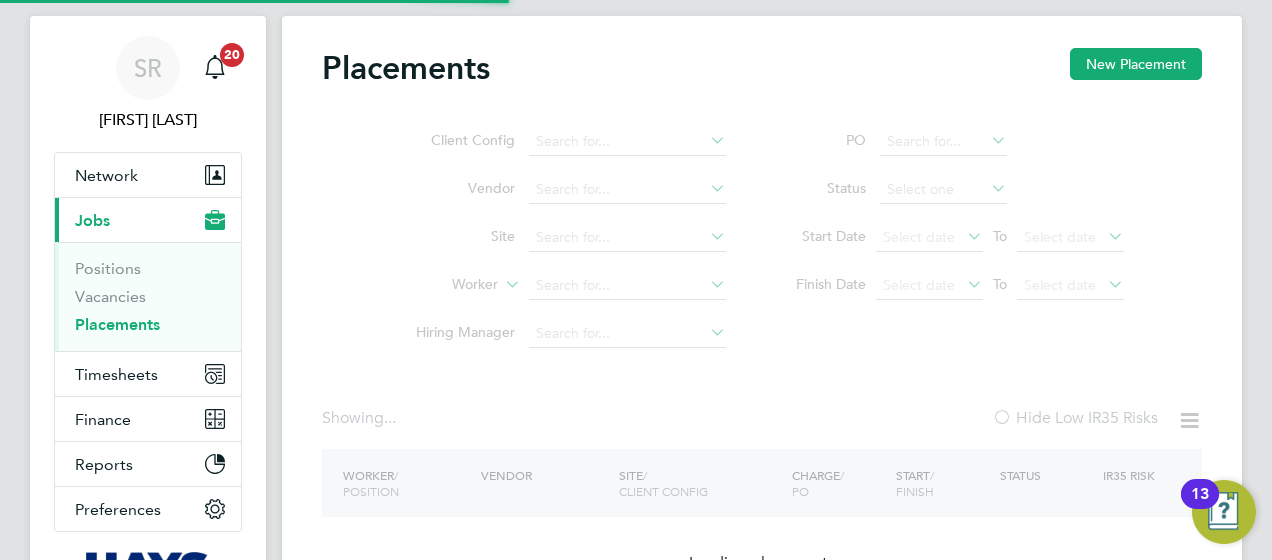 scroll, scrollTop: 0, scrollLeft: 0, axis: both 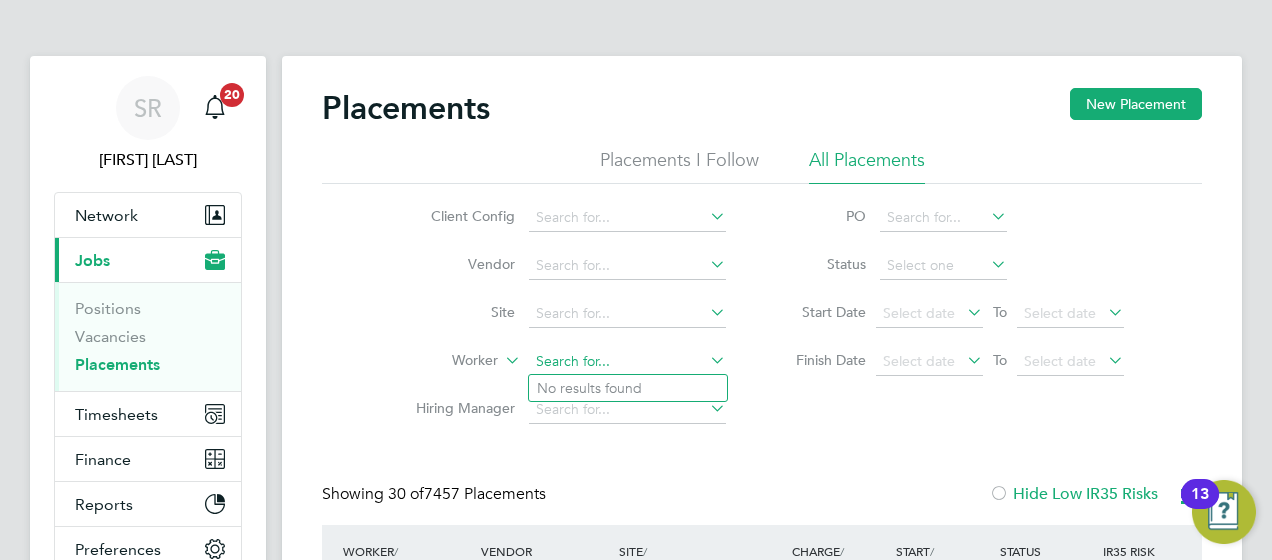 click 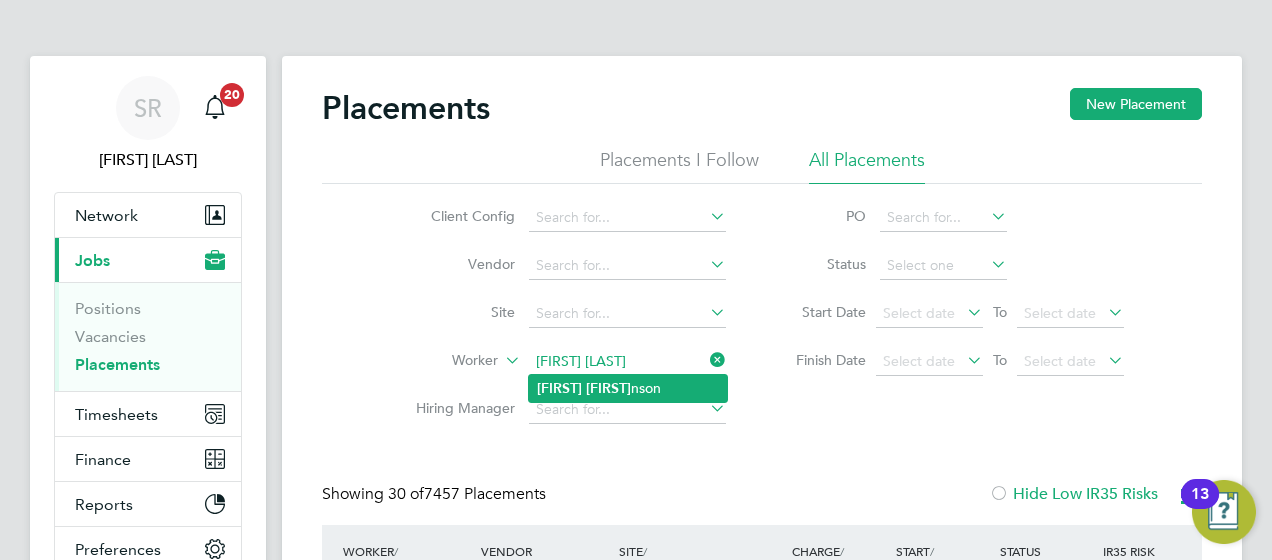 click on "Raheem   Robi nson" 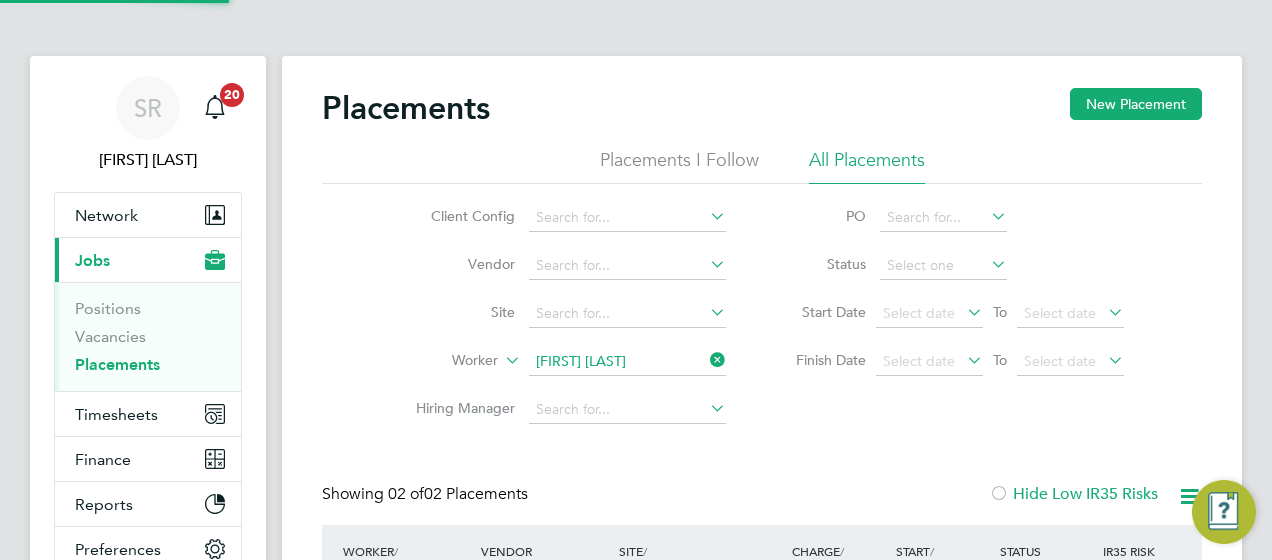 click on "Placements New Placement Placements I Follow All Placements Client Config   Vendor     Site     Worker   Raheem Robinson   Hiring Manager   PO   Status   Start Date
Select date
To
Select date
Finish Date
Select date
To
Select date
Showing   02 of  02 Placements Hide Low IR35 Risks Worker  / Position Vendor Site / Client Config Charge  / PO Start  / Finish Status IR35 Risk Raheem Robinson Labourer 2025 Hays Specialist Recruitment Limited M490333 - Bromford R… Lovell - Midlands New Build £19.01   / hr M-M490333… 24 Jul 2025 25 Jul 2025 Complete Disabled Raheem Robinson Labourer/Cleaner 2025 Hays Specialist Recruitment Limited Walsall WTS/HWRC (2… Morgan Sindall Construction - Central £19.16   / hr P/21CB08/0… 31 Jul 2025 01 Aug 2025 Pending Disabled Show  30  more" 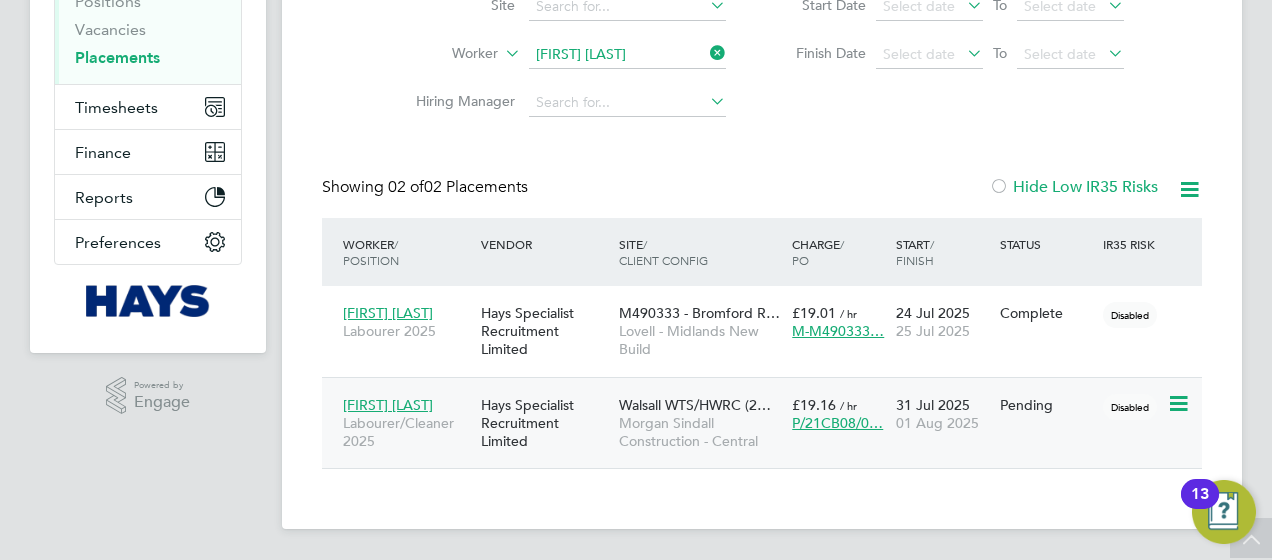 click on "Labourer/Cleaner 2025" 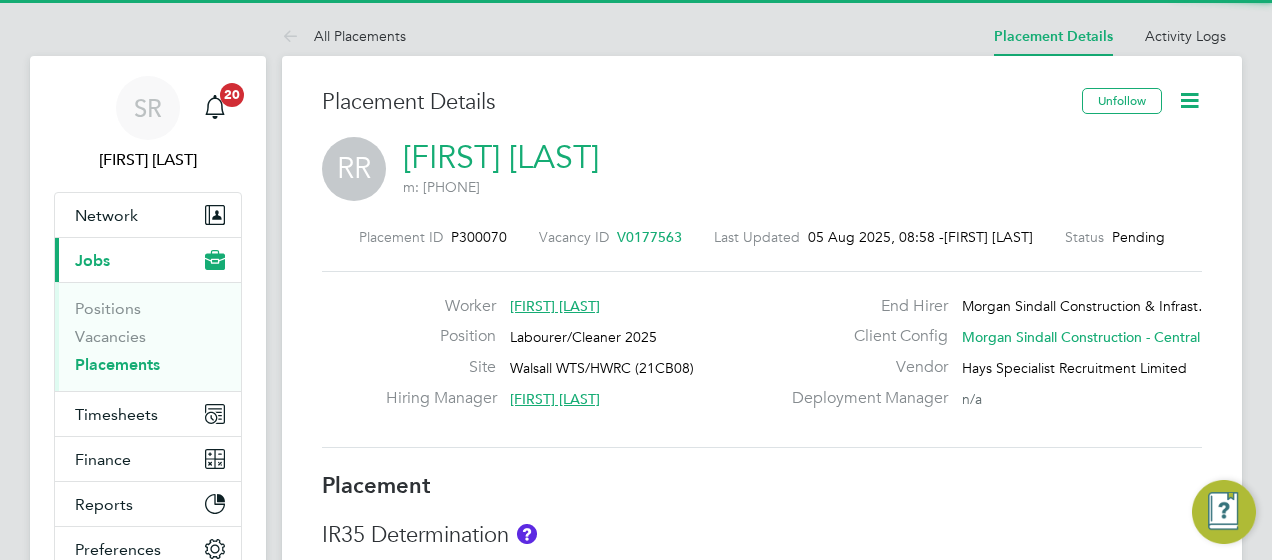 scroll, scrollTop: 0, scrollLeft: 0, axis: both 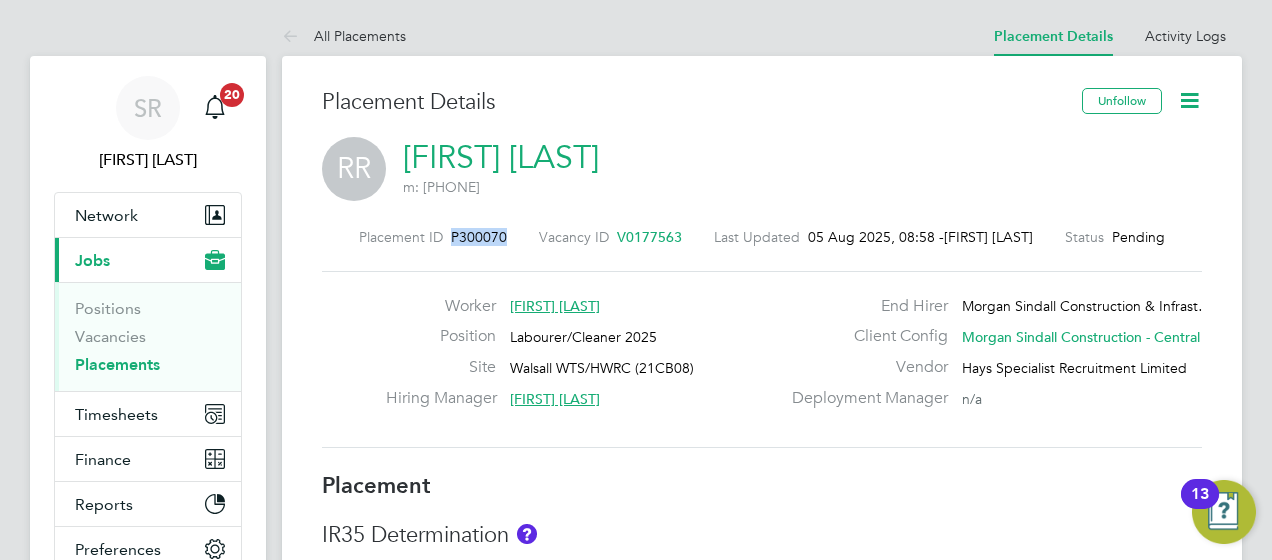 drag, startPoint x: 493, startPoint y: 235, endPoint x: 438, endPoint y: 237, distance: 55.03635 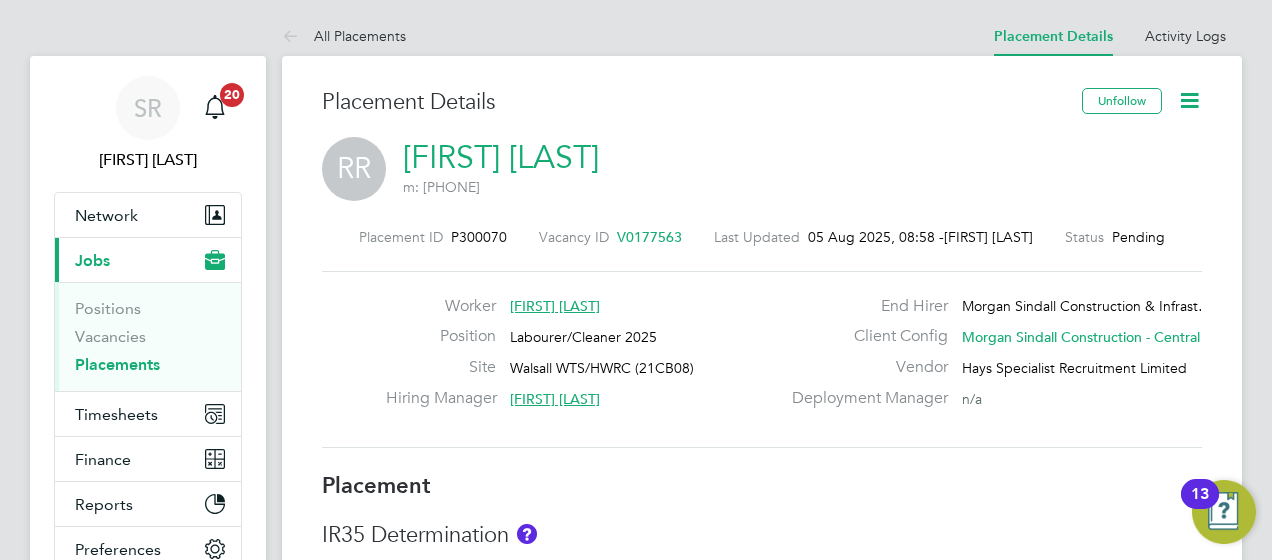 click on "RR   Raheem Robinson   m: 07493526147" 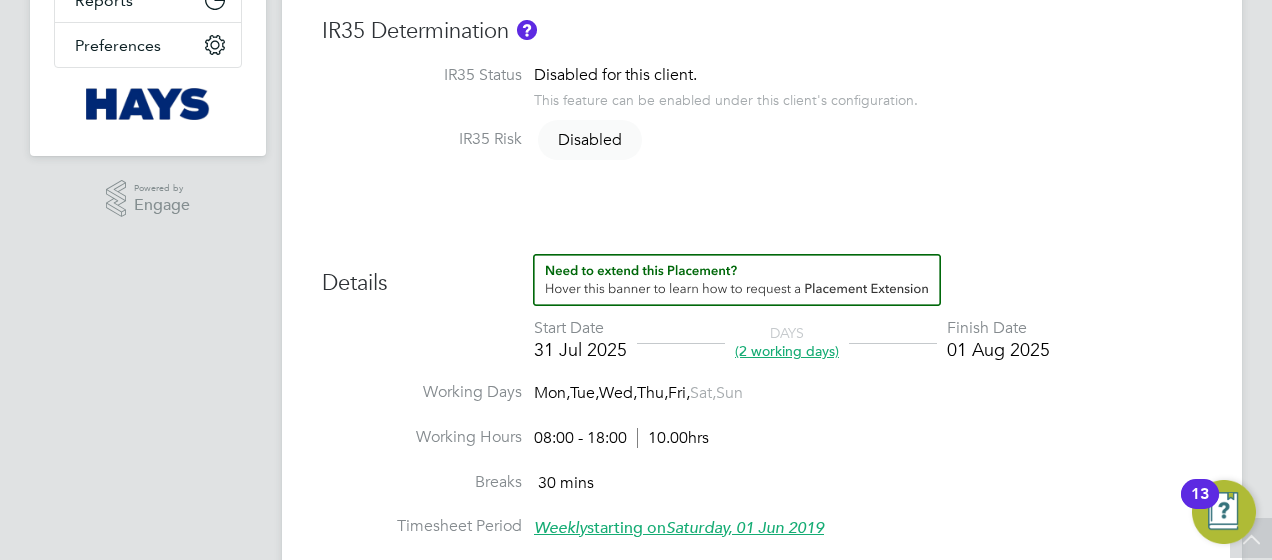 click on "Placement IR35 Determination IR35 Status Disabled for this client. This feature can be enabled under this client's configuration. IR35 Risk   Disabled Details Start Date 31 Jul 2025  DAYS  (2 working days) Finish Date 01 Aug 2025 Working Days   Mon,  Tue,  Wed,  Thu,  Fri,  Sat,  Sun Working Hours 08:00 - 18:00  10.00hrs Breaks   30 mins Timesheet Period Weekly  starting on  Saturday, 01 Jun 2019 Timesheet Approver   Steven Woodcock PO No PO Number Valid From Valid To Expiry   P/21CB08/00001   16 Aug 2023   - No Expiry Rates Rate Name Engagement/ Rate Type Pay Rate (£) Holiday Pay Employer Cost Agency Markup Charge (£) Premium Contract - Hourly 16.56   n/a   n/a 15.70 19.16 Weekdays Contract - Hourly 18.90   n/a   n/a 45.19 27.44" 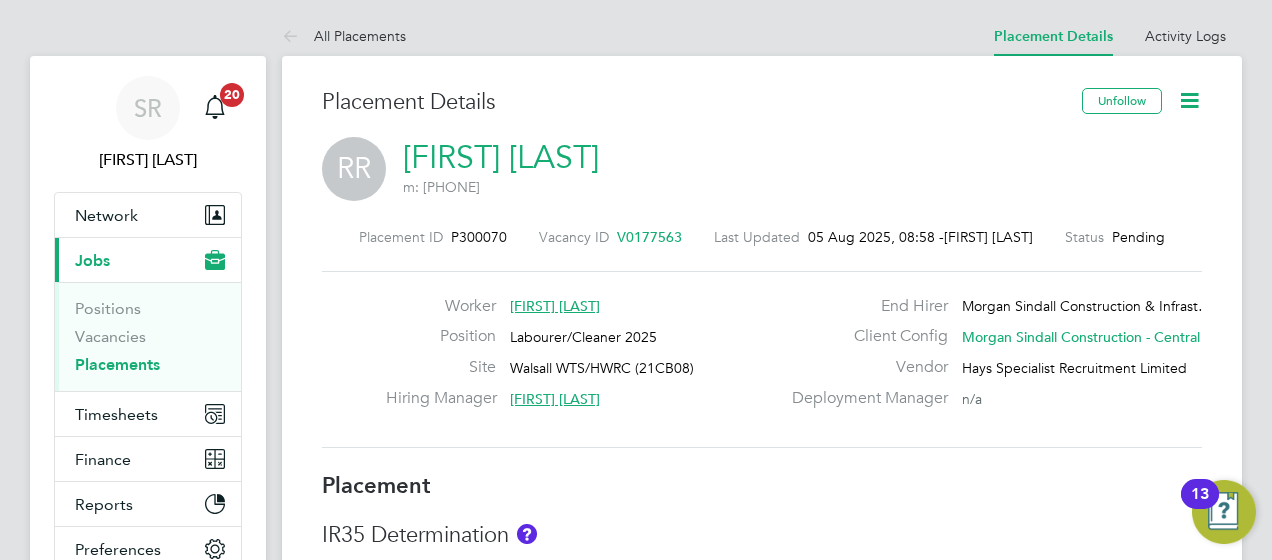 click 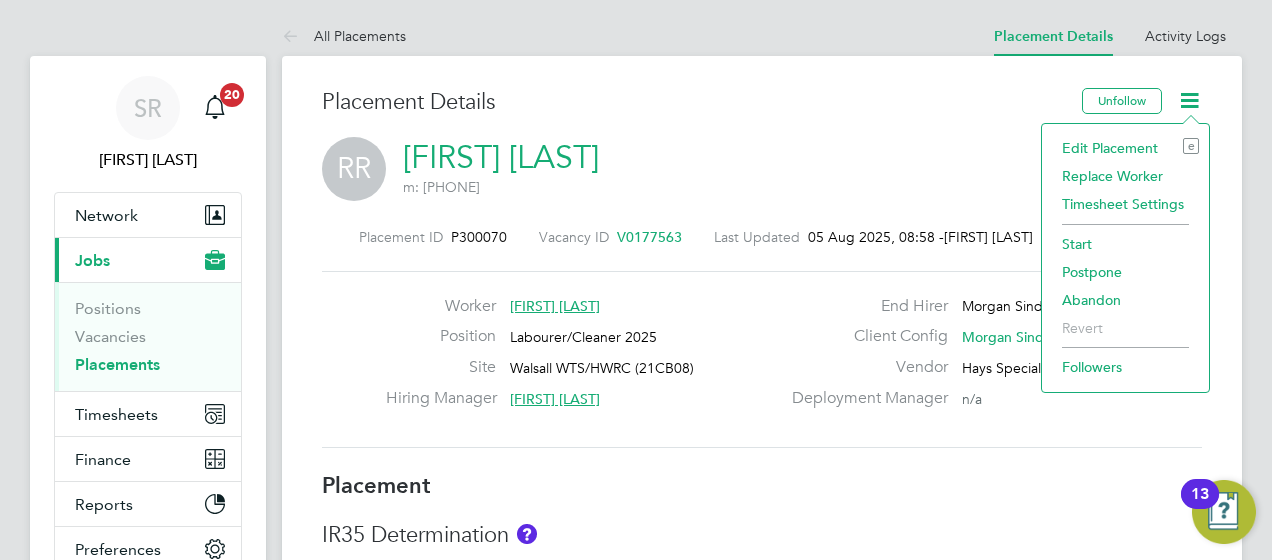 click on "Start" 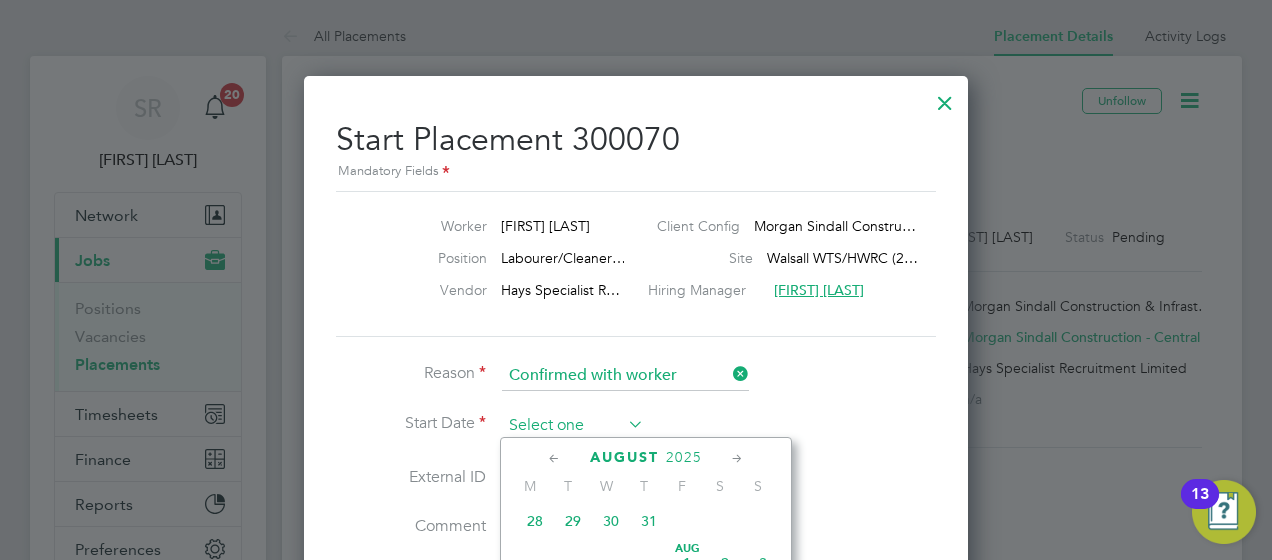 click 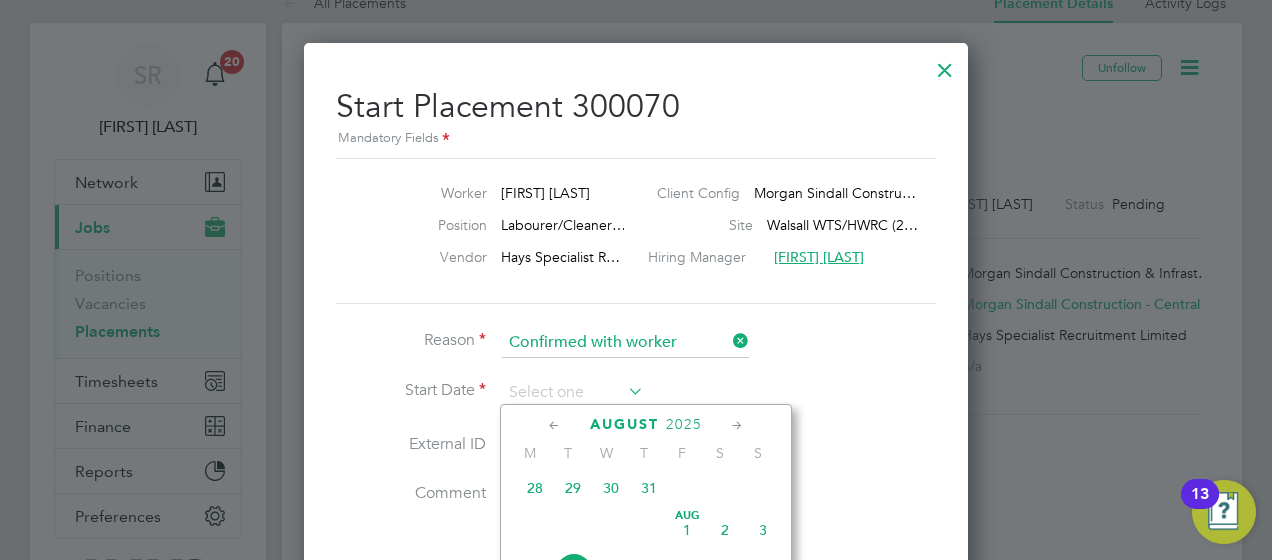 click on "Start Date" 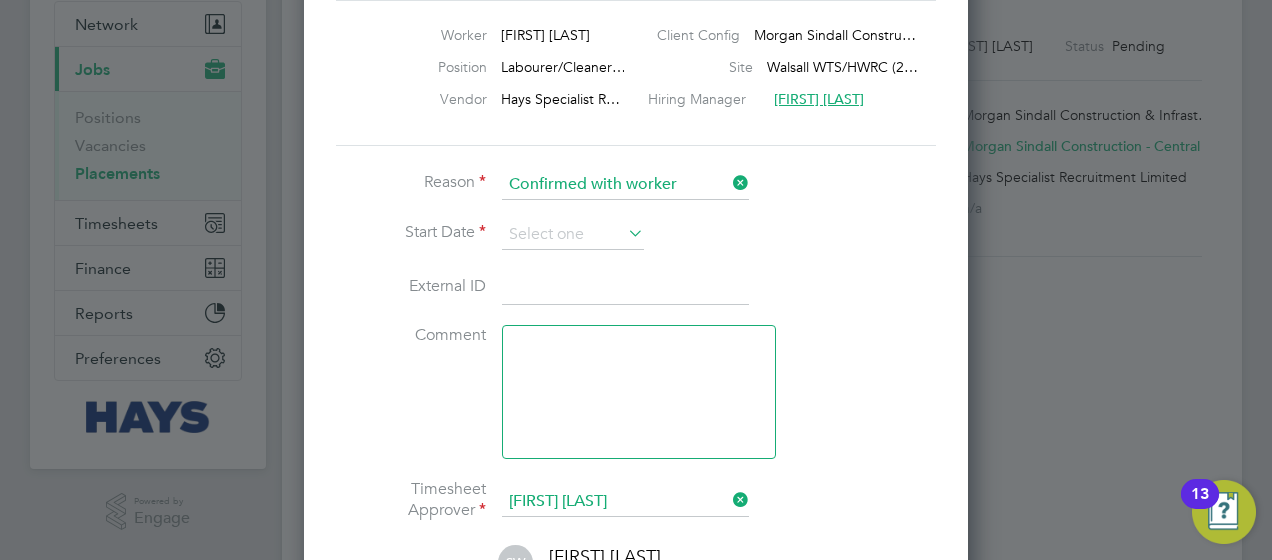 click on "Comment" 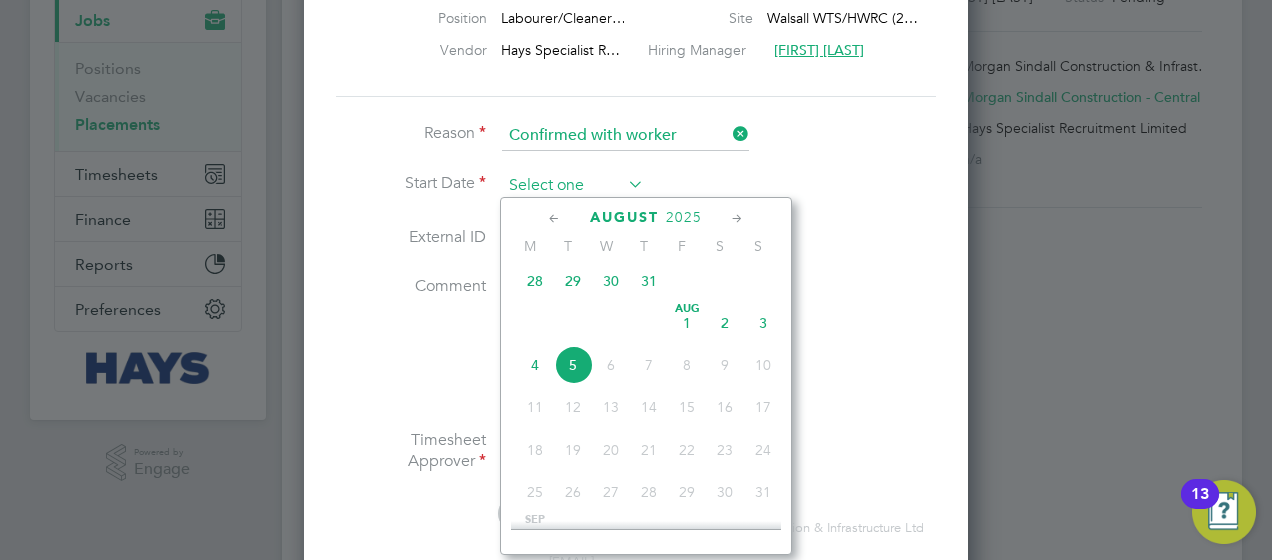 click 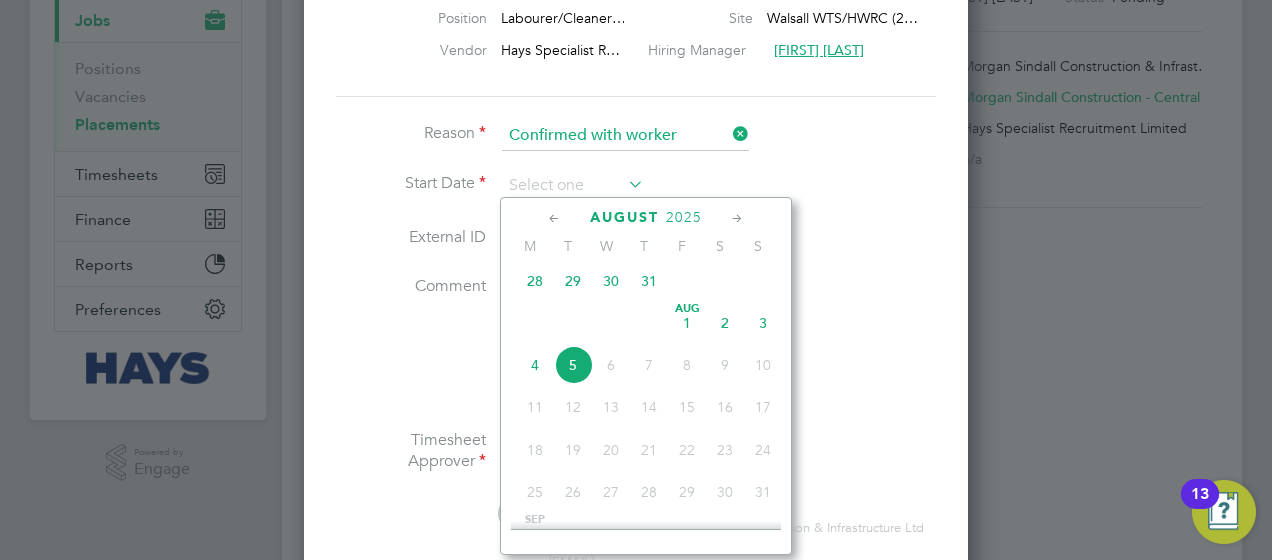 click on "31" 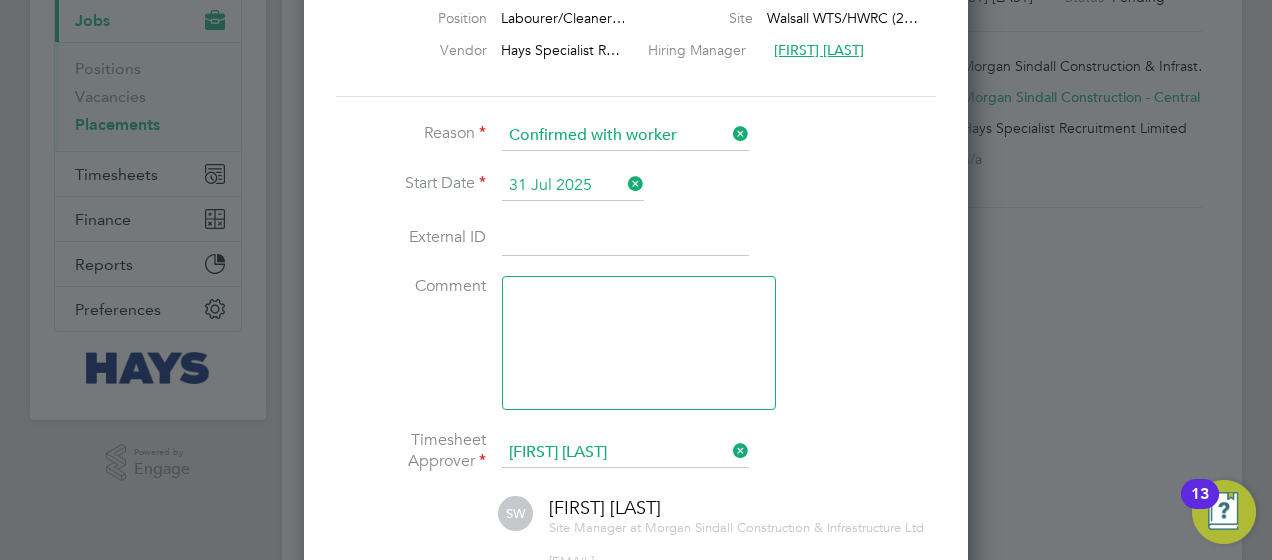 click 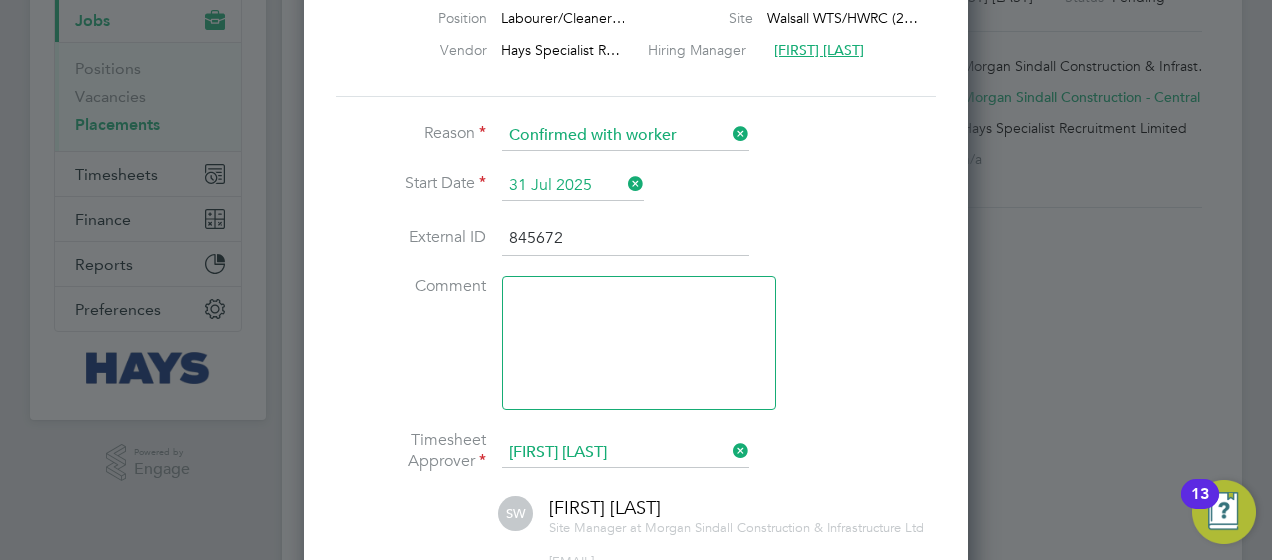type on "845672" 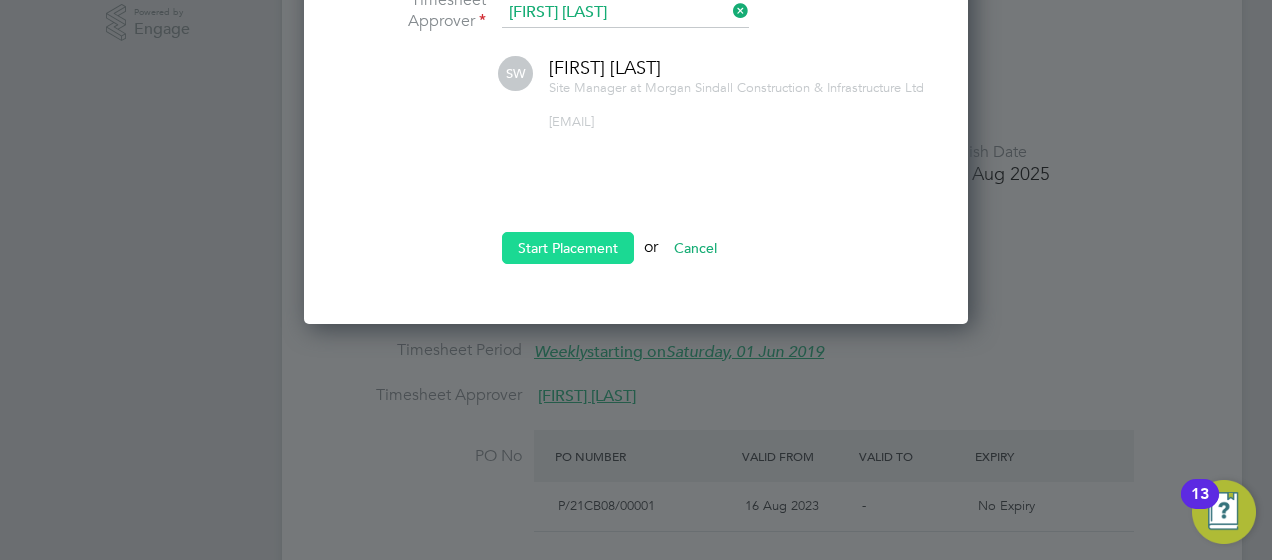 click on "Start Placement" 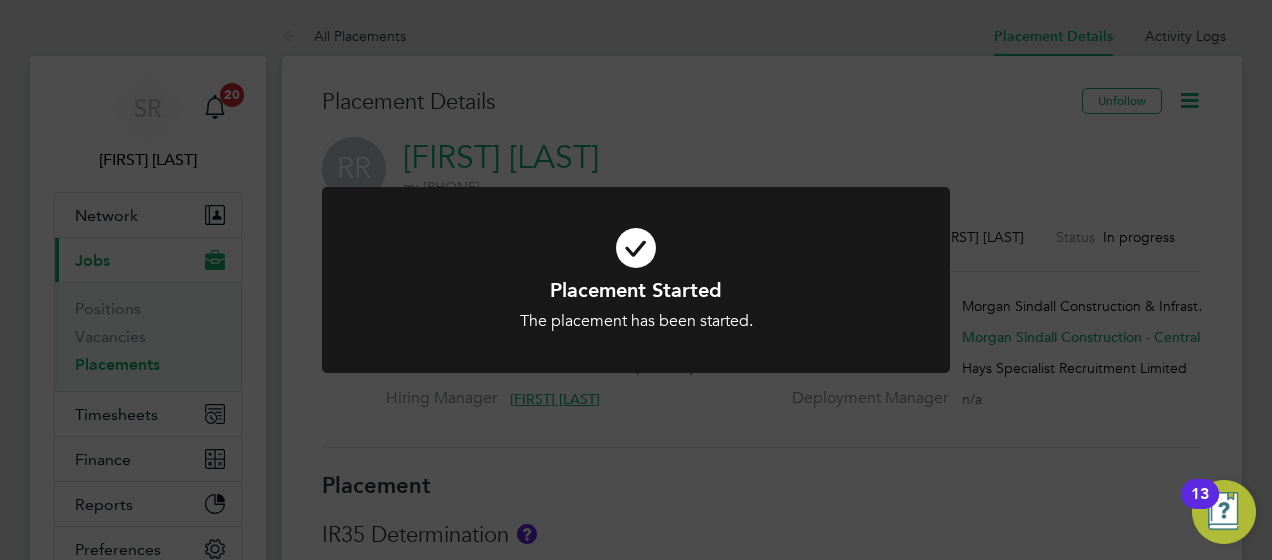 click at bounding box center [636, 248] 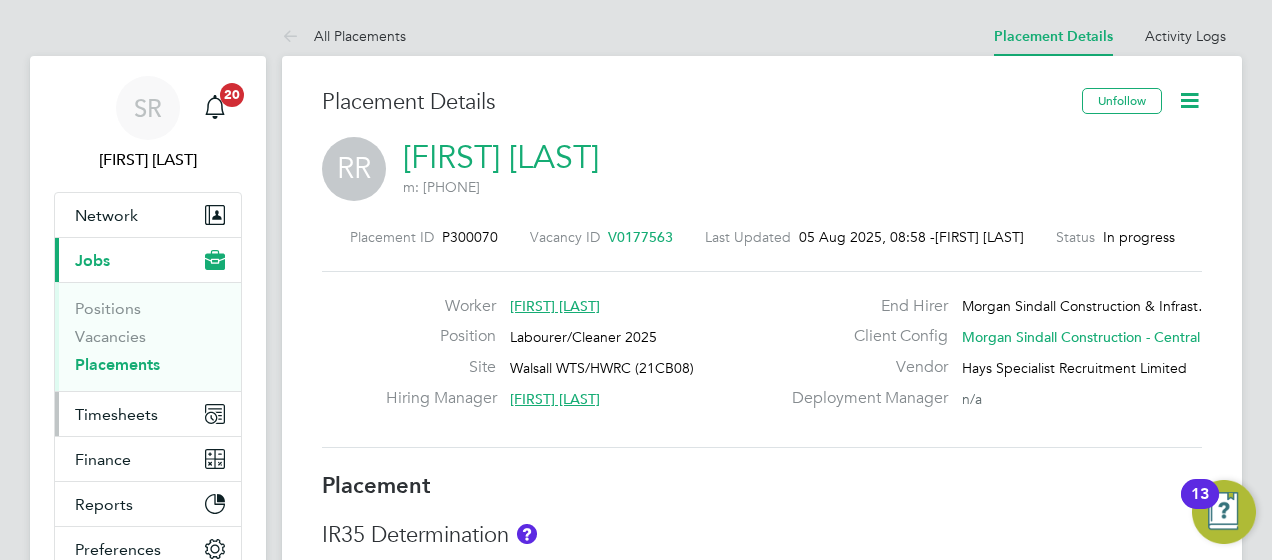 click on "Timesheets" at bounding box center (116, 414) 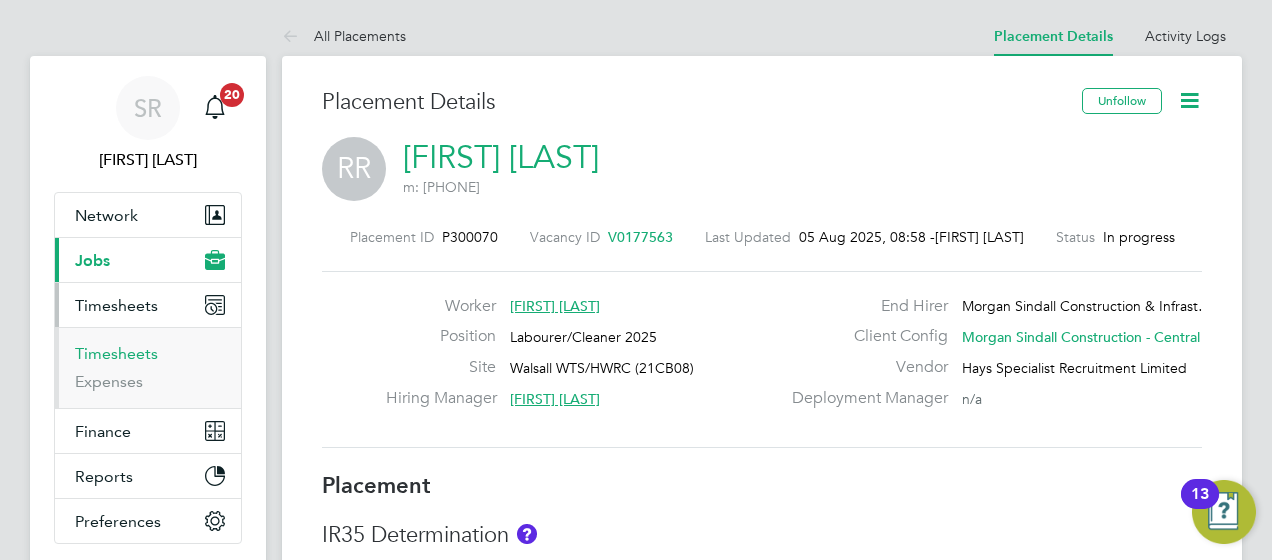 click on "Timesheets" at bounding box center (116, 353) 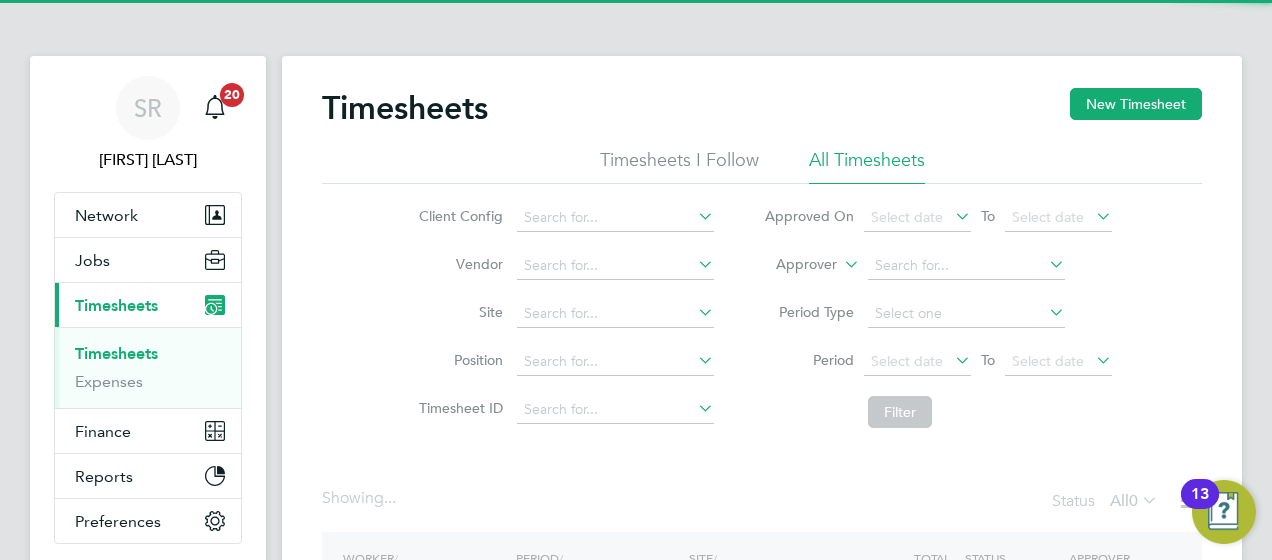 click on "New Timesheet" 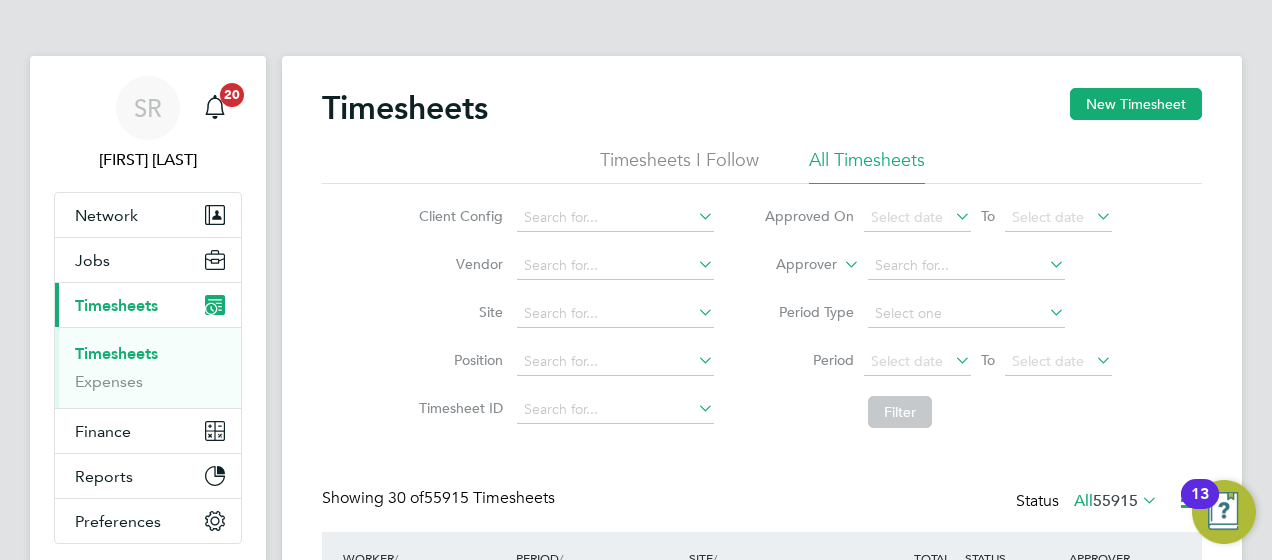 scroll, scrollTop: 10, scrollLeft: 10, axis: both 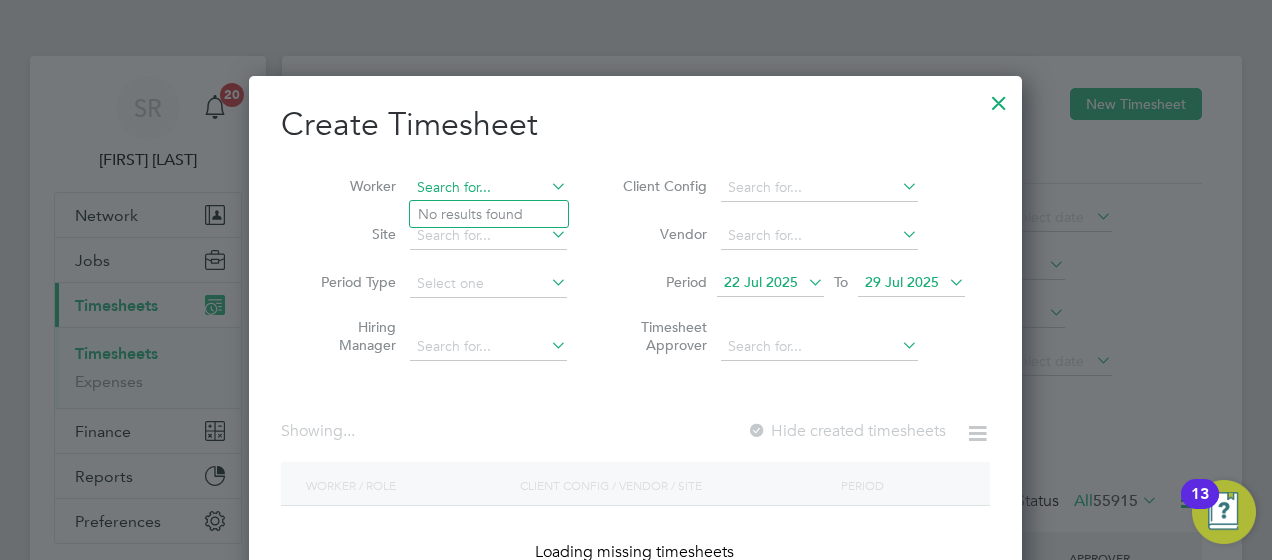click at bounding box center [488, 188] 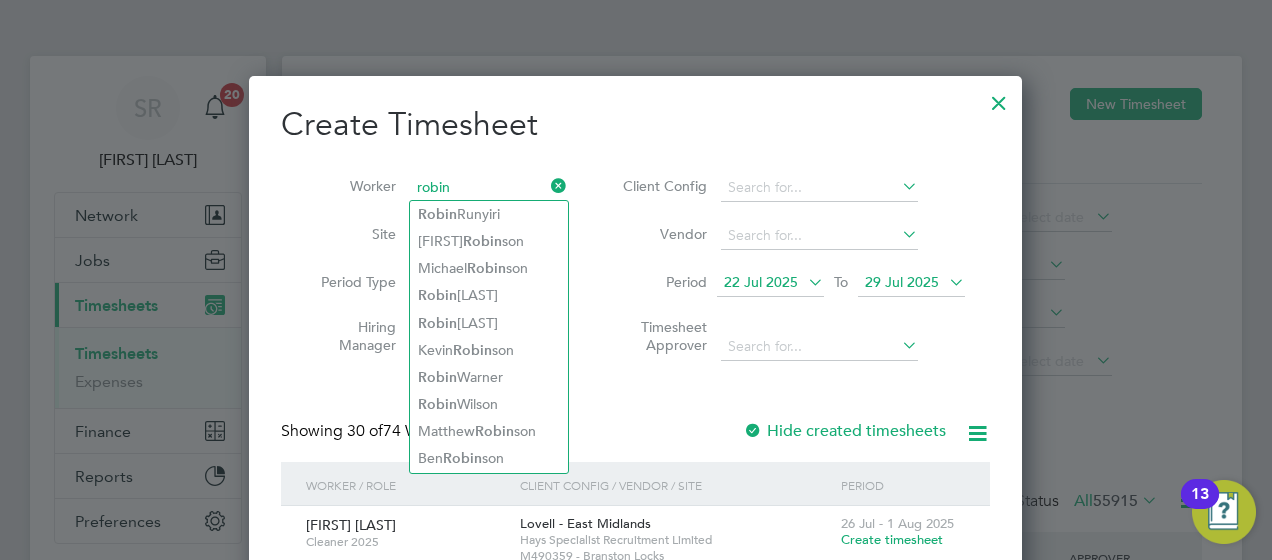 click on "robin" at bounding box center [488, 188] 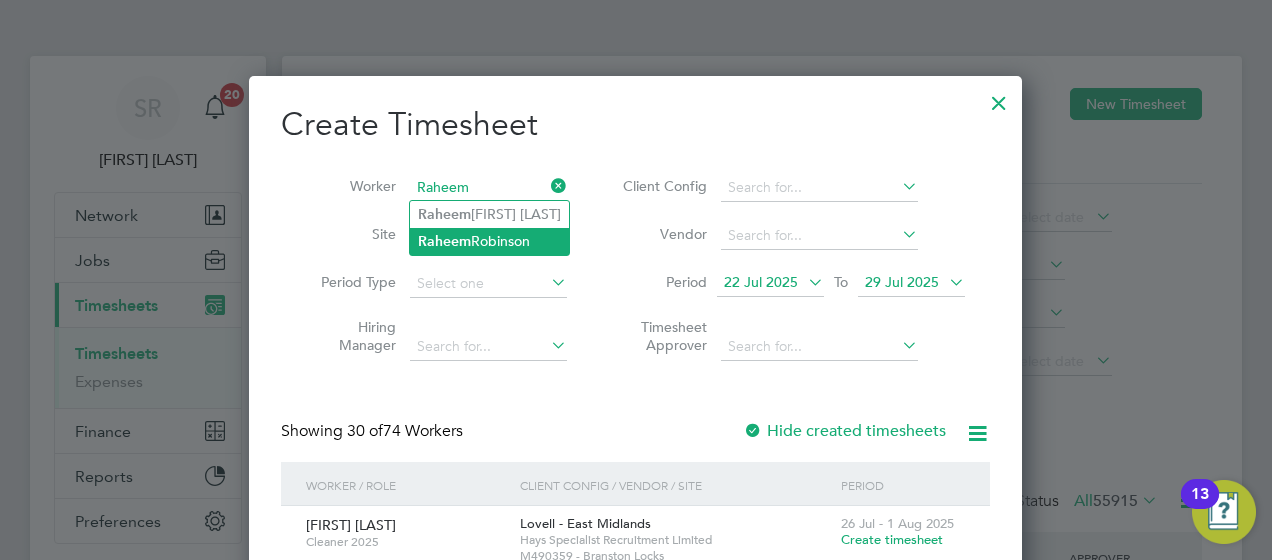 click on "Raheem  Robinson" 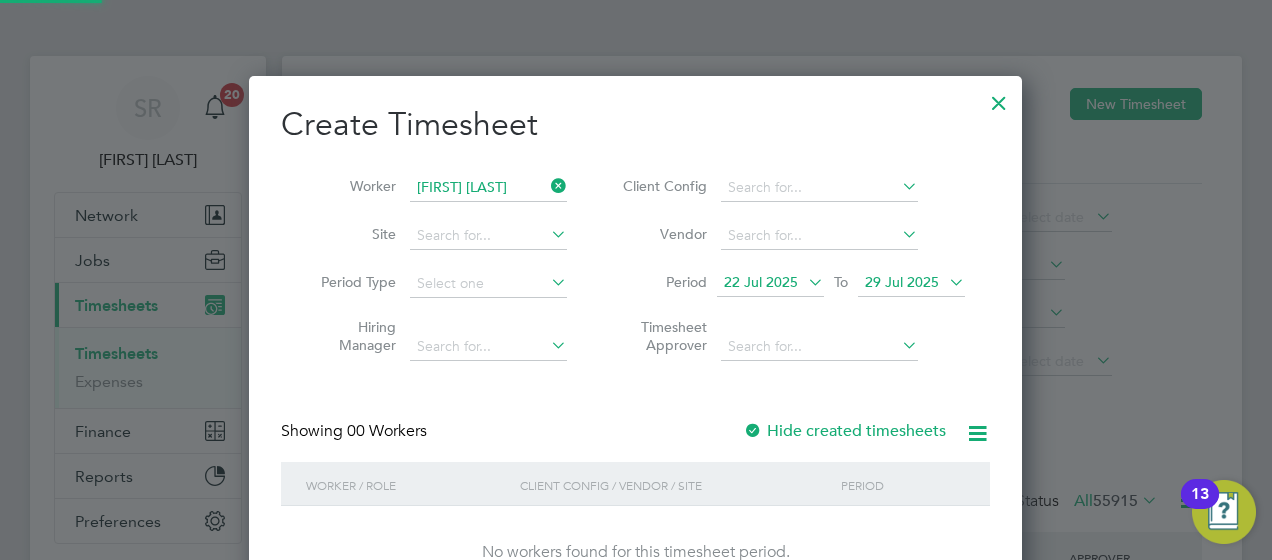 click on "29 Jul 2025" at bounding box center (902, 282) 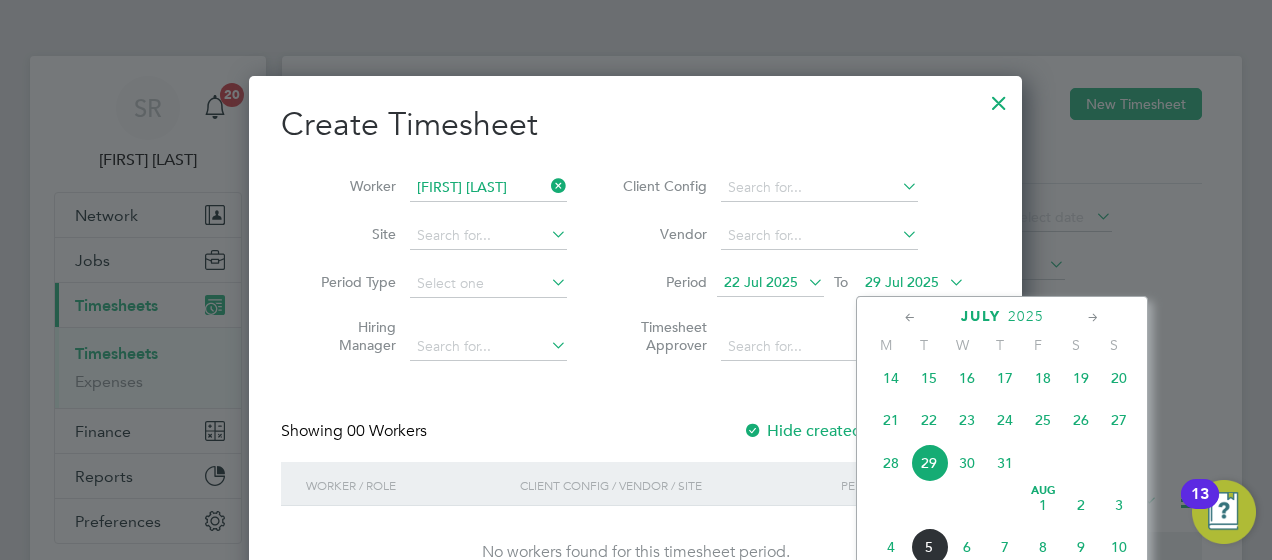 click on "2" 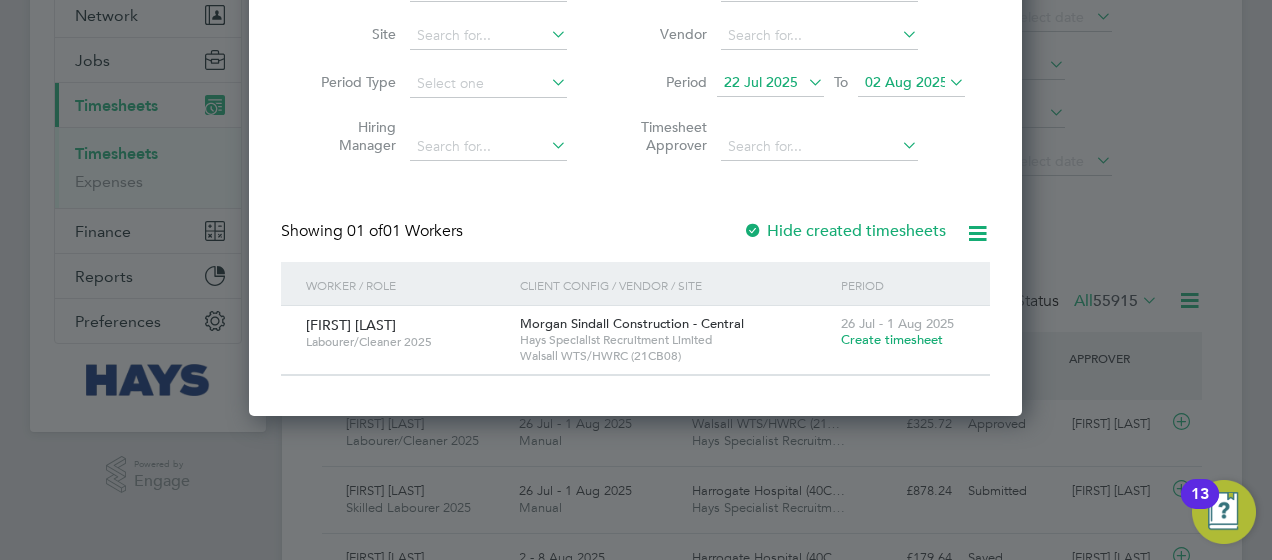 click on "Create timesheet" at bounding box center [892, 339] 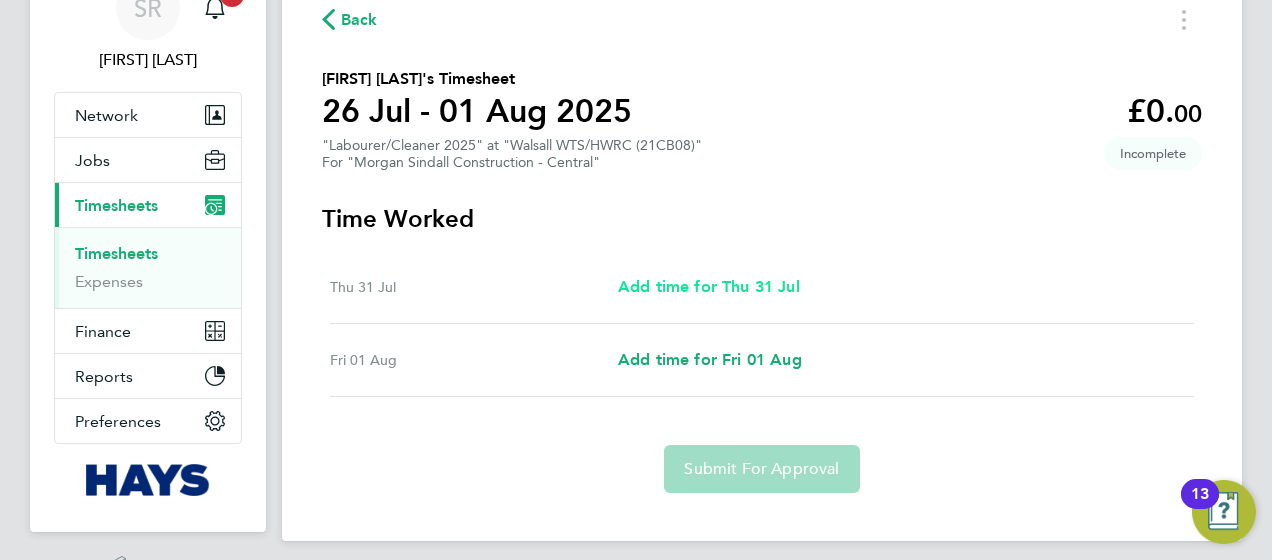 click on "Add time for Thu 31 Jul" at bounding box center [709, 286] 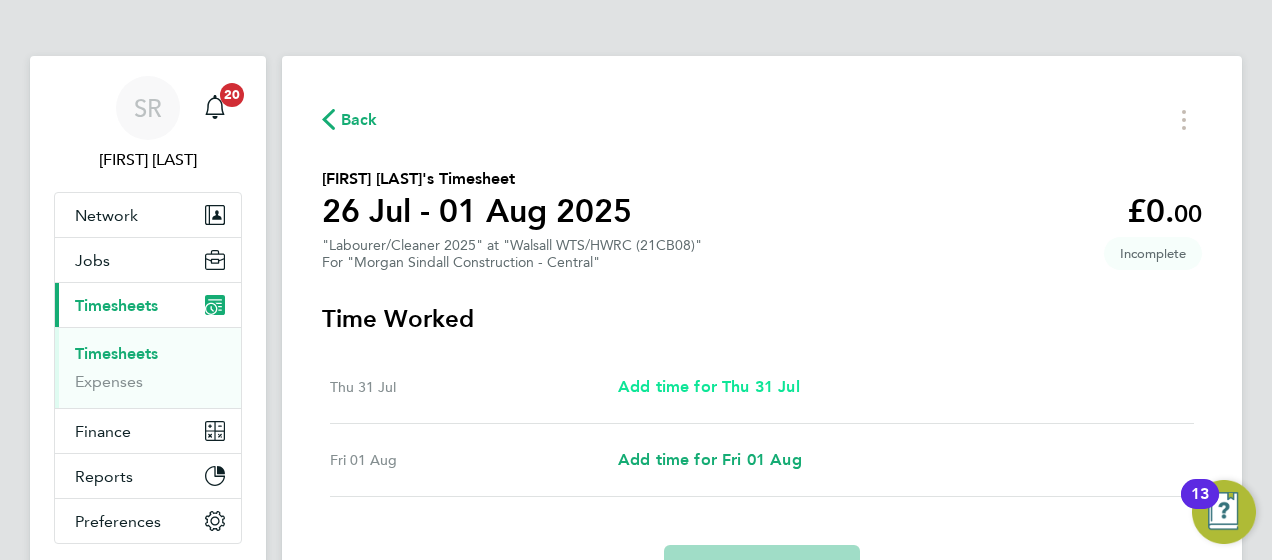 select on "30" 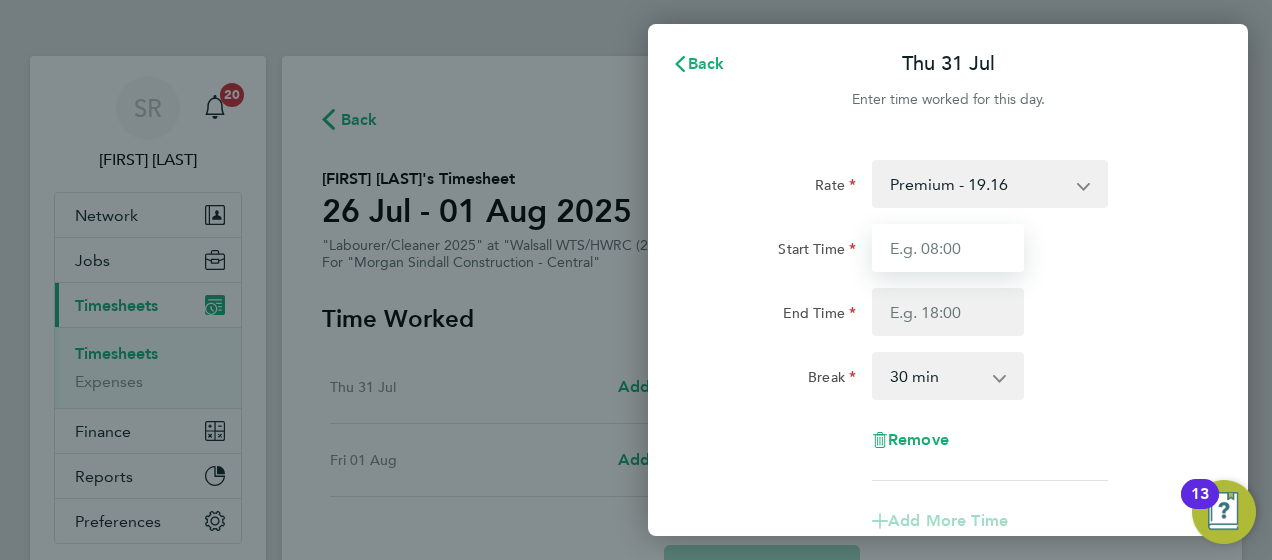 click on "Start Time" at bounding box center [948, 248] 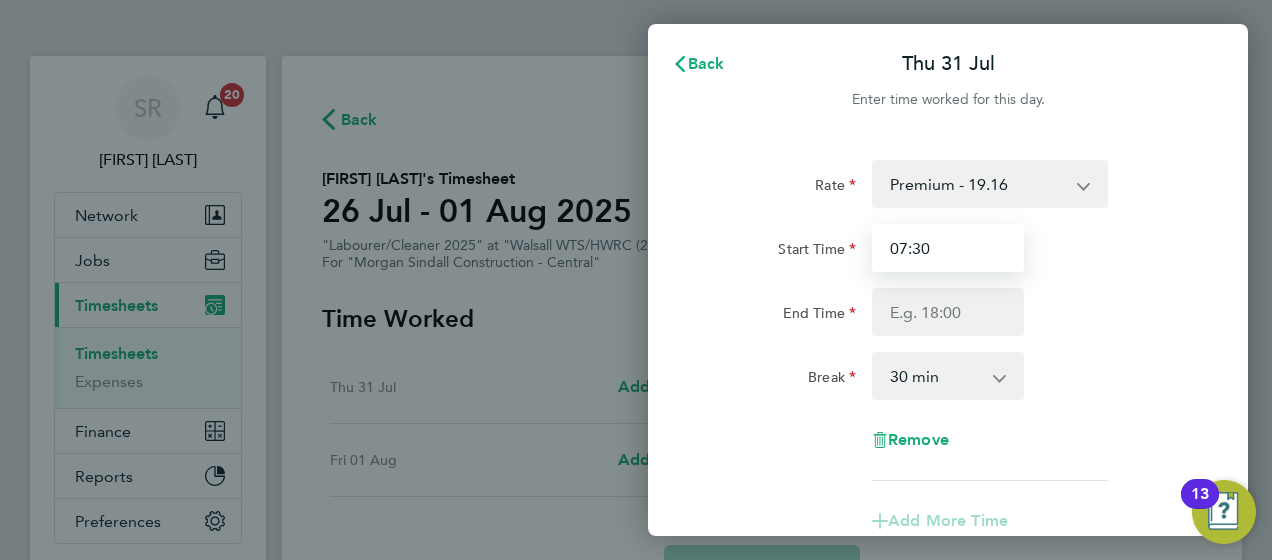 type on "07:30" 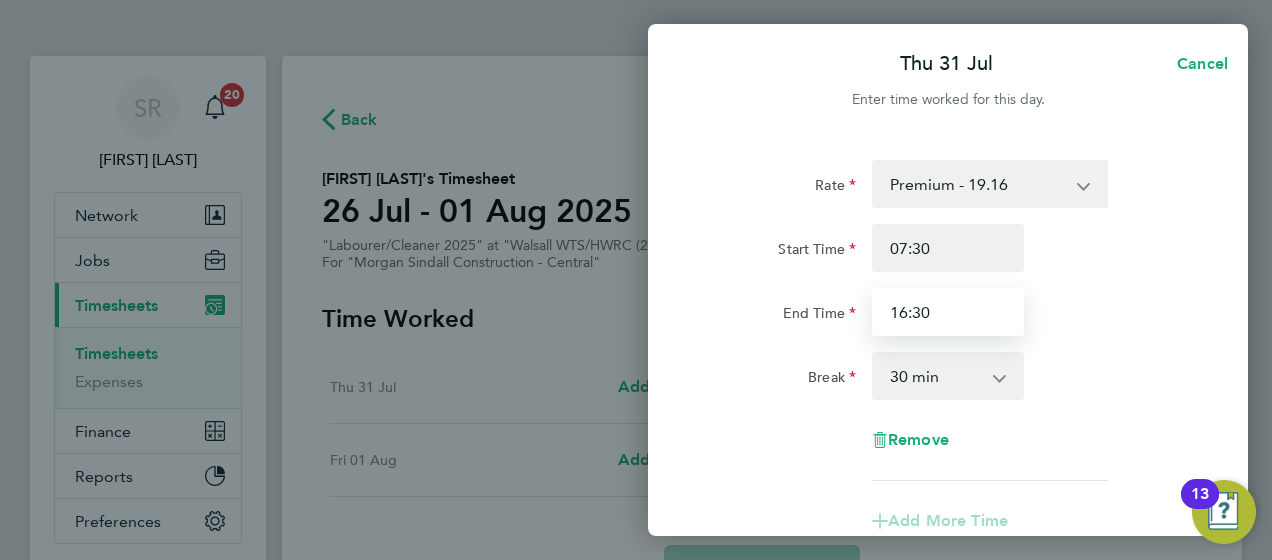 type on "16:30" 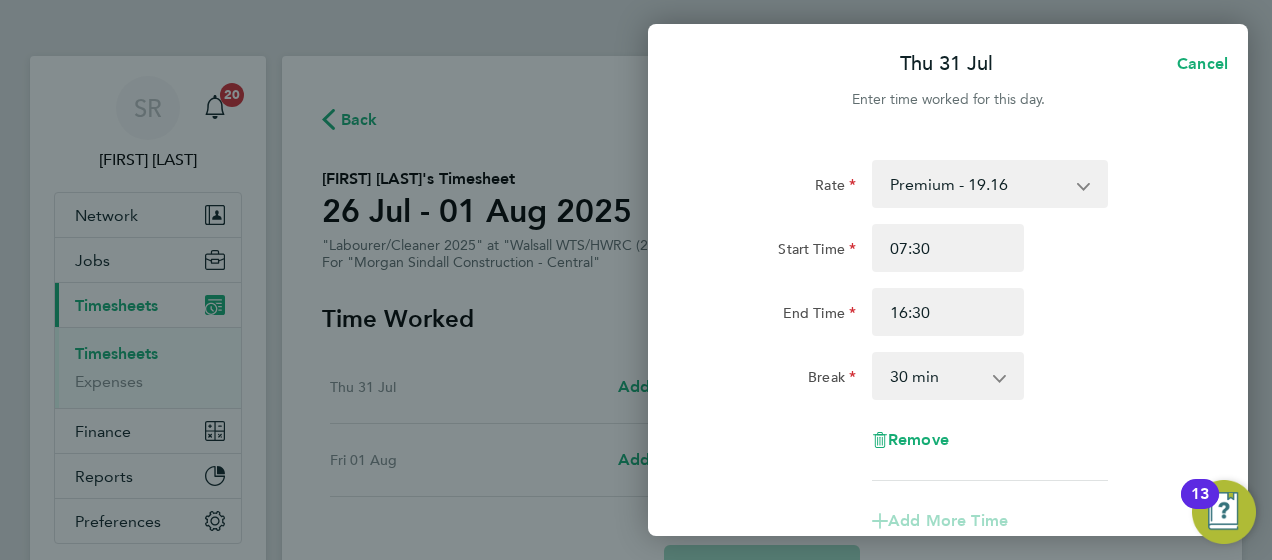 drag, startPoint x: 1090, startPoint y: 346, endPoint x: 1118, endPoint y: 346, distance: 28 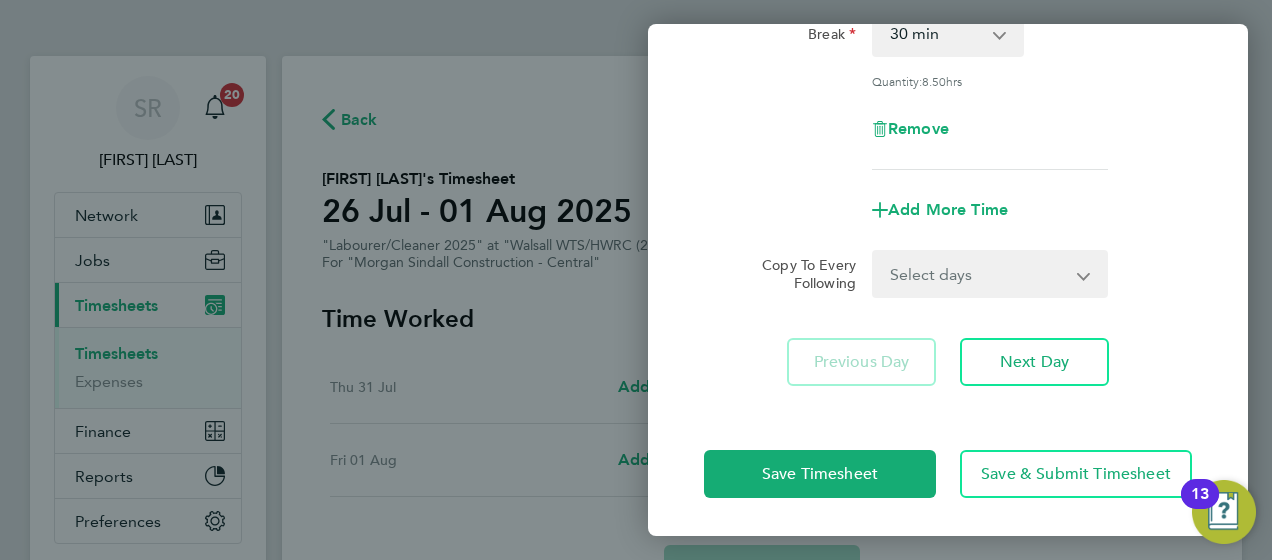 click on "Select days   Friday" at bounding box center [979, 274] 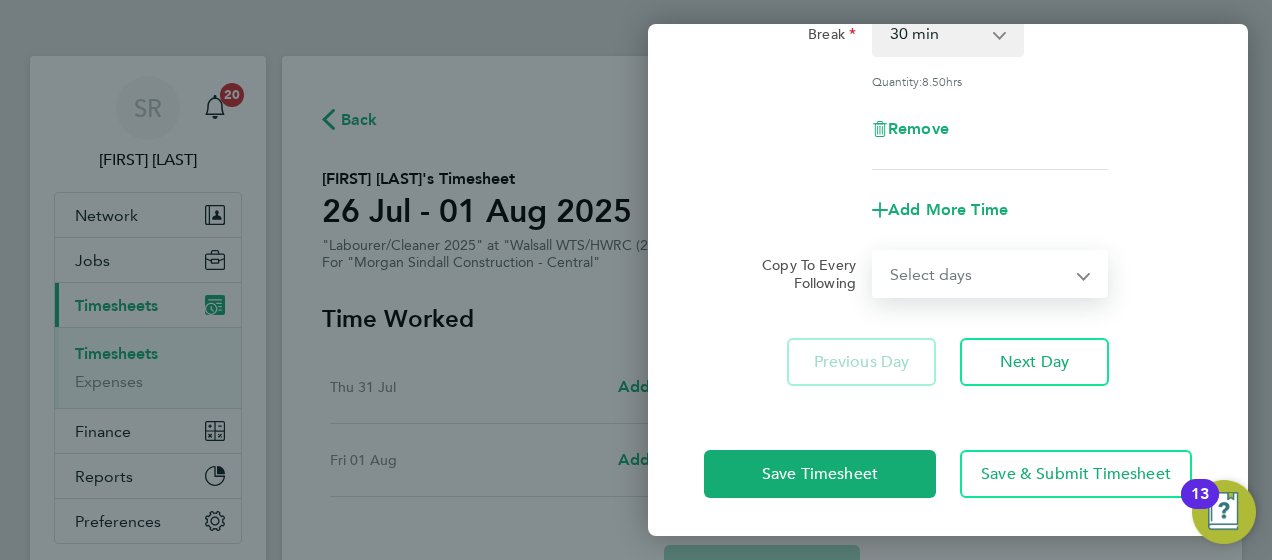 click on "Select days   Friday" at bounding box center (979, 274) 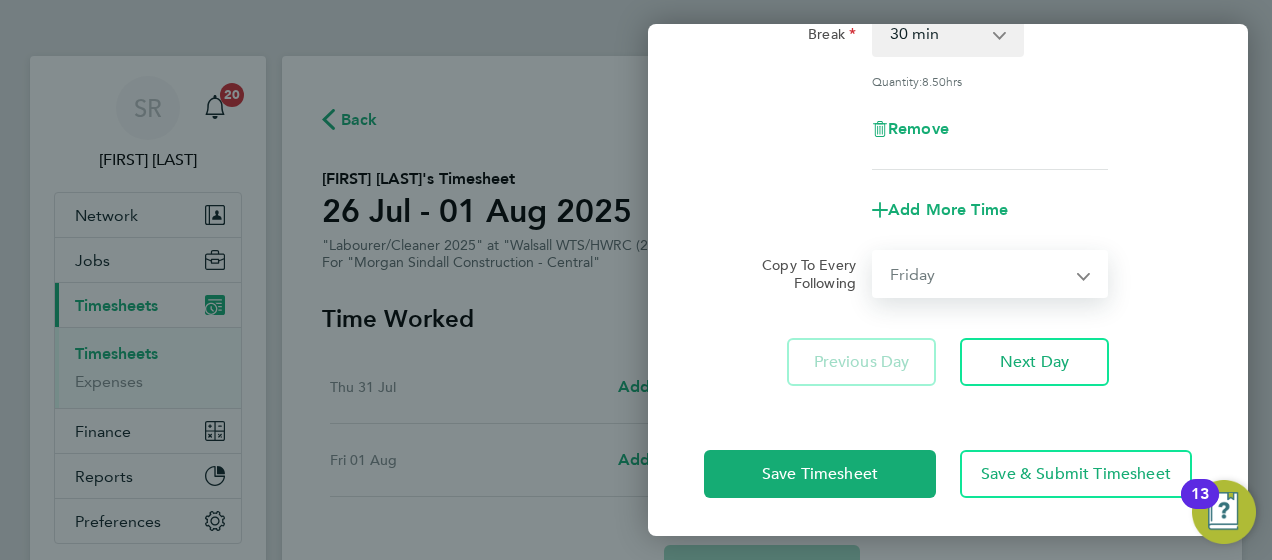 click on "Select days   Friday" at bounding box center (979, 274) 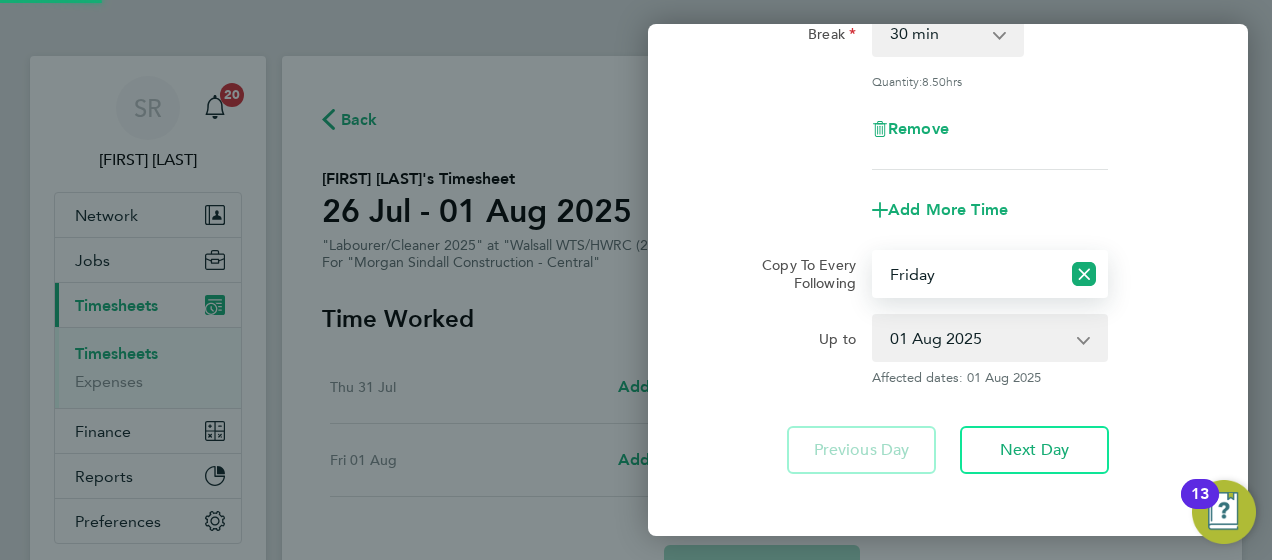 click on "Thu 31 Jul  Cancel  Enter time worked for this day.  Rate  Premium - 19.16   Weekdays - 27.44
Start Time 07:30 End Time 16:30 Break  0 min   15 min   30 min   45 min   60 min   75 min   90 min
Quantity:  8.50  hrs
Remove
Add More Time  Copy To Every Following  Select days   Friday
Up to  01 Aug 2025
Affected dates: 01 Aug 2025   Previous Day   Next Day   Save Timesheet   Save & Submit Timesheet" 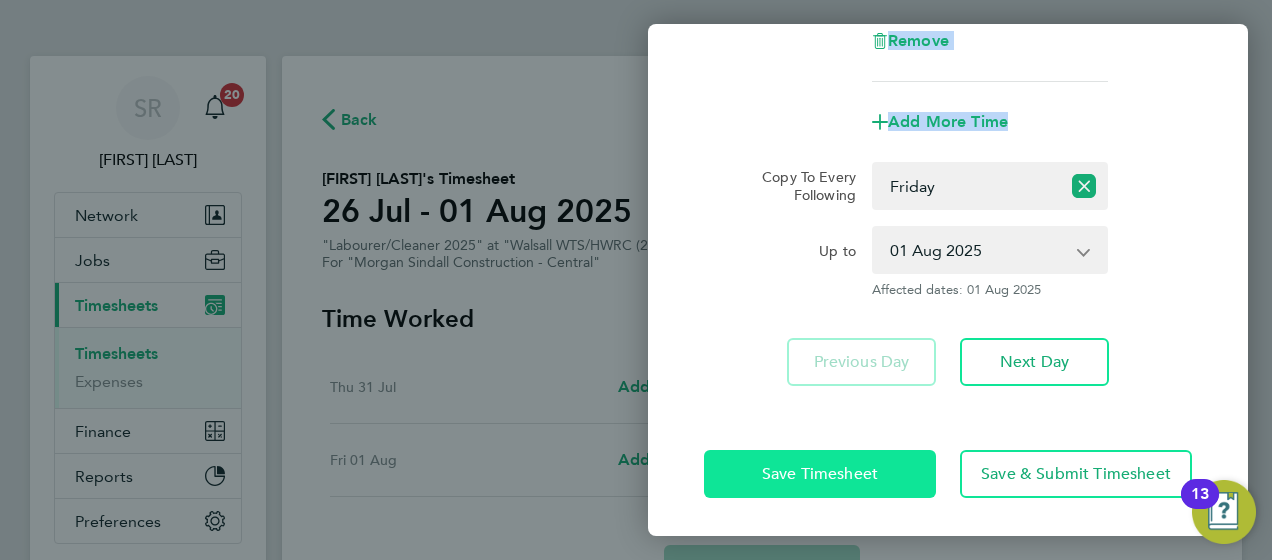 drag, startPoint x: 810, startPoint y: 478, endPoint x: 822, endPoint y: 465, distance: 17.691807 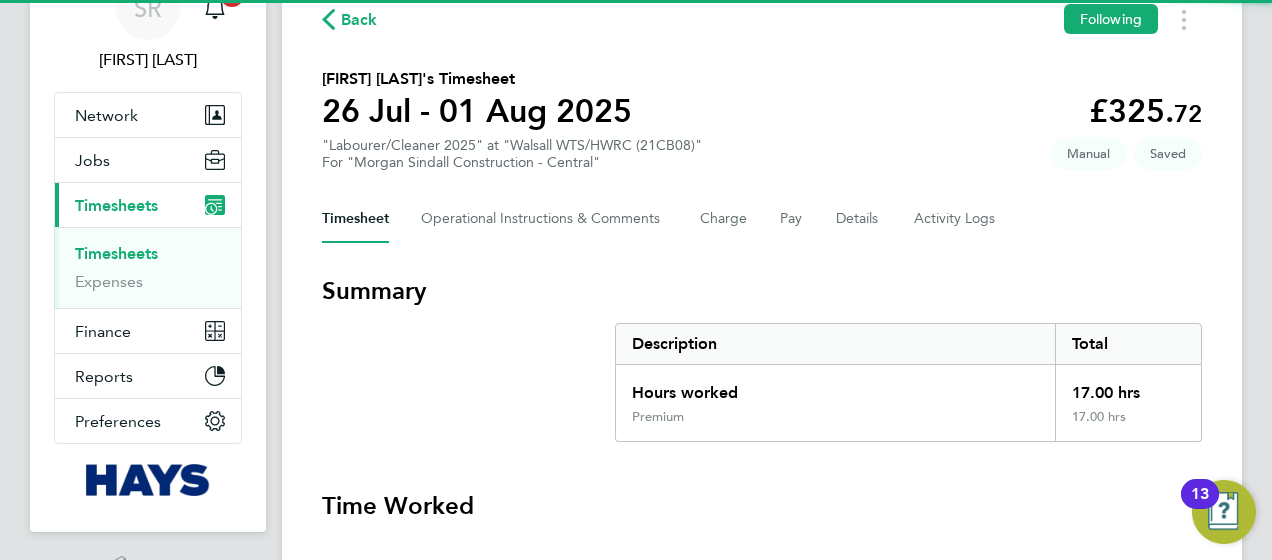 drag, startPoint x: 859, startPoint y: 428, endPoint x: 860, endPoint y: 412, distance: 16.03122 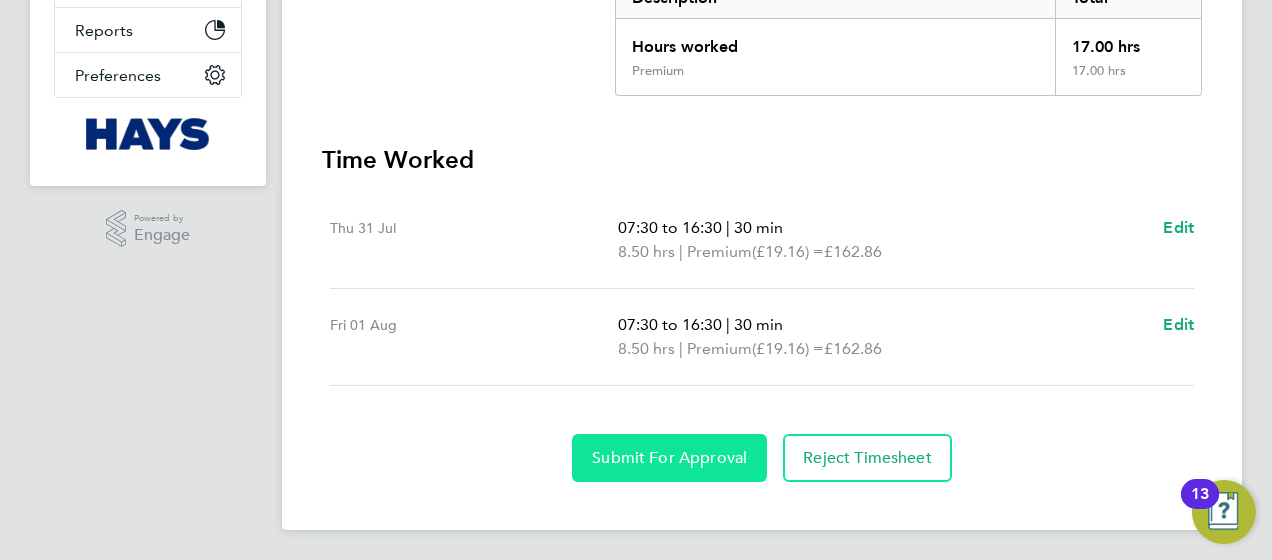 click on "Submit For Approval" 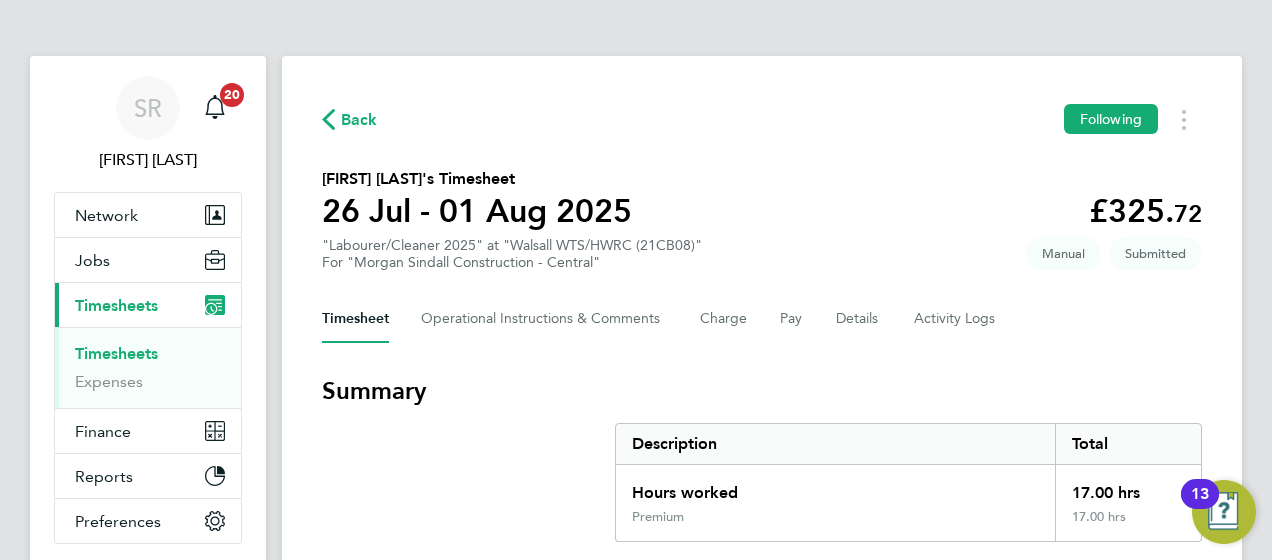 click on "Timesheets" at bounding box center [150, 358] 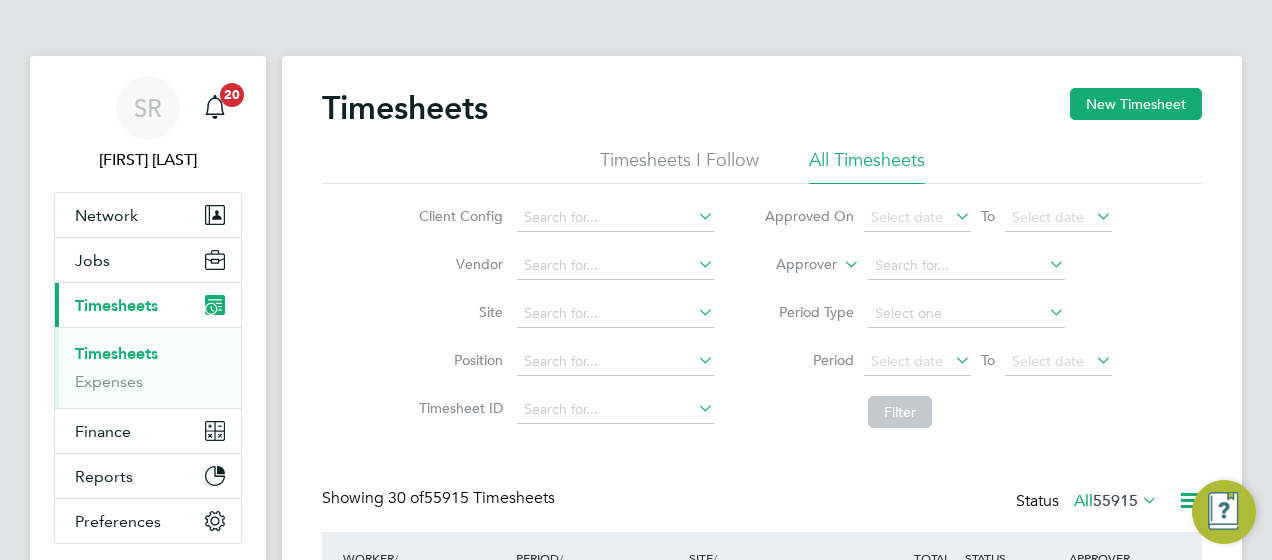 click on "Approver" 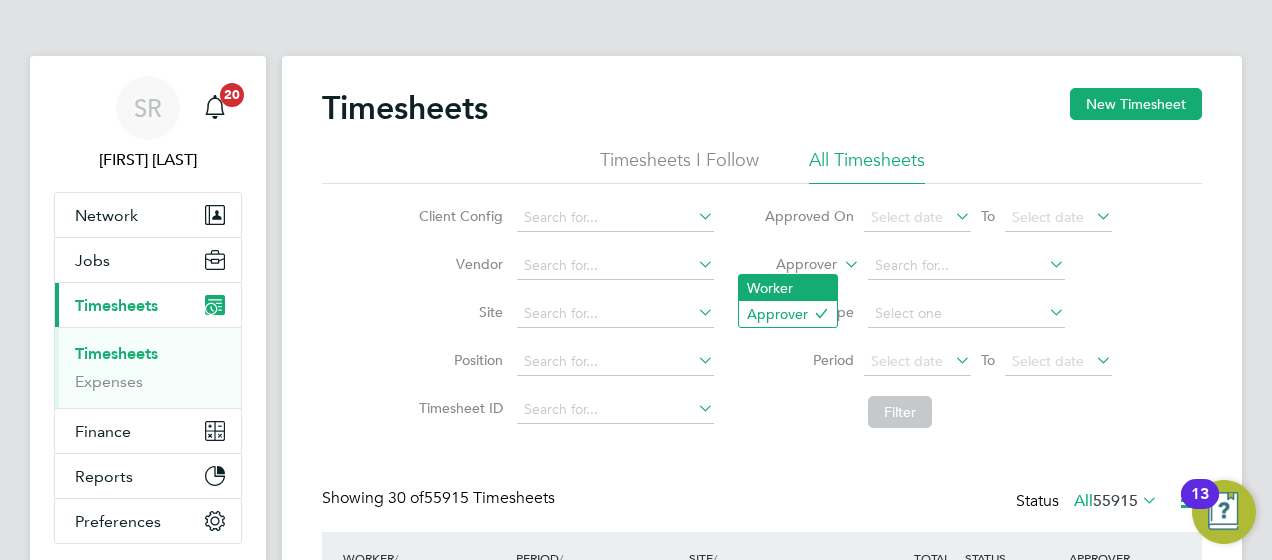 click on "Worker" 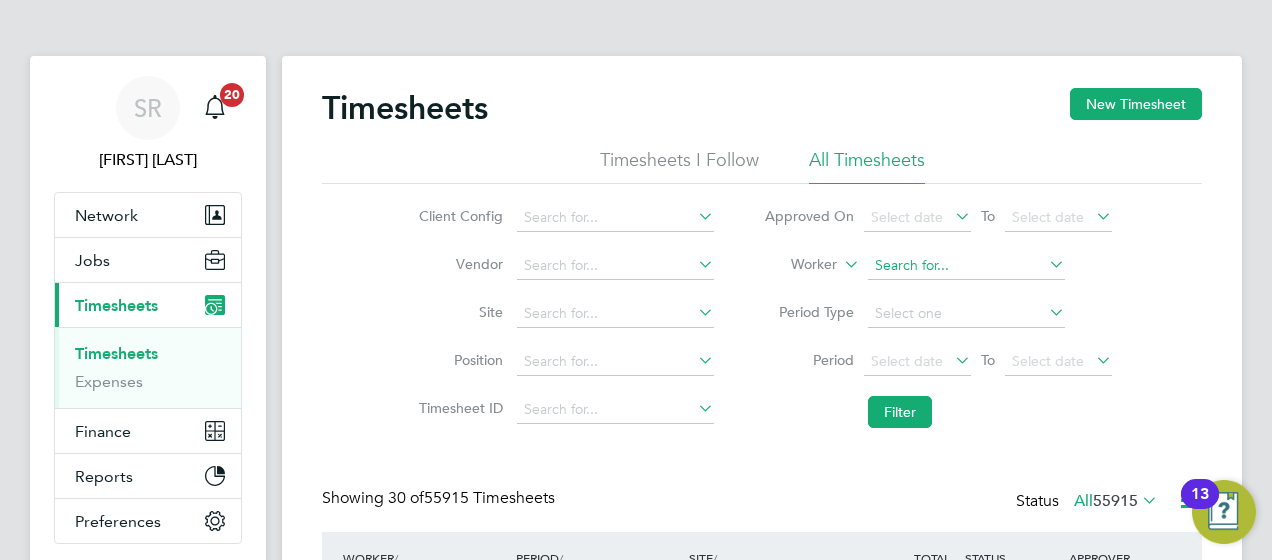 click 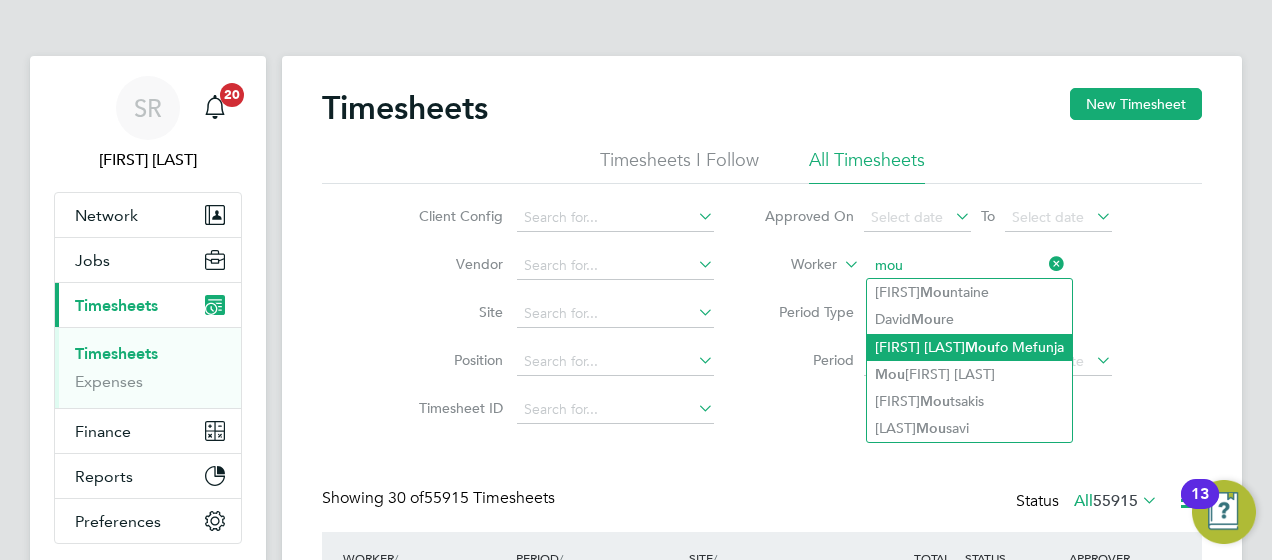 click on "Andrew Jordan  Mou afo Mefunja" 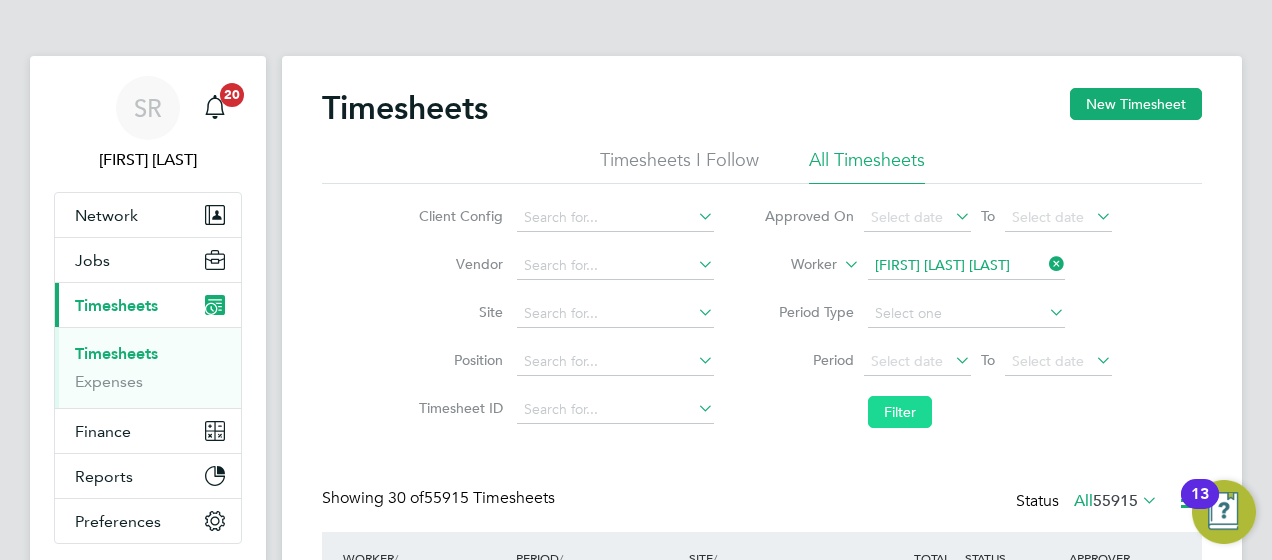 click on "Filter" 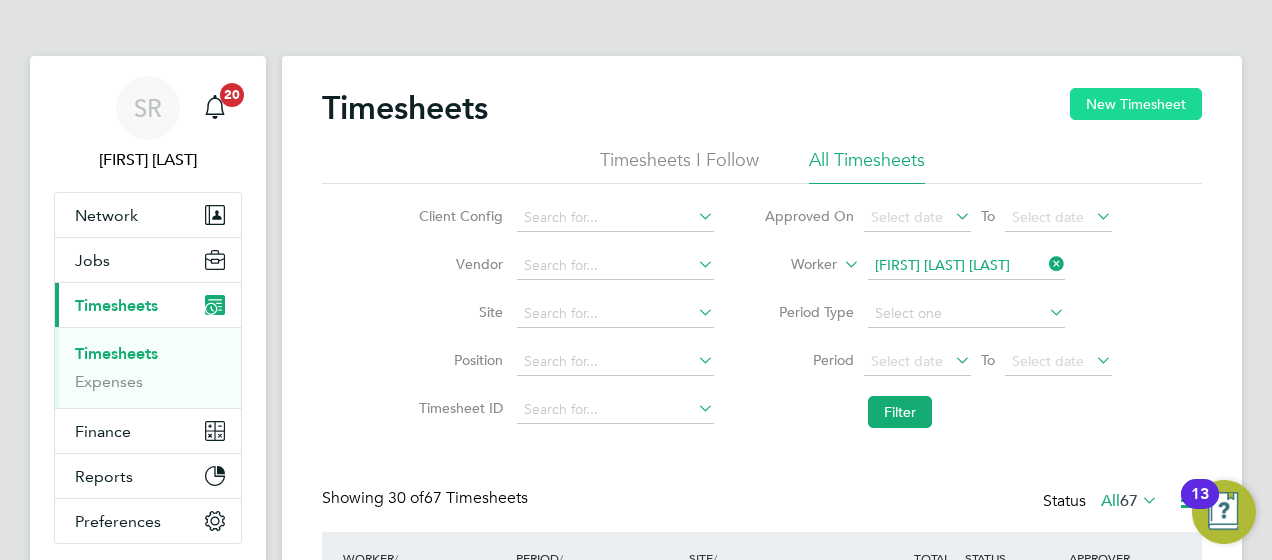 click on "New Timesheet" 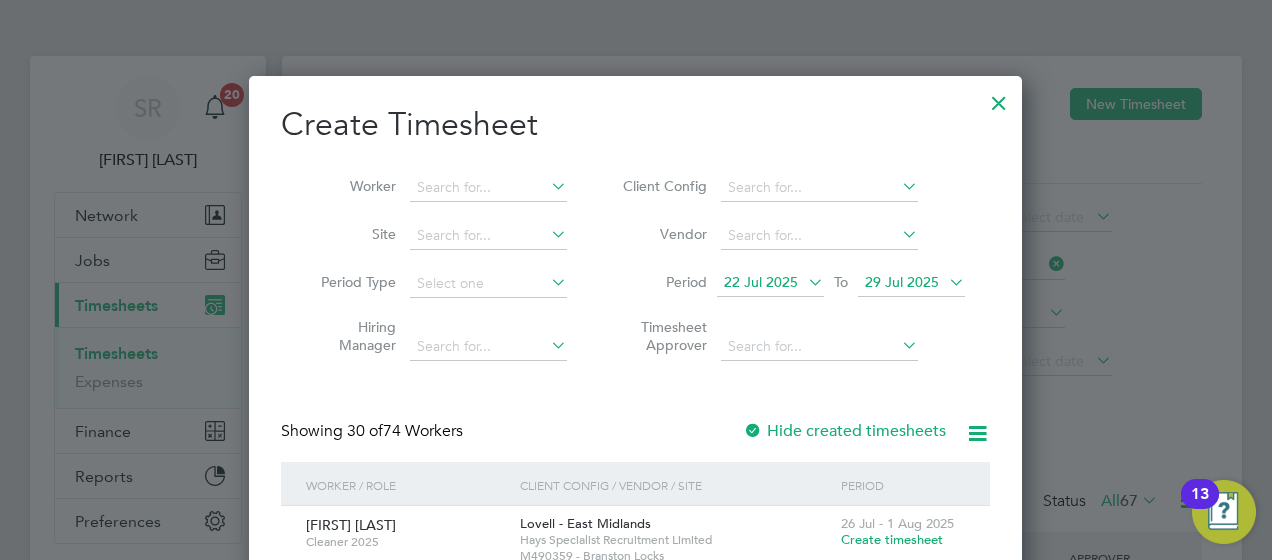 click at bounding box center (999, 98) 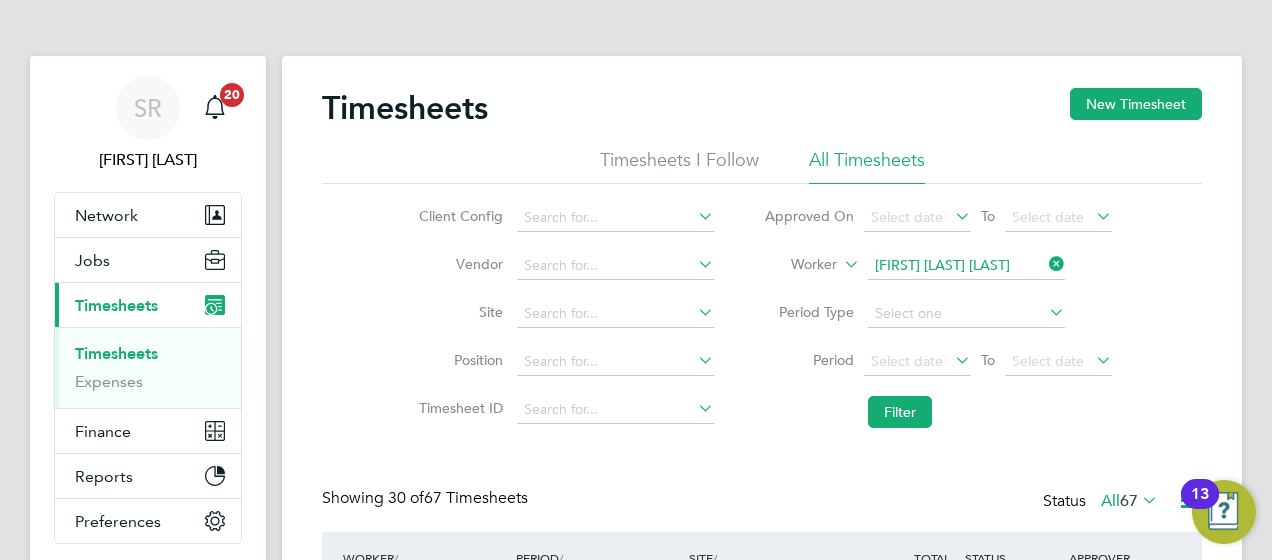 drag, startPoint x: 1148, startPoint y: 96, endPoint x: 1130, endPoint y: 101, distance: 18.681541 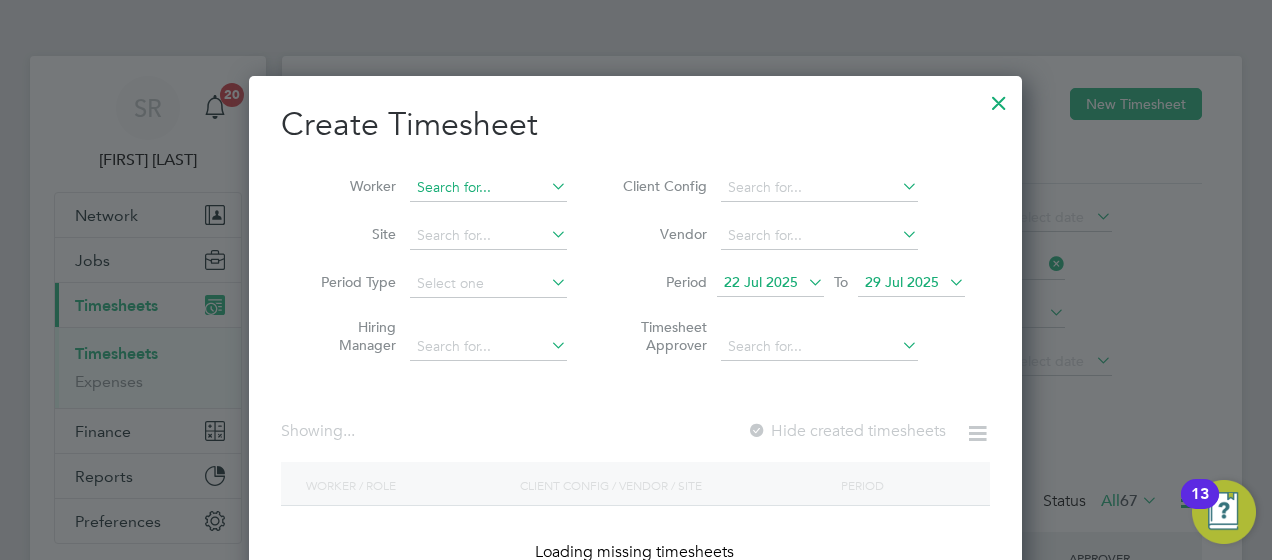 click at bounding box center (488, 188) 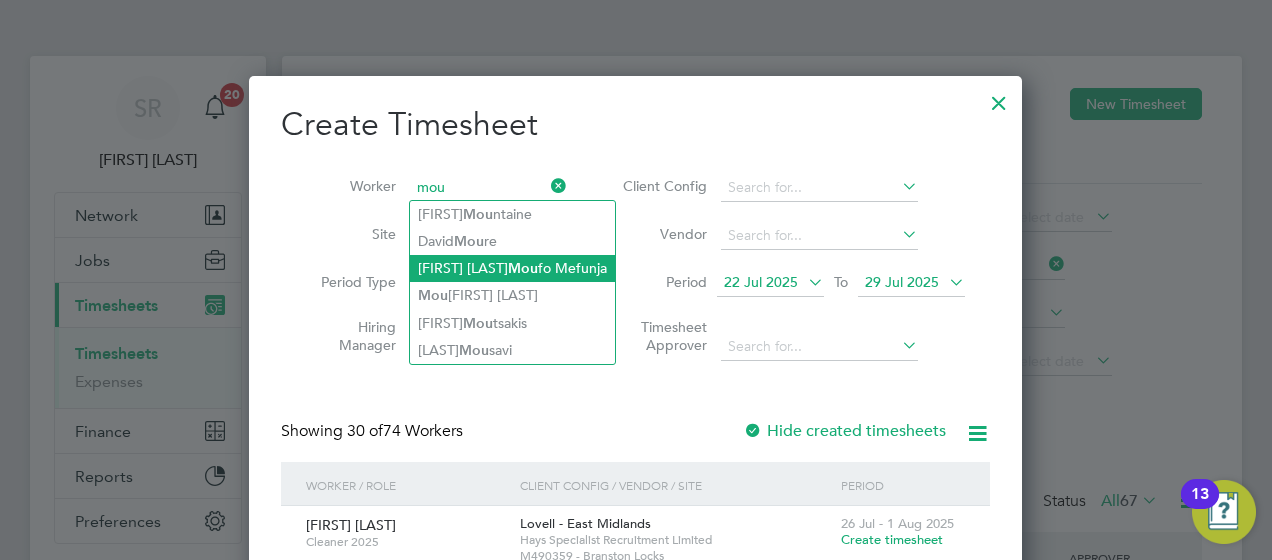 click on "Andrew Jordan  Mou afo Mefunja" 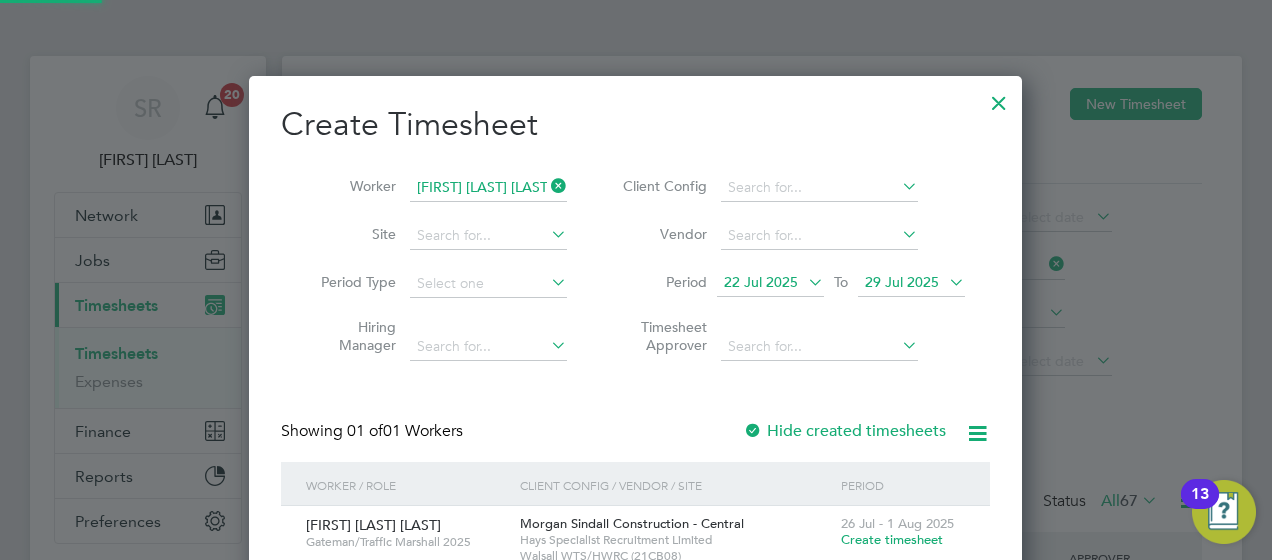 click on "29 Jul 2025" at bounding box center (911, 283) 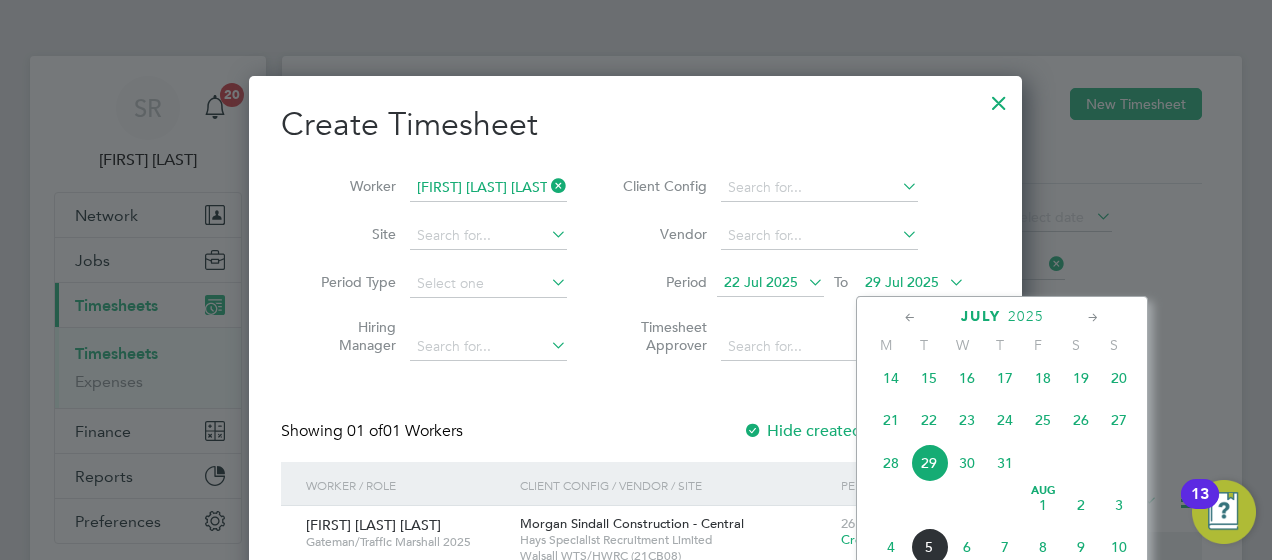 click on "Aug 1" 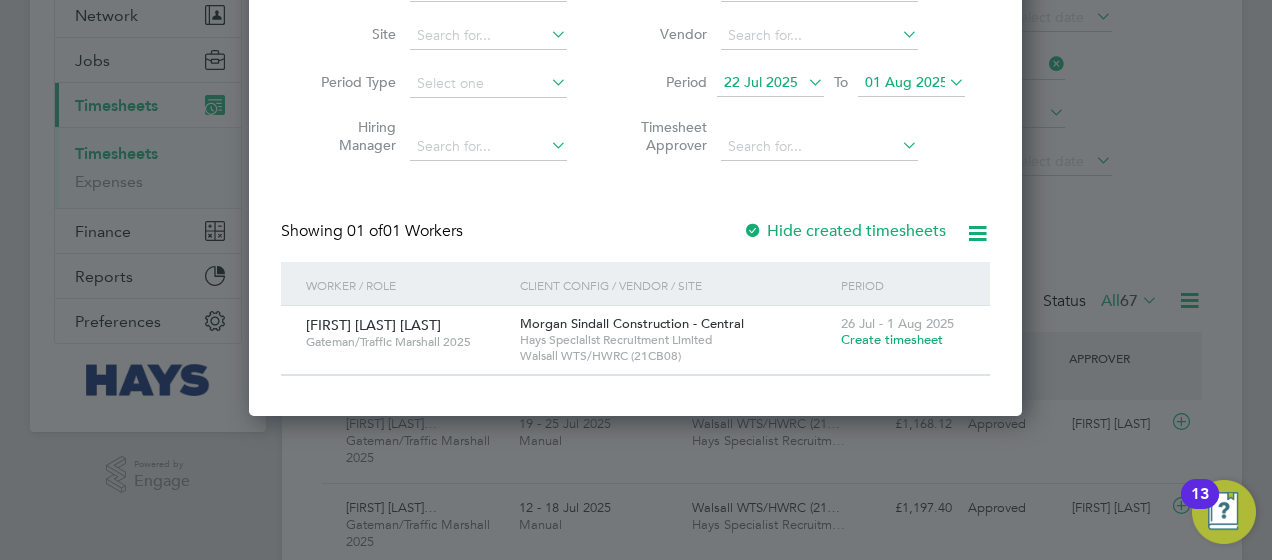 click on "Create timesheet" at bounding box center (892, 339) 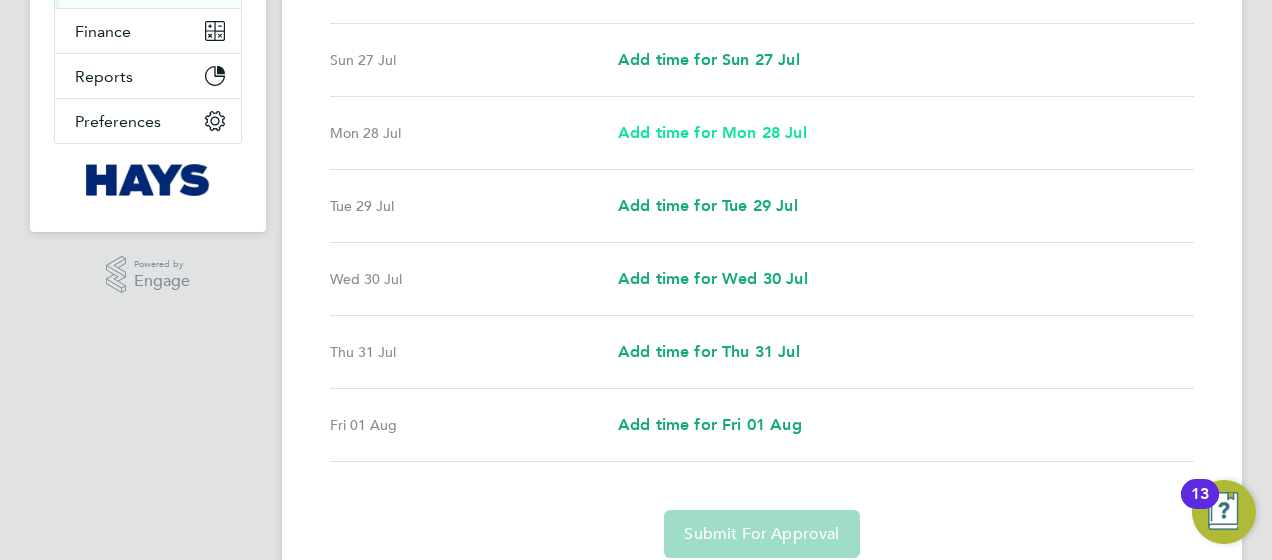 click on "Add time for Mon 28 Jul" at bounding box center [712, 132] 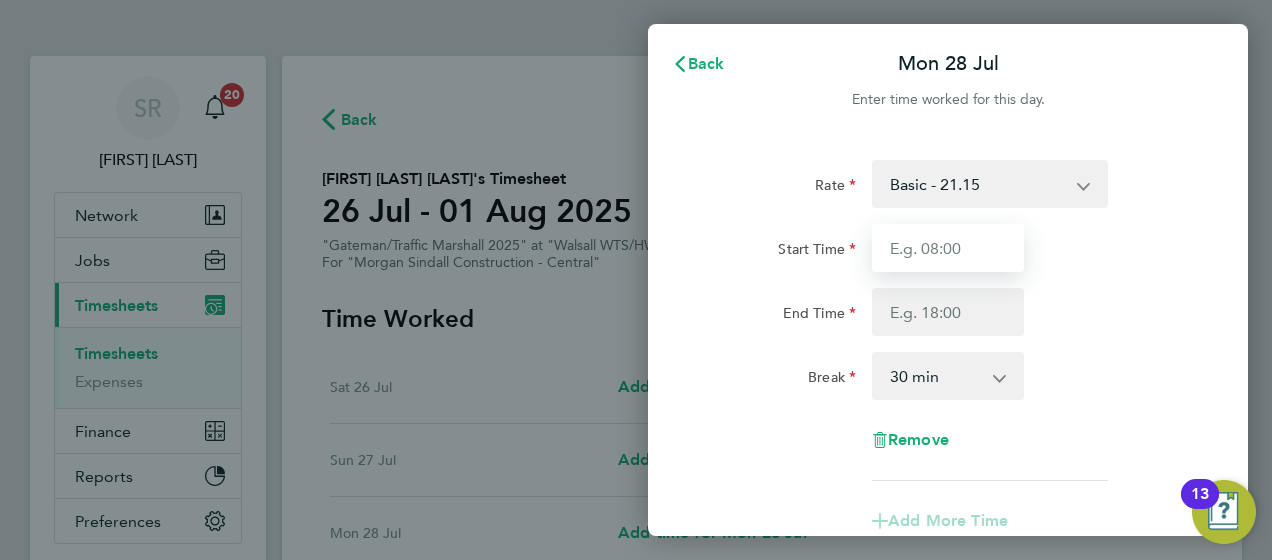 click on "Start Time" at bounding box center (948, 248) 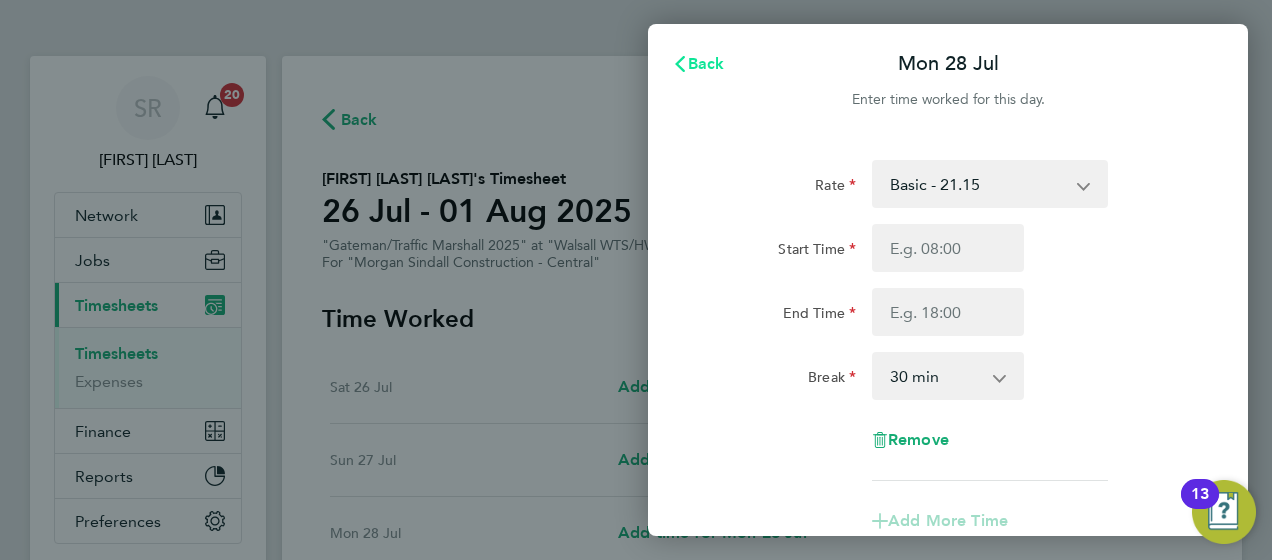 click 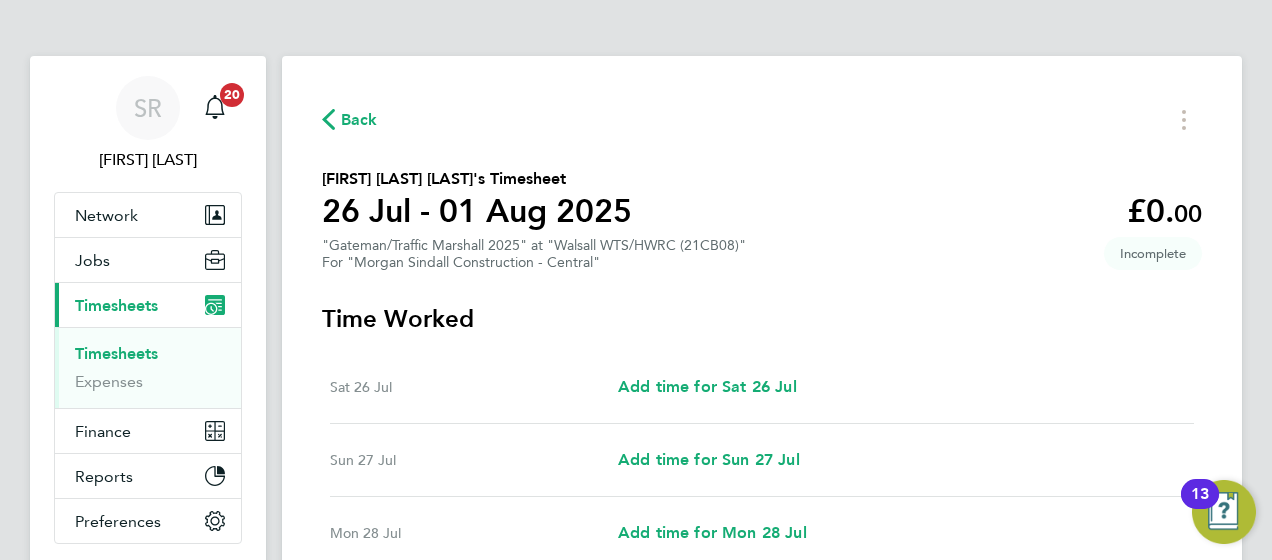 click on "Timesheets" at bounding box center (116, 353) 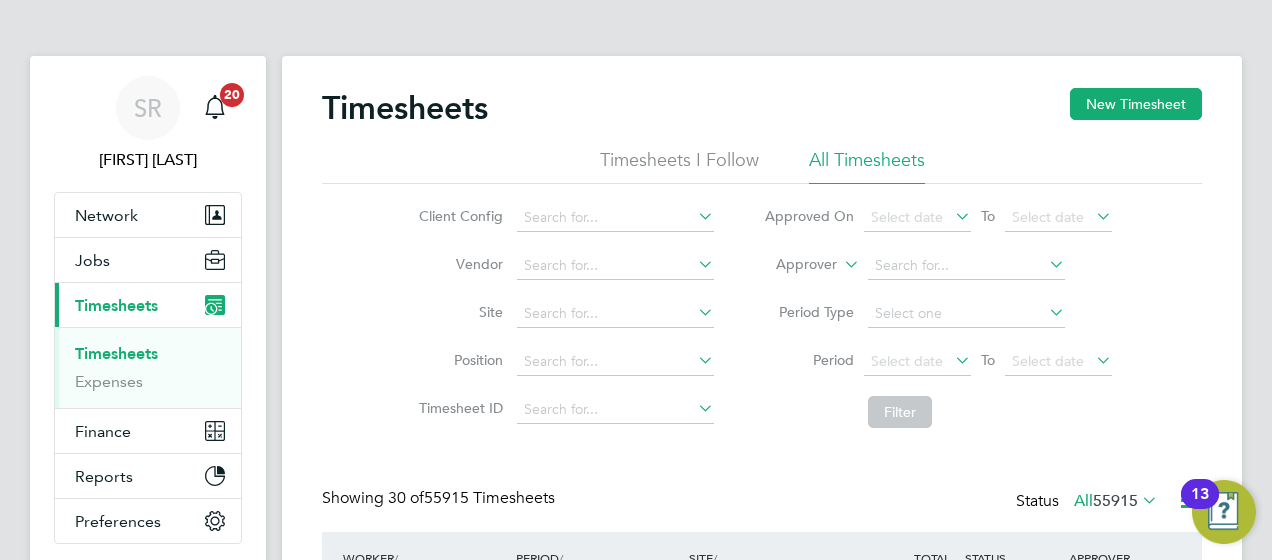 click on "Approver" 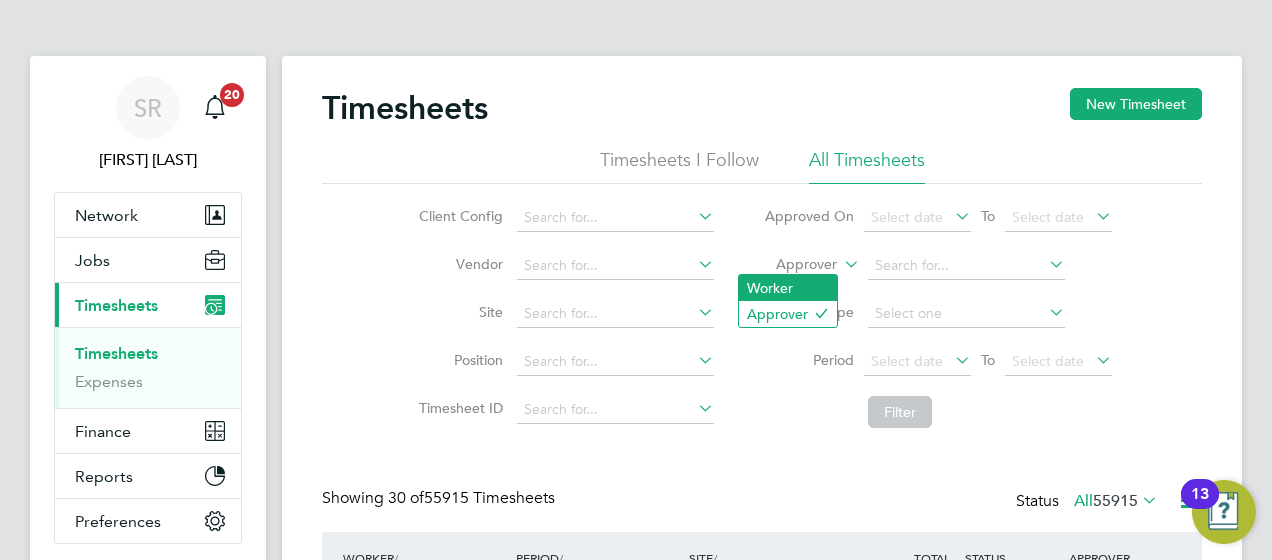 click on "Worker" 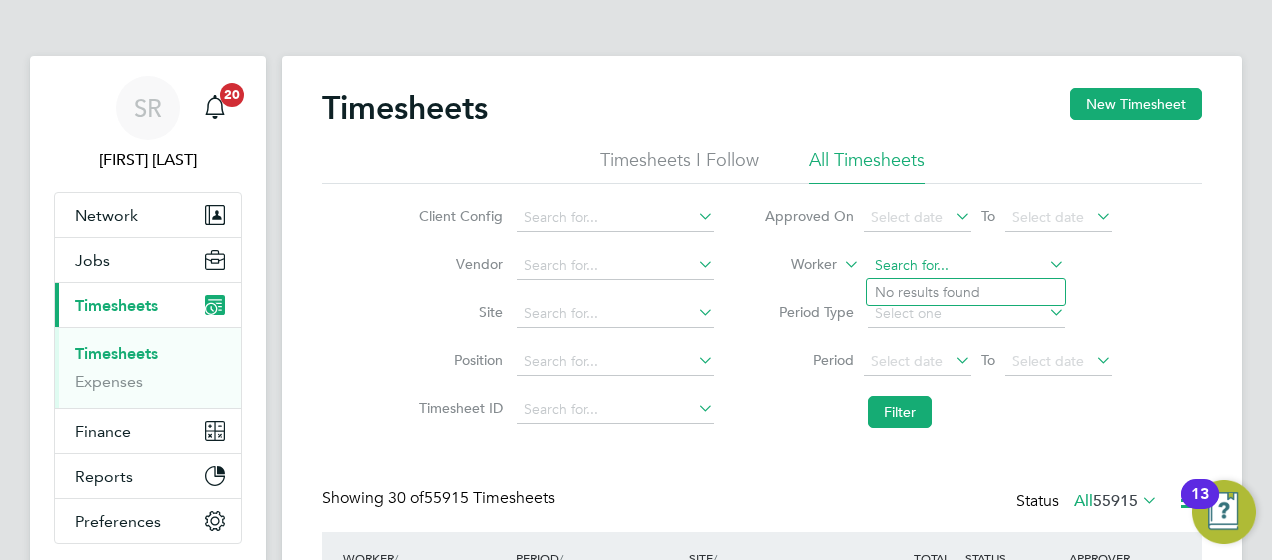 click 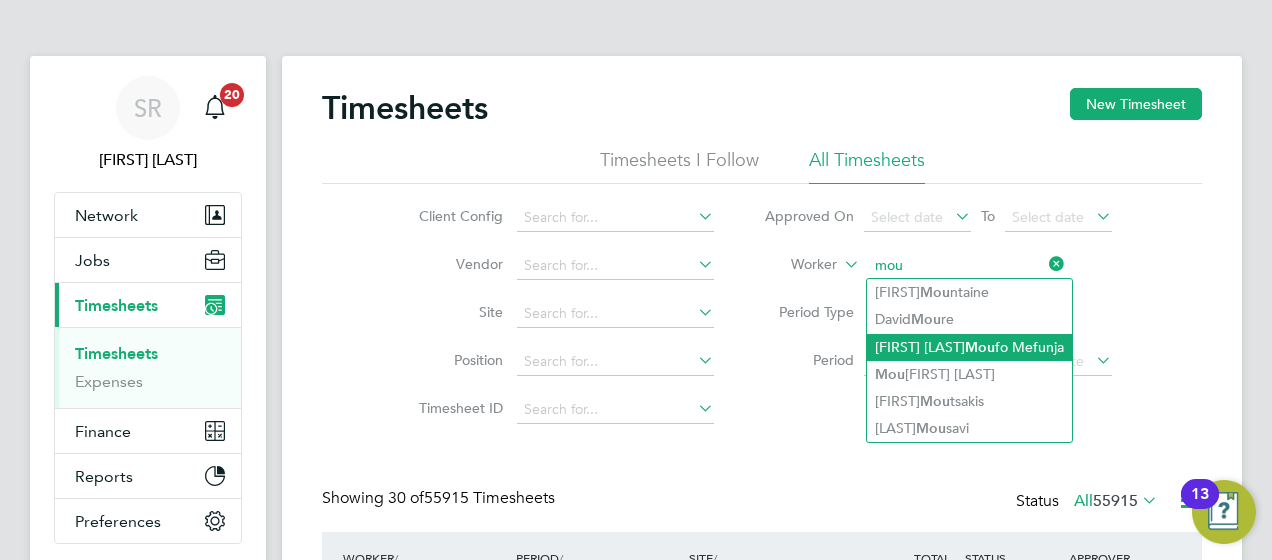 click on "Andrew Jordan  Mou afo Mefunja" 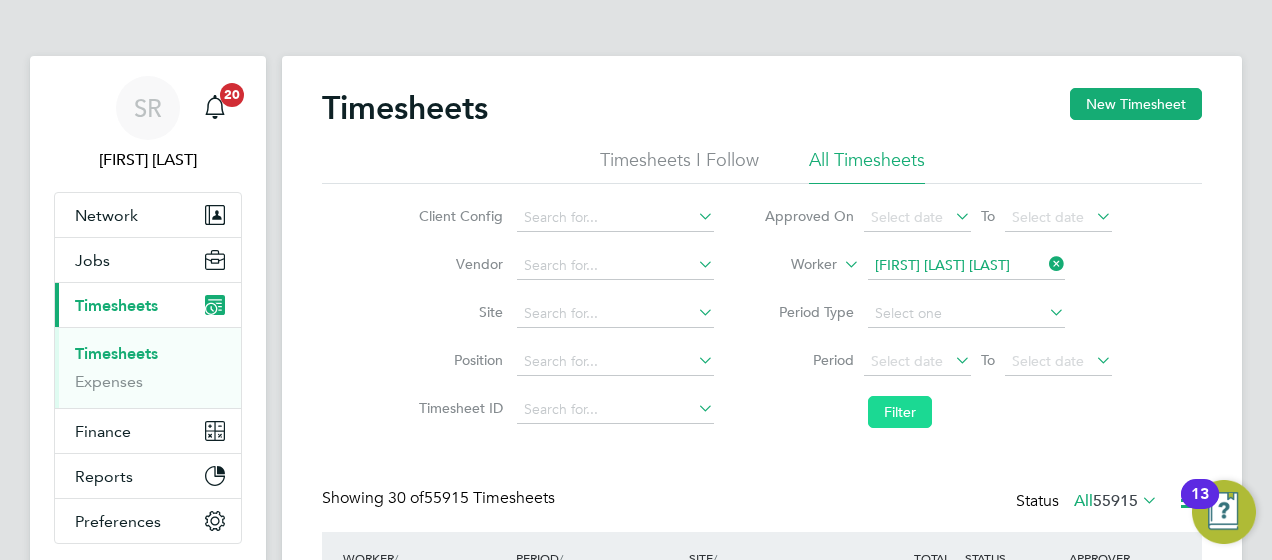 drag, startPoint x: 903, startPoint y: 404, endPoint x: 886, endPoint y: 403, distance: 17.029387 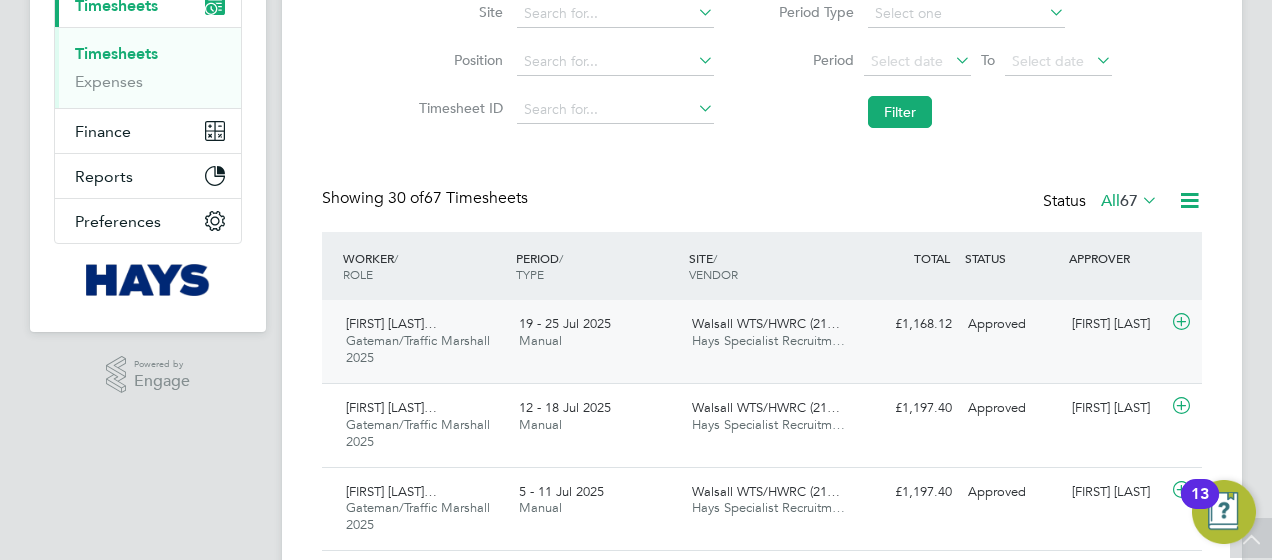 click 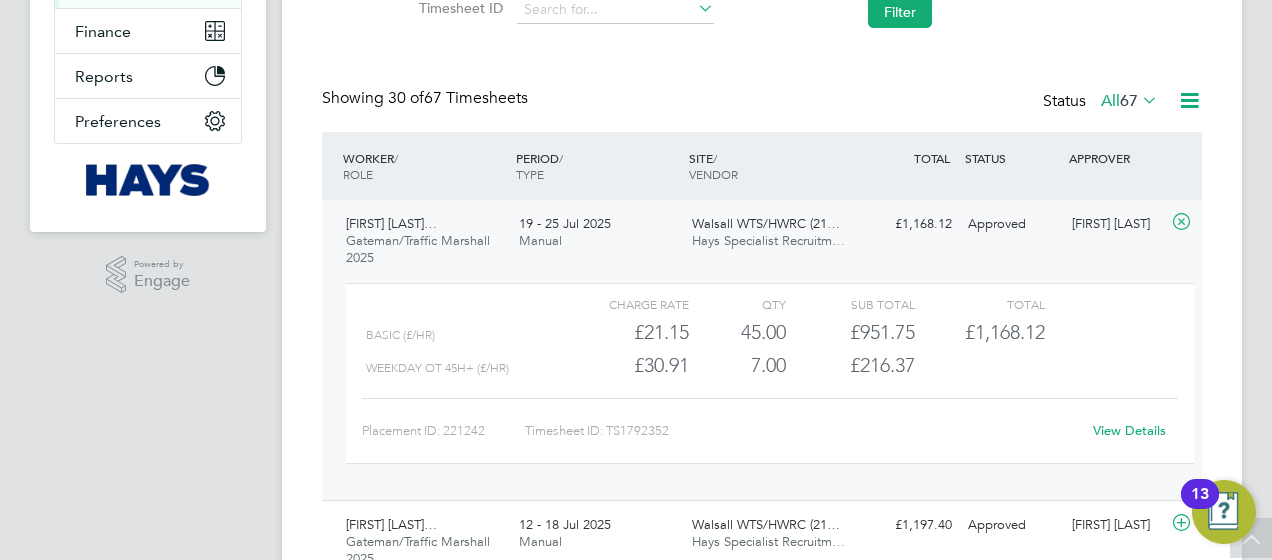 click on "View Details" 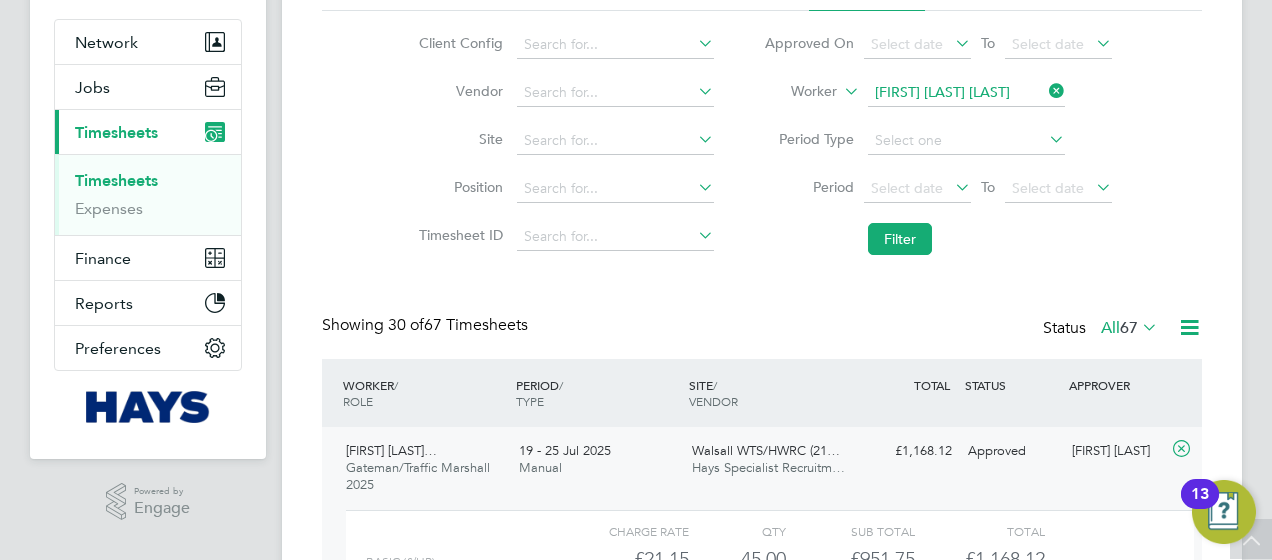 scroll, scrollTop: 0, scrollLeft: 0, axis: both 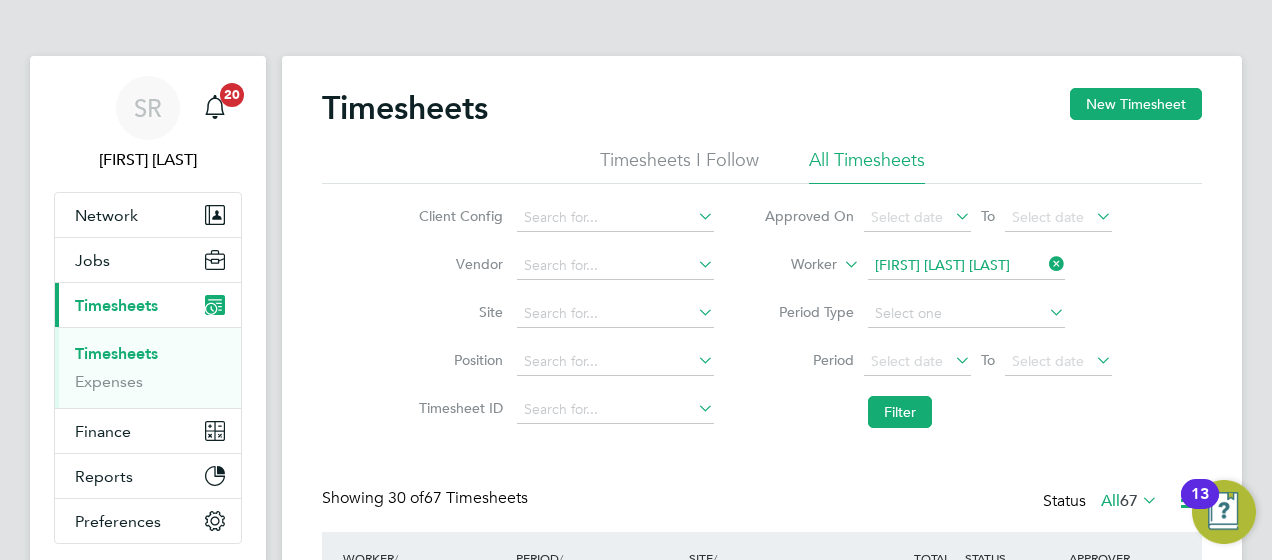 click on "Timesheets New Timesheet Timesheets I Follow All Timesheets Client Config   Vendor   Site   Position   Timesheet ID   Approved On
Select date
To
Select date
Worker   Andrew Jordan Mouafo Mefunja   Period Type   Period
Select date
To
Select date
Filter Showing   30 of  67 Timesheets Status  All  67  WORKER  / ROLE WORKER  / PERIOD PERIOD  / TYPE SITE  / VENDOR TOTAL   TOTAL  / STATUS STATUS APPROVER Andrew Jordan Mouafo… Gateman/Traffic Marshall 2025   19 - 25 Jul 2025 19 - 25 Jul 2025 Manual Walsall WTS/HWRC (21… Hays Specialist Recruitm… £1,168.12 Approved Approved Steven Woodcock   Charge rate QTY Sub Total Total Basic (£/HR)     £21.15 45 45.00 45 £951.75 £1,168.12 Weekday OT 45h+ (£/HR)     £30.91 7 7.00 7 £216.37 Placement ID: 221242 Timesheet ID: TS1792352 View Details Andrew Jordan Mouafo… Gateman/Traffic Marshall 2025   12 - 18 Jul 2025 12 - 18 Jul 2025 Manual Walsall WTS/HWRC (21… Hays Specialist Recruitm… £1,197.40 Approved" 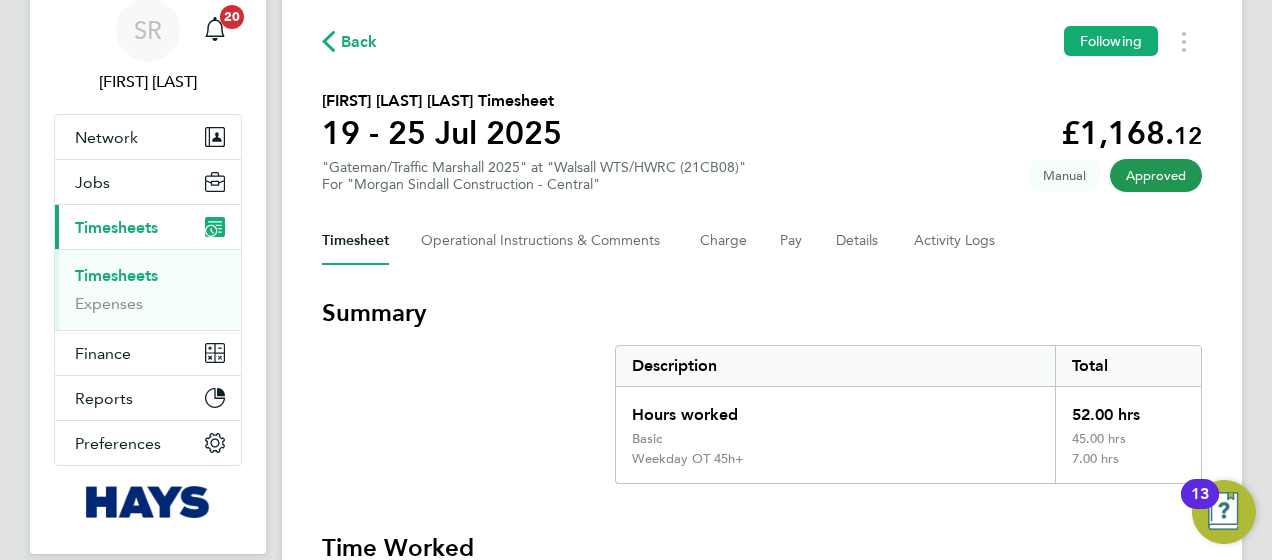 scroll, scrollTop: 200, scrollLeft: 0, axis: vertical 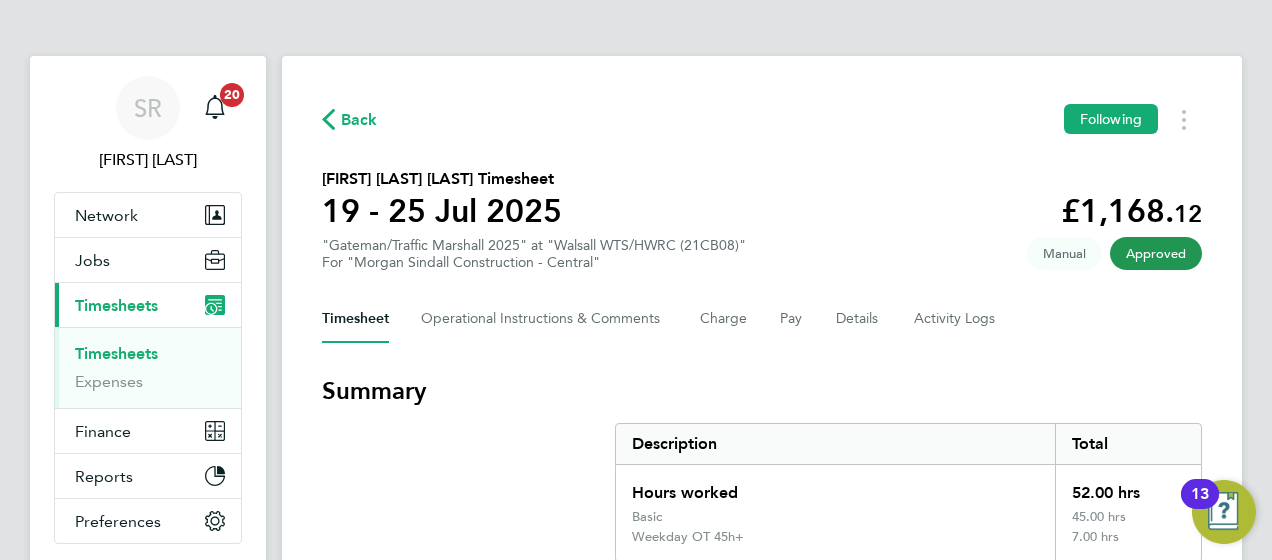 click on "Timesheets" at bounding box center (116, 353) 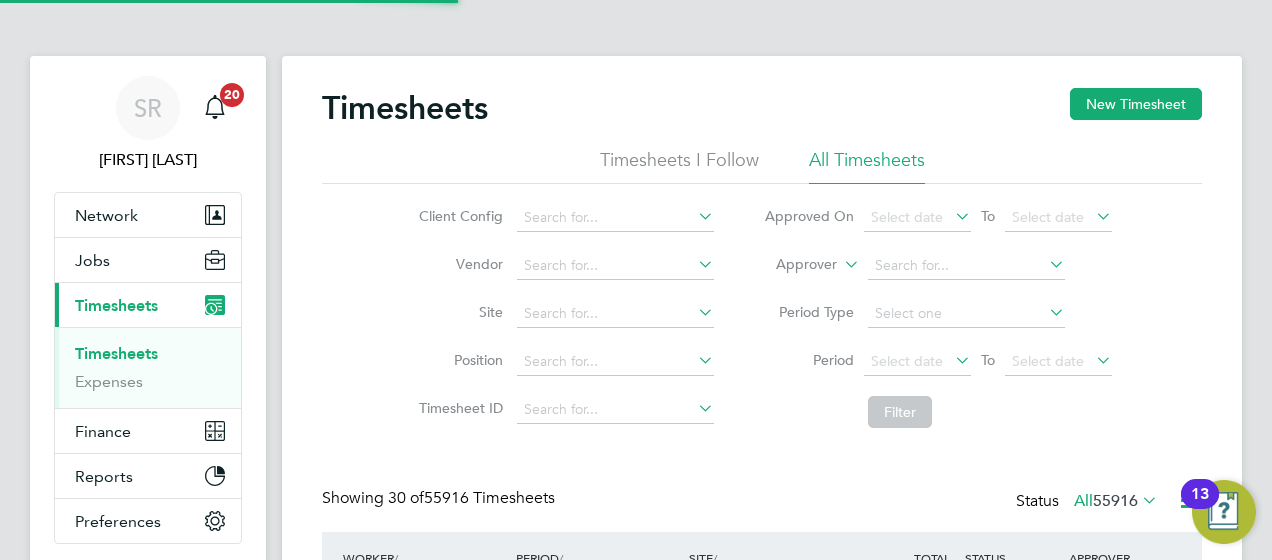 scroll, scrollTop: 10, scrollLeft: 10, axis: both 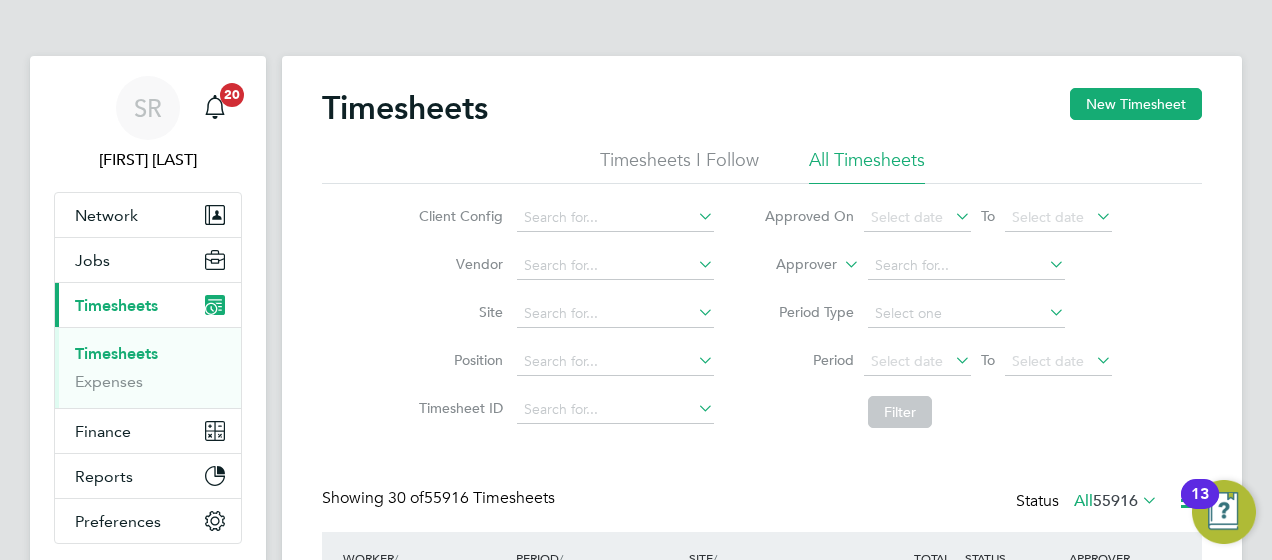 click on "Approver" 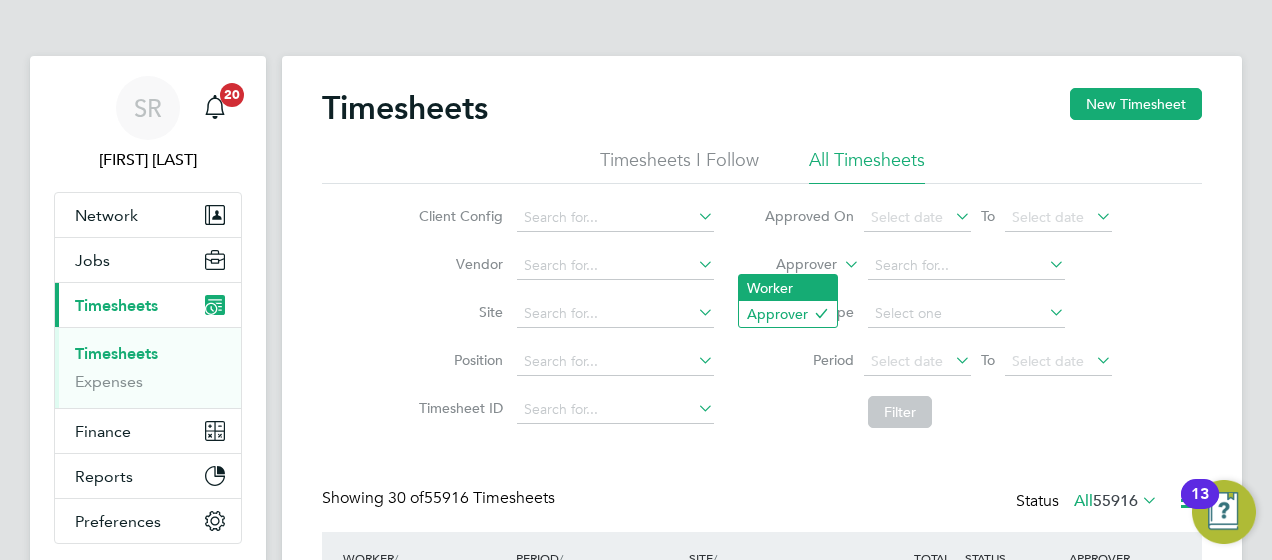 click on "Worker" 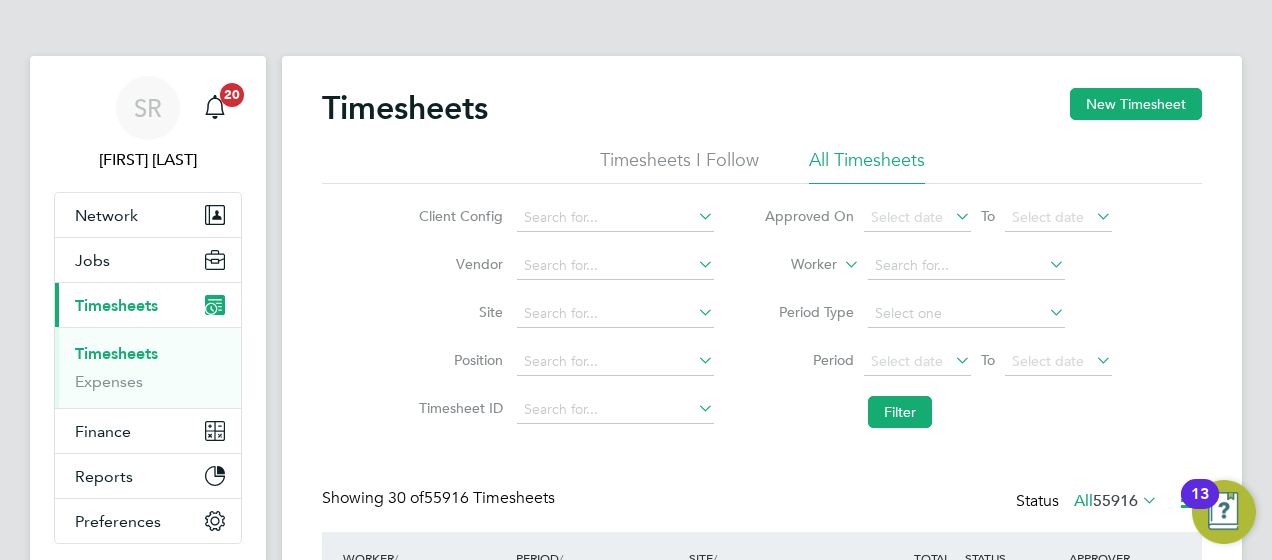 click on "Worker" 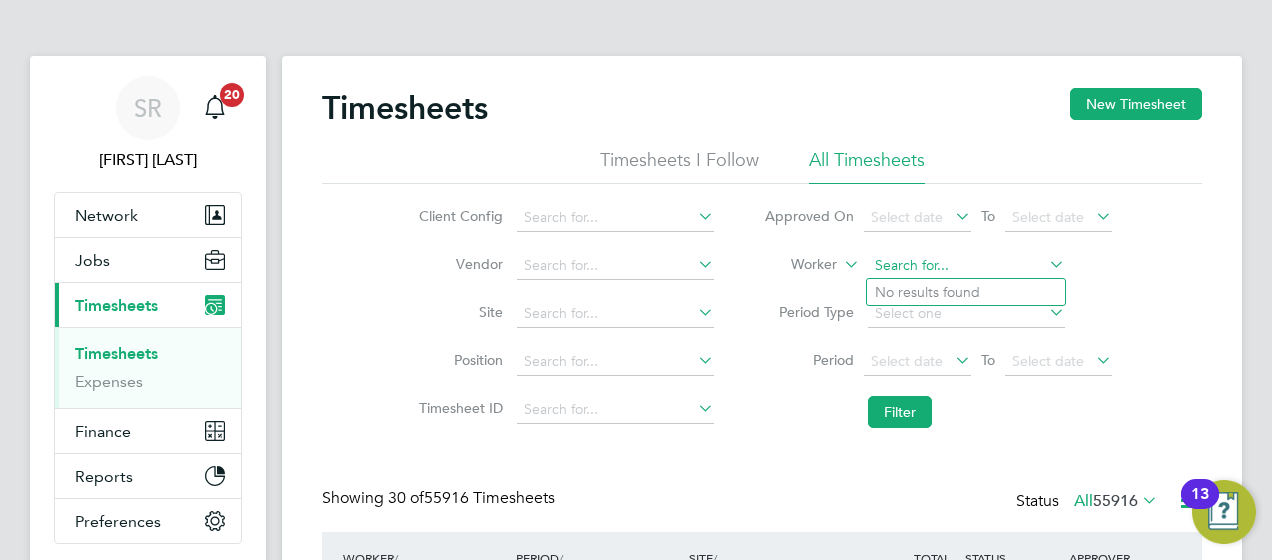 click 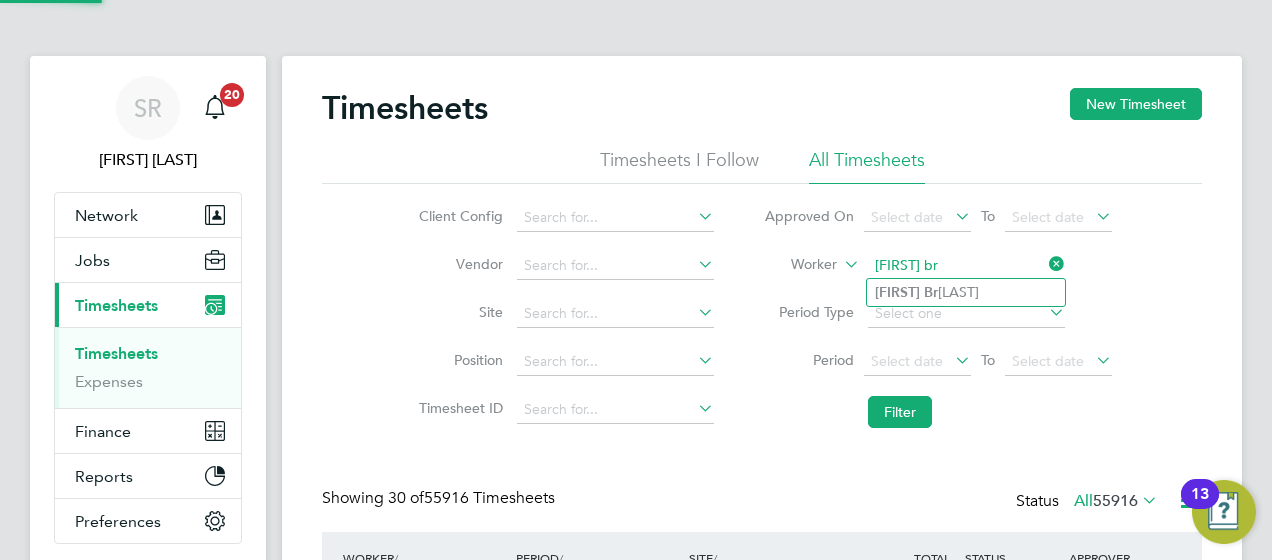 click on "Darius   Br iscoe" 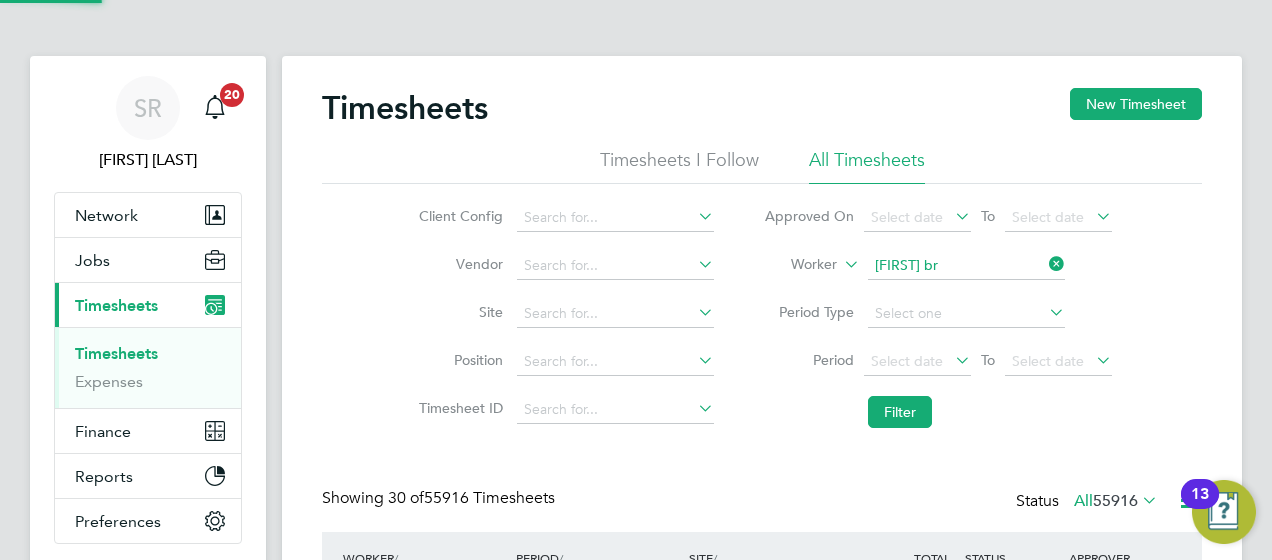 type on "Darius Briscoe" 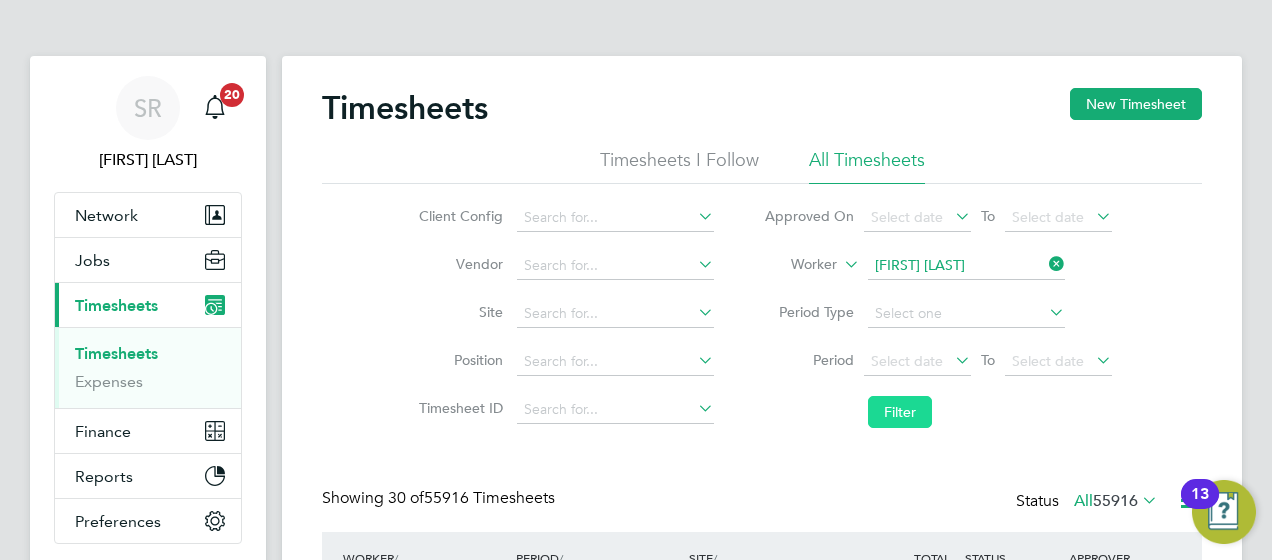 drag, startPoint x: 895, startPoint y: 421, endPoint x: 976, endPoint y: 436, distance: 82.37718 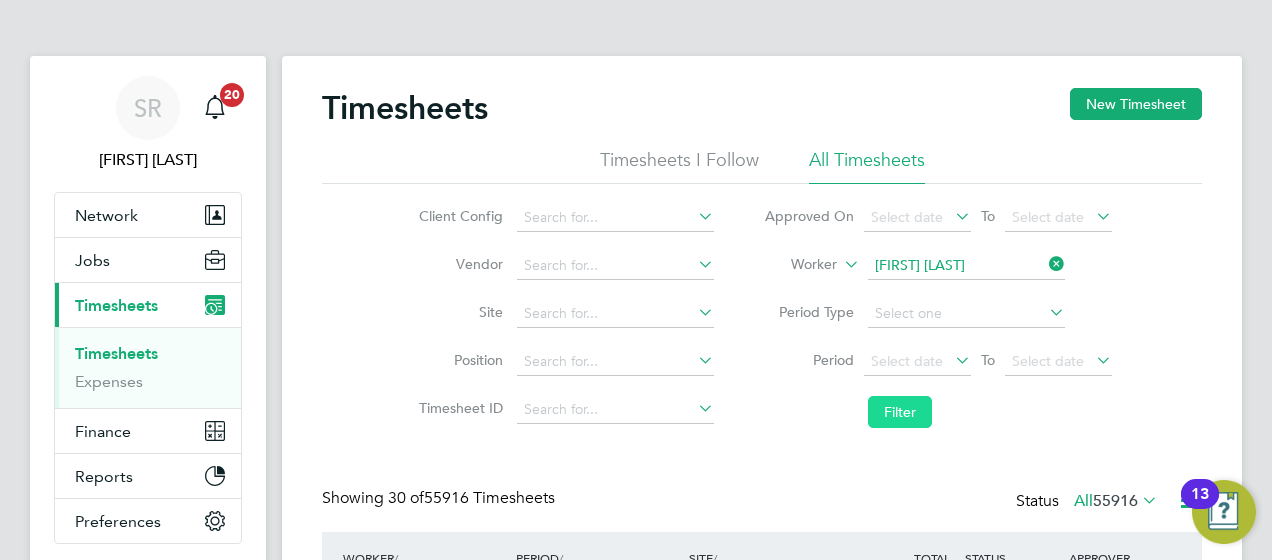click on "Filter" 